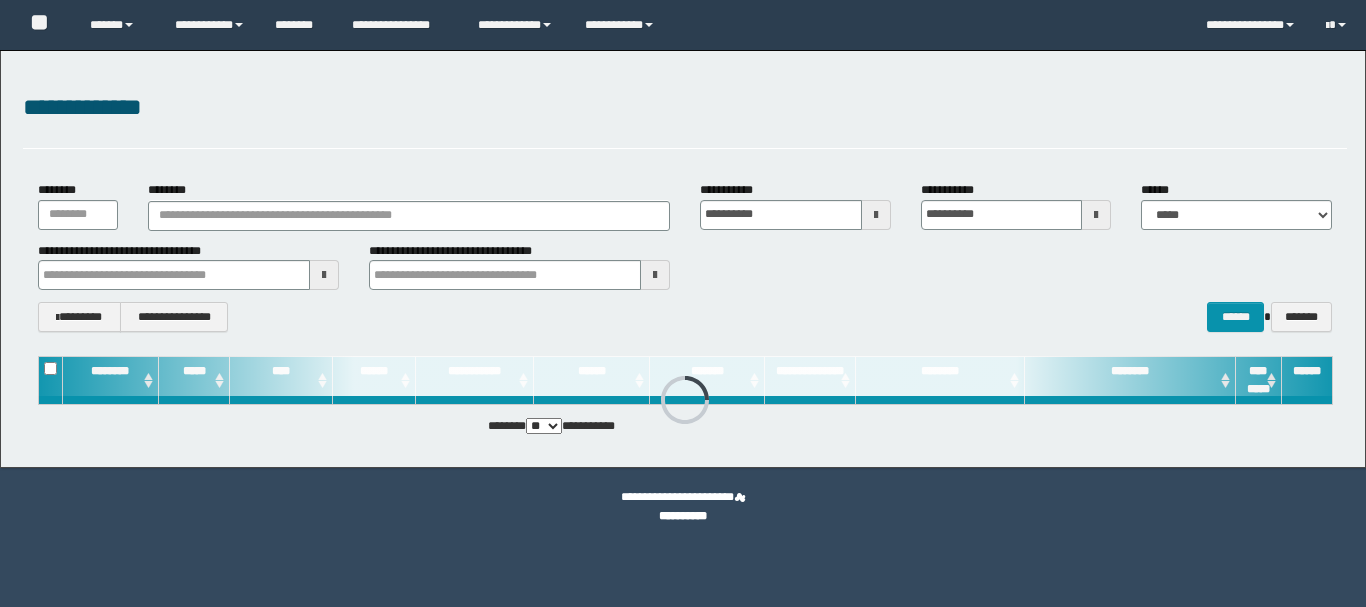 scroll, scrollTop: 0, scrollLeft: 0, axis: both 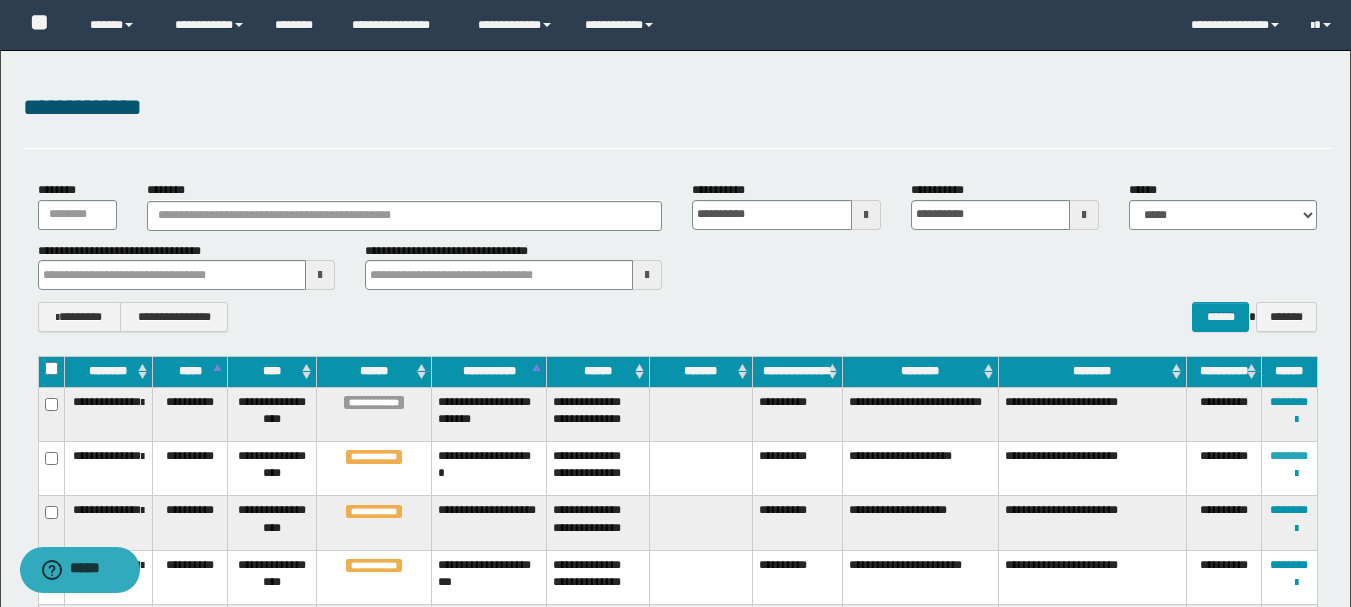 click on "********" at bounding box center [1289, 456] 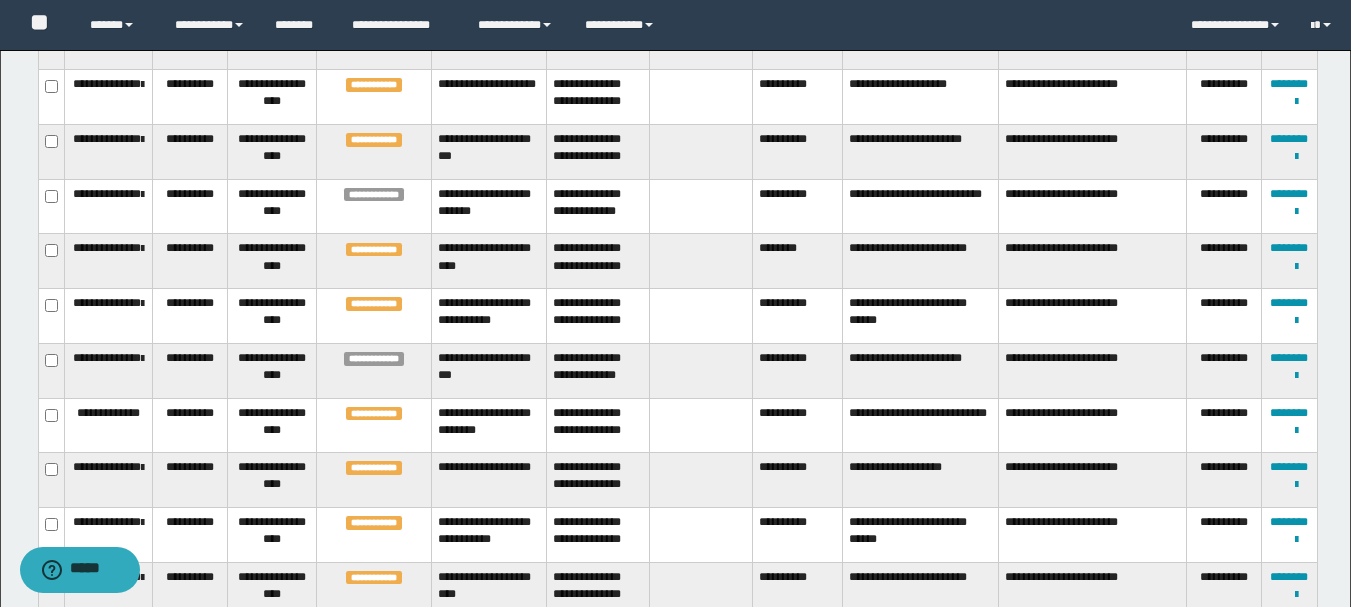 scroll, scrollTop: 0, scrollLeft: 0, axis: both 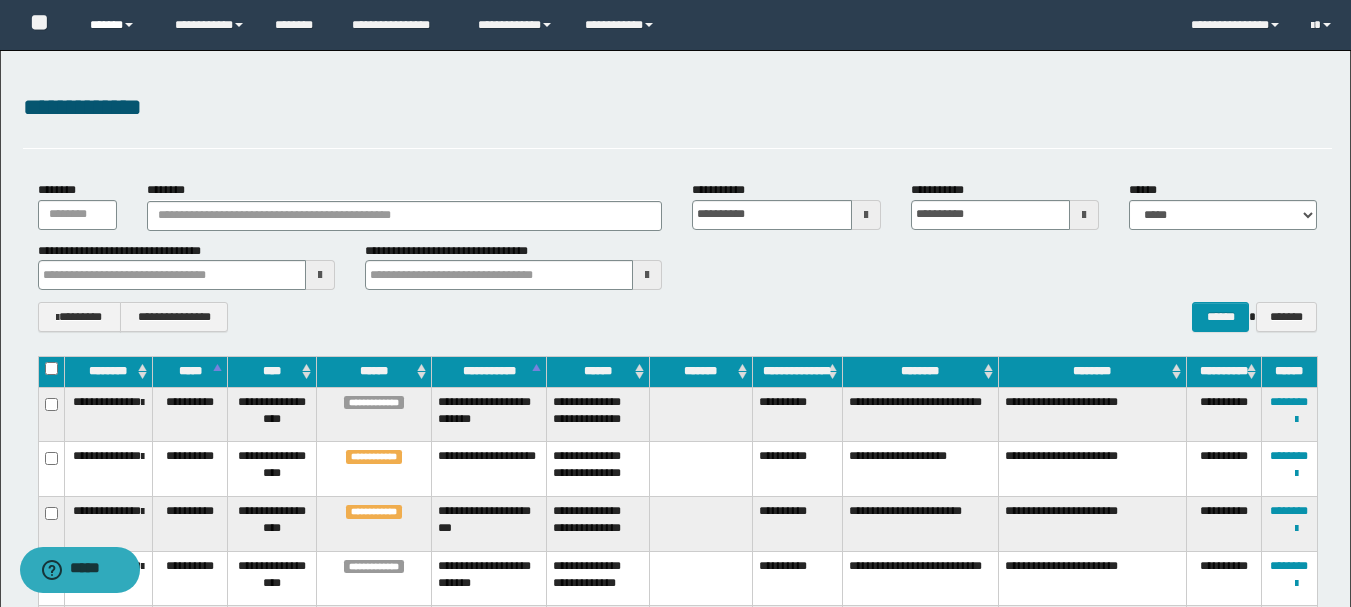 click on "******" at bounding box center [117, 25] 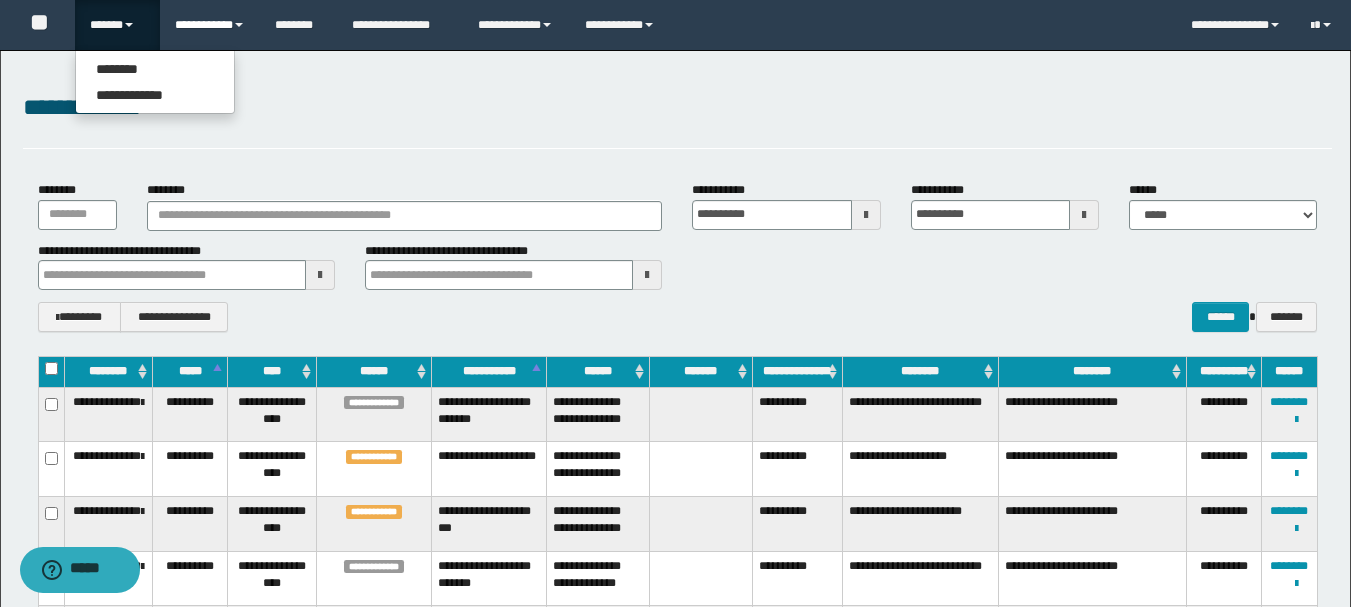 click on "**********" at bounding box center (210, 25) 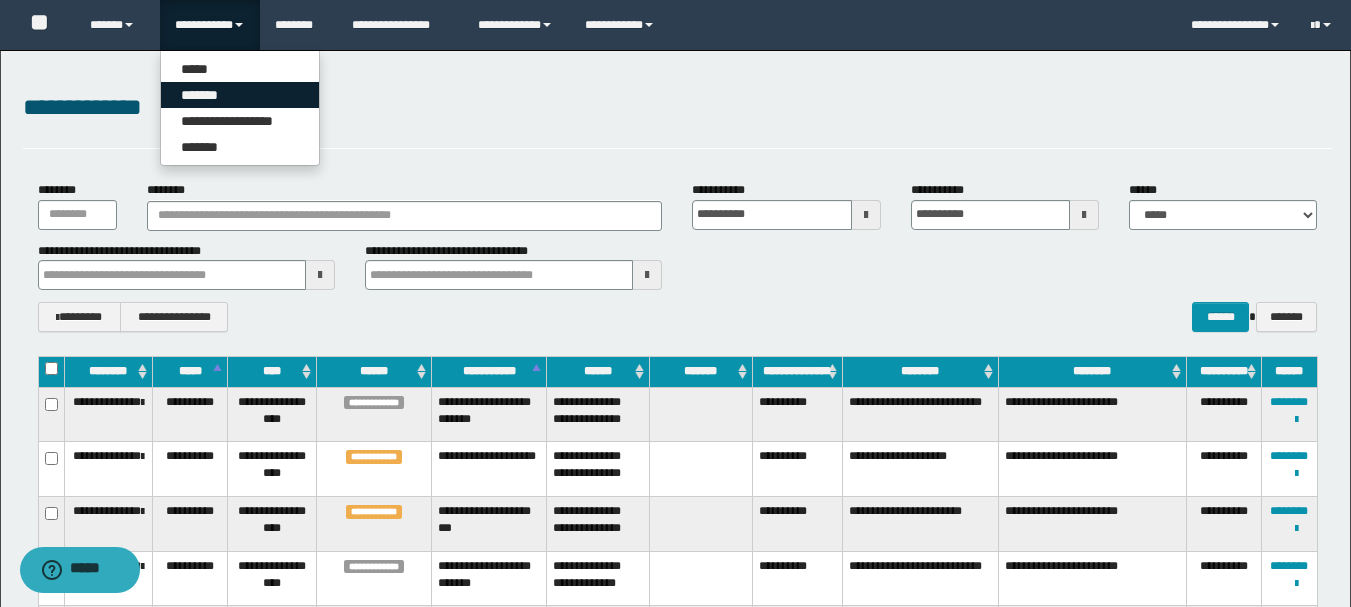 click on "*******" at bounding box center [240, 95] 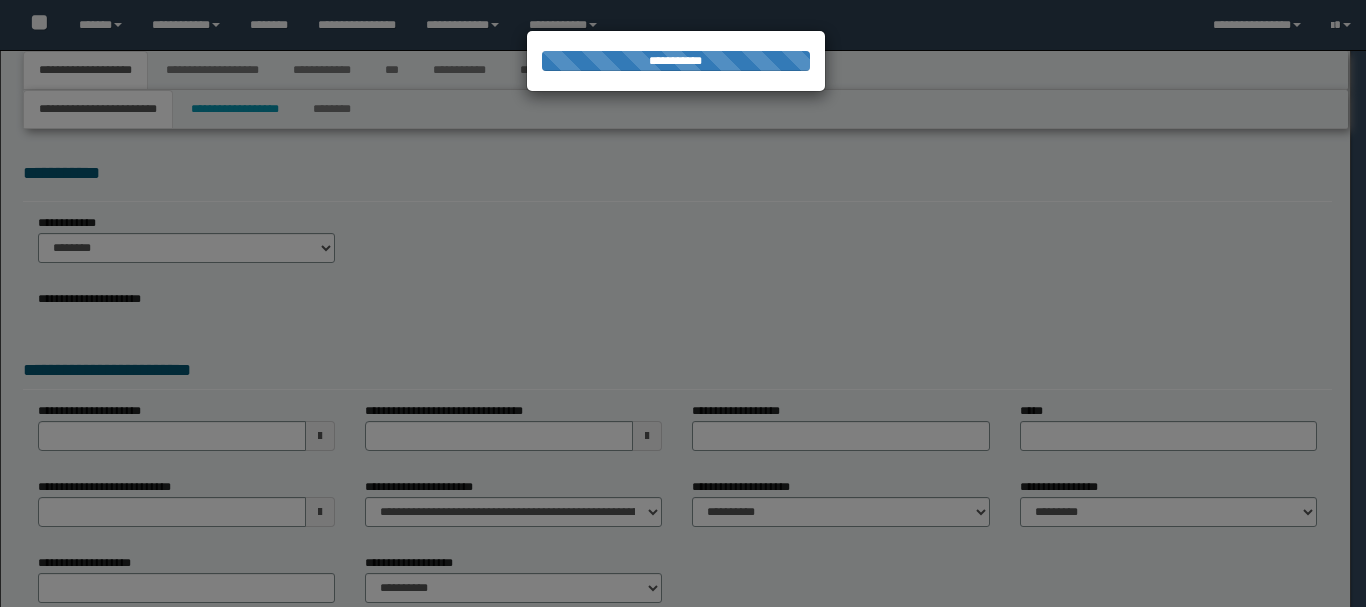 scroll, scrollTop: 0, scrollLeft: 0, axis: both 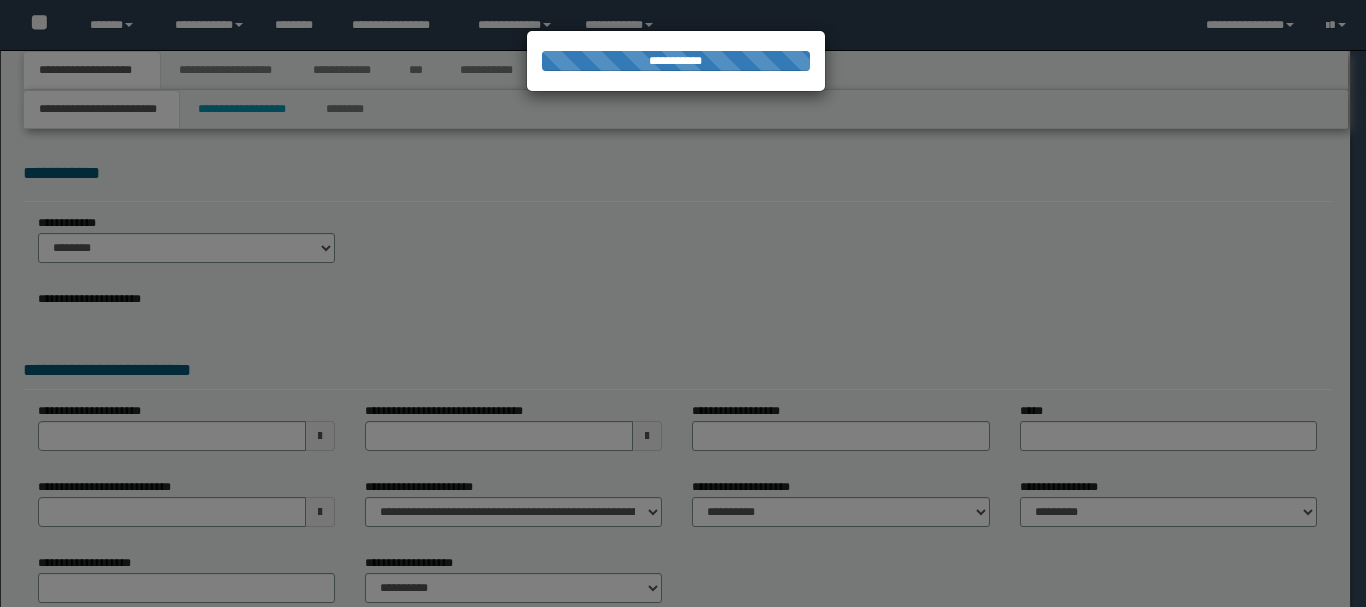 select on "*" 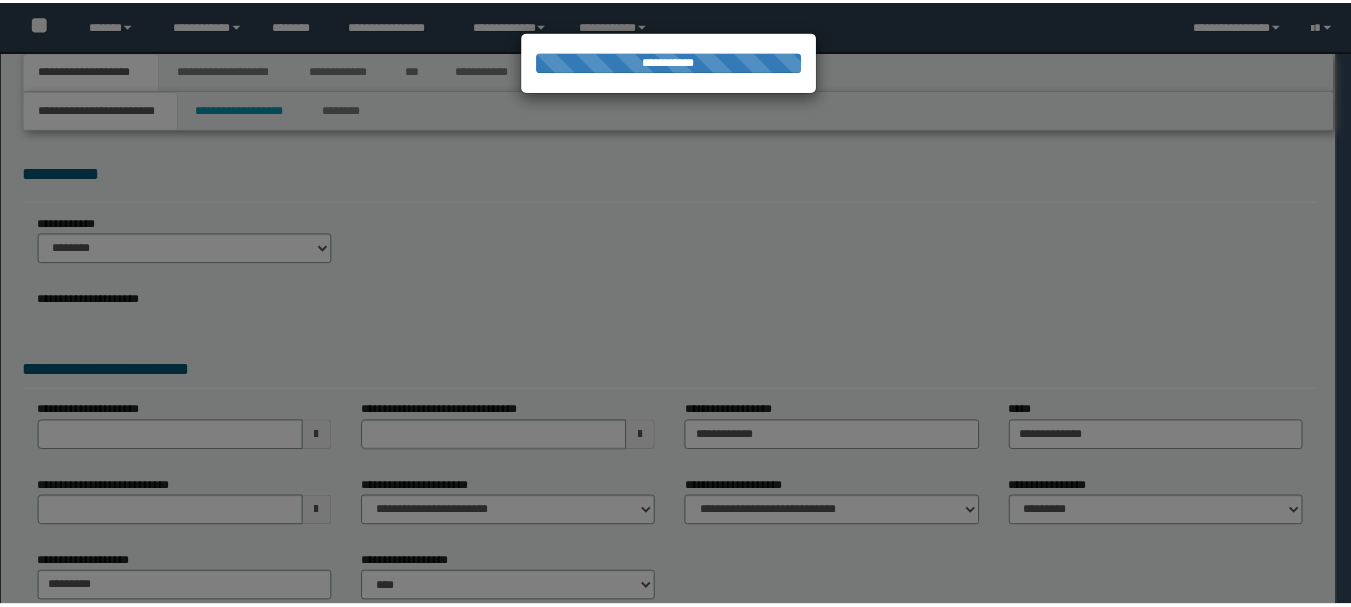 scroll, scrollTop: 0, scrollLeft: 0, axis: both 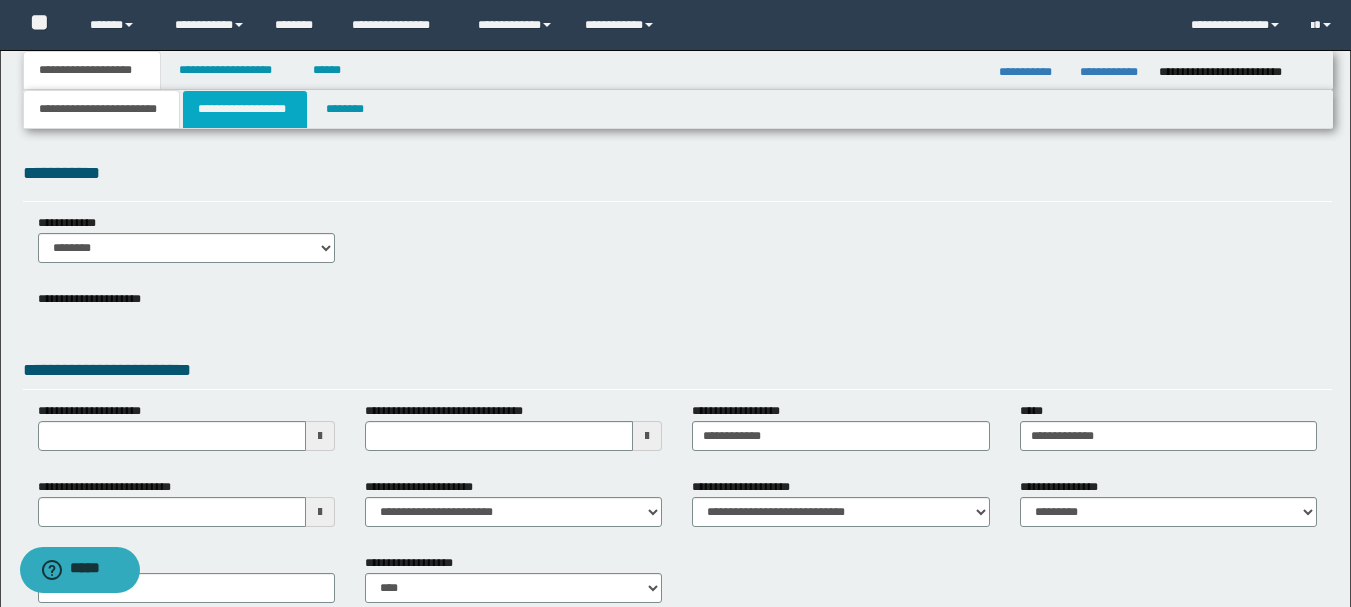 click on "**********" at bounding box center (245, 109) 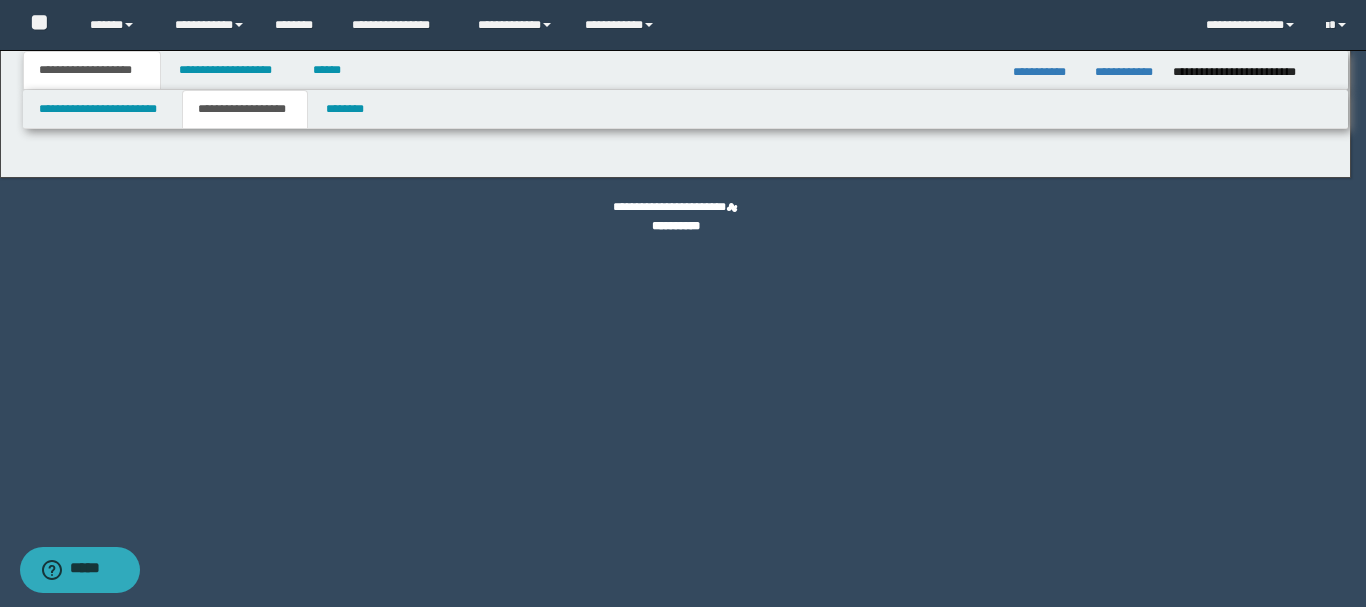 type on "**********" 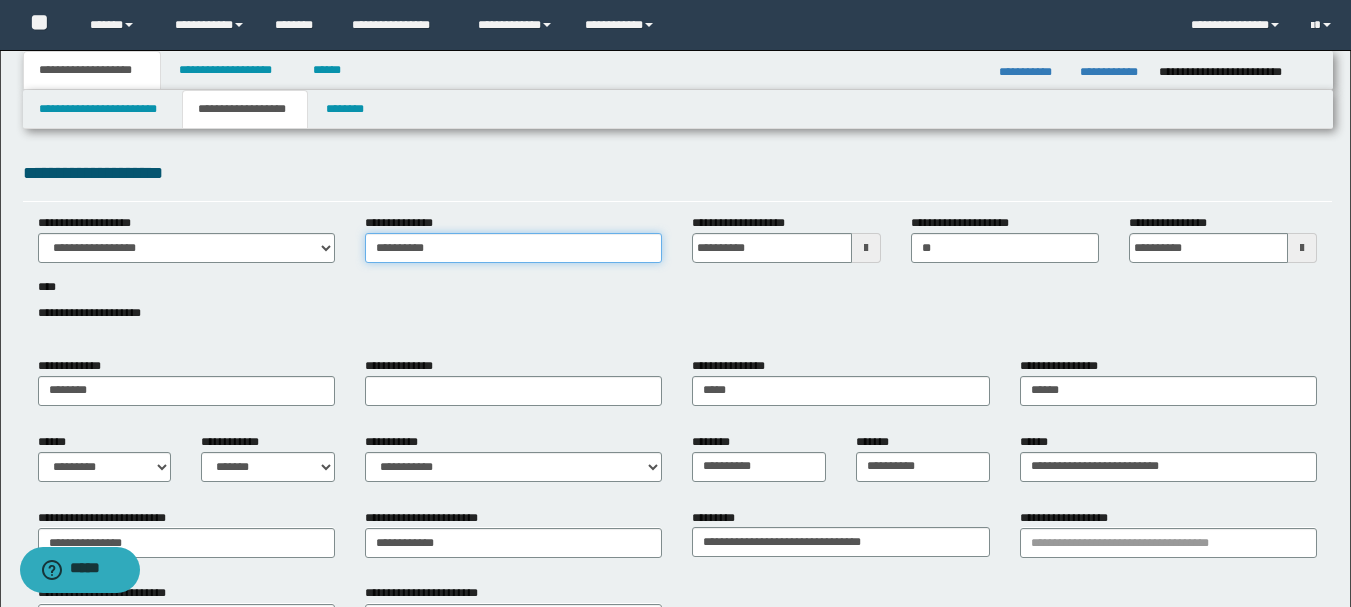 drag, startPoint x: 441, startPoint y: 247, endPoint x: 377, endPoint y: 252, distance: 64.195015 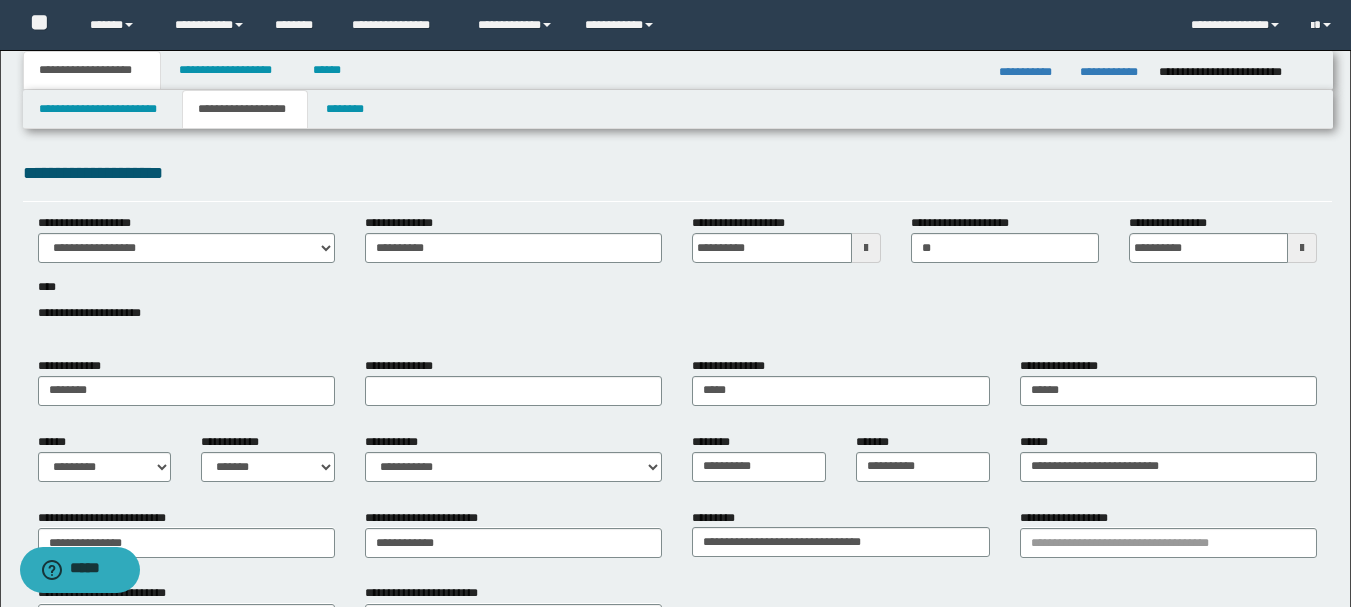 click on "**********" at bounding box center (677, 279) 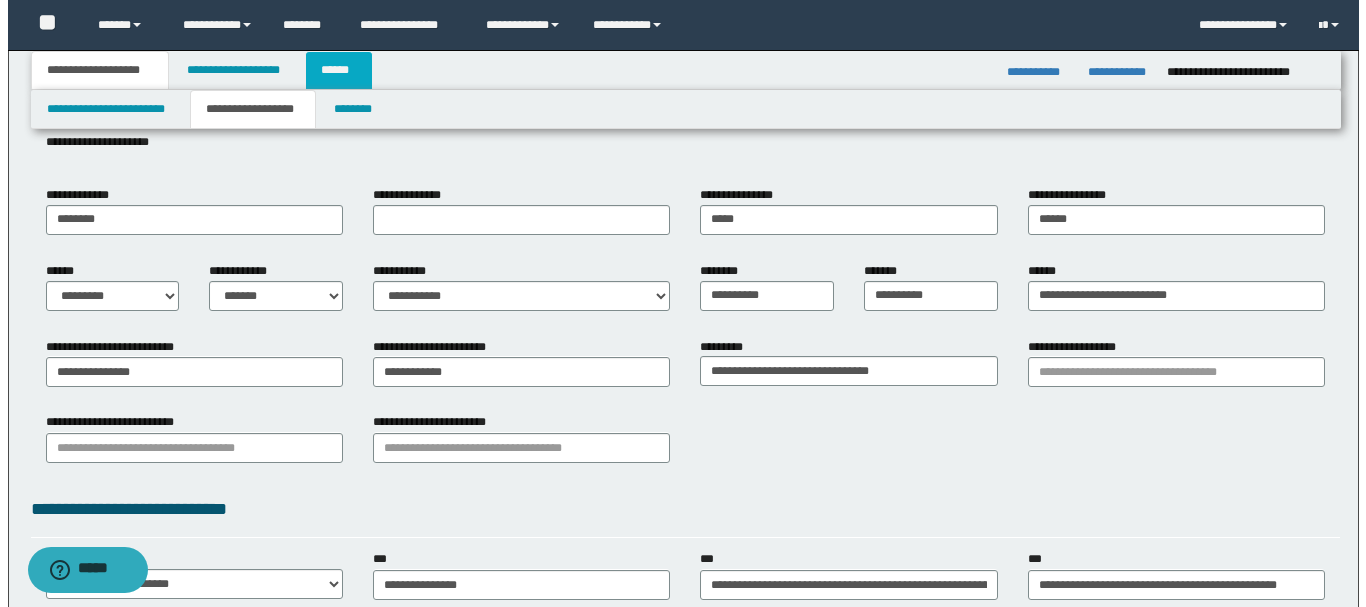 scroll, scrollTop: 0, scrollLeft: 0, axis: both 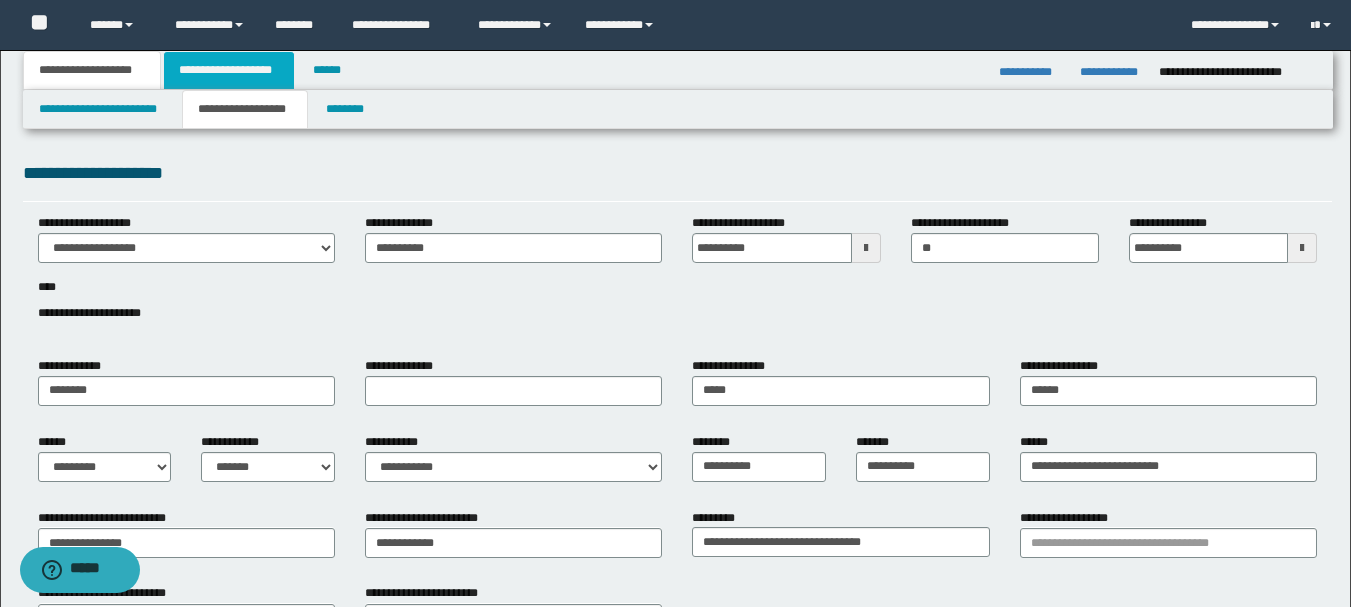click on "**********" at bounding box center [229, 70] 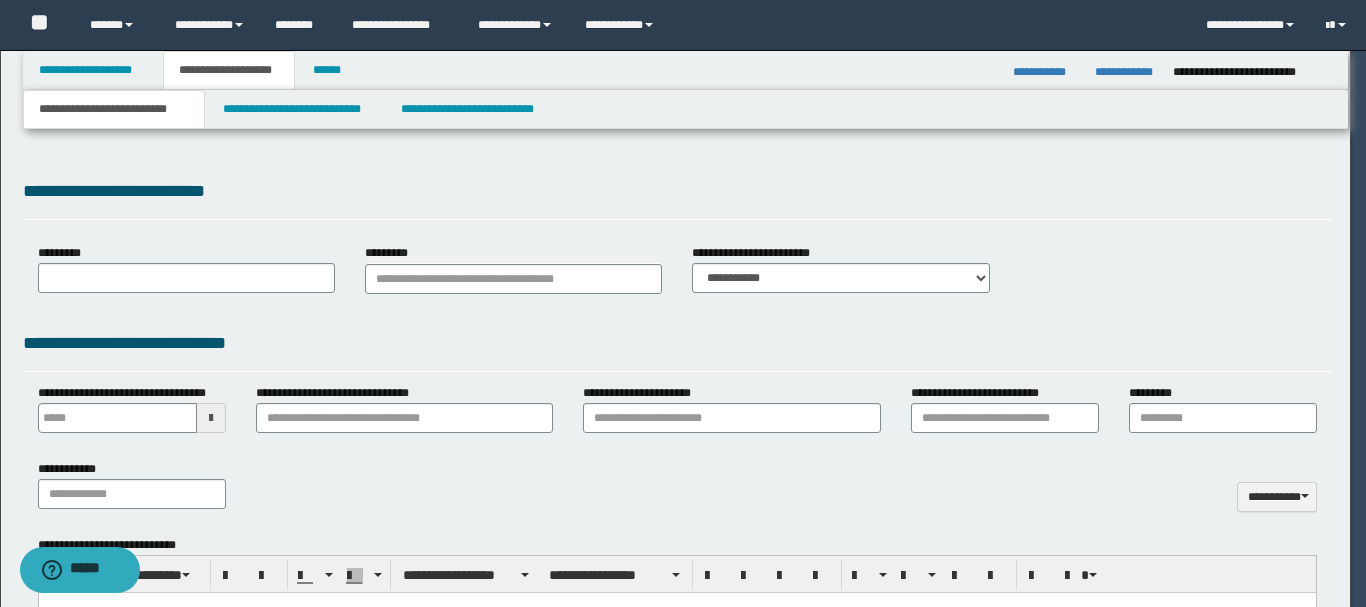 type on "********" 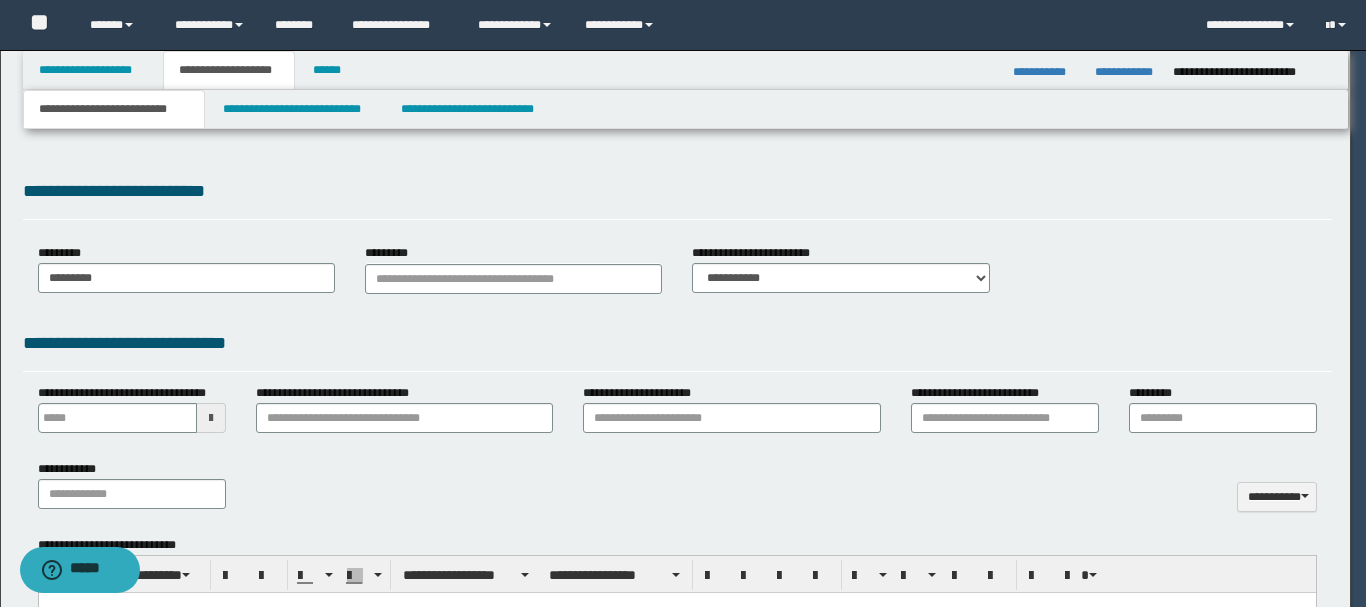 select on "*" 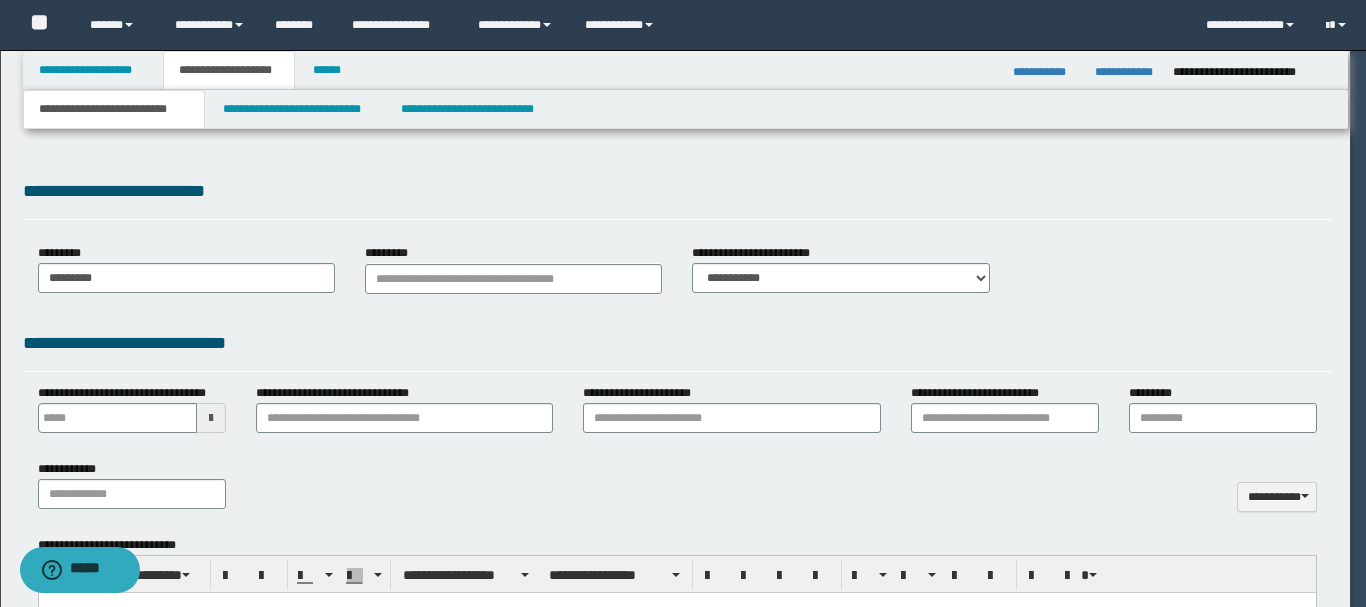 type 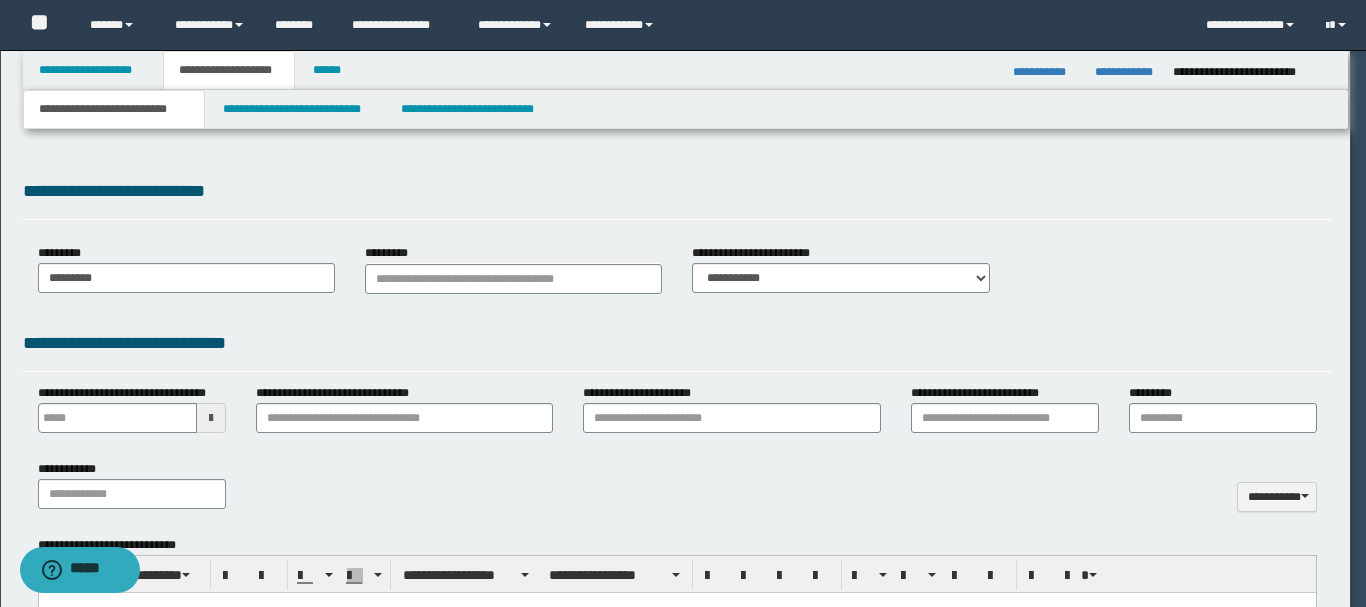 type on "**" 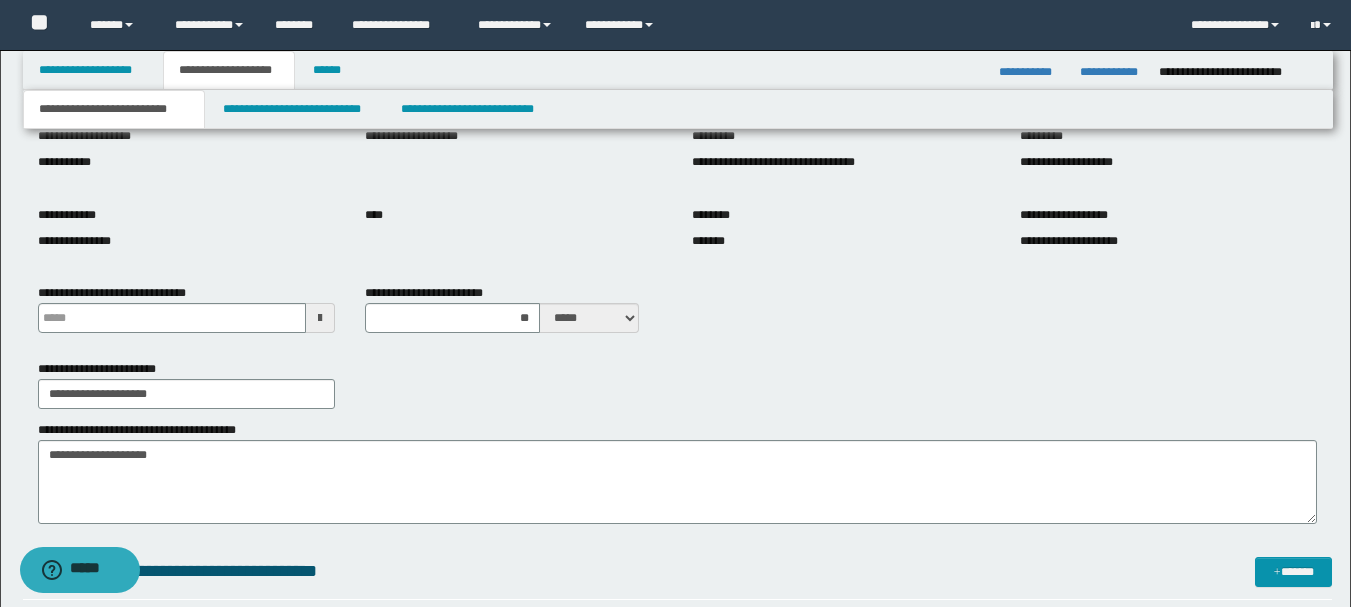 scroll, scrollTop: 200, scrollLeft: 0, axis: vertical 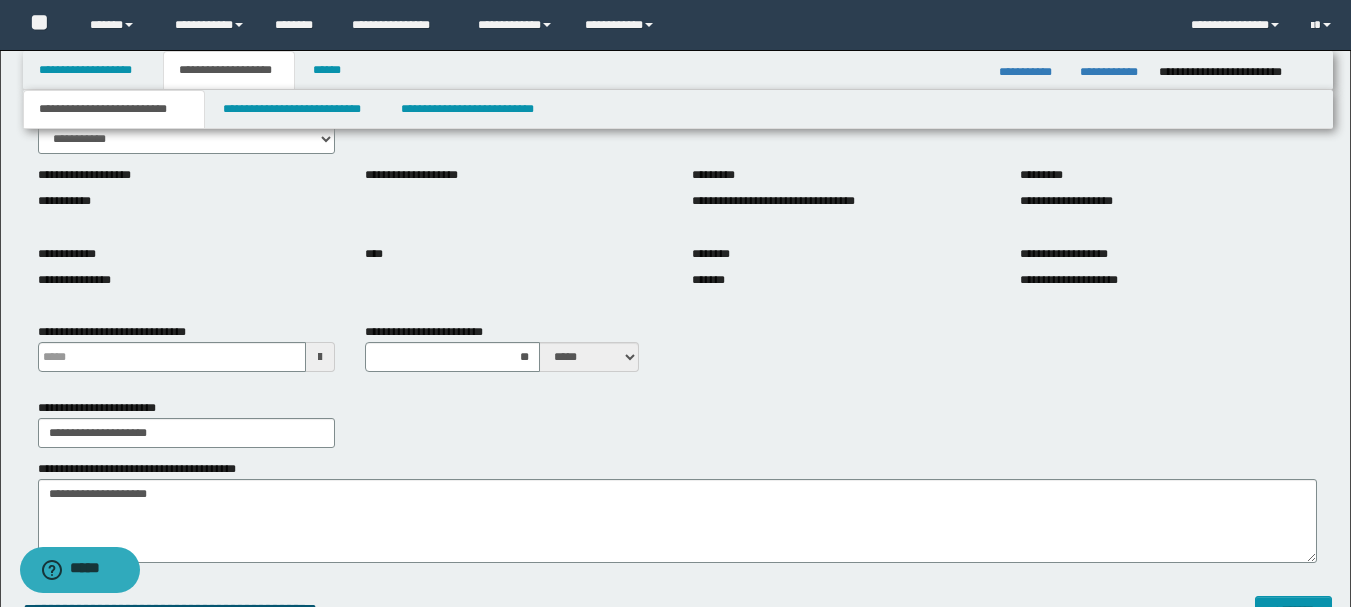 type 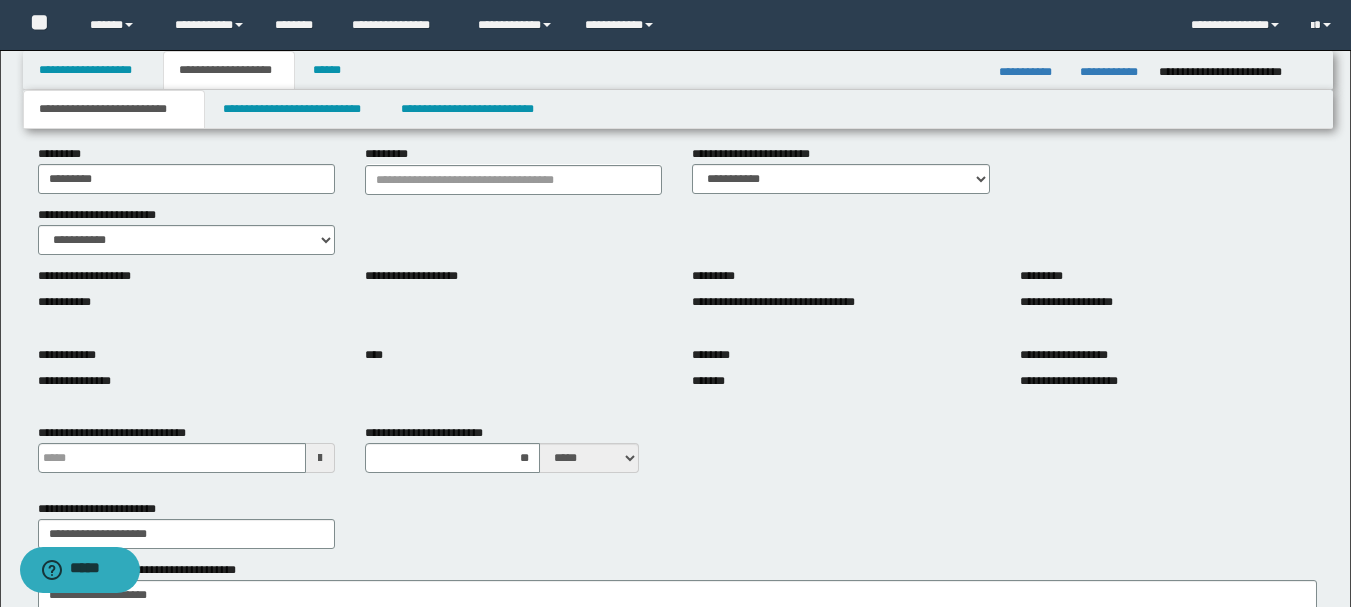 scroll, scrollTop: 0, scrollLeft: 0, axis: both 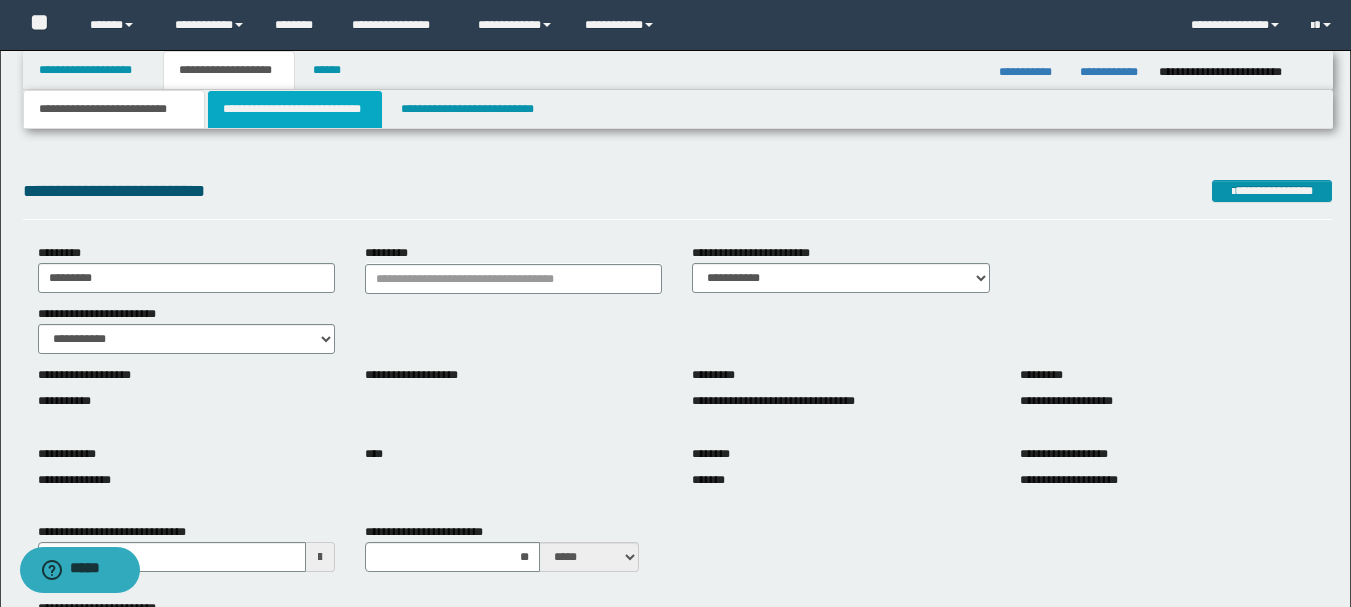click on "**********" at bounding box center [295, 109] 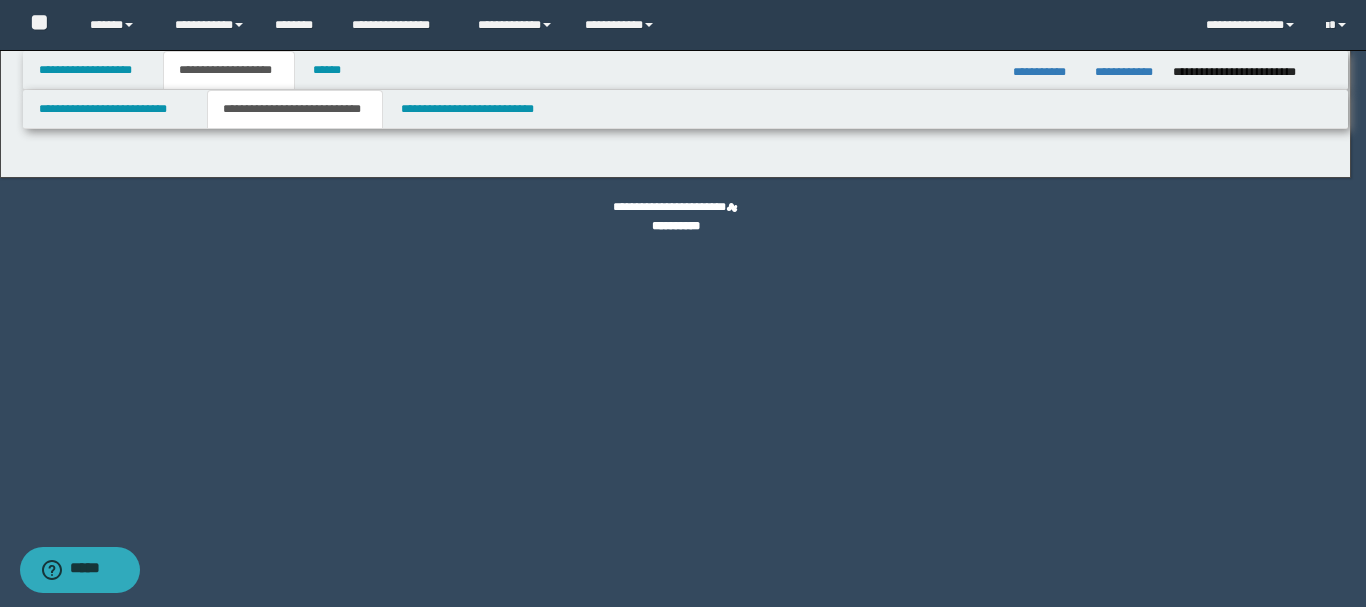 select on "*" 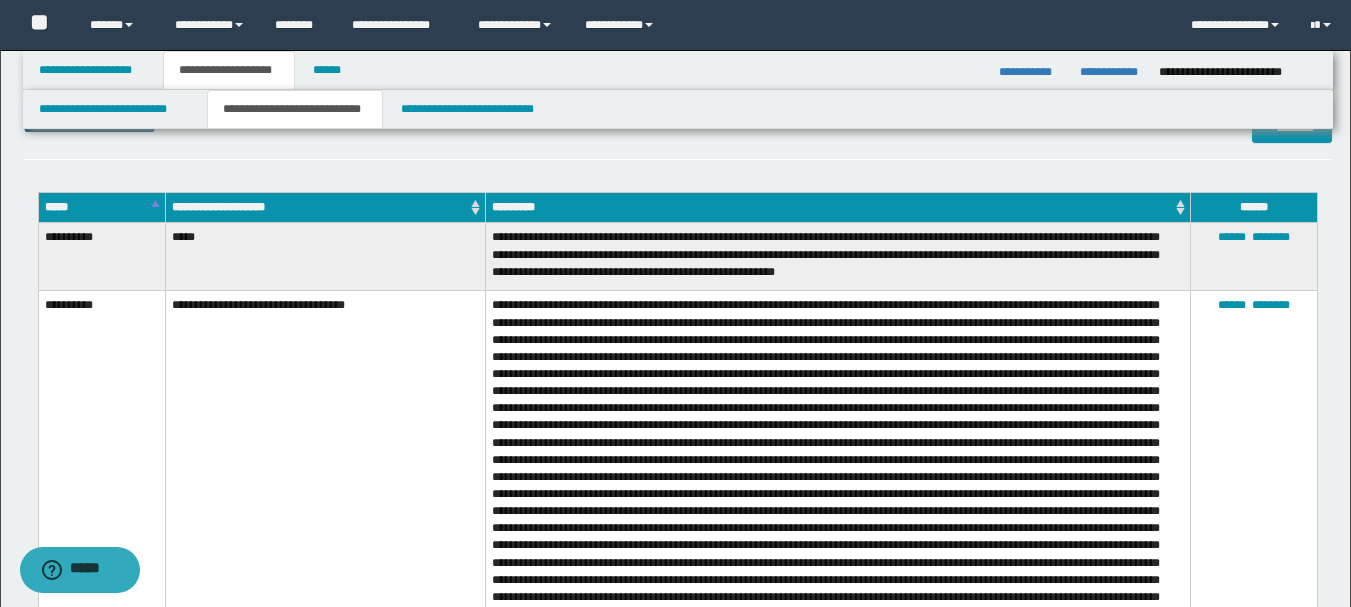 scroll, scrollTop: 700, scrollLeft: 0, axis: vertical 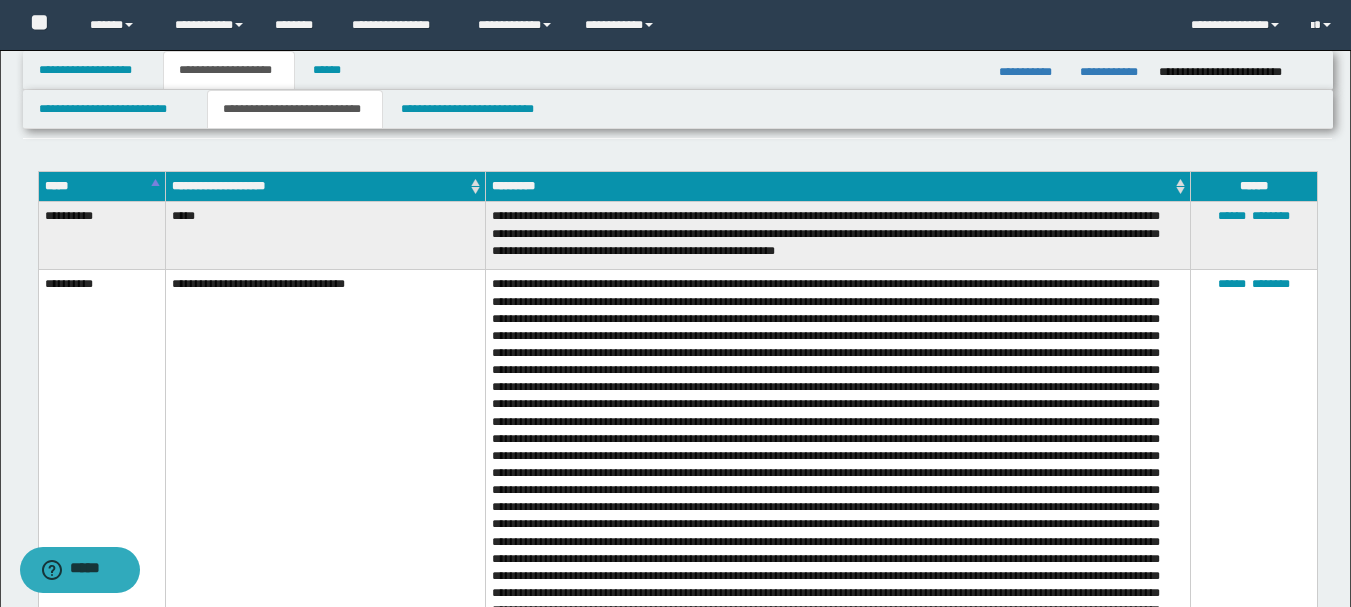 click on "******    ********" at bounding box center (1253, 557) 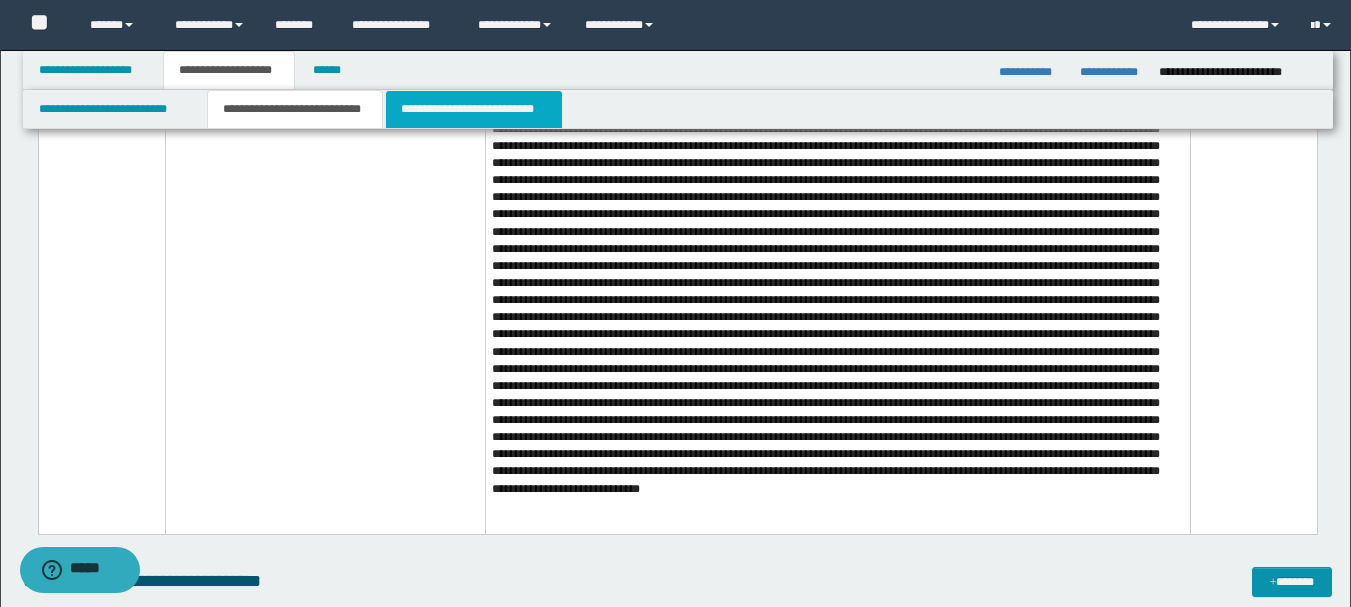 scroll, scrollTop: 983, scrollLeft: 0, axis: vertical 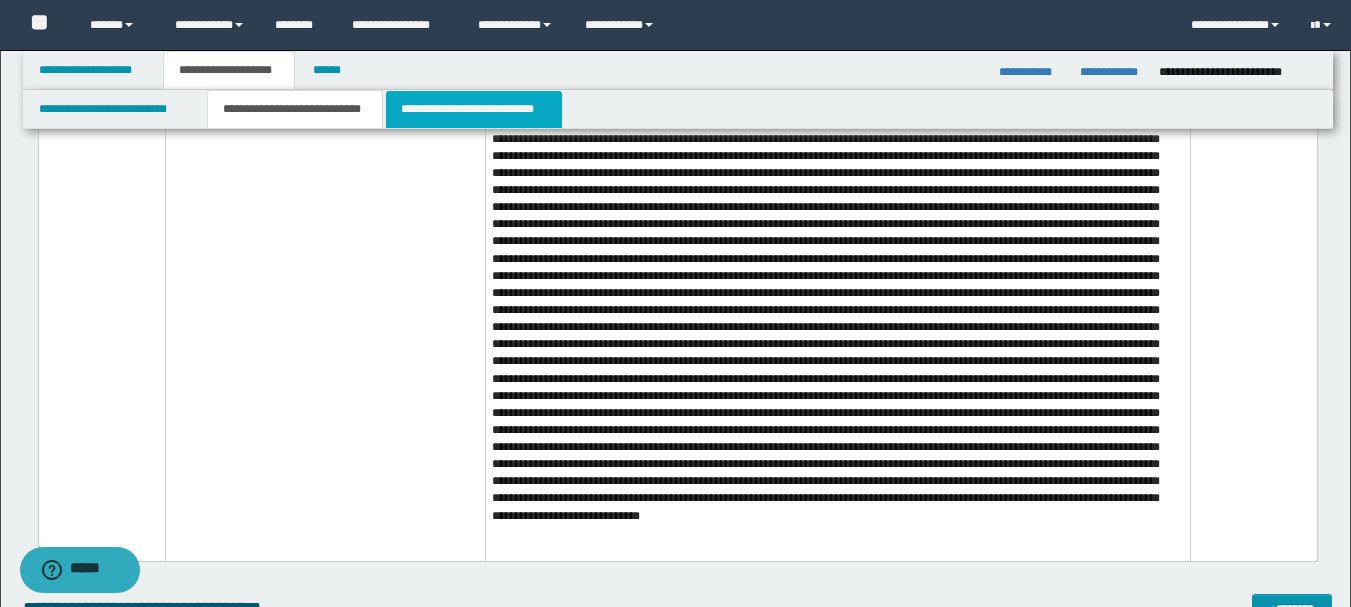 click on "**********" at bounding box center [474, 109] 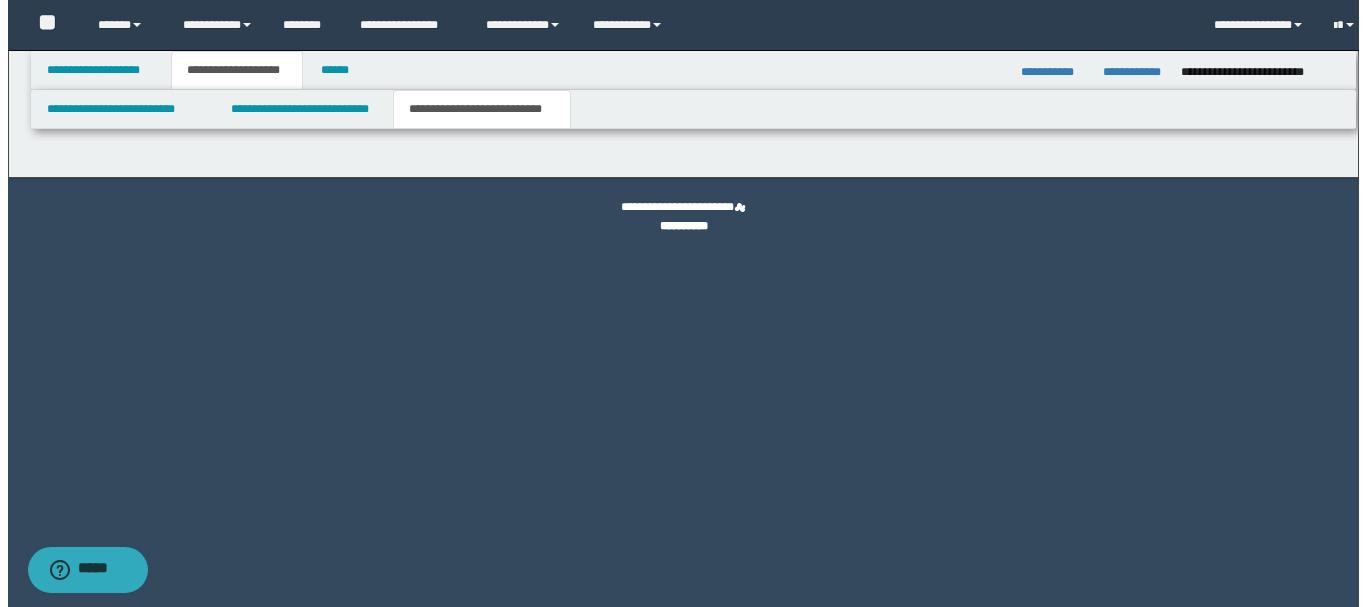 scroll, scrollTop: 0, scrollLeft: 0, axis: both 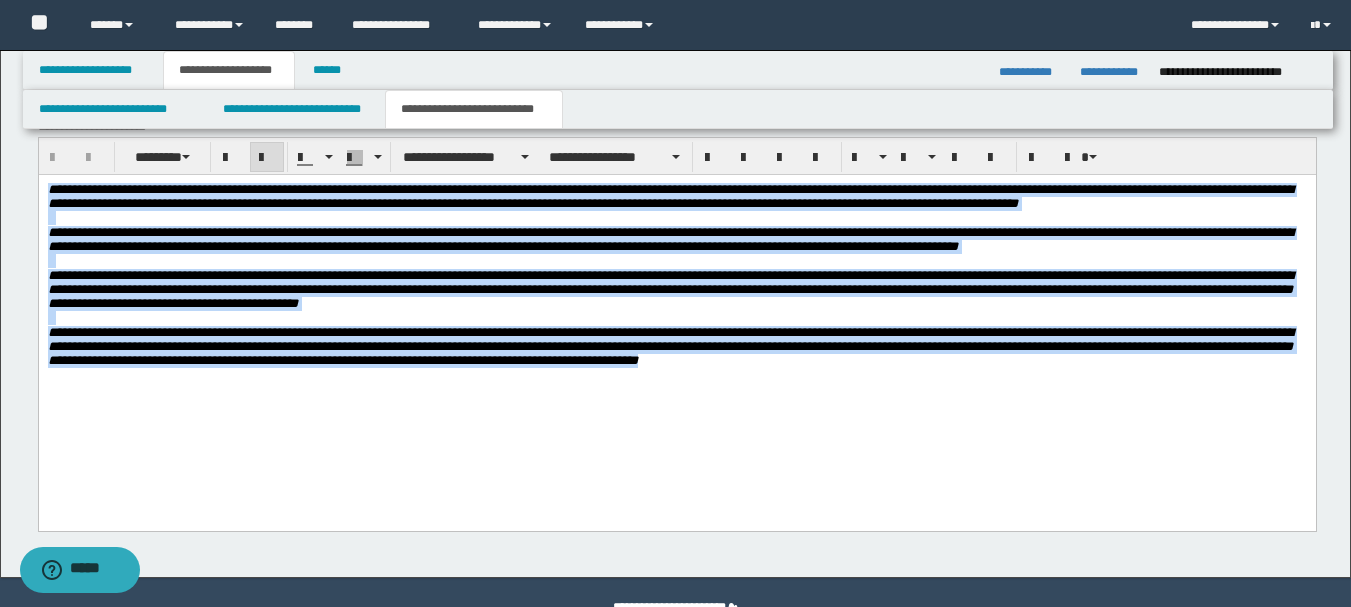 drag, startPoint x: 1266, startPoint y: 402, endPoint x: 15, endPoint y: 187, distance: 1269.3408 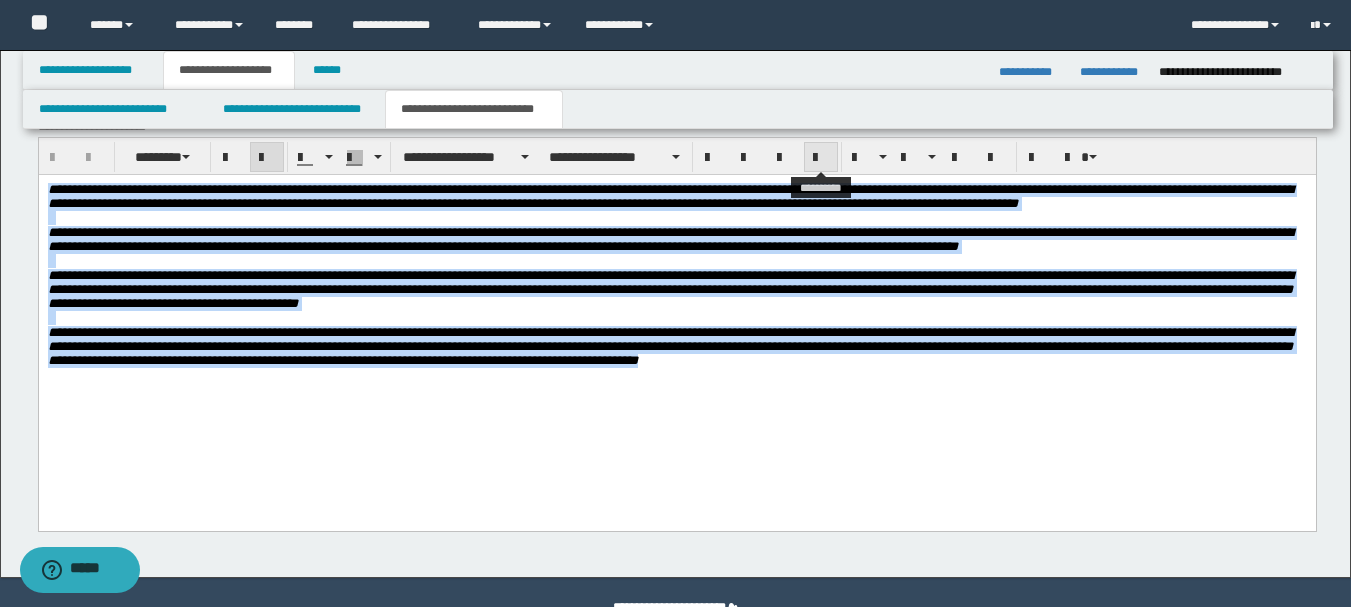 click at bounding box center (821, 158) 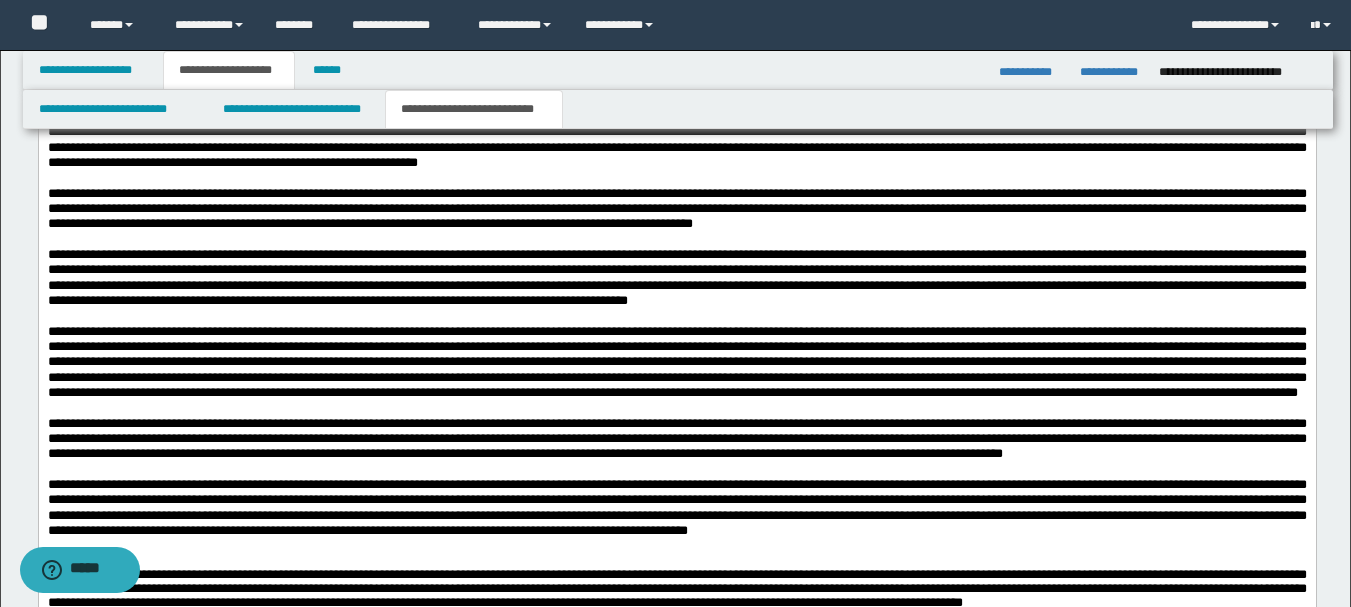 scroll, scrollTop: 800, scrollLeft: 0, axis: vertical 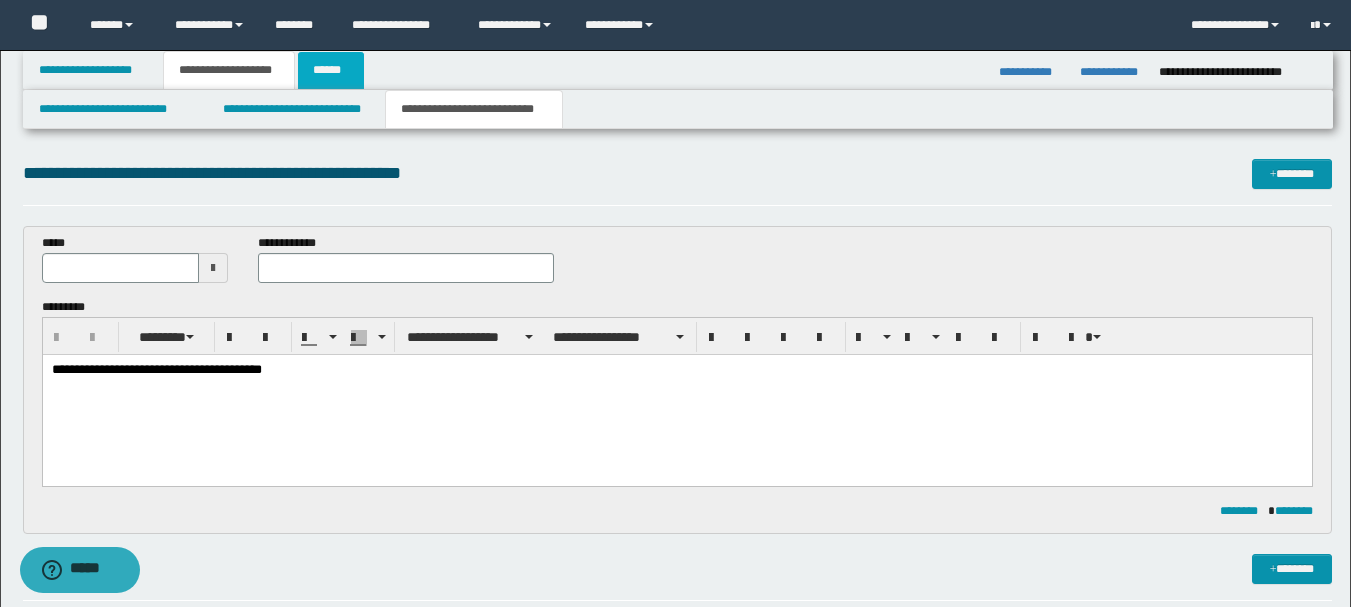 click on "******" at bounding box center [331, 70] 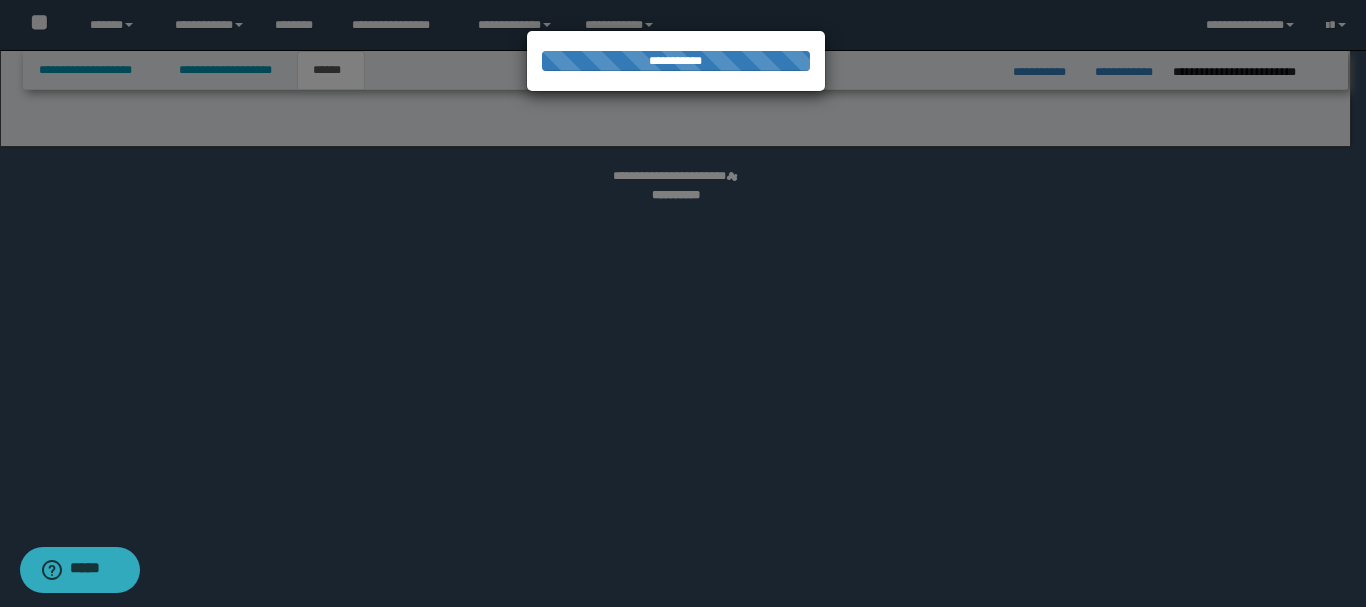 select on "*" 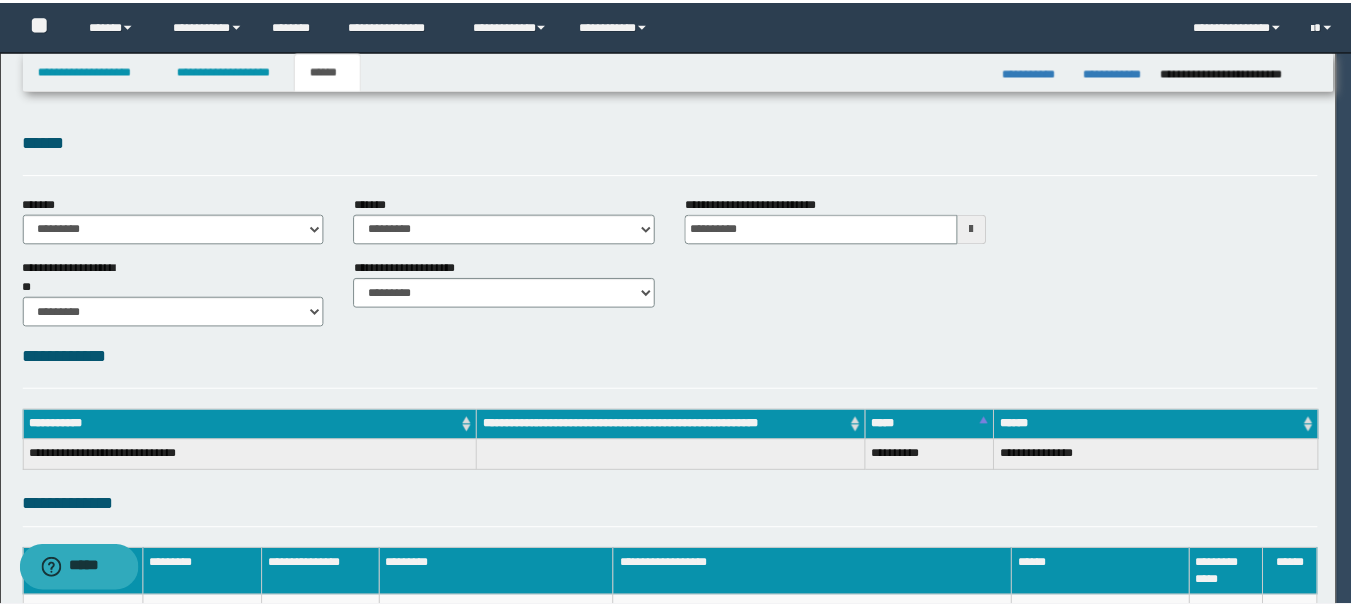 scroll, scrollTop: 0, scrollLeft: 0, axis: both 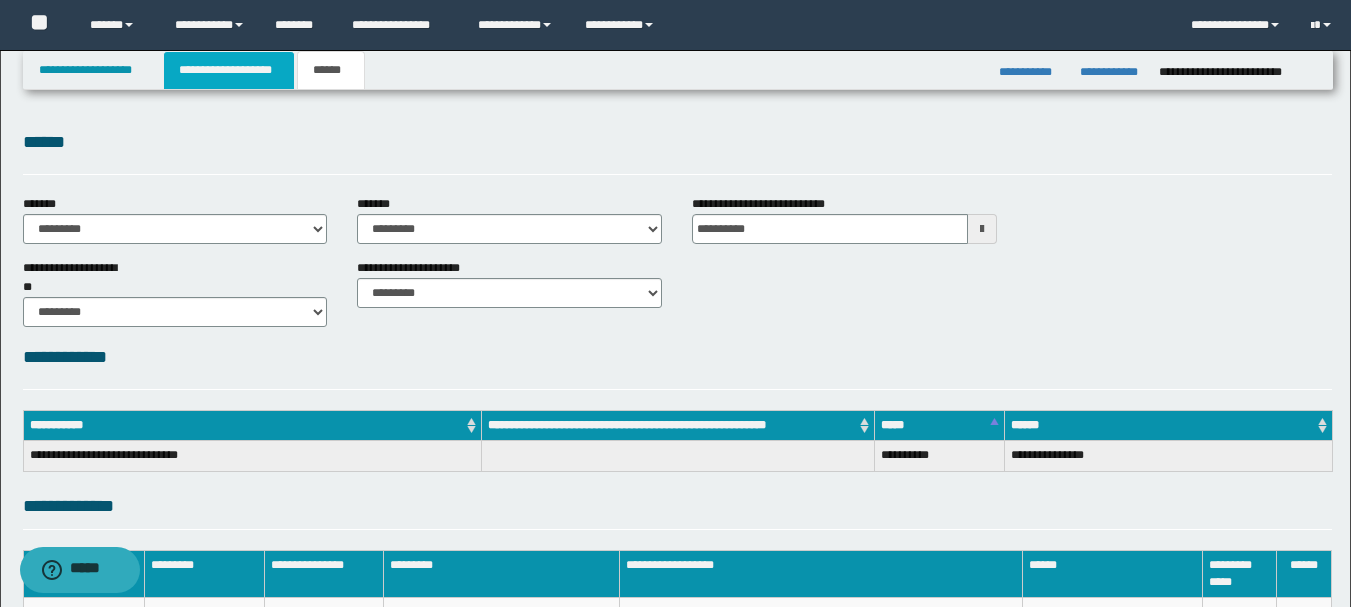 click on "**********" at bounding box center [229, 70] 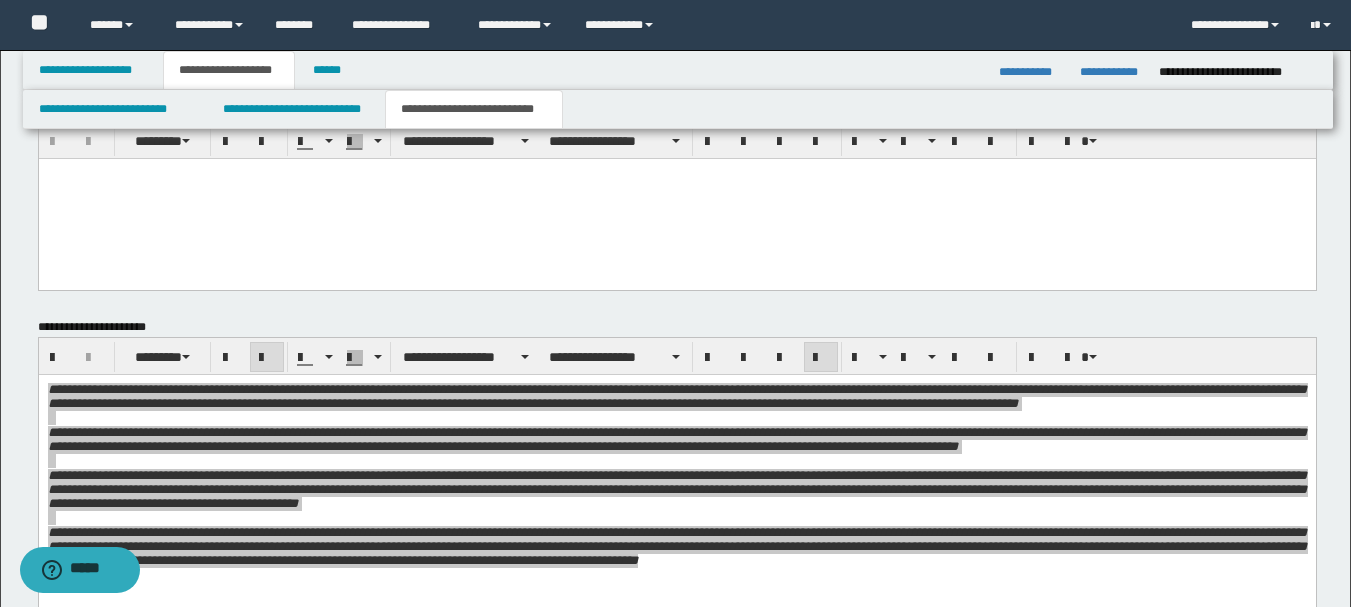 scroll, scrollTop: 1848, scrollLeft: 0, axis: vertical 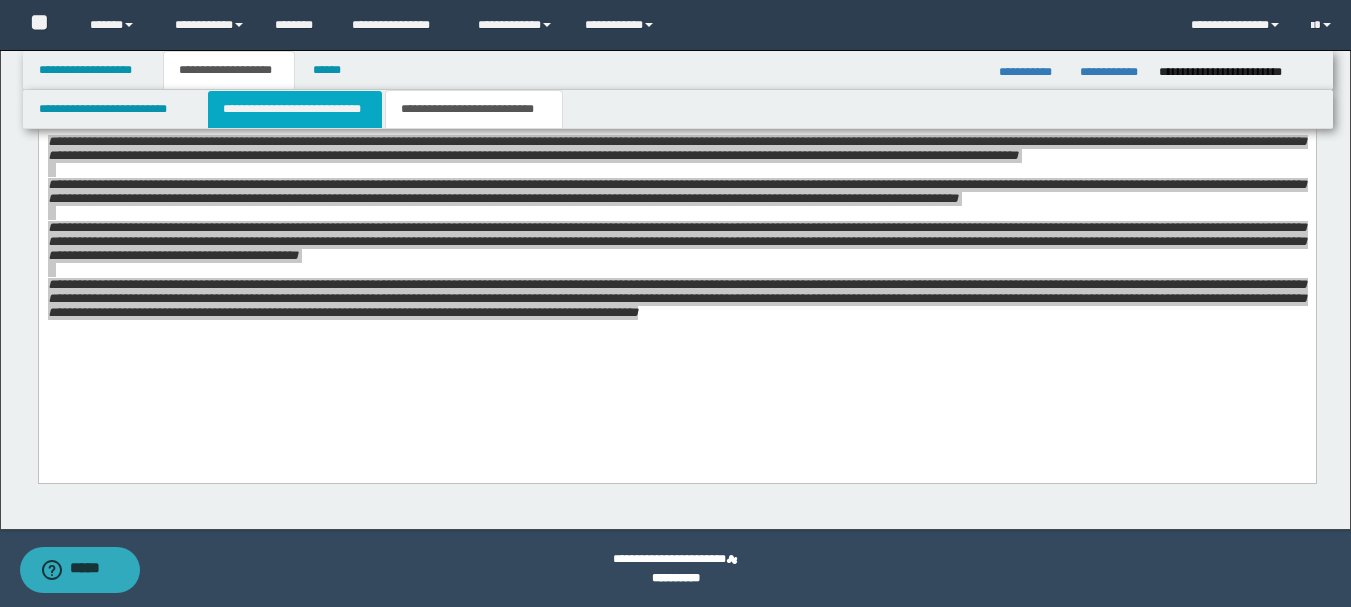 click on "**********" at bounding box center (295, 109) 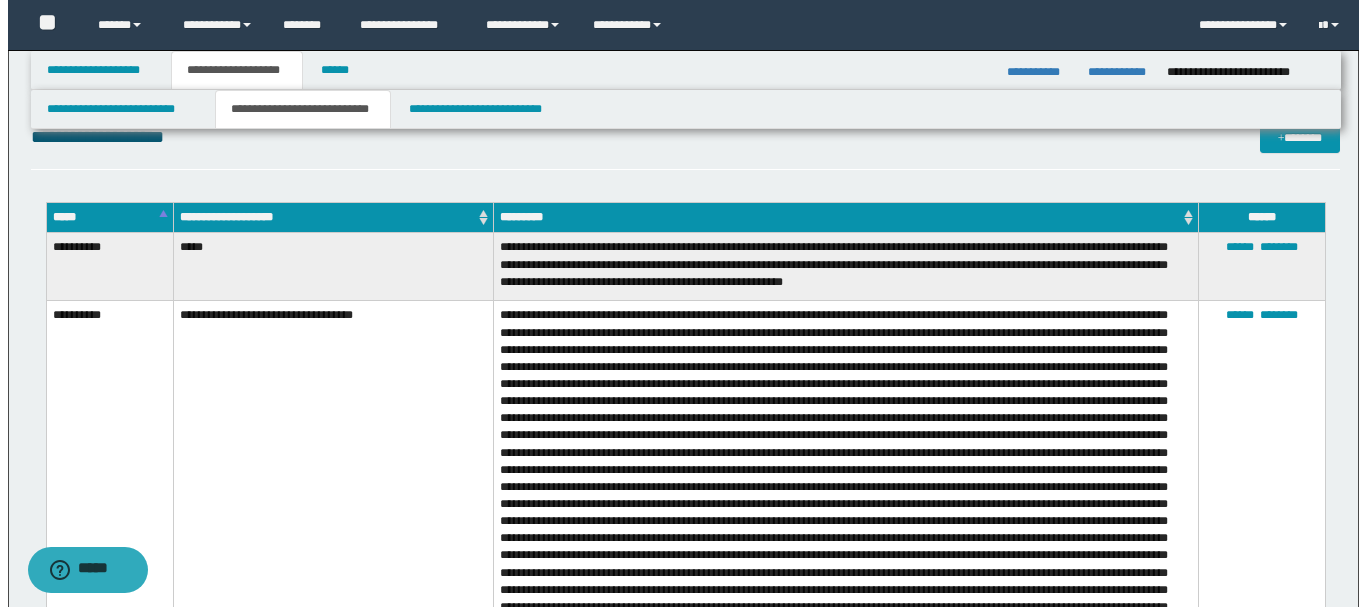 scroll, scrollTop: 583, scrollLeft: 0, axis: vertical 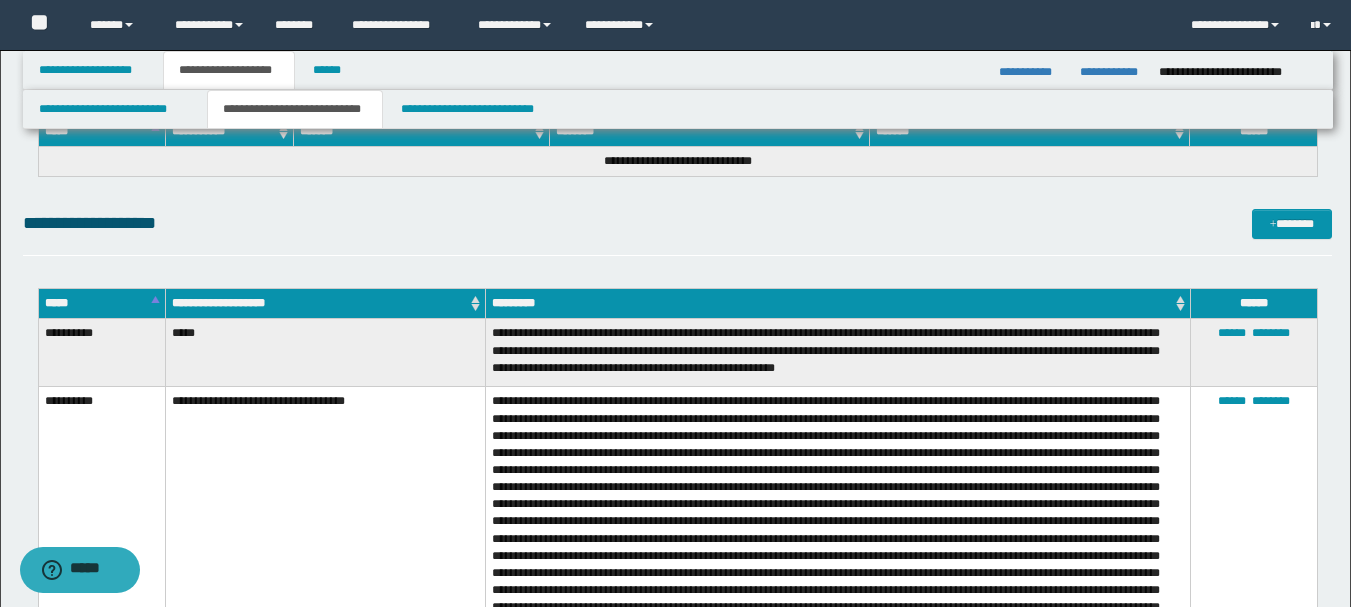 click at bounding box center (837, 674) 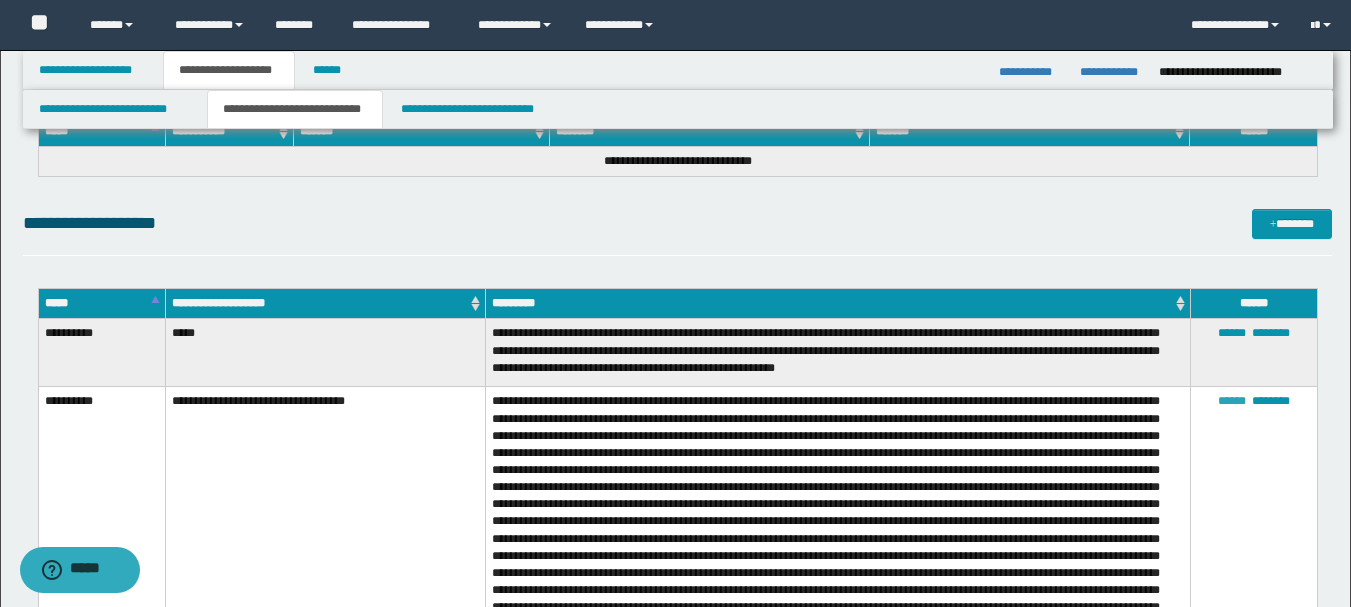 click on "******" at bounding box center [1232, 401] 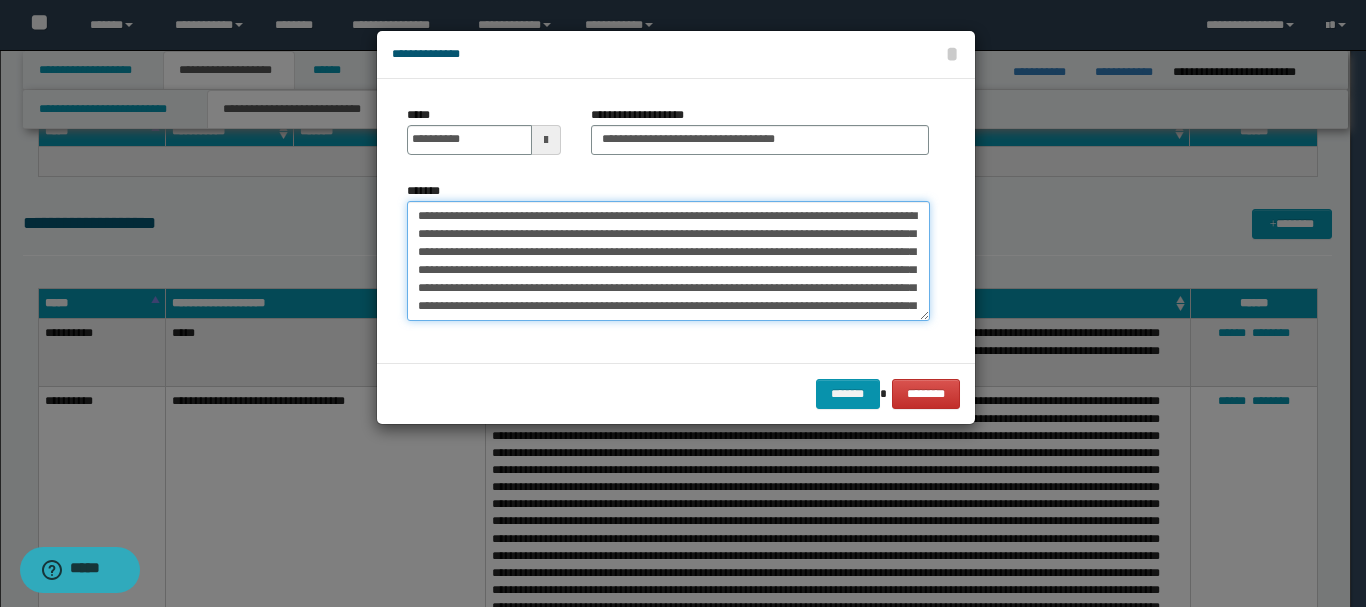 click on "*******" at bounding box center (668, 261) 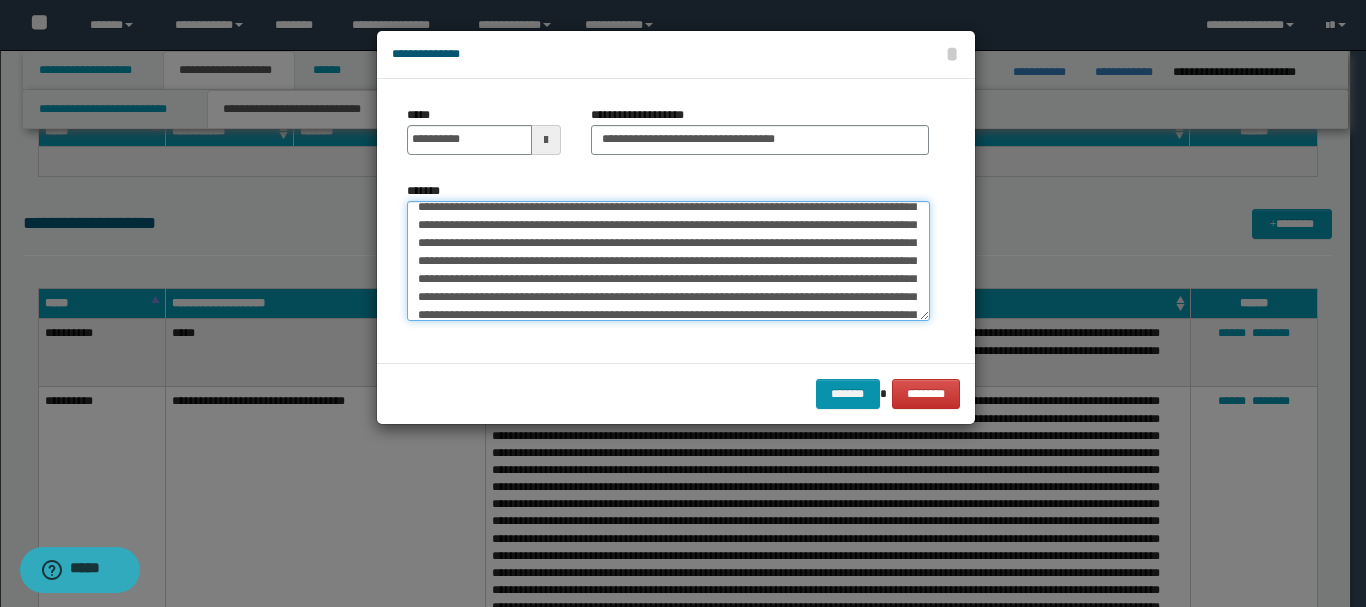 scroll, scrollTop: 200, scrollLeft: 0, axis: vertical 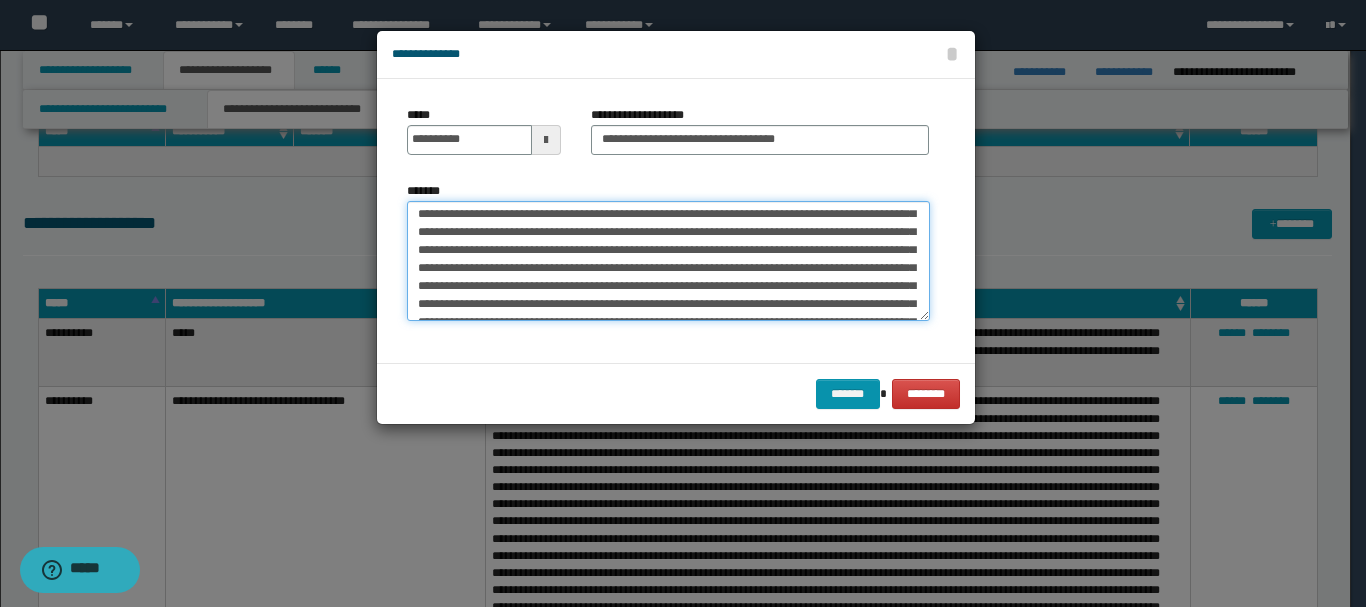 click on "*******" at bounding box center [668, 261] 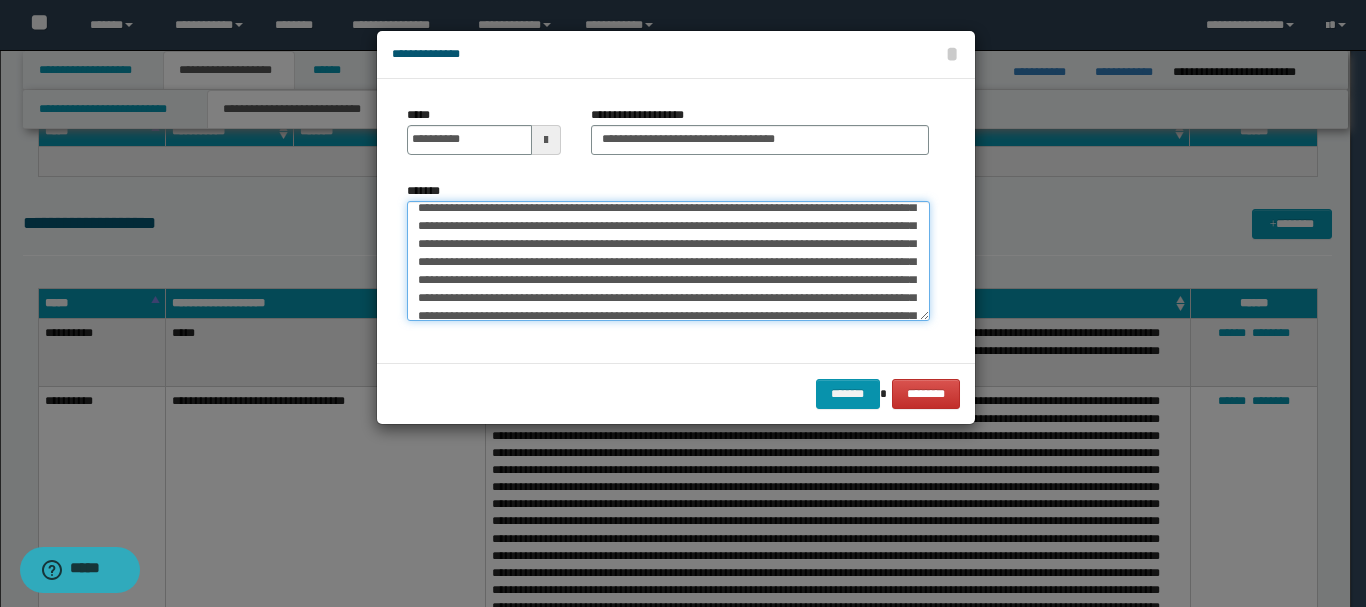 scroll, scrollTop: 300, scrollLeft: 0, axis: vertical 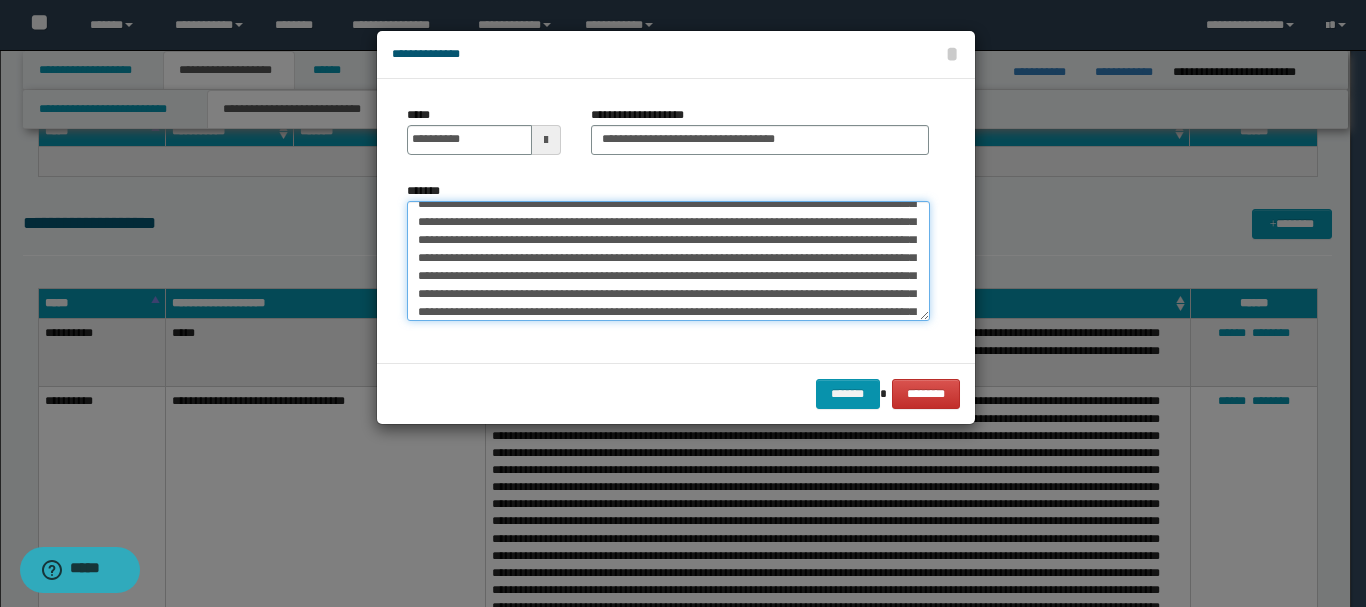 click on "*******" at bounding box center [668, 261] 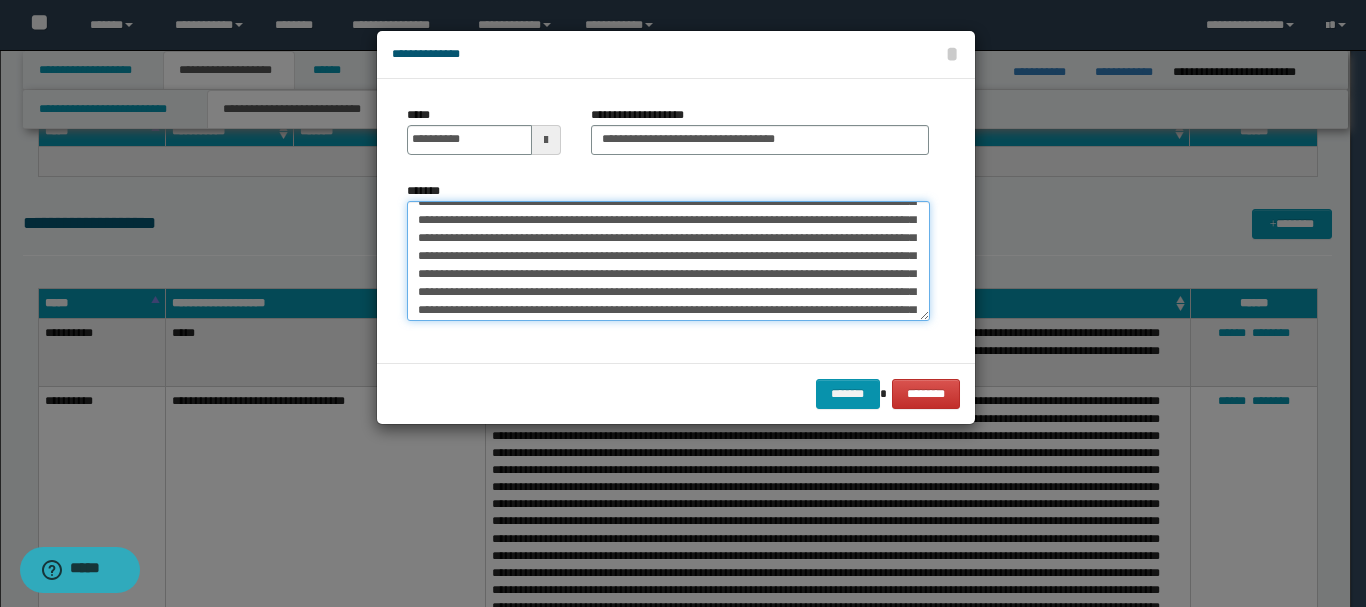 scroll, scrollTop: 400, scrollLeft: 0, axis: vertical 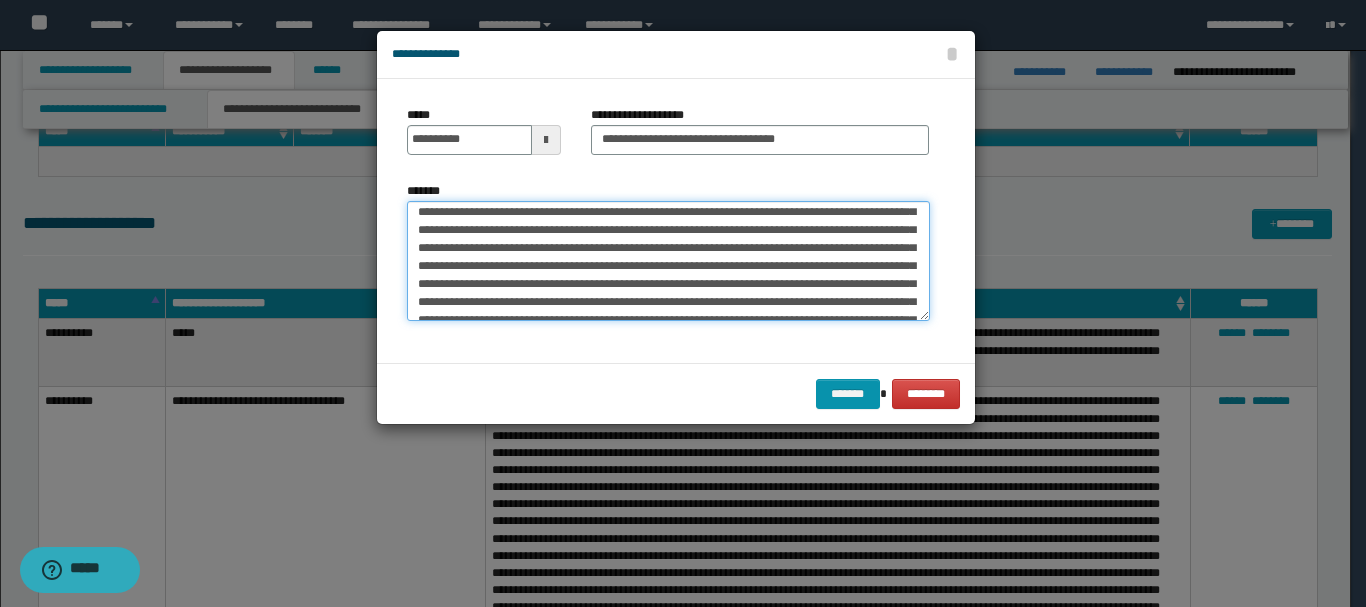 click on "*******" at bounding box center [668, 261] 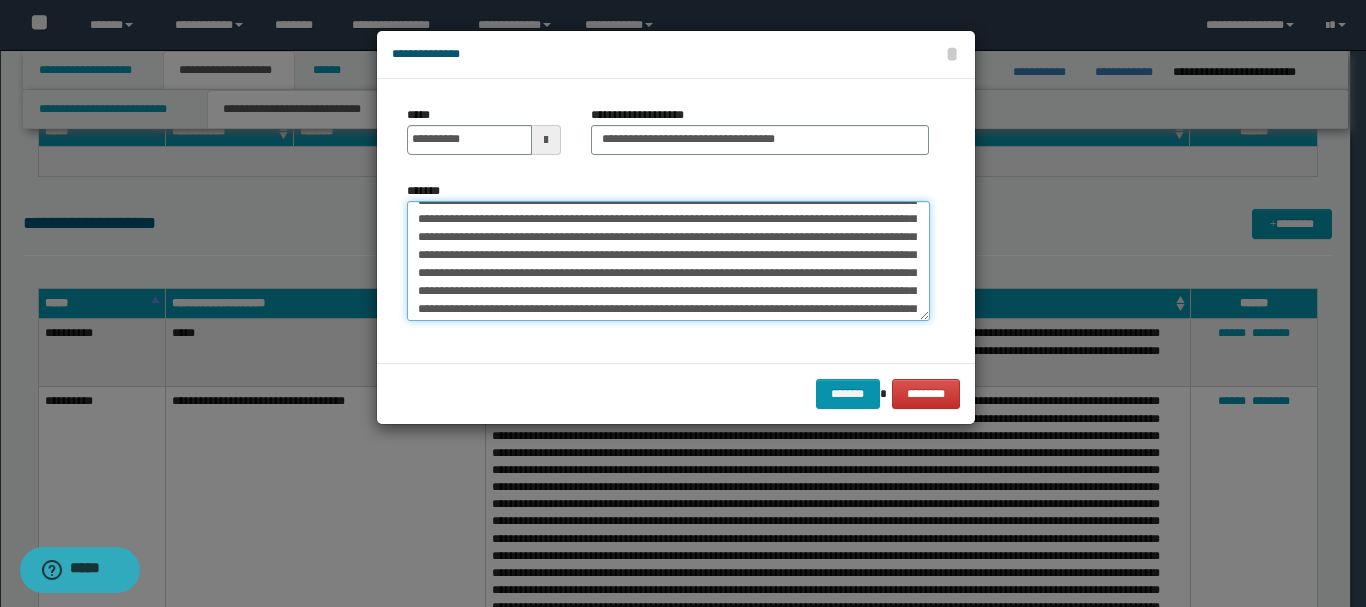 scroll, scrollTop: 500, scrollLeft: 0, axis: vertical 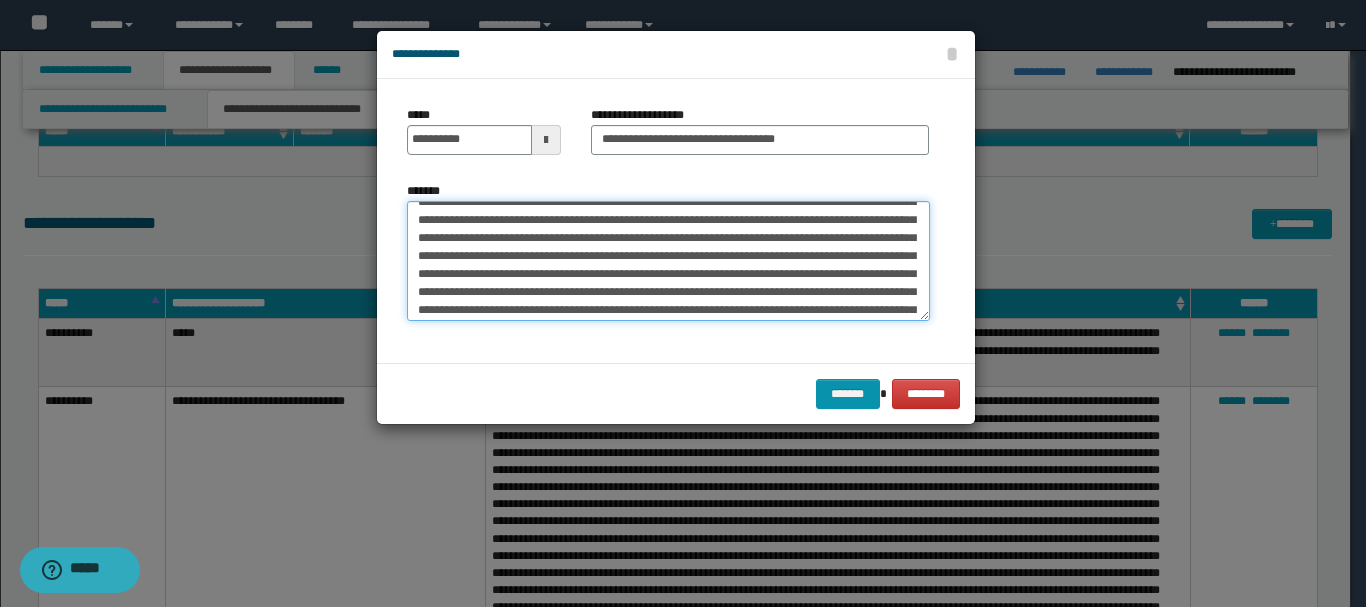 click on "*******" at bounding box center (668, 261) 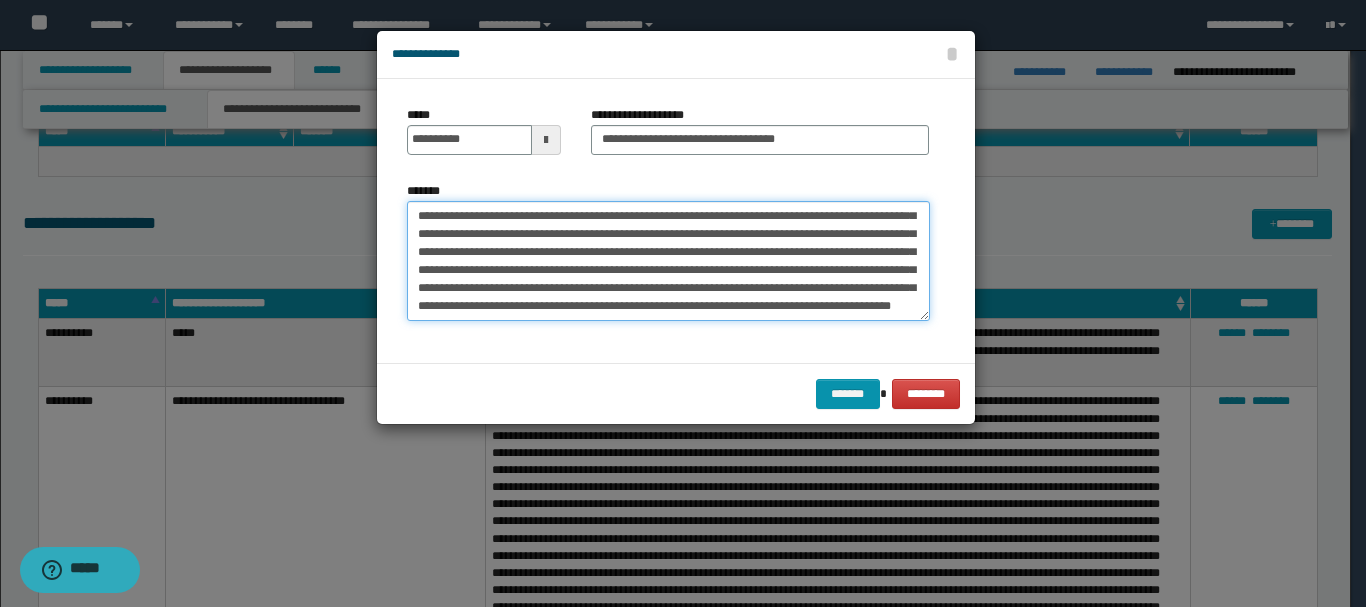 scroll, scrollTop: 638, scrollLeft: 0, axis: vertical 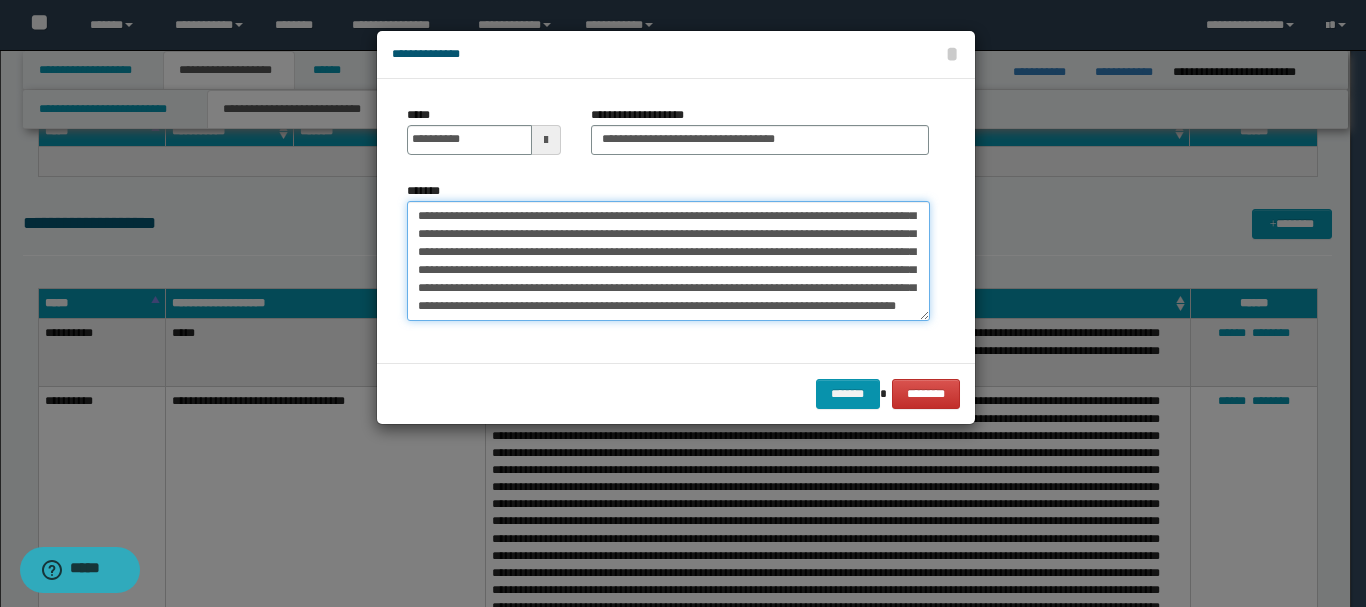 click on "*******" at bounding box center (668, 261) 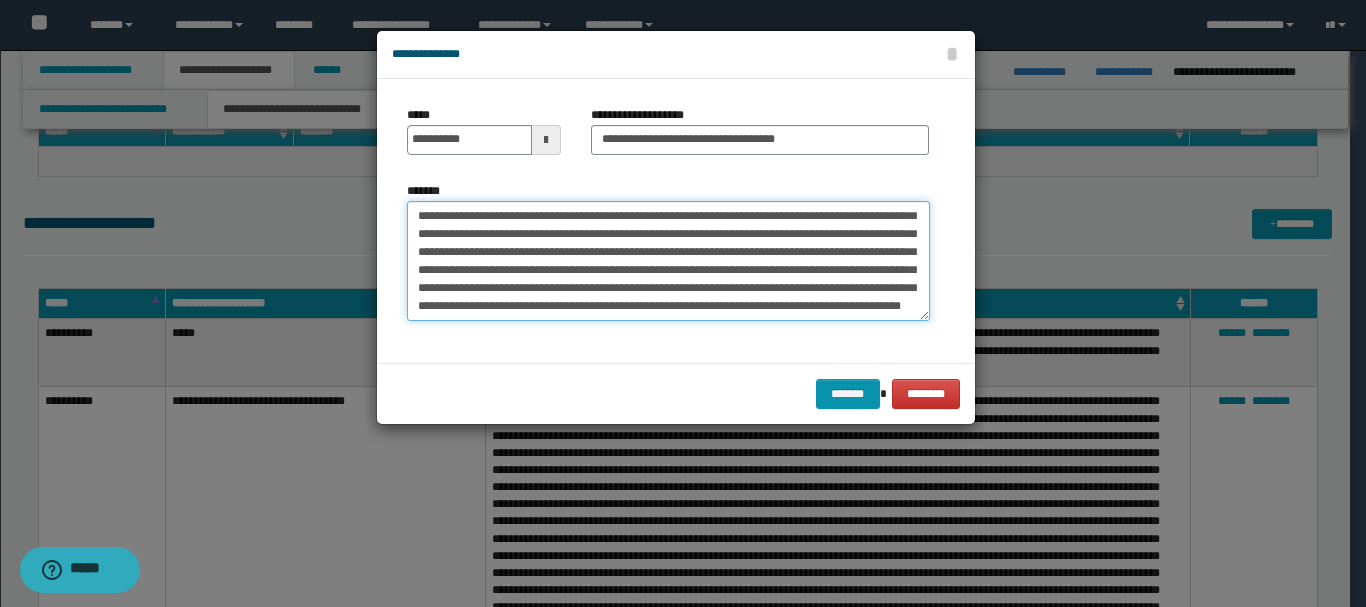 scroll, scrollTop: 738, scrollLeft: 0, axis: vertical 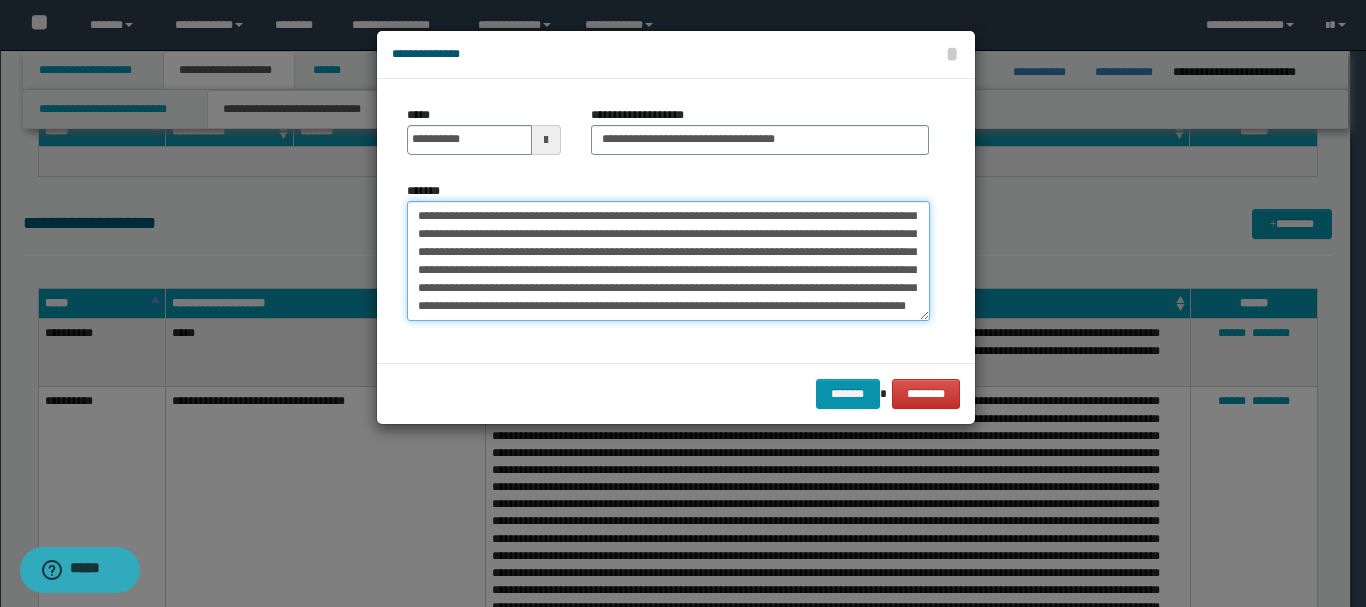 click on "*******" at bounding box center [668, 261] 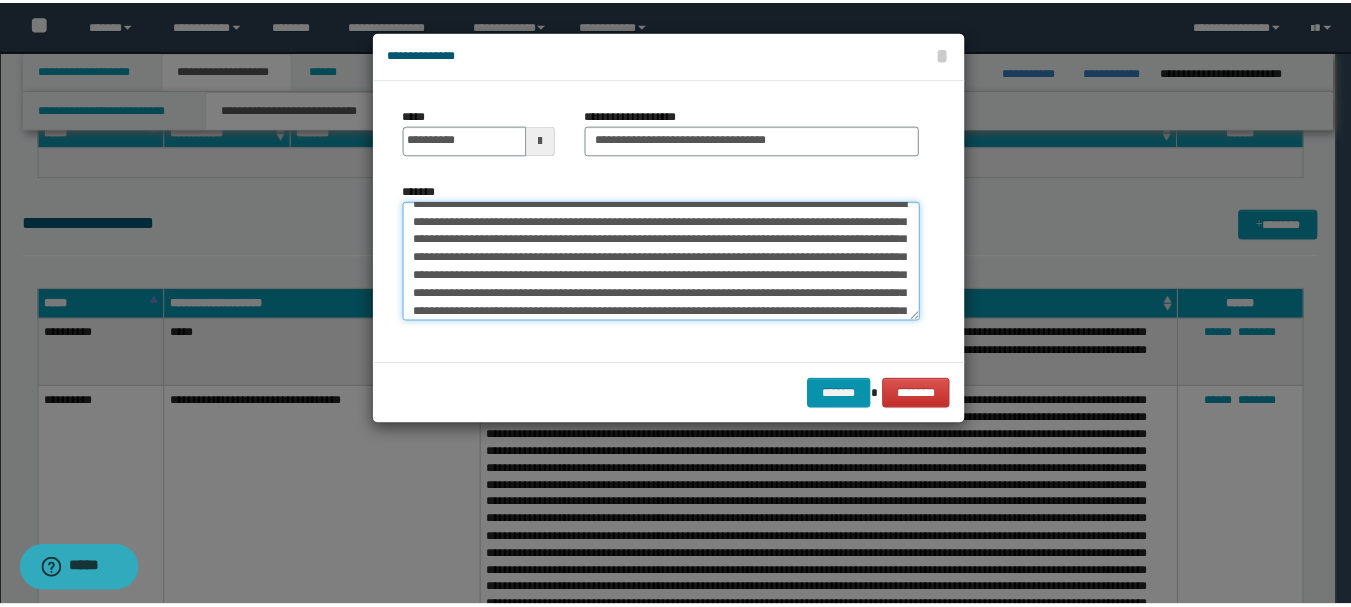 scroll, scrollTop: 0, scrollLeft: 0, axis: both 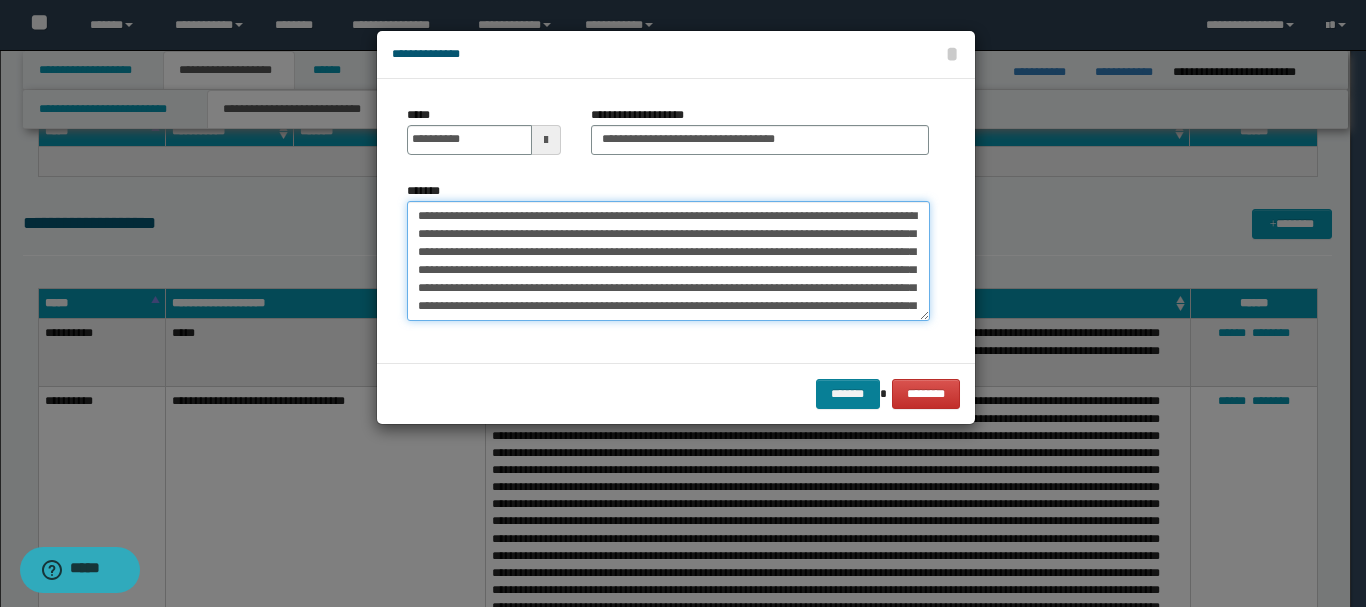 type on "**********" 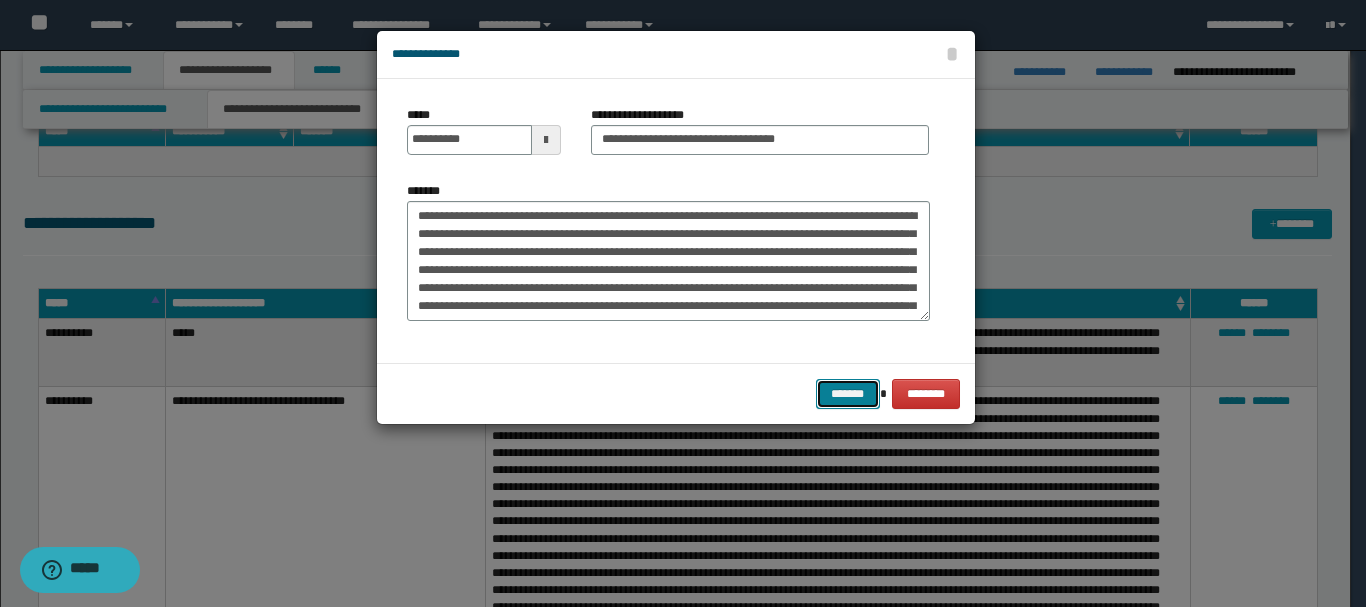 click on "*******" at bounding box center (848, 394) 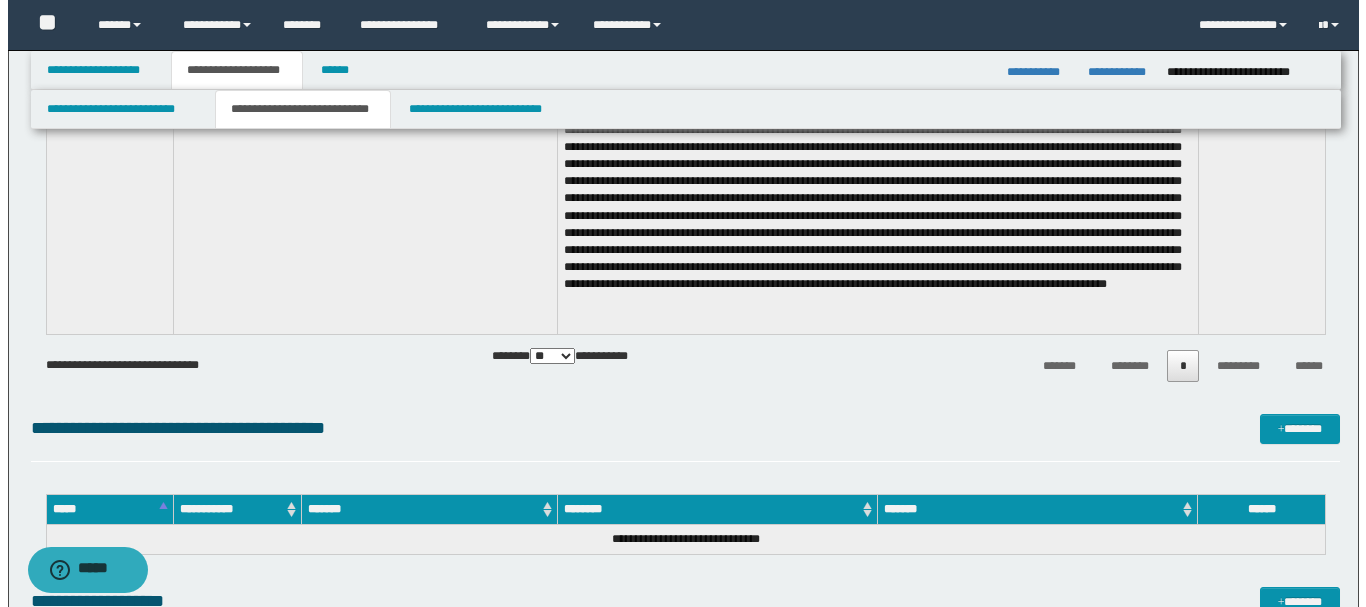 scroll, scrollTop: 0, scrollLeft: 0, axis: both 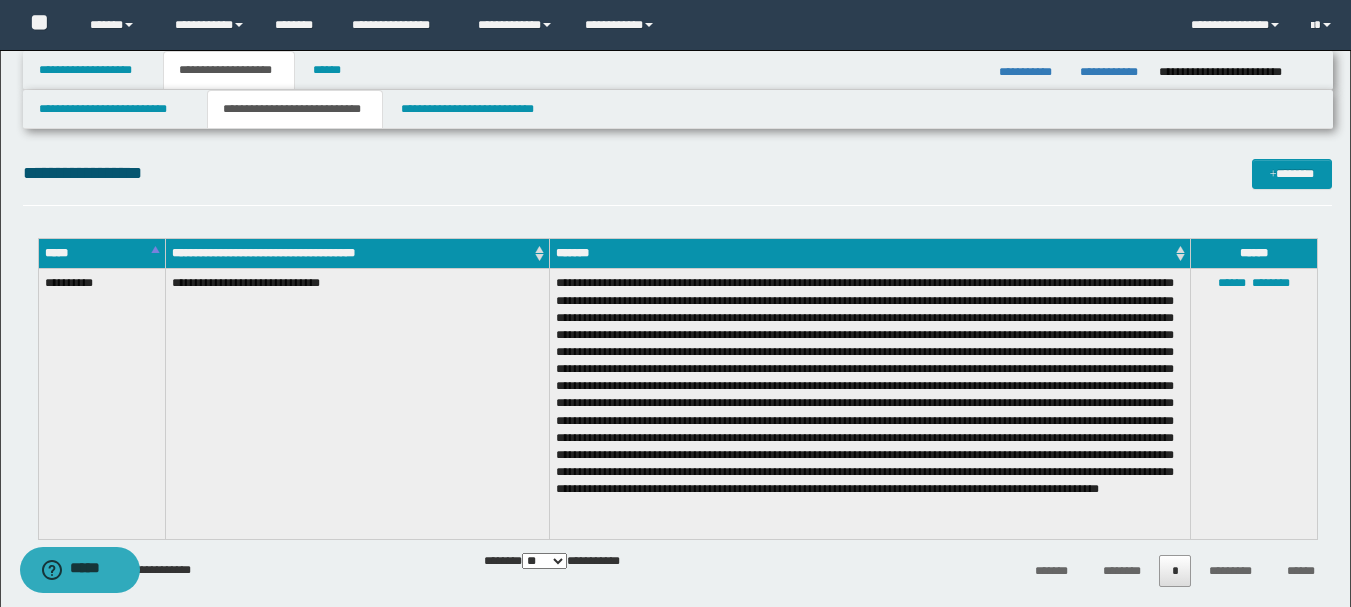 click at bounding box center [869, 404] 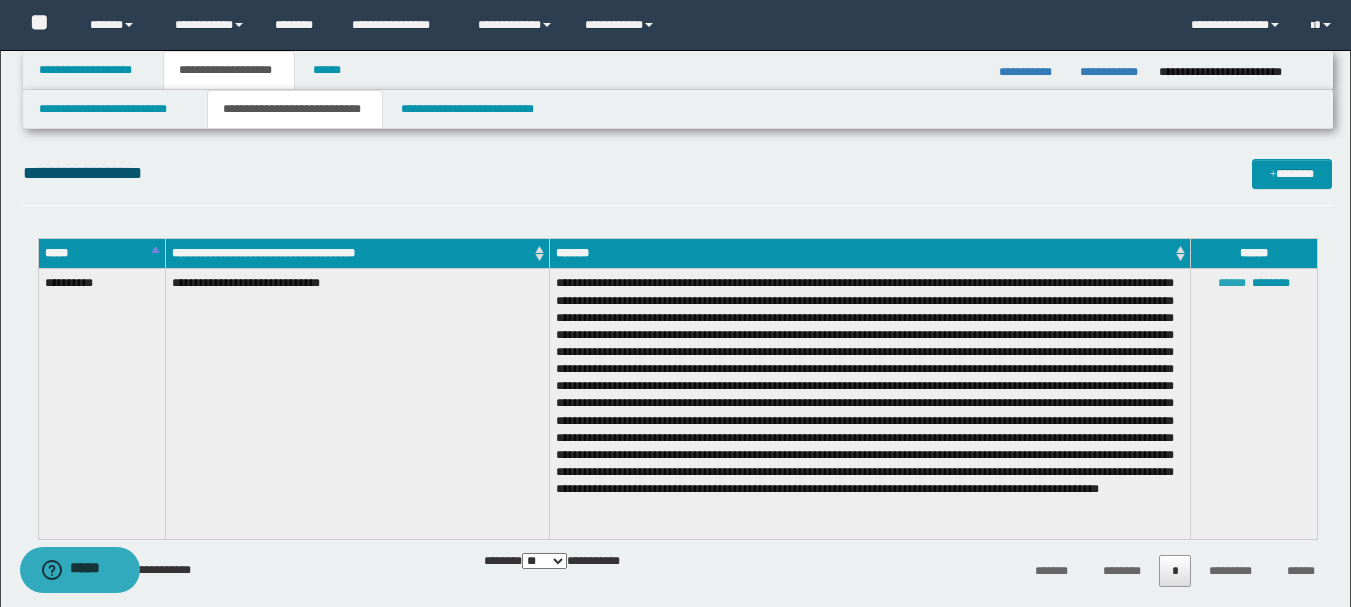 click on "******" at bounding box center (1232, 283) 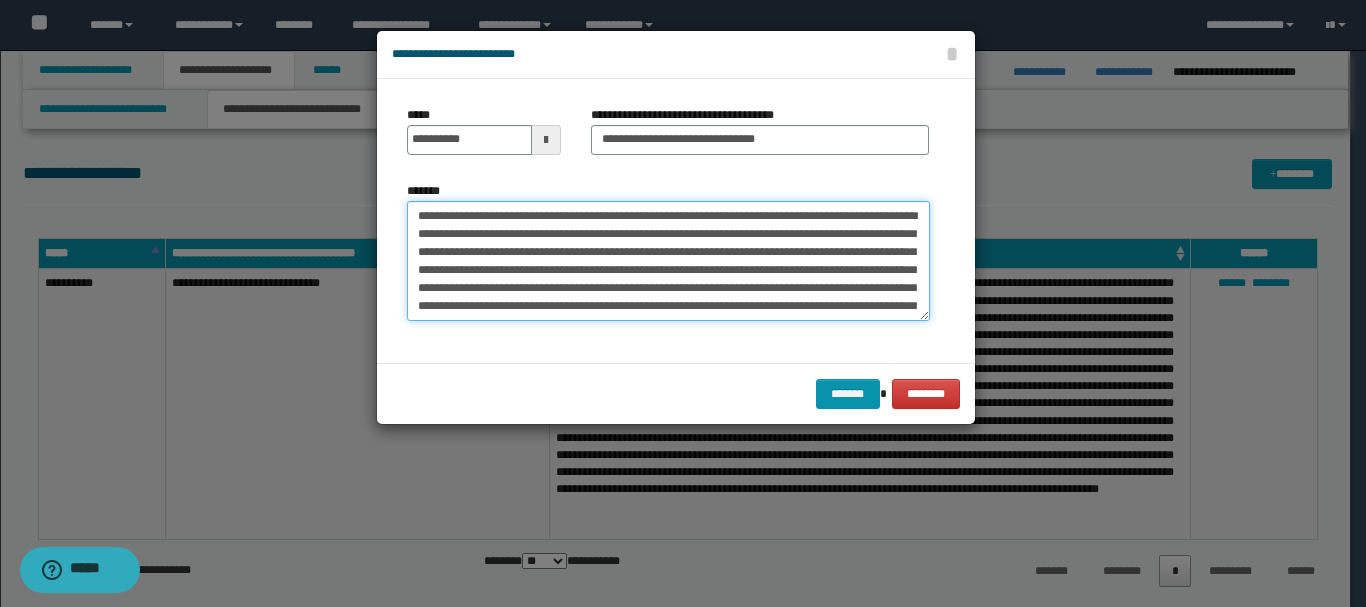 click on "*******" at bounding box center [668, 261] 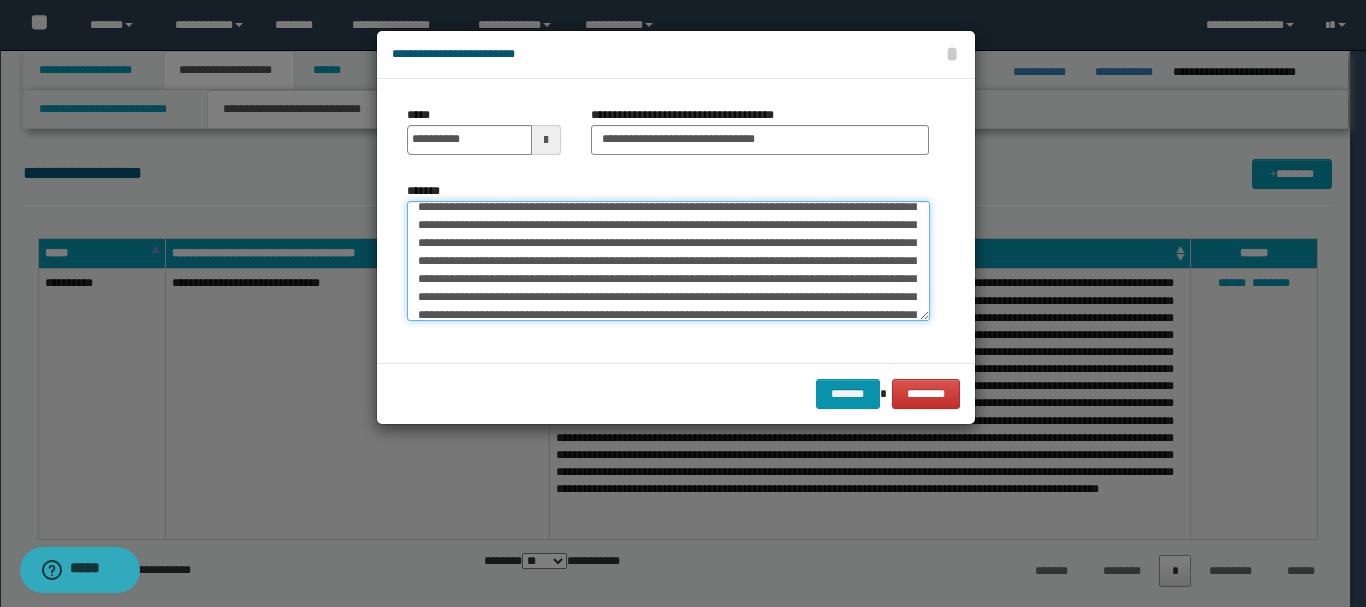 scroll, scrollTop: 40, scrollLeft: 0, axis: vertical 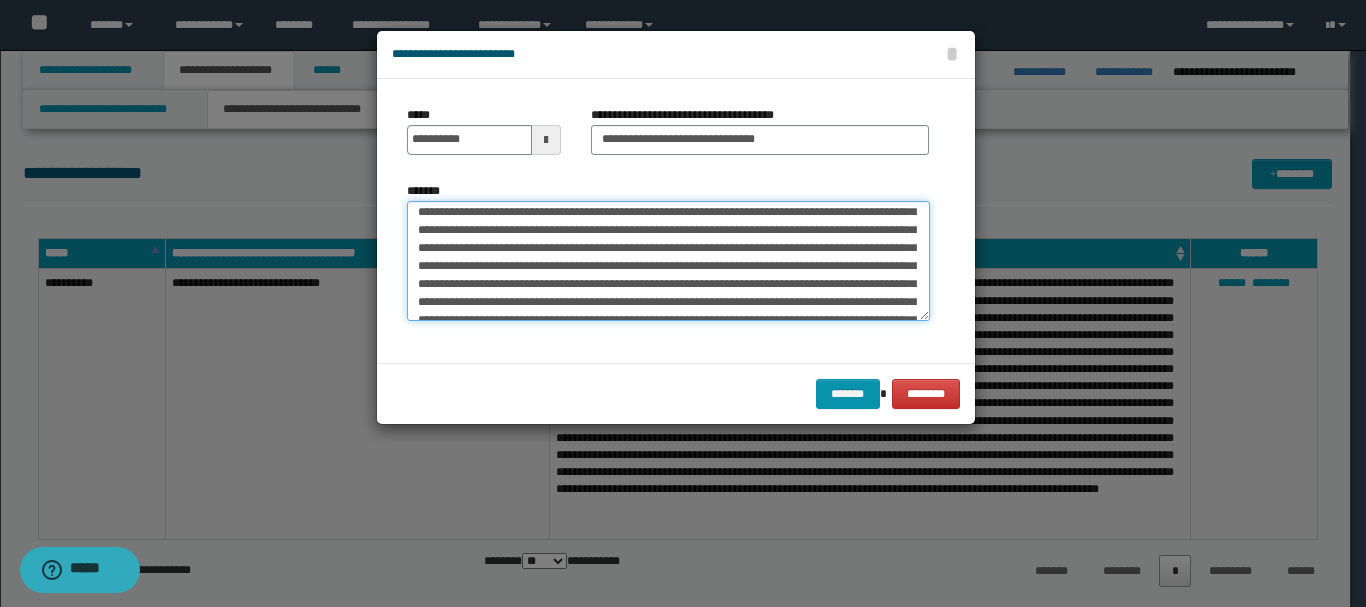 click on "*******" at bounding box center (668, 261) 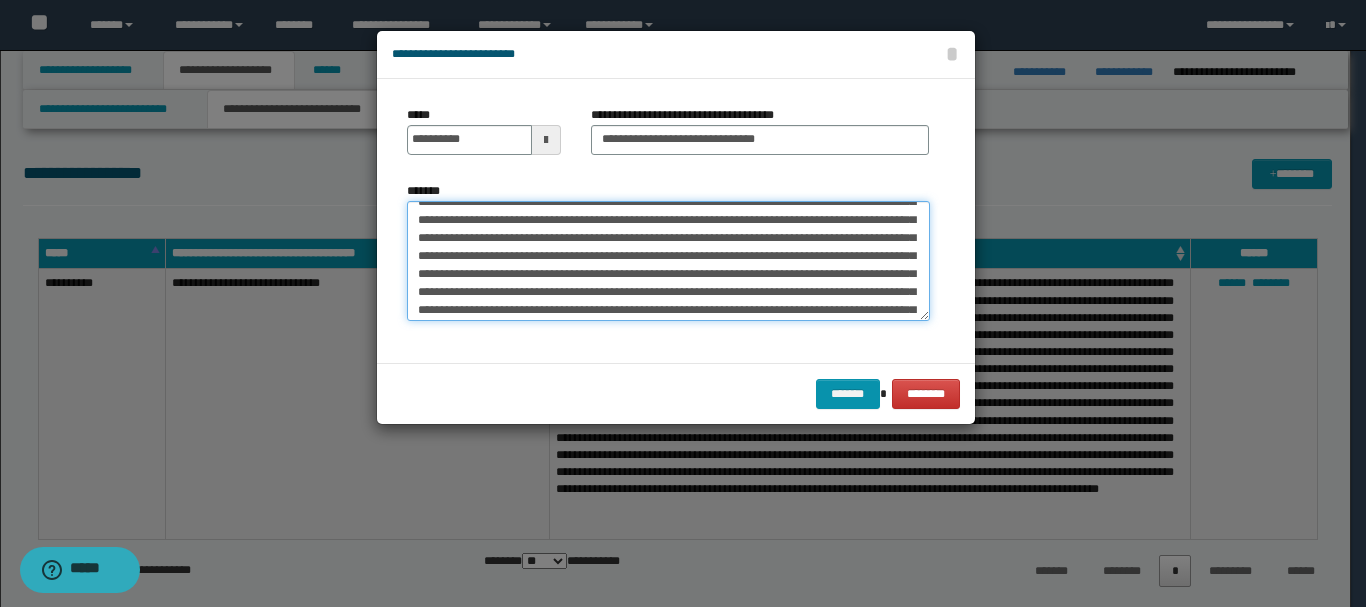 click on "*******" at bounding box center [668, 261] 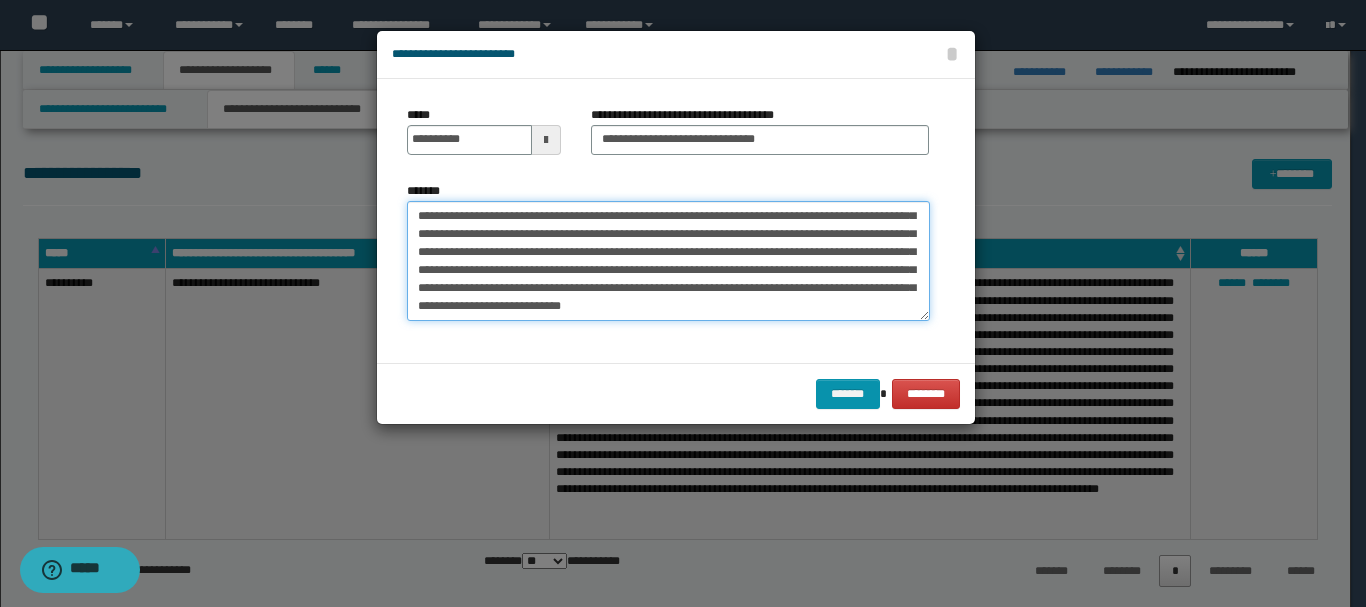 scroll, scrollTop: 234, scrollLeft: 0, axis: vertical 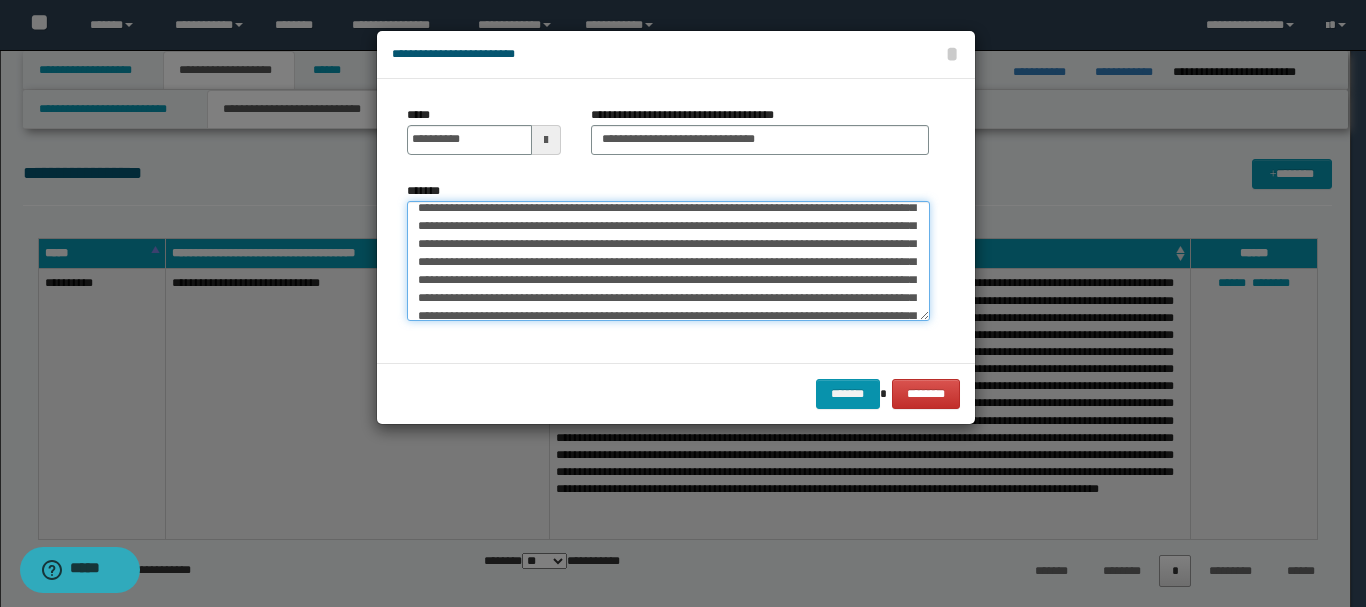 click on "*******" at bounding box center [668, 261] 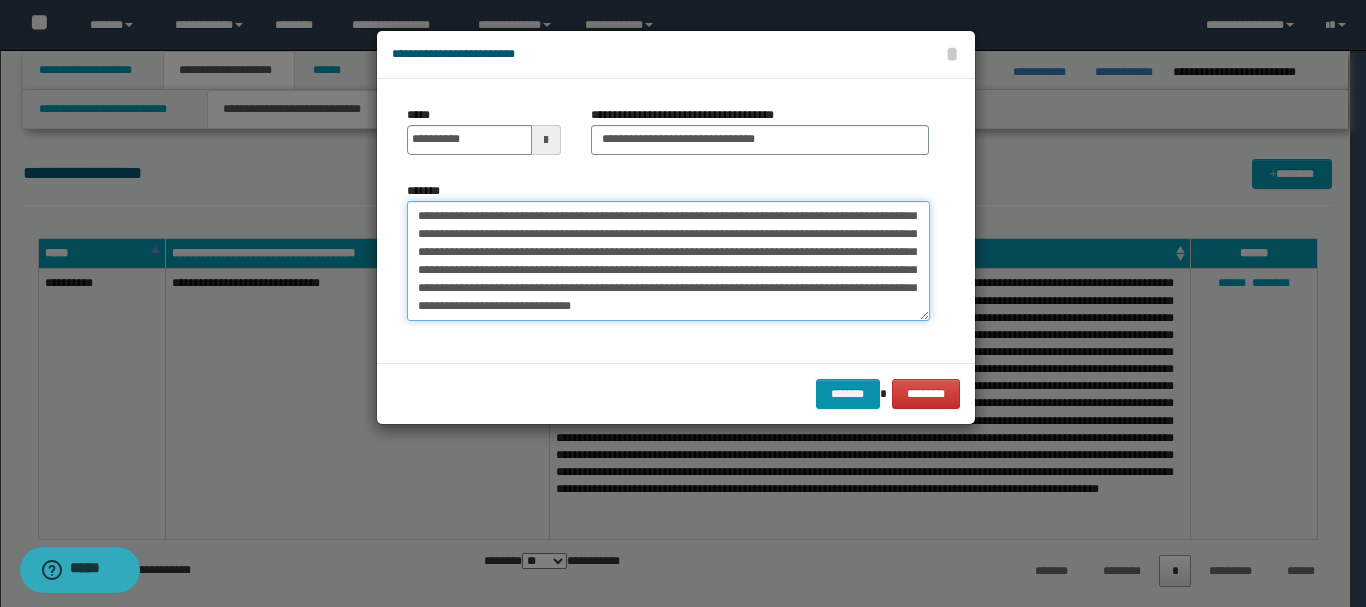 scroll, scrollTop: 234, scrollLeft: 0, axis: vertical 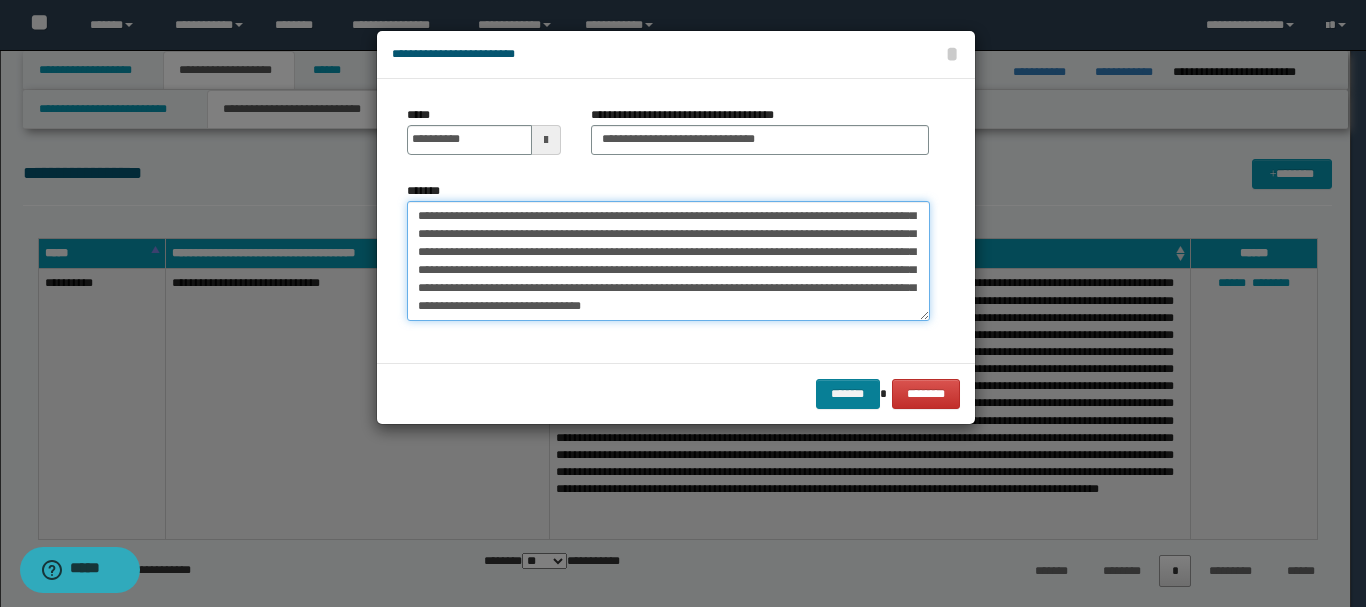 type on "**********" 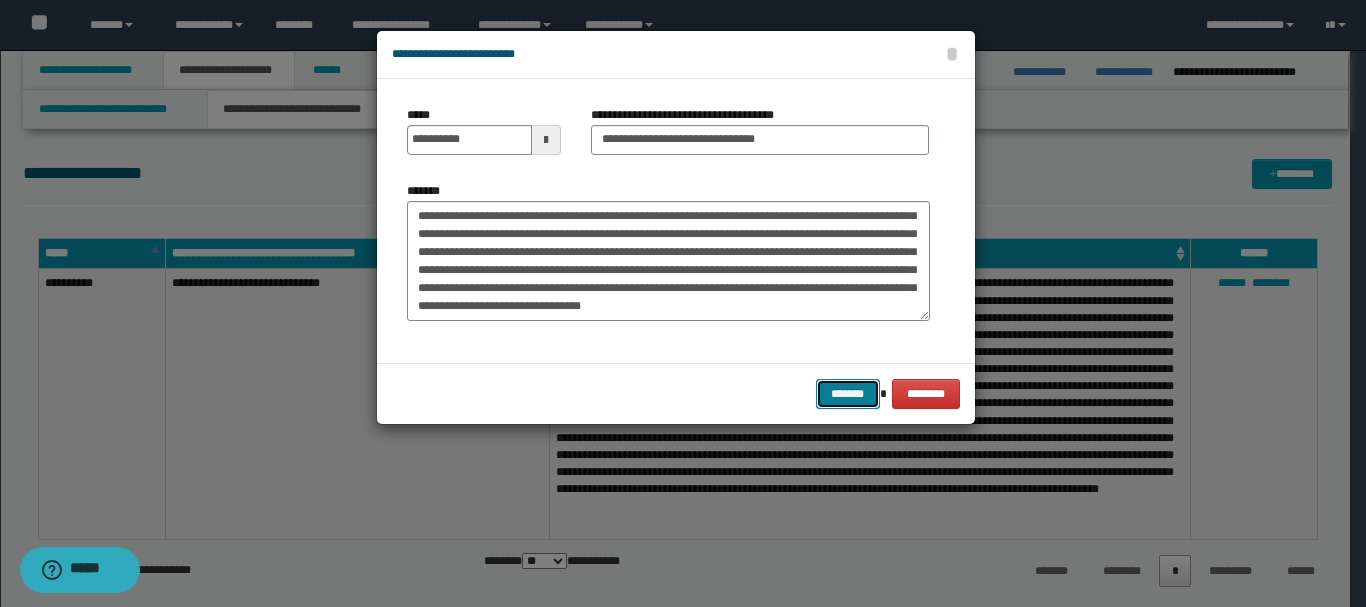 click on "*******" at bounding box center [848, 394] 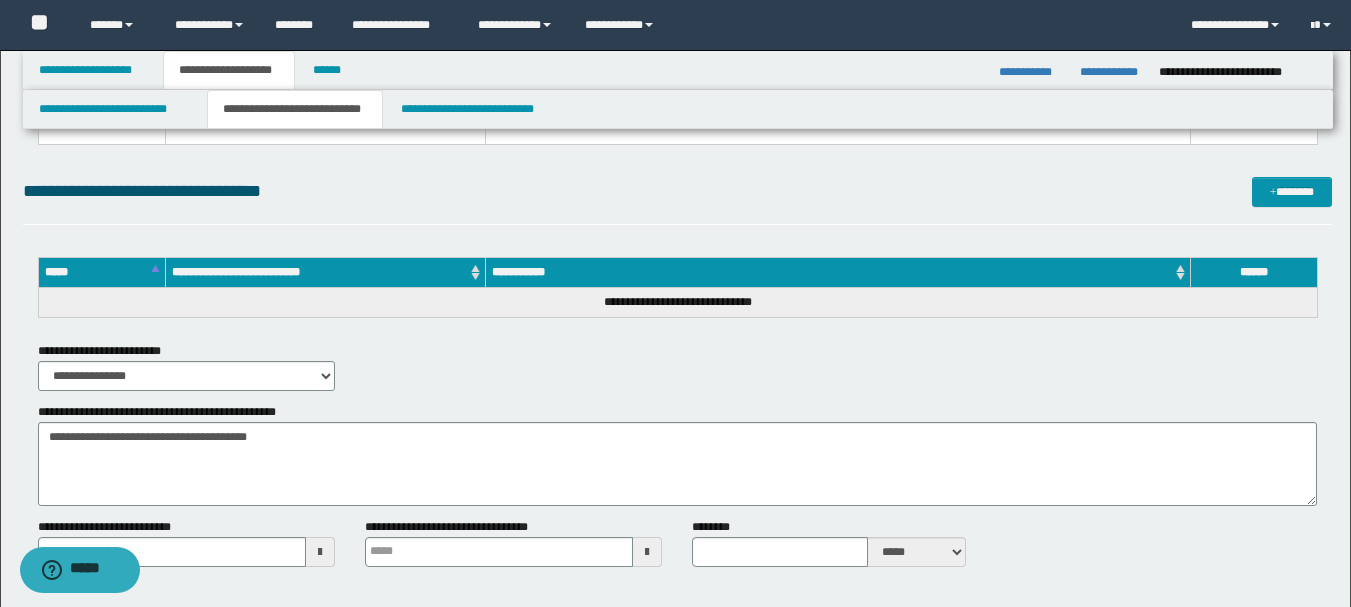 scroll, scrollTop: 1483, scrollLeft: 0, axis: vertical 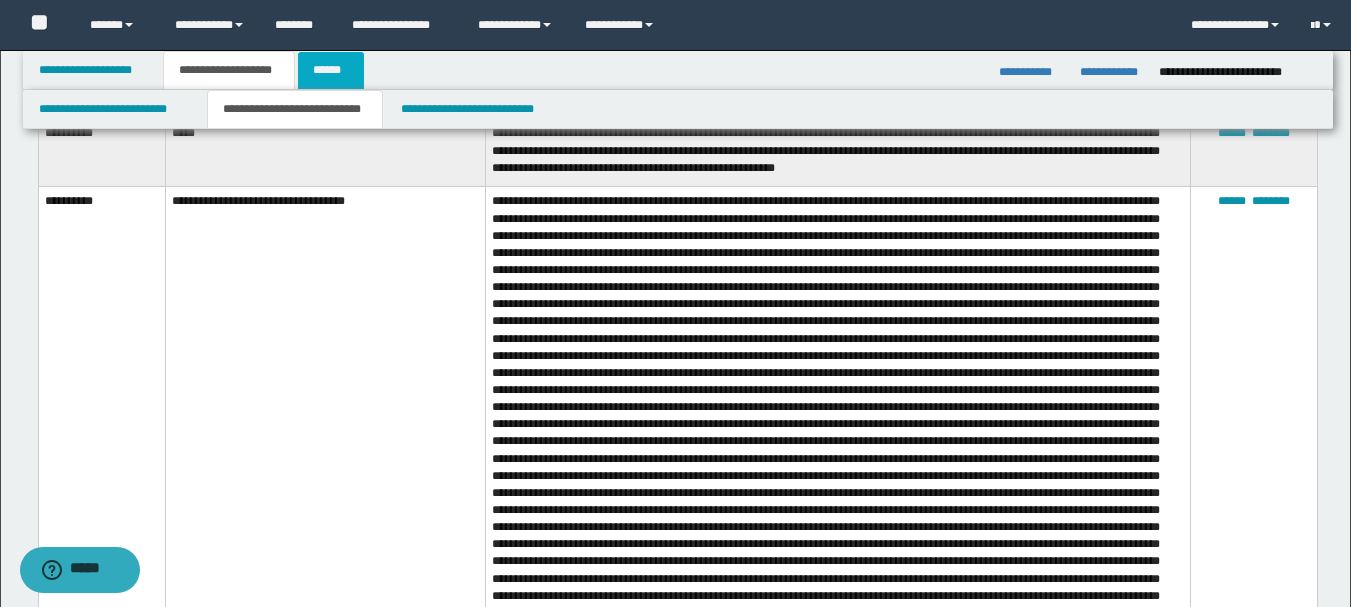 click on "******" at bounding box center [331, 70] 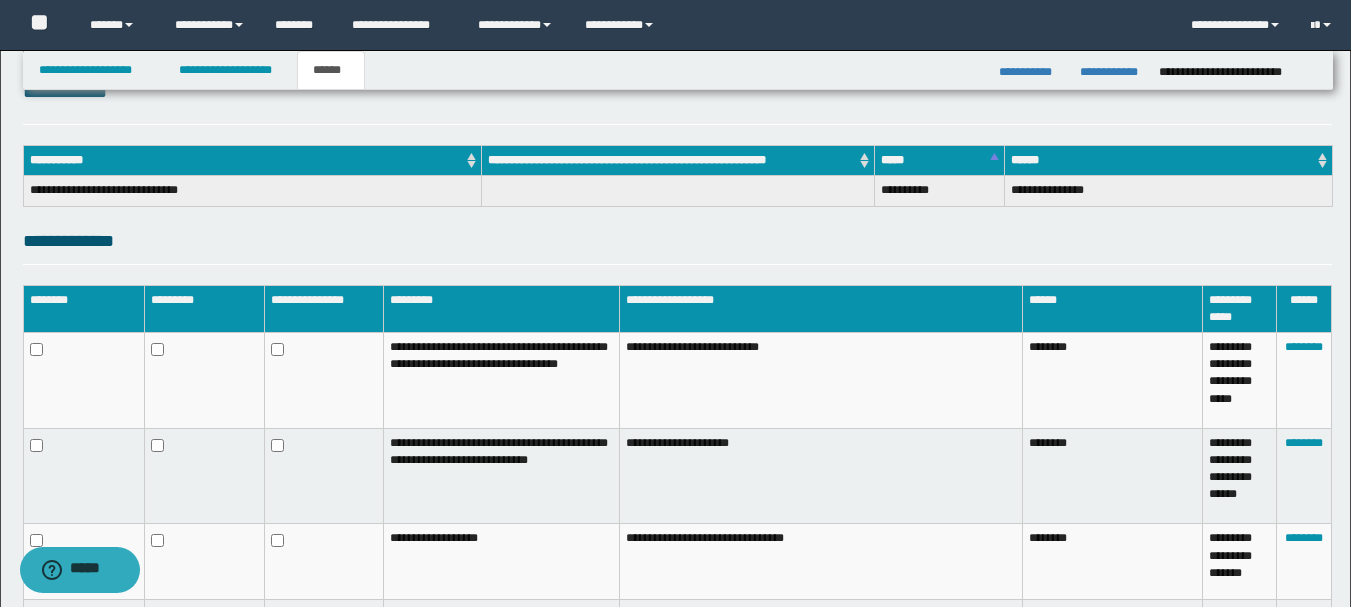 scroll, scrollTop: 300, scrollLeft: 0, axis: vertical 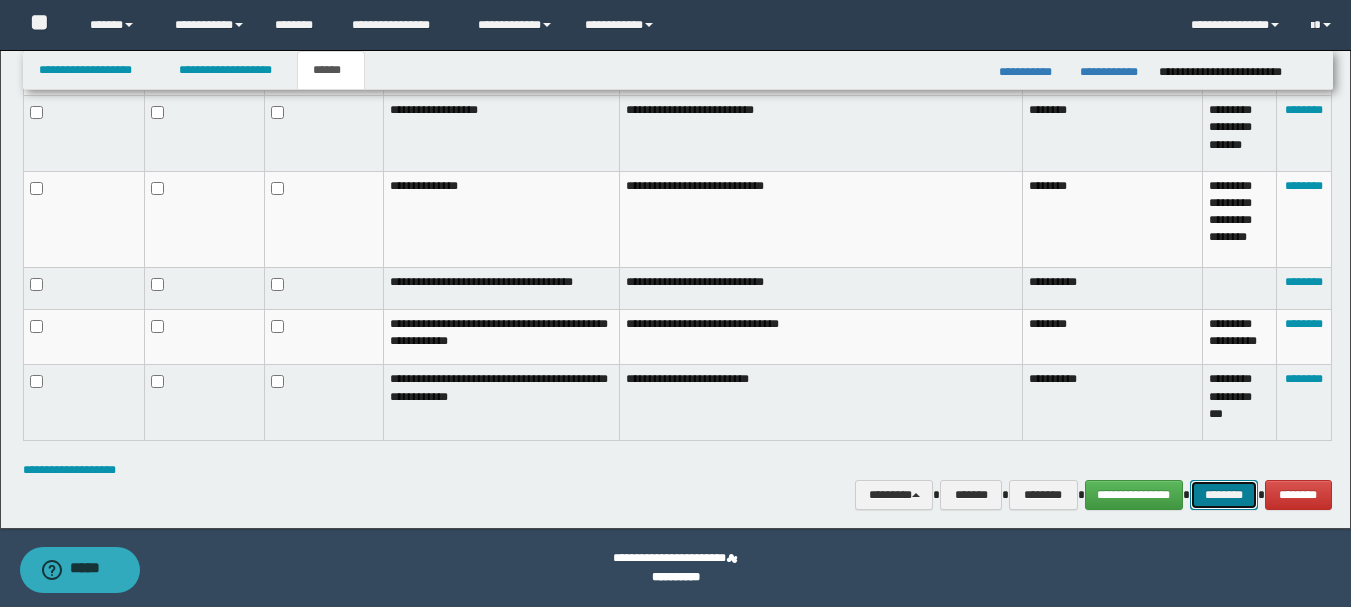 click on "********" at bounding box center (1224, 495) 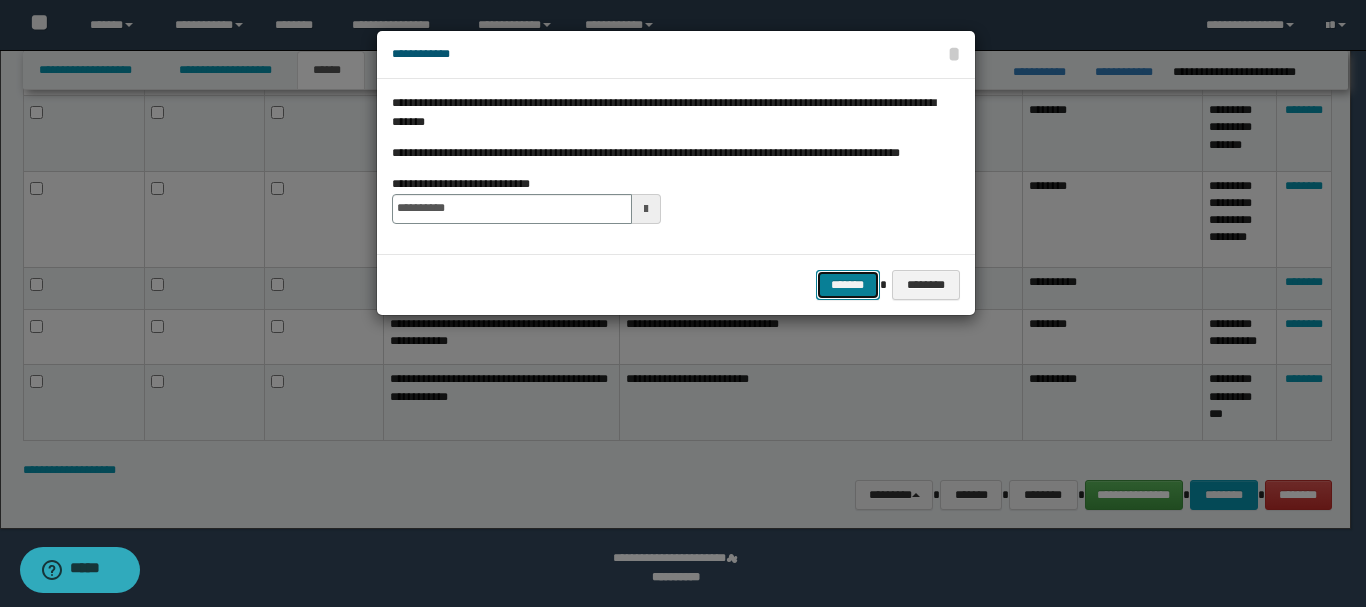 click on "*******" at bounding box center [848, 285] 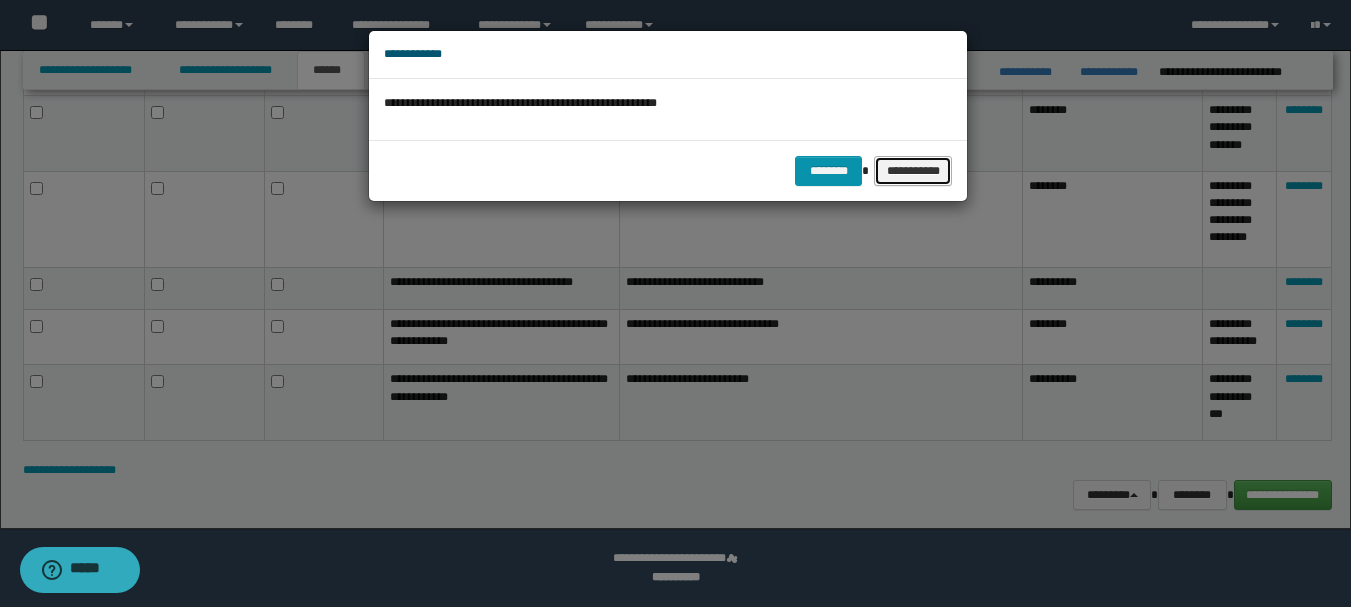 click on "**********" at bounding box center [913, 171] 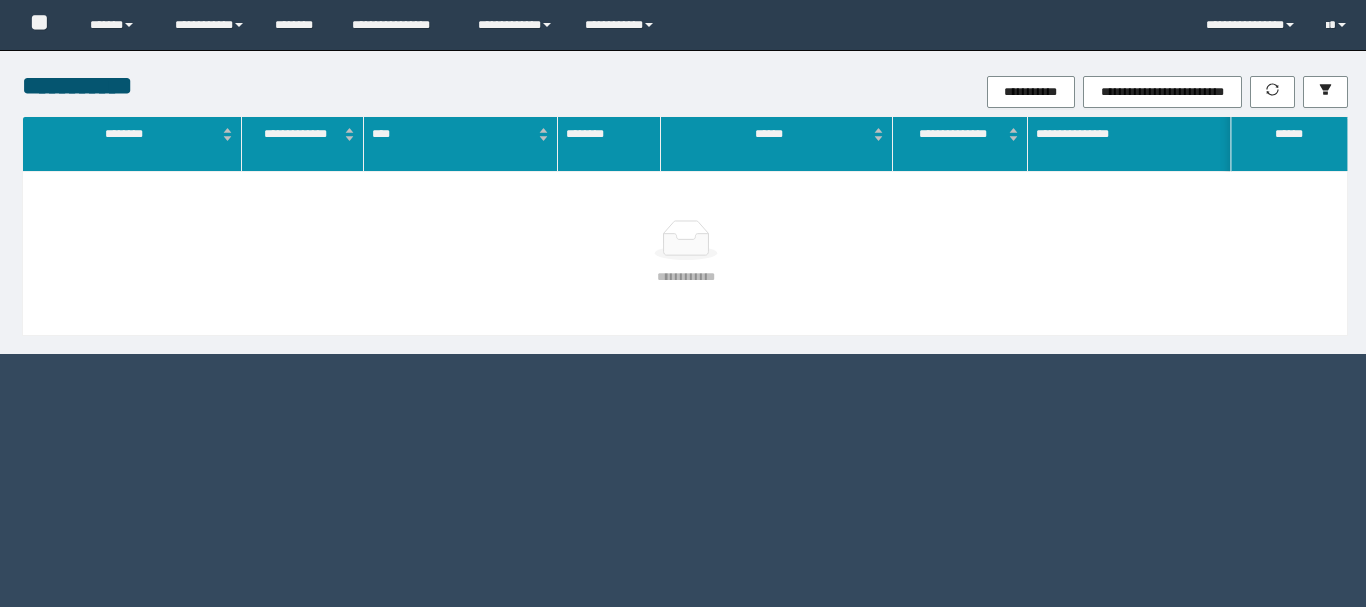 scroll, scrollTop: 0, scrollLeft: 0, axis: both 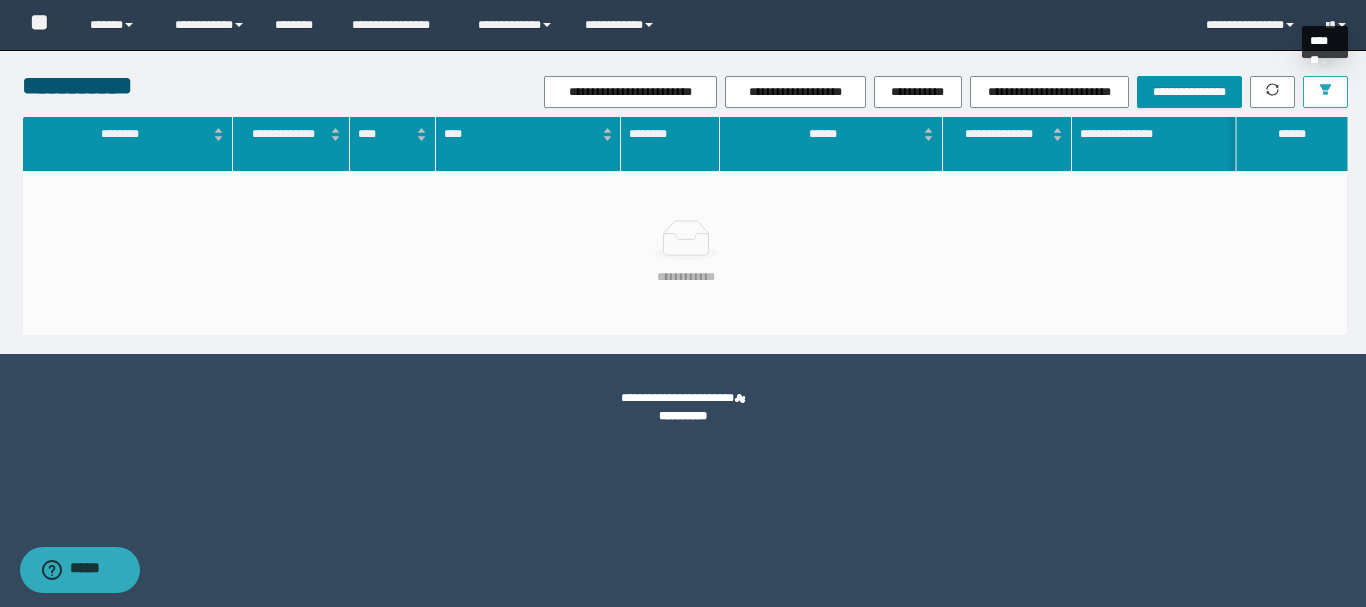 click 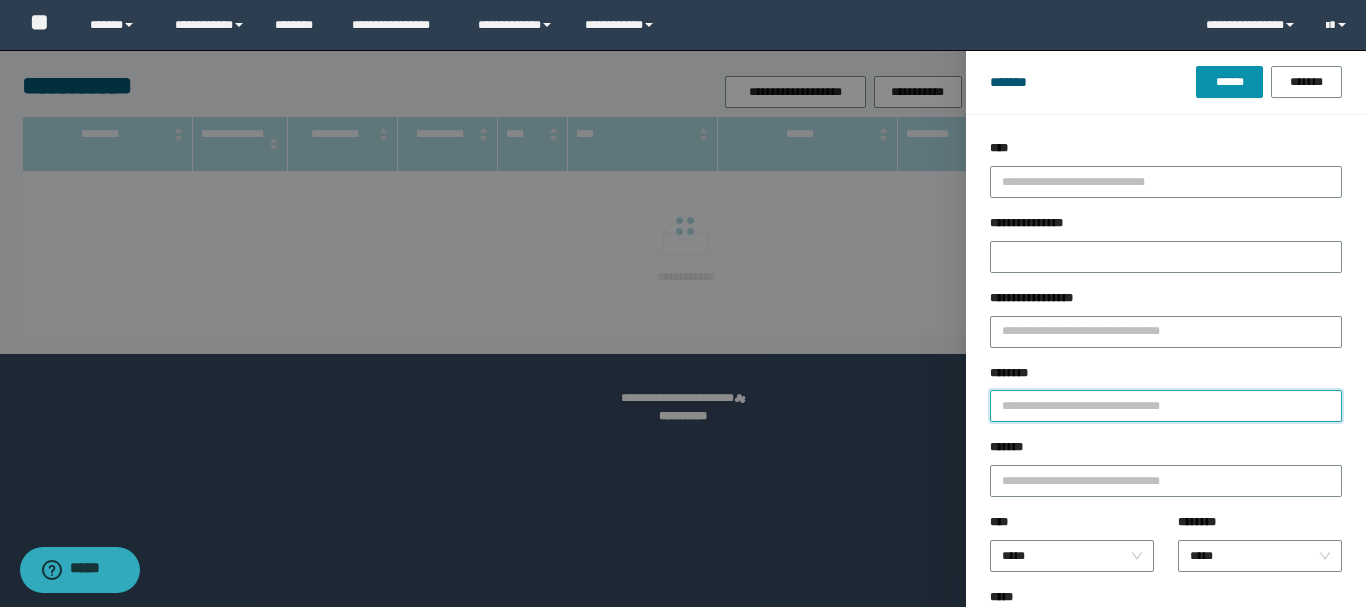 click on "********" at bounding box center [1166, 406] 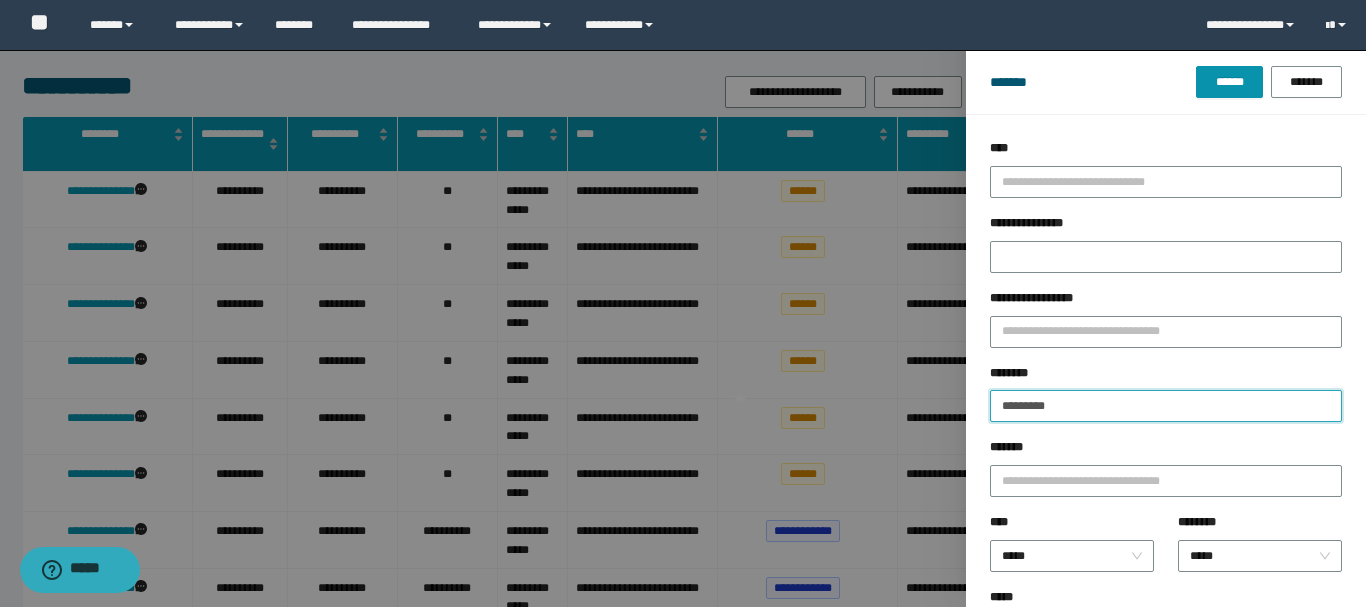 type 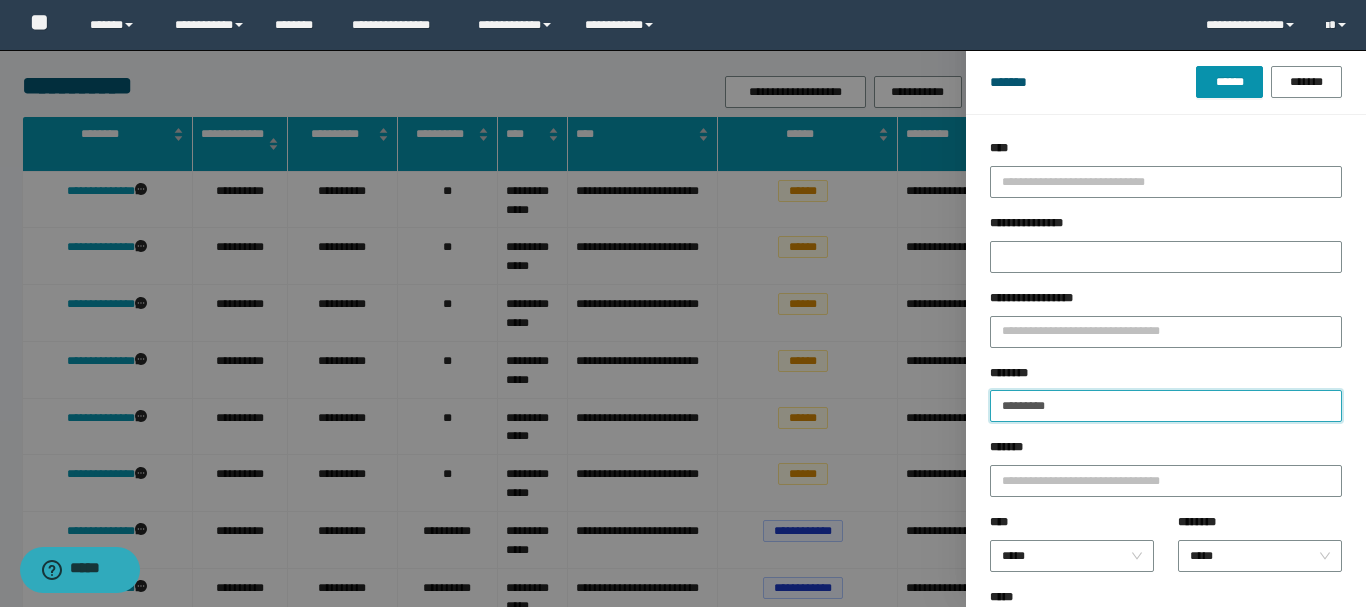 click on "********" at bounding box center [1166, 406] 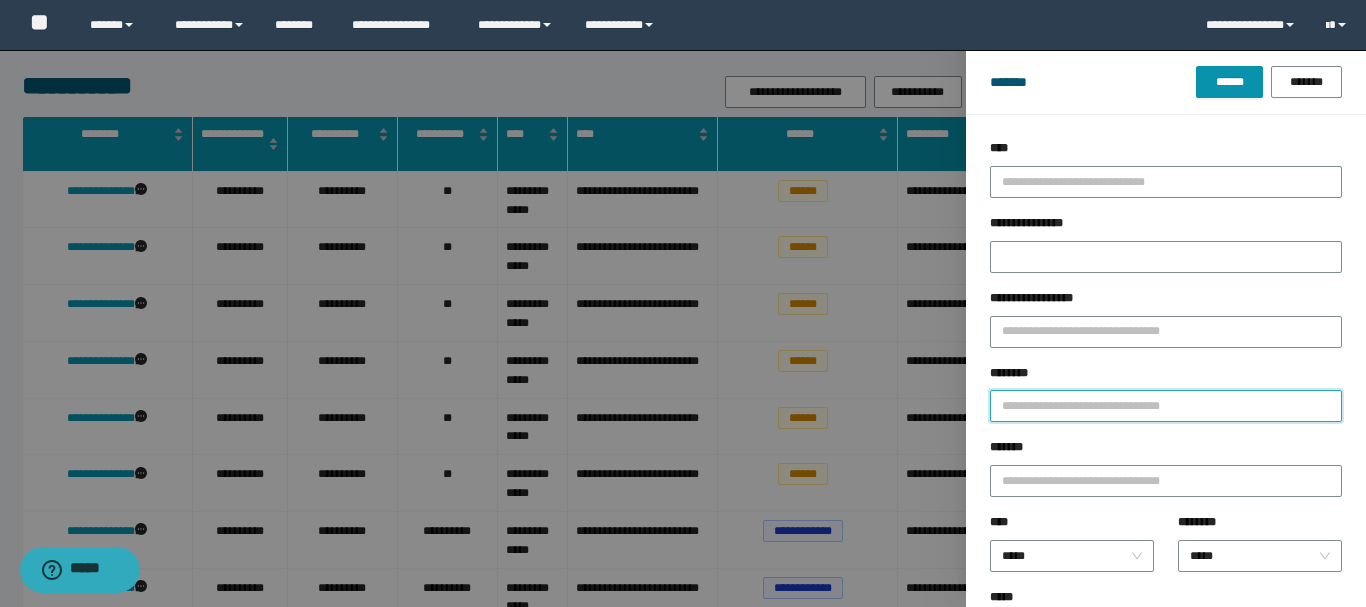 paste on "**********" 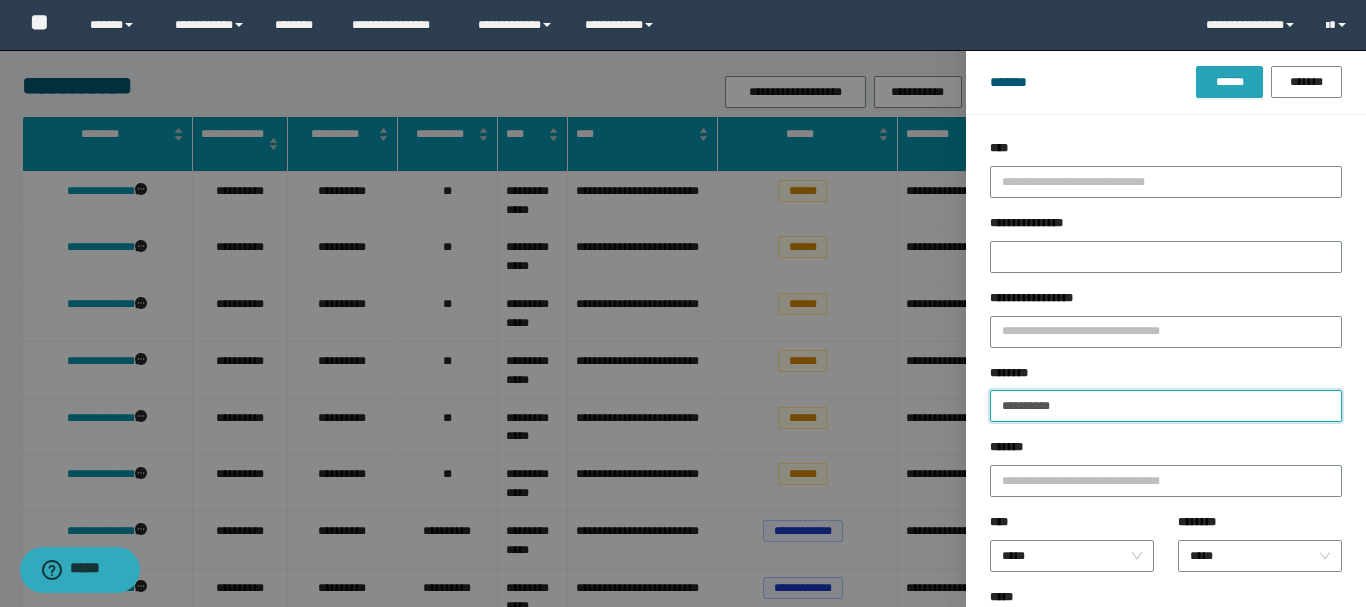 type on "**********" 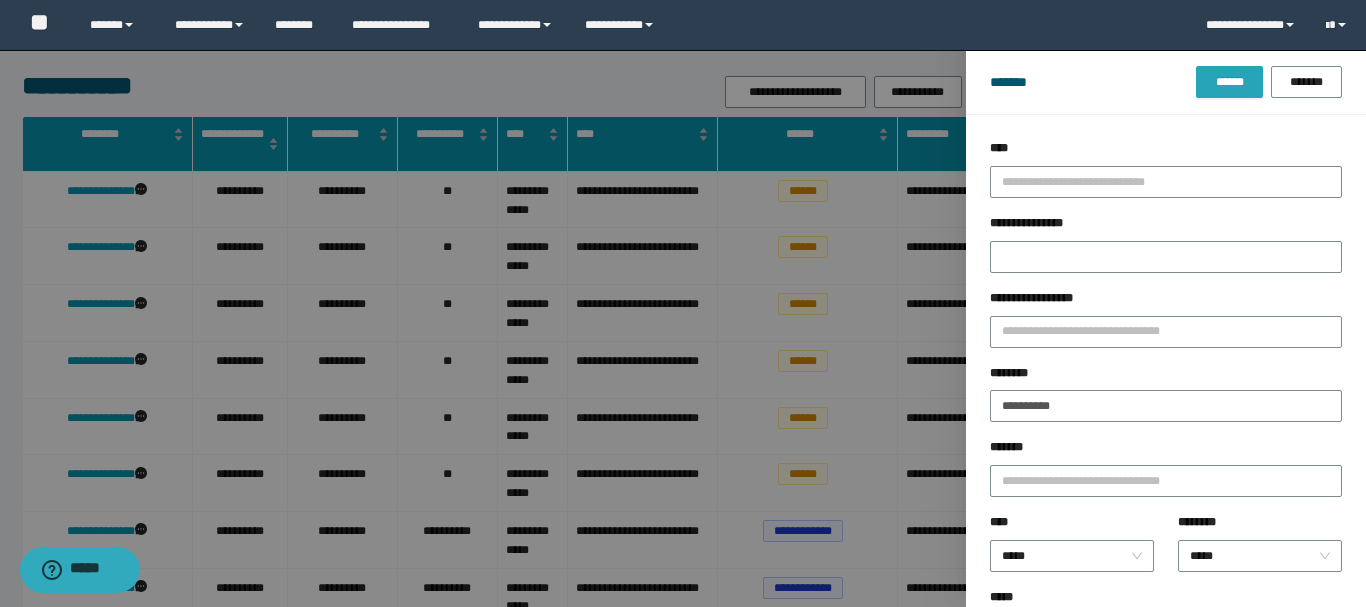 click on "******" at bounding box center [1229, 82] 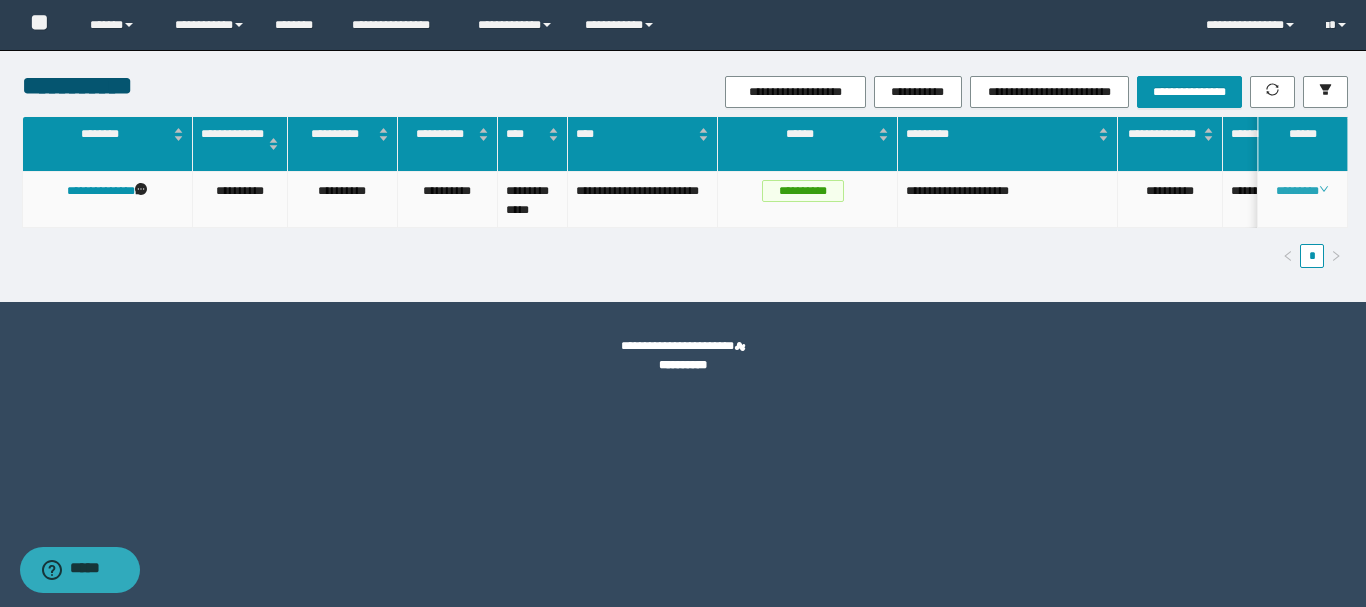 click on "********" at bounding box center (1302, 191) 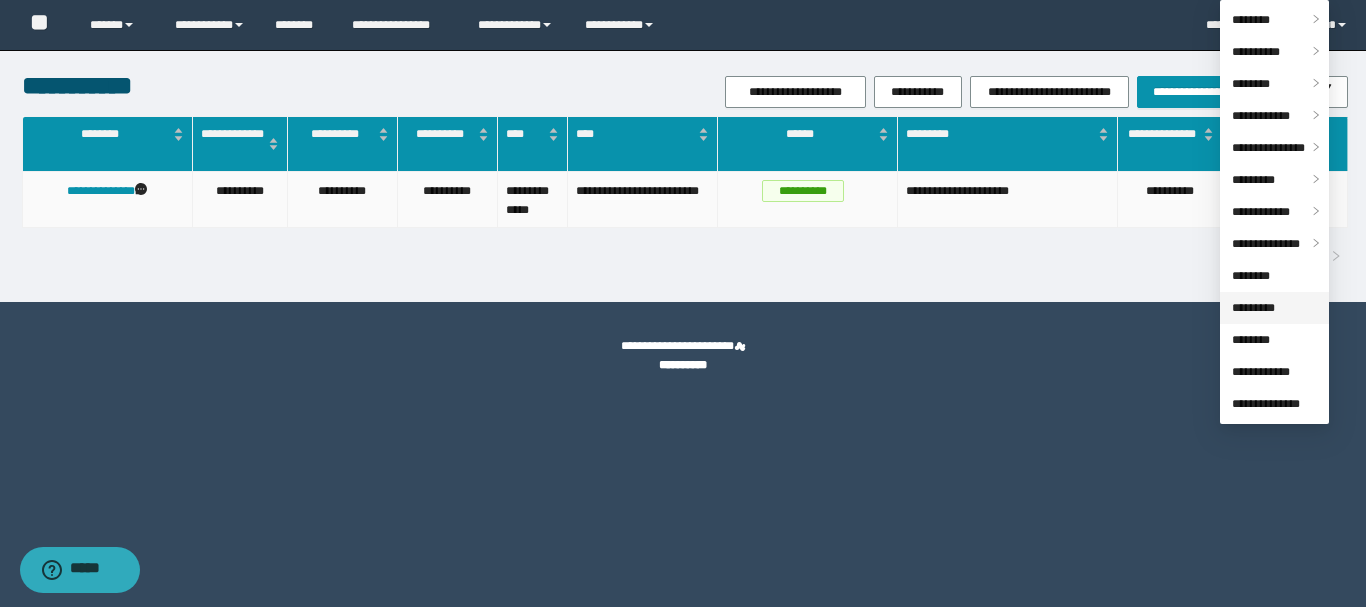 click on "*********" at bounding box center (1253, 308) 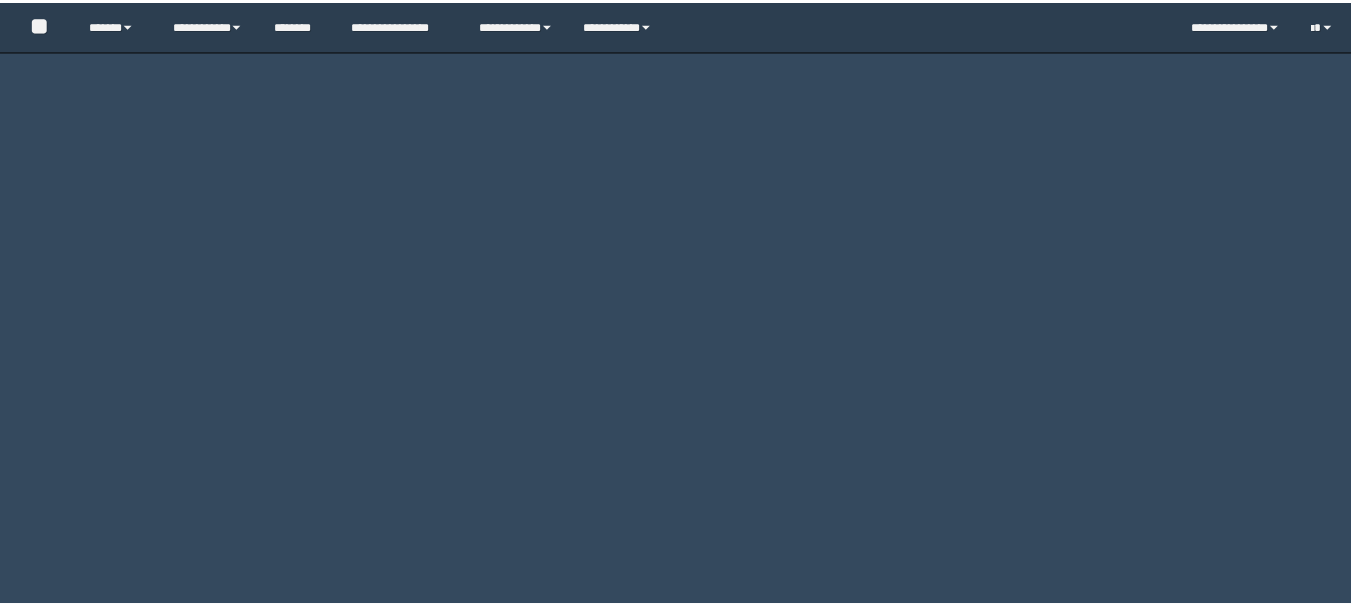 scroll, scrollTop: 0, scrollLeft: 0, axis: both 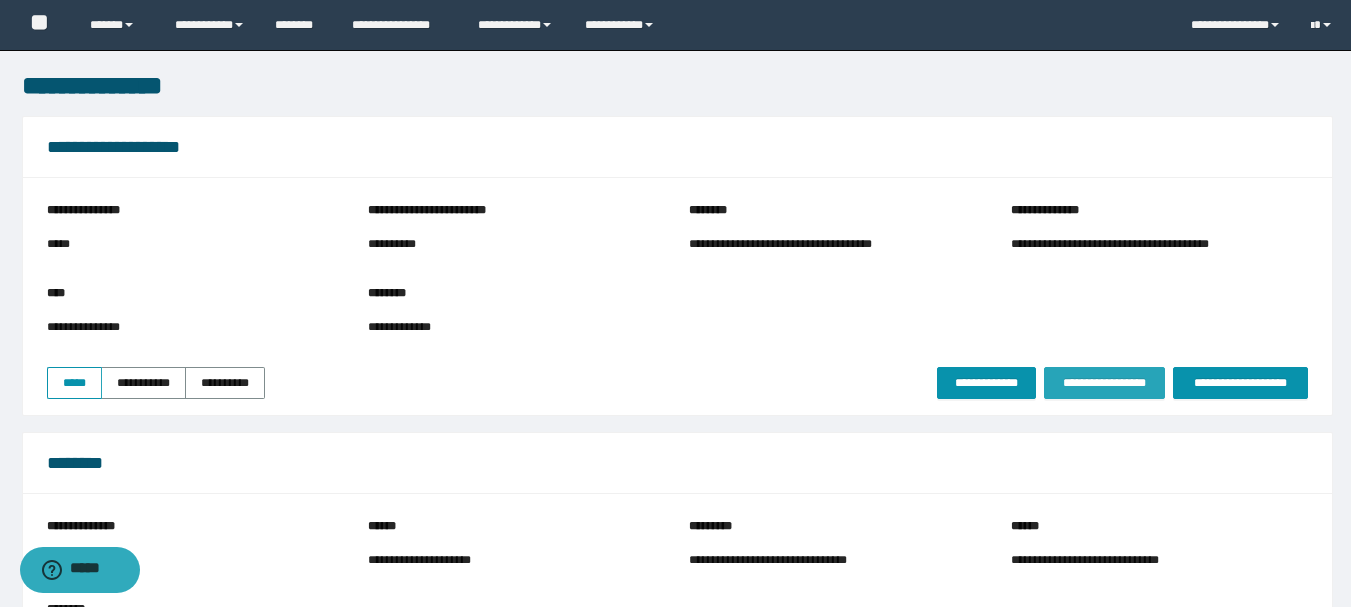 click on "**********" at bounding box center (1104, 383) 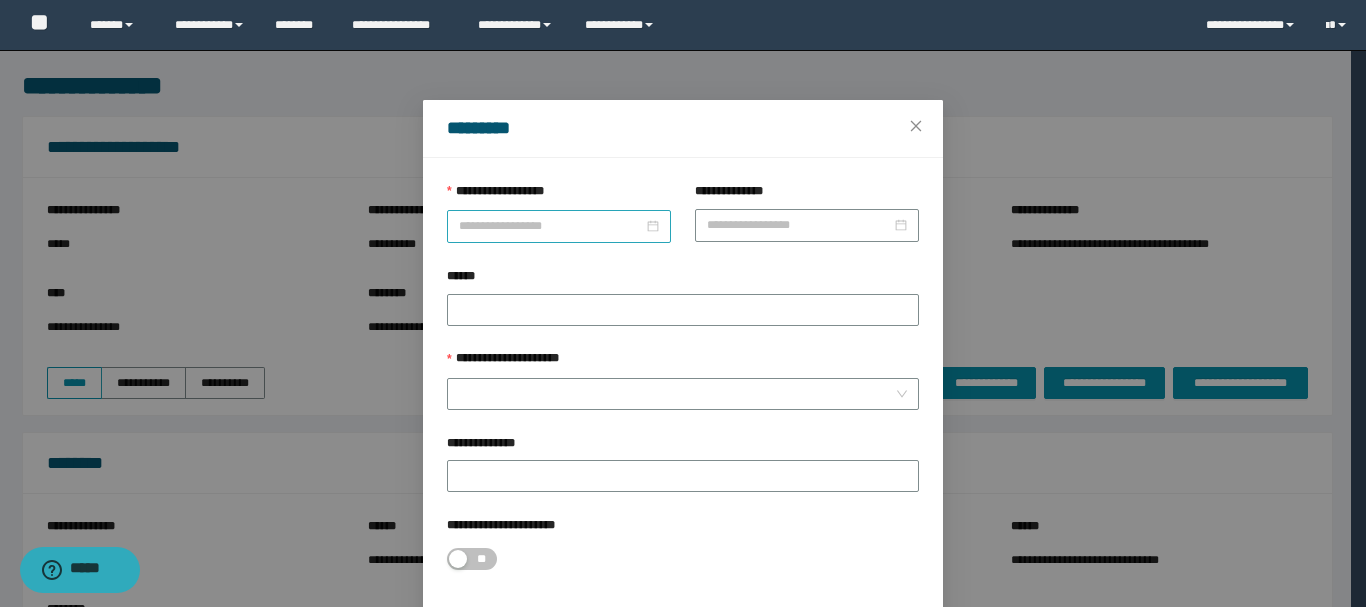 click on "**********" at bounding box center (551, 226) 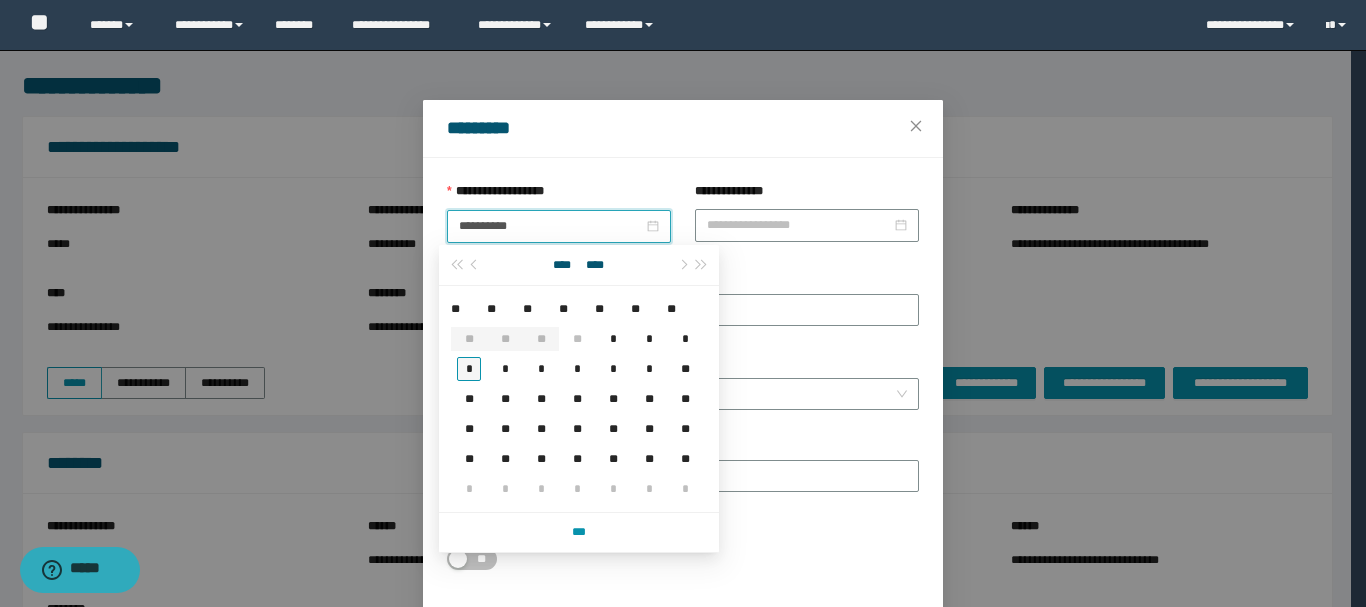 type on "**********" 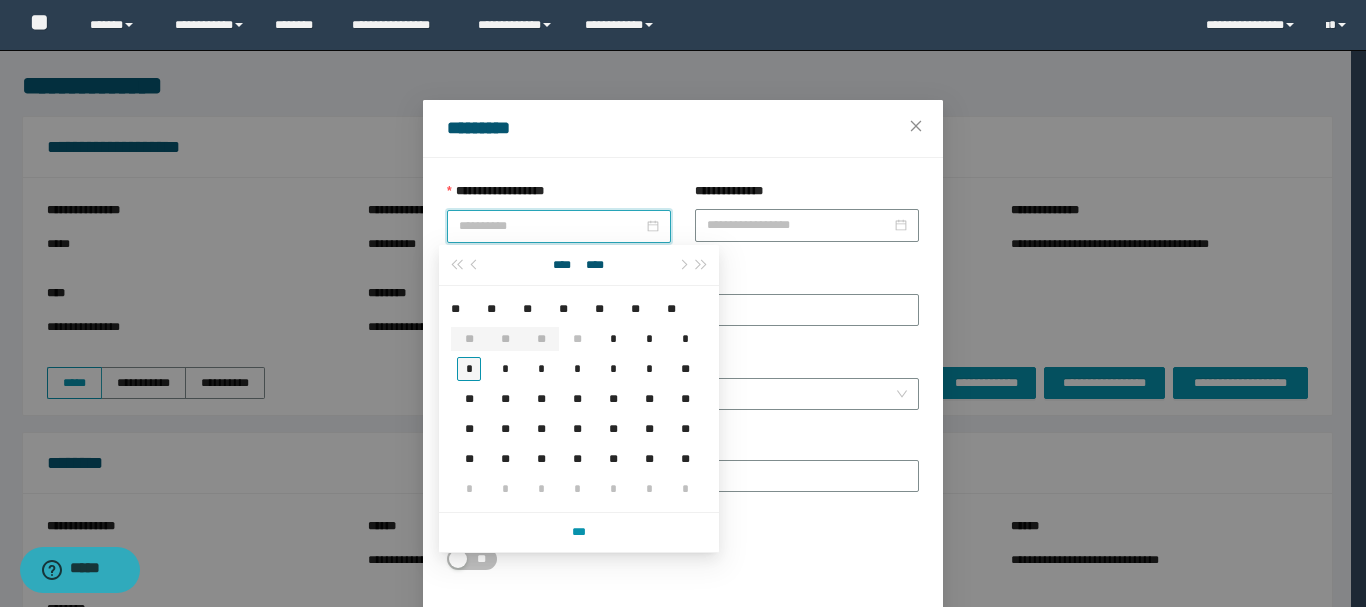 click on "*" at bounding box center (469, 369) 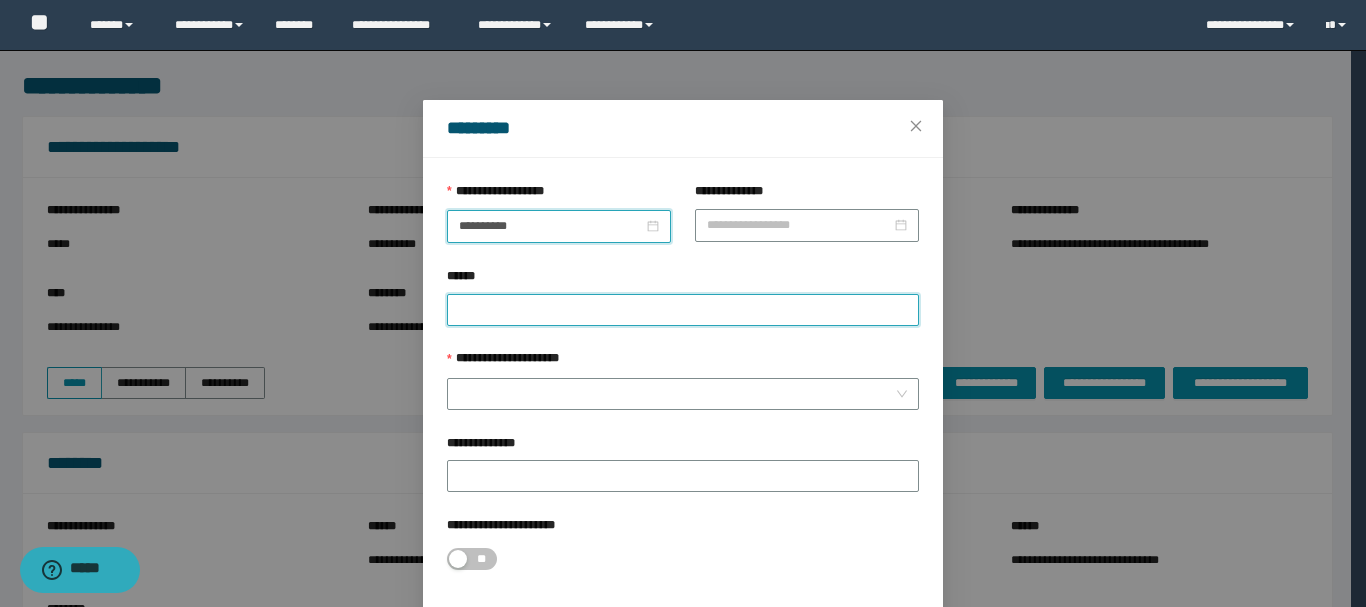 click on "******" at bounding box center [683, 310] 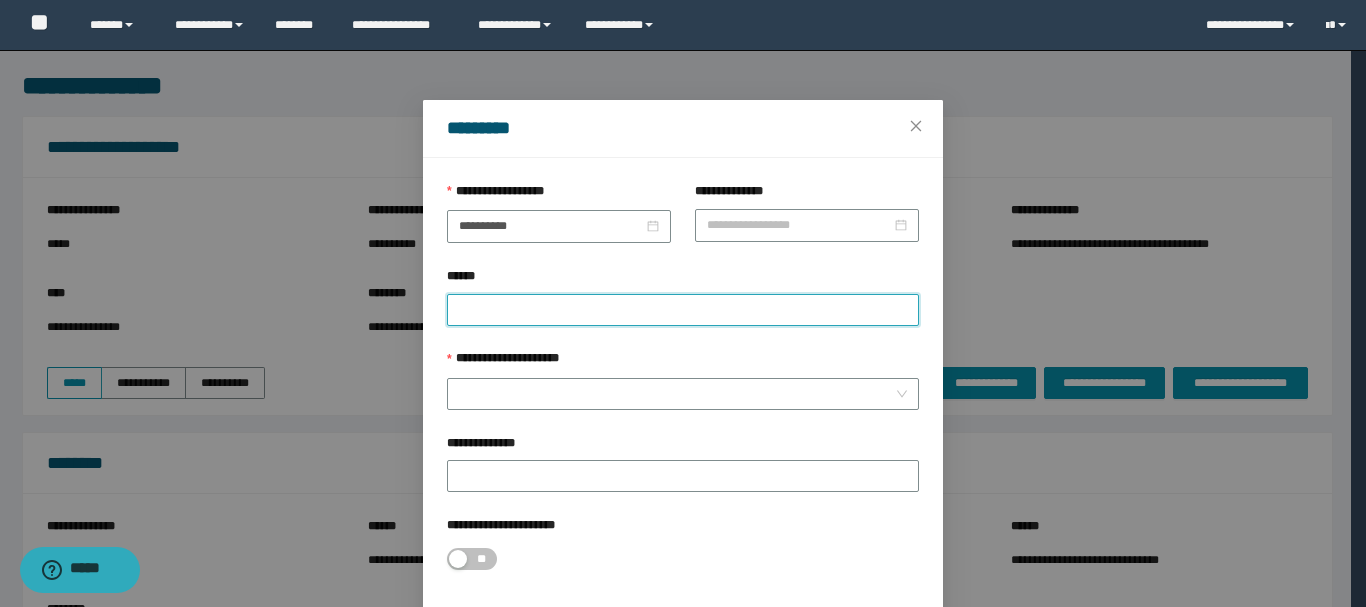 click on "******" at bounding box center [683, 310] 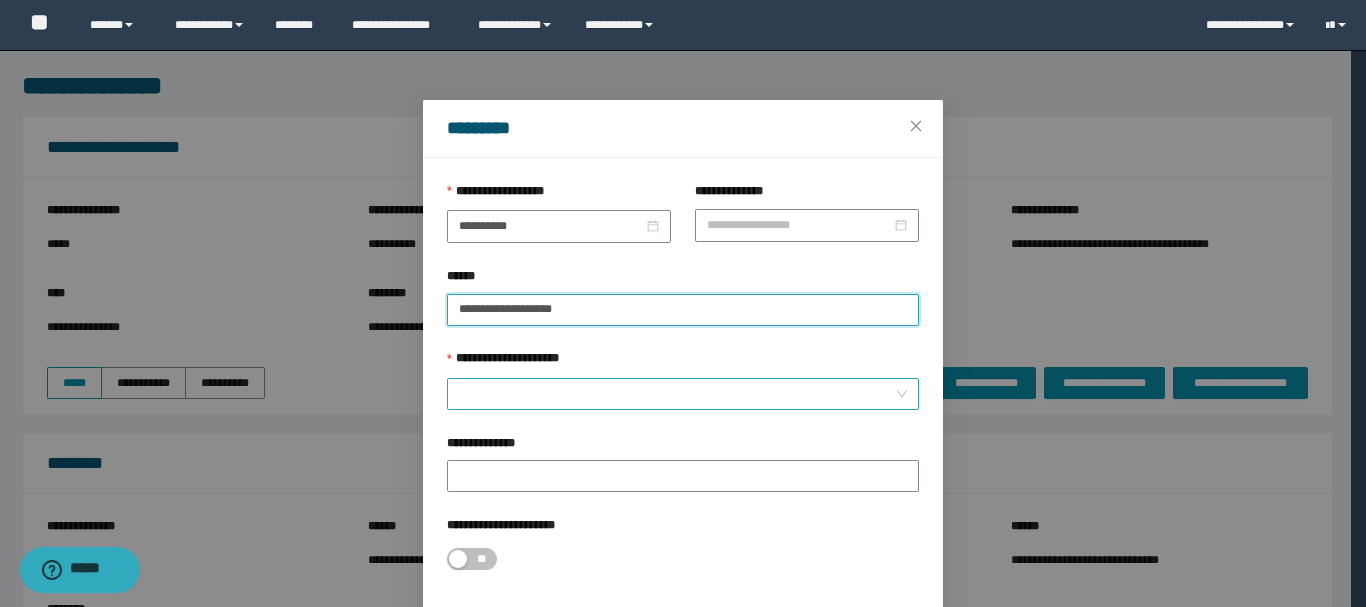 type on "**********" 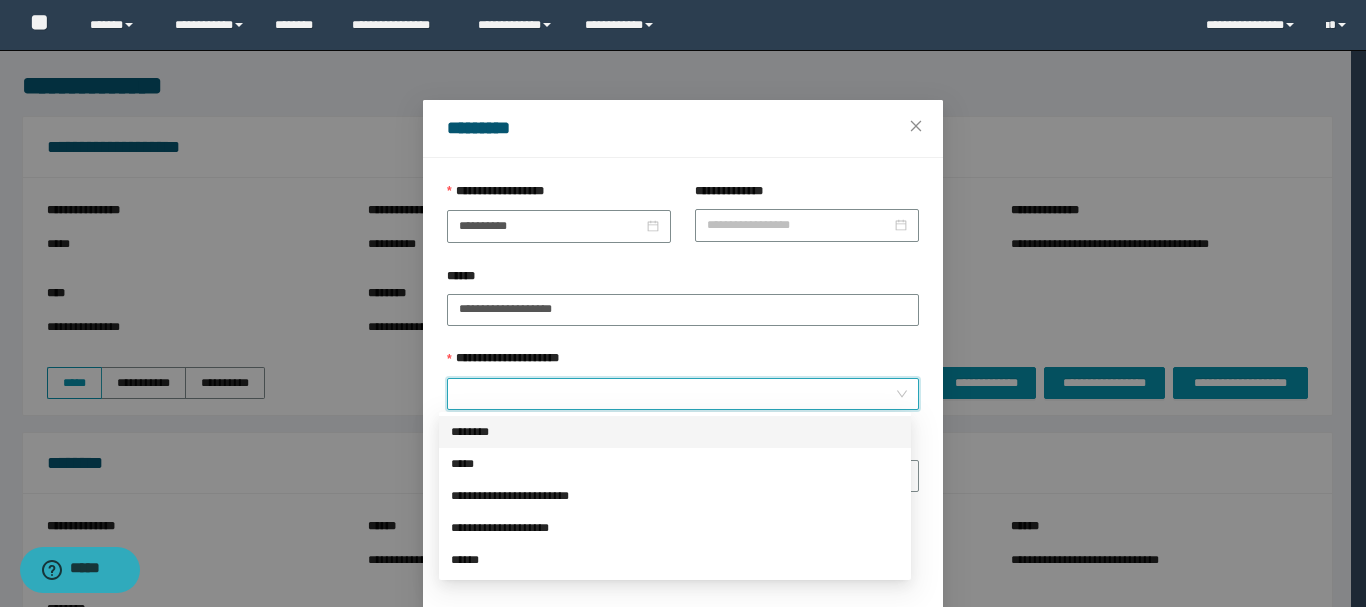 click on "**********" at bounding box center [677, 394] 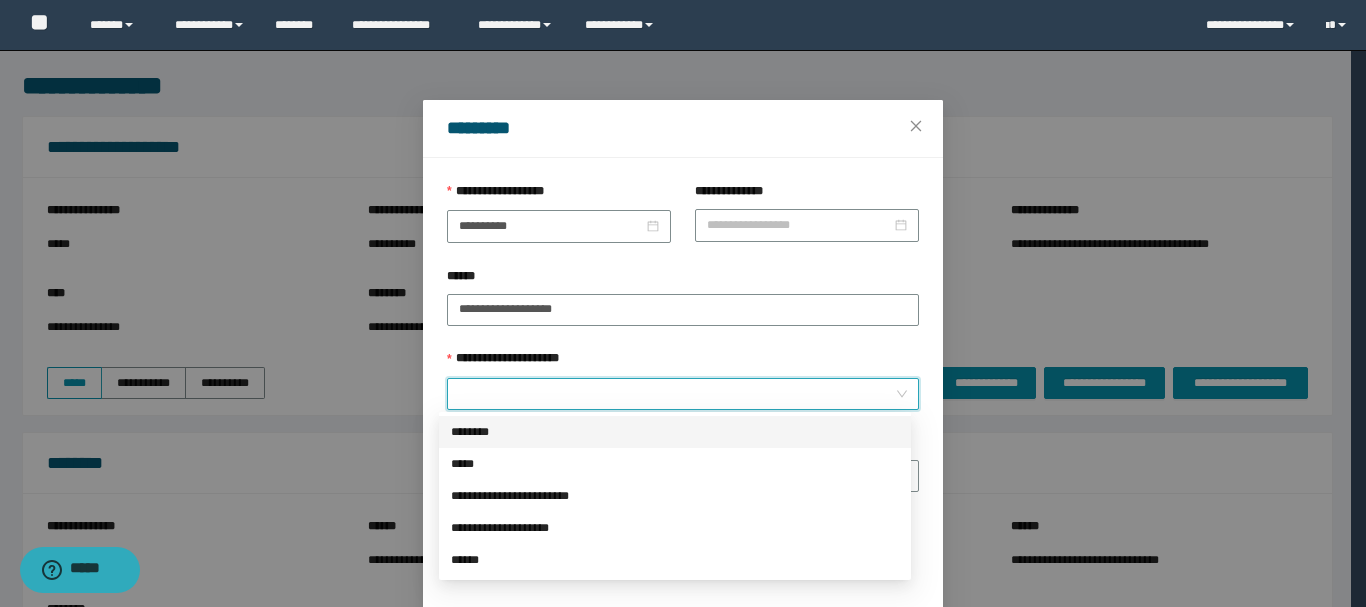 click on "********" at bounding box center (675, 432) 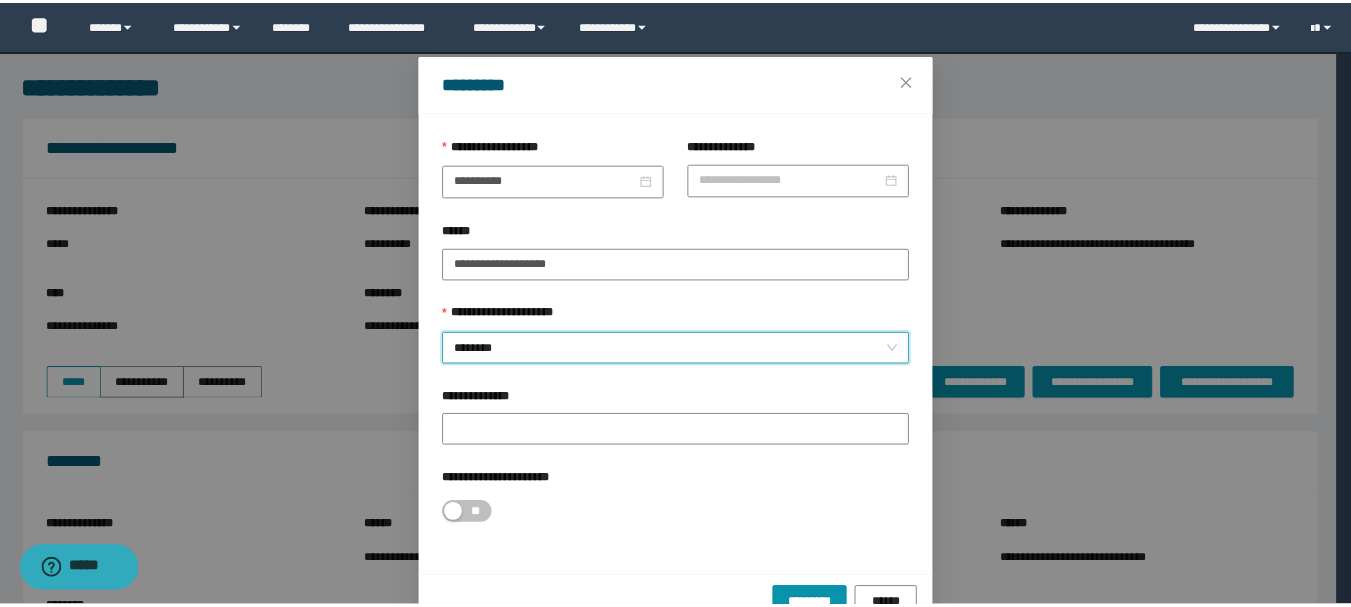 scroll, scrollTop: 92, scrollLeft: 0, axis: vertical 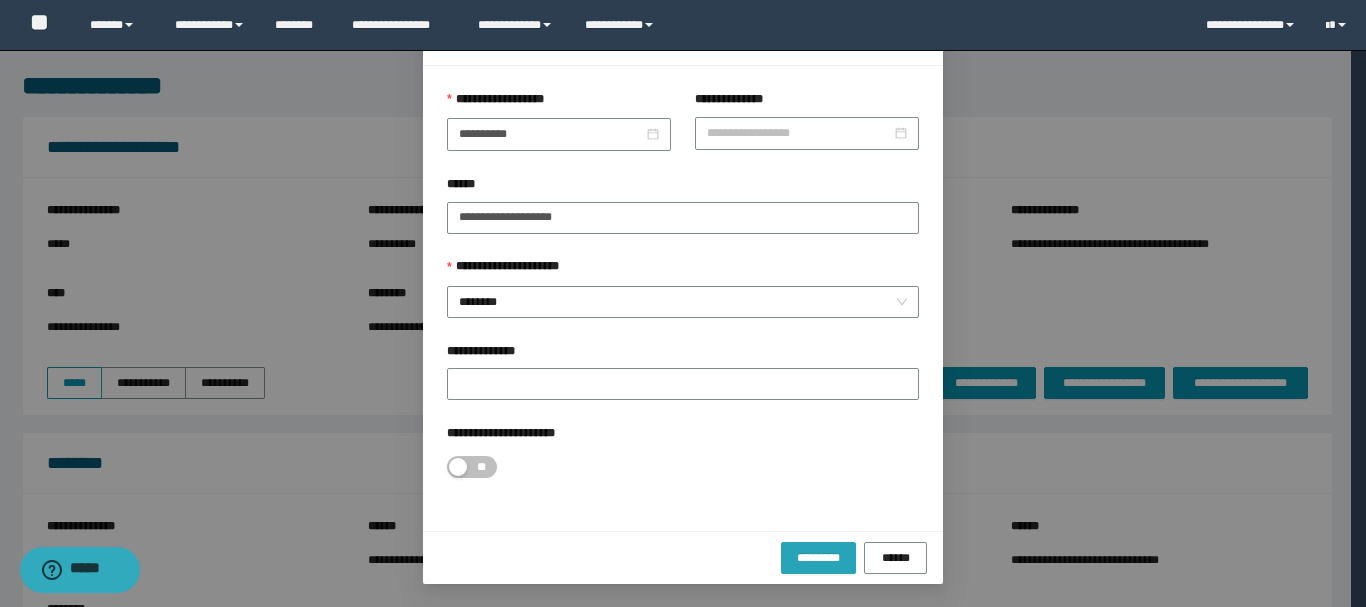 click on "*********" at bounding box center [818, 558] 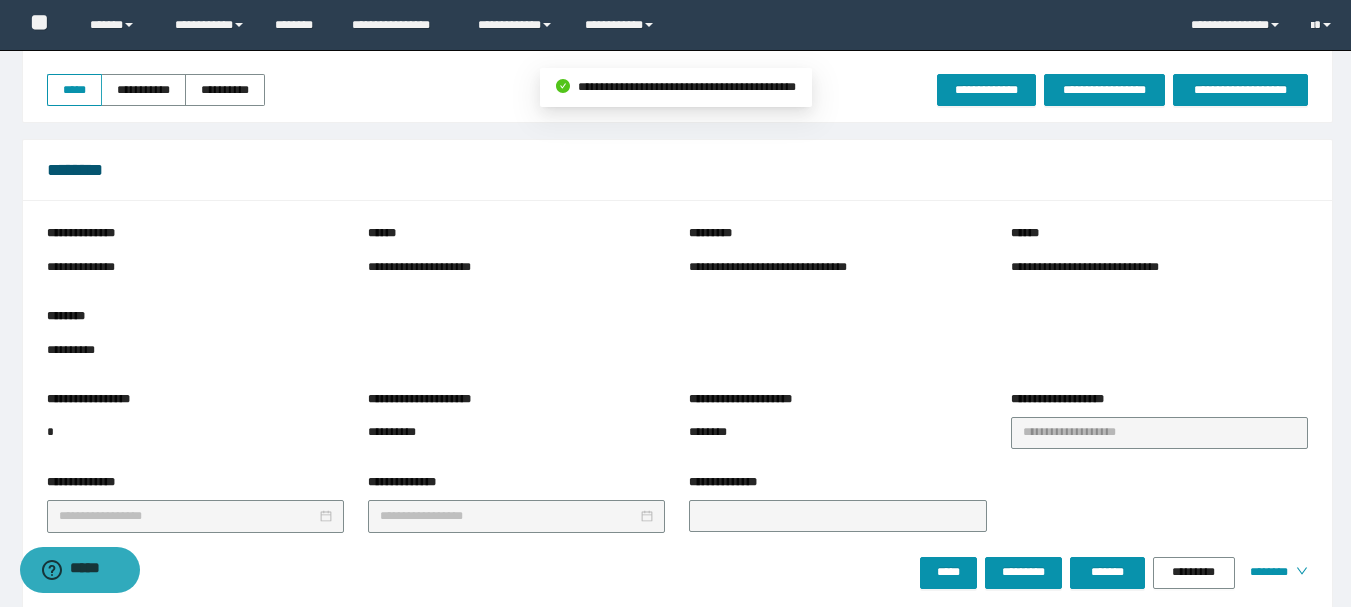 scroll, scrollTop: 300, scrollLeft: 0, axis: vertical 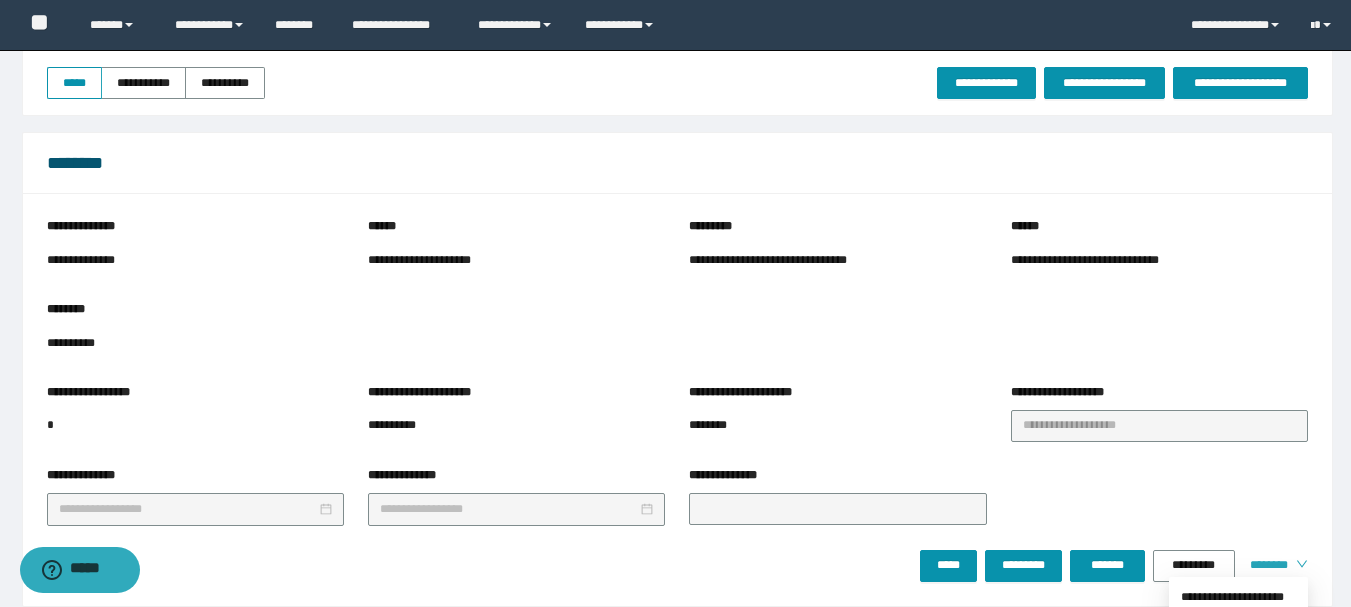 click on "********" at bounding box center (1275, 565) 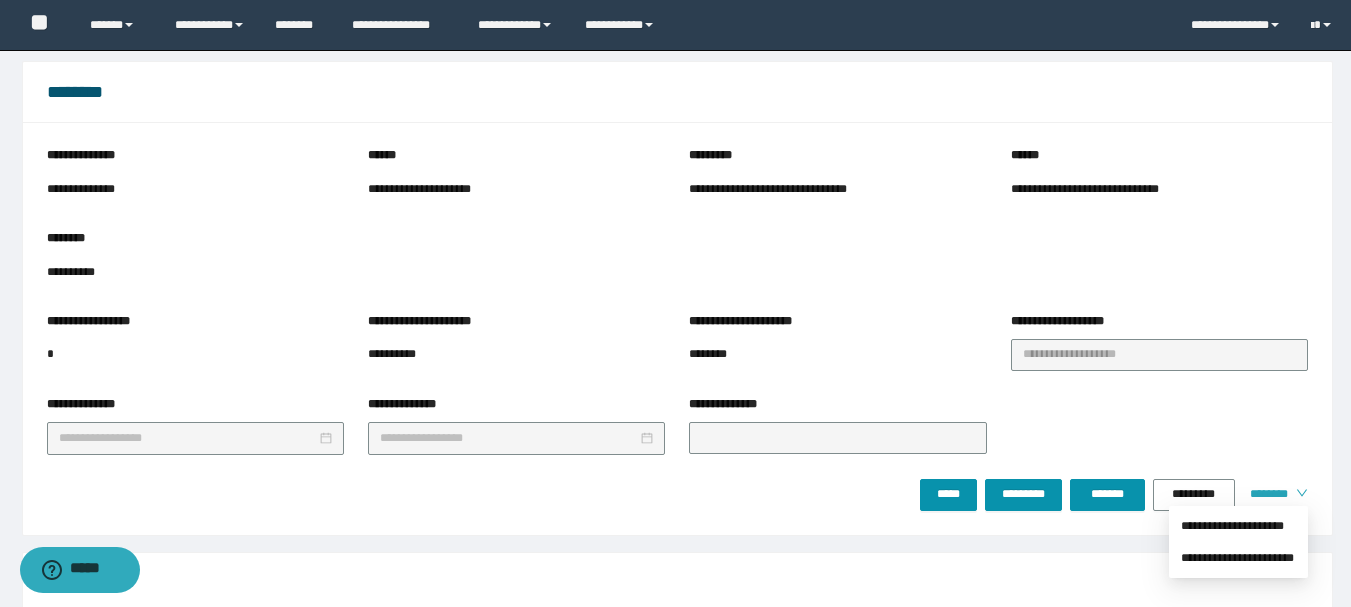 scroll, scrollTop: 500, scrollLeft: 0, axis: vertical 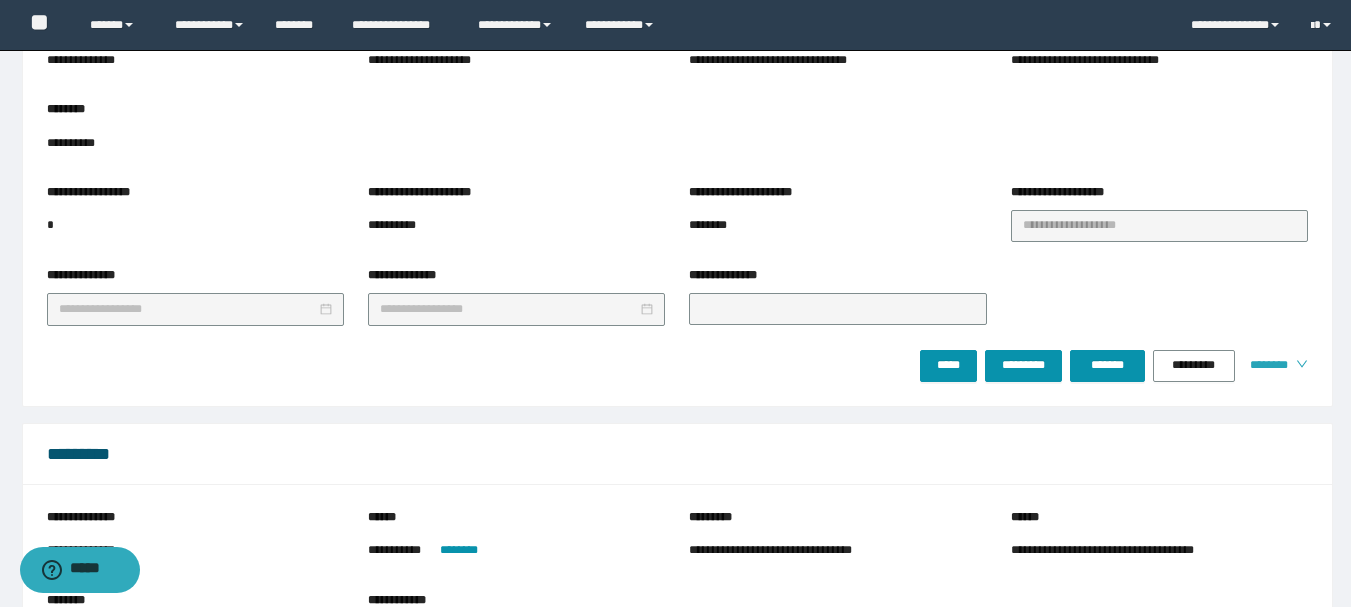 click on "********" at bounding box center (1275, 365) 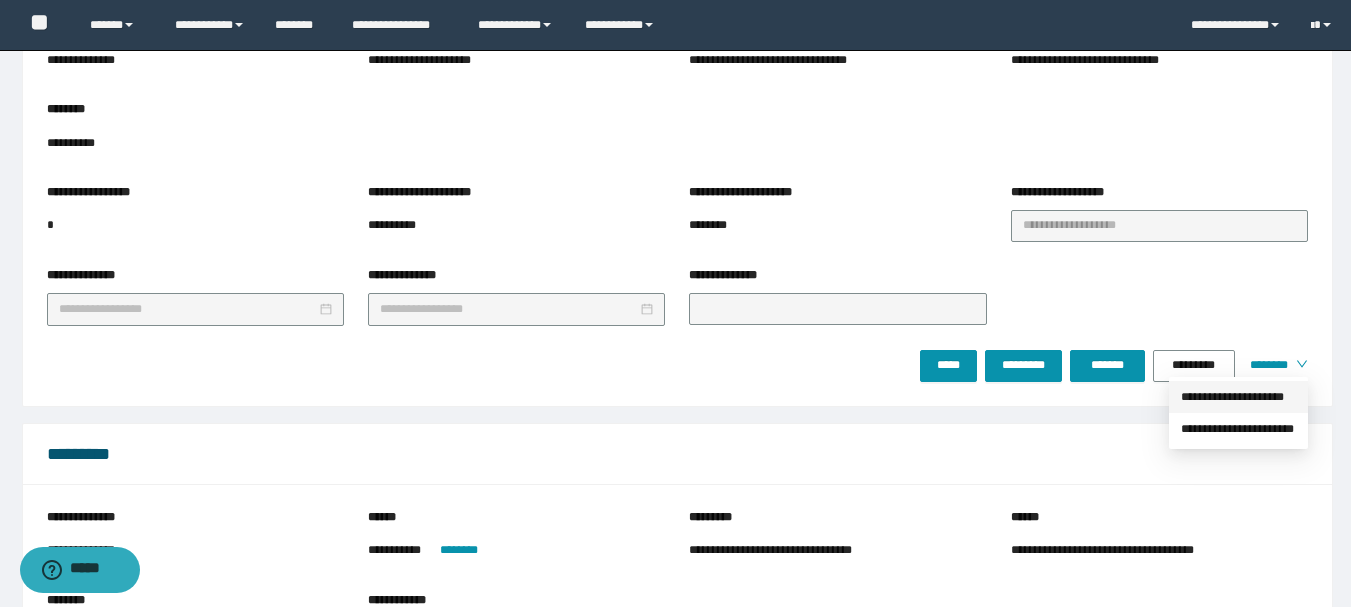 click on "**********" at bounding box center [1238, 397] 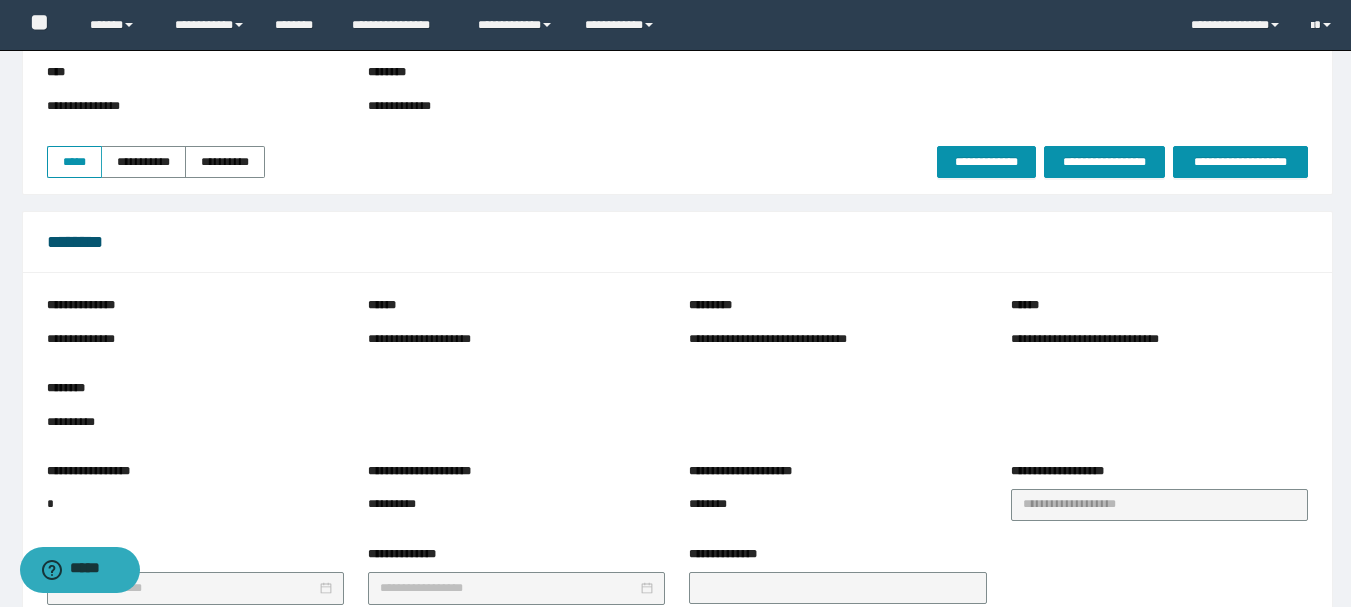 scroll, scrollTop: 200, scrollLeft: 0, axis: vertical 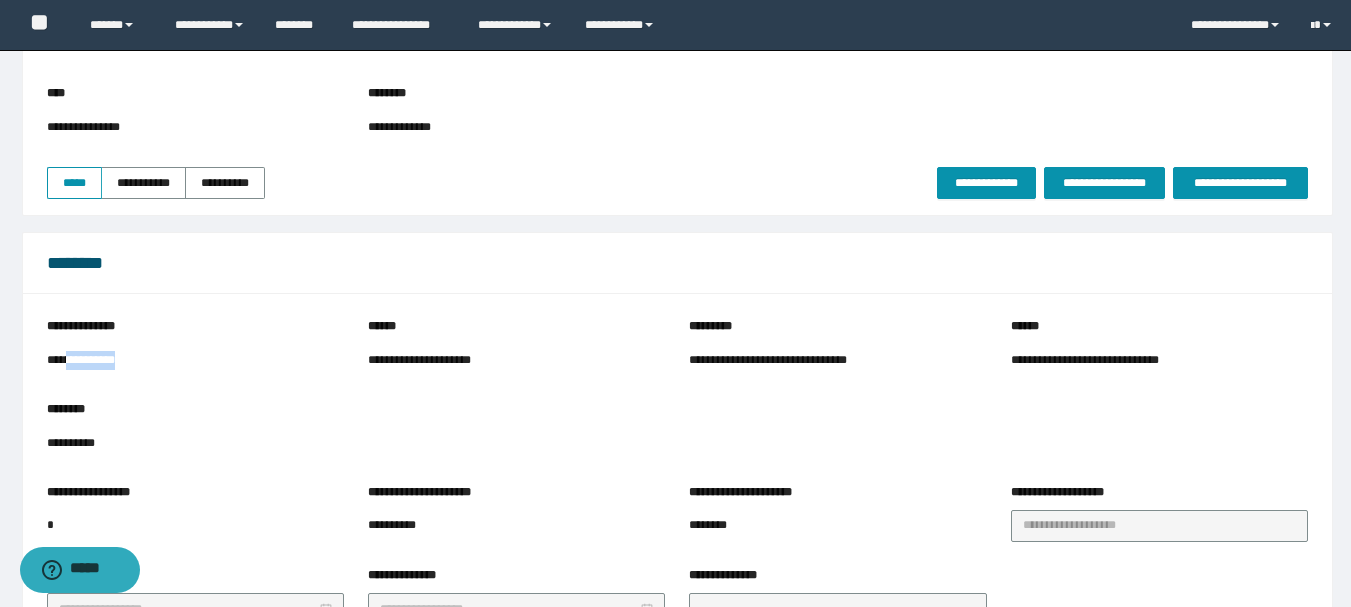 drag, startPoint x: 131, startPoint y: 362, endPoint x: 66, endPoint y: 359, distance: 65.06919 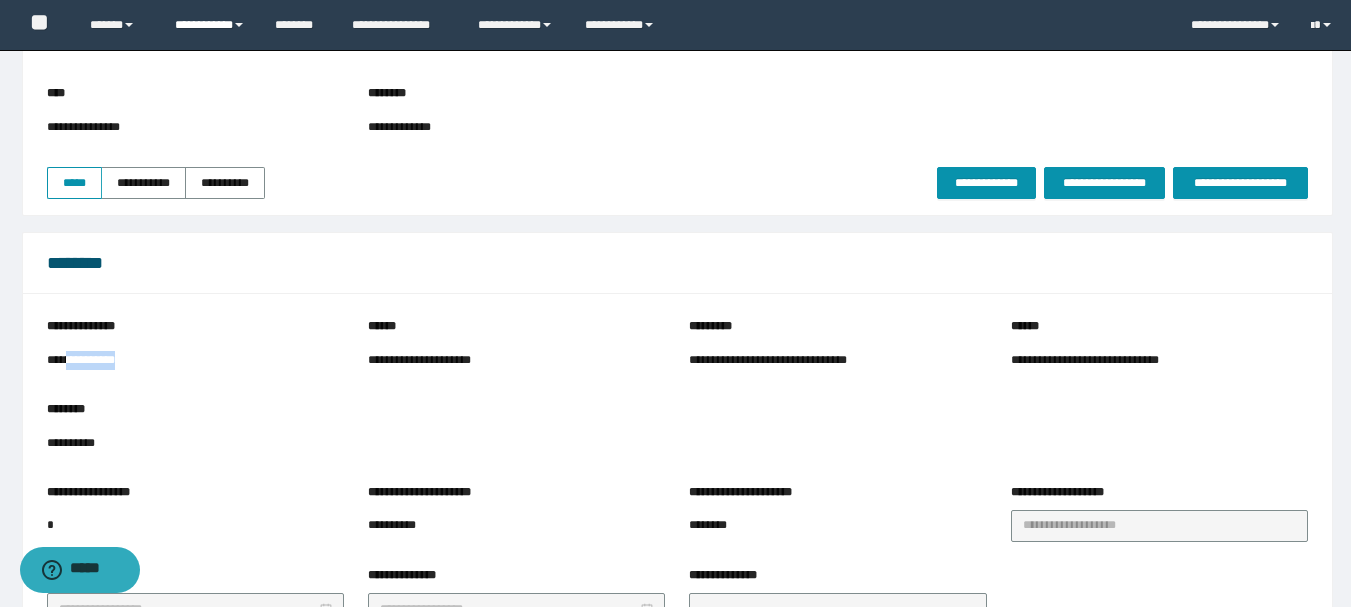 click on "**********" at bounding box center (210, 25) 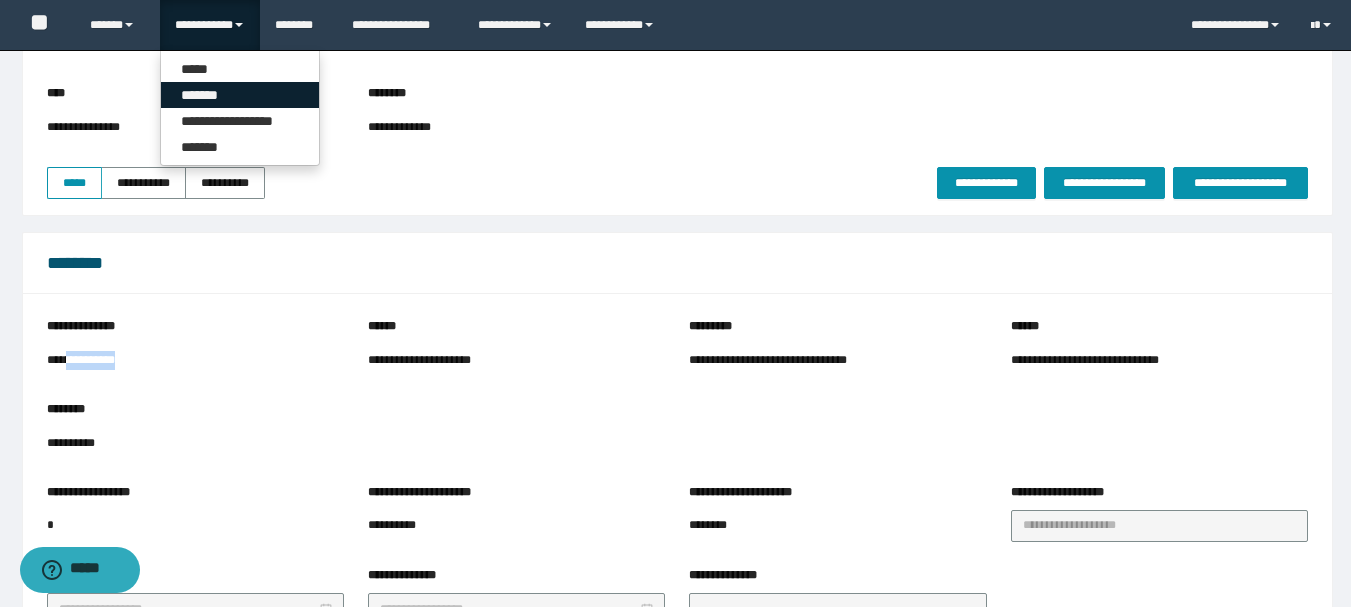 click on "*******" at bounding box center (240, 95) 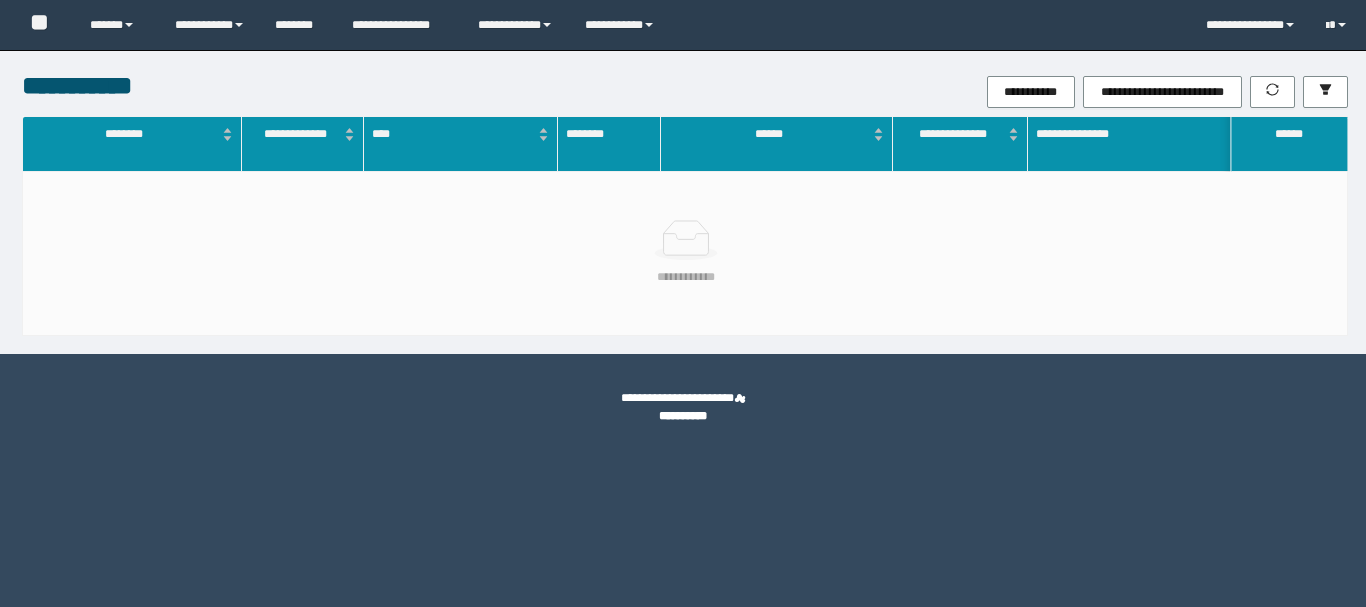 scroll, scrollTop: 0, scrollLeft: 0, axis: both 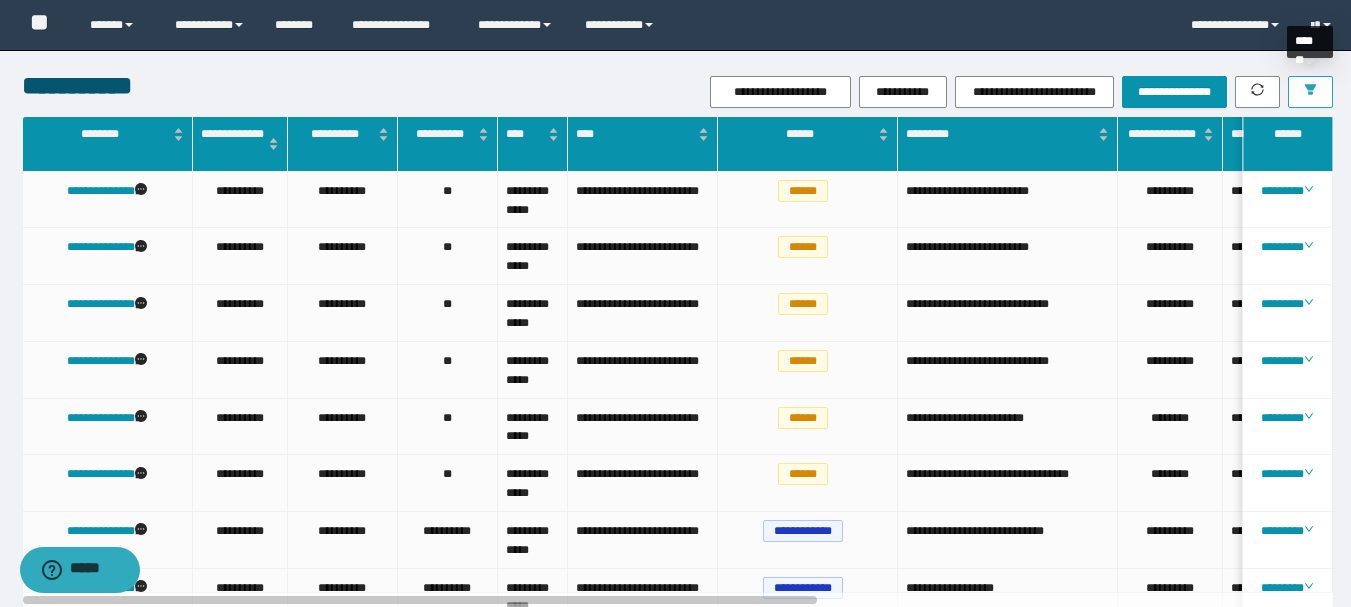 click at bounding box center [1310, 92] 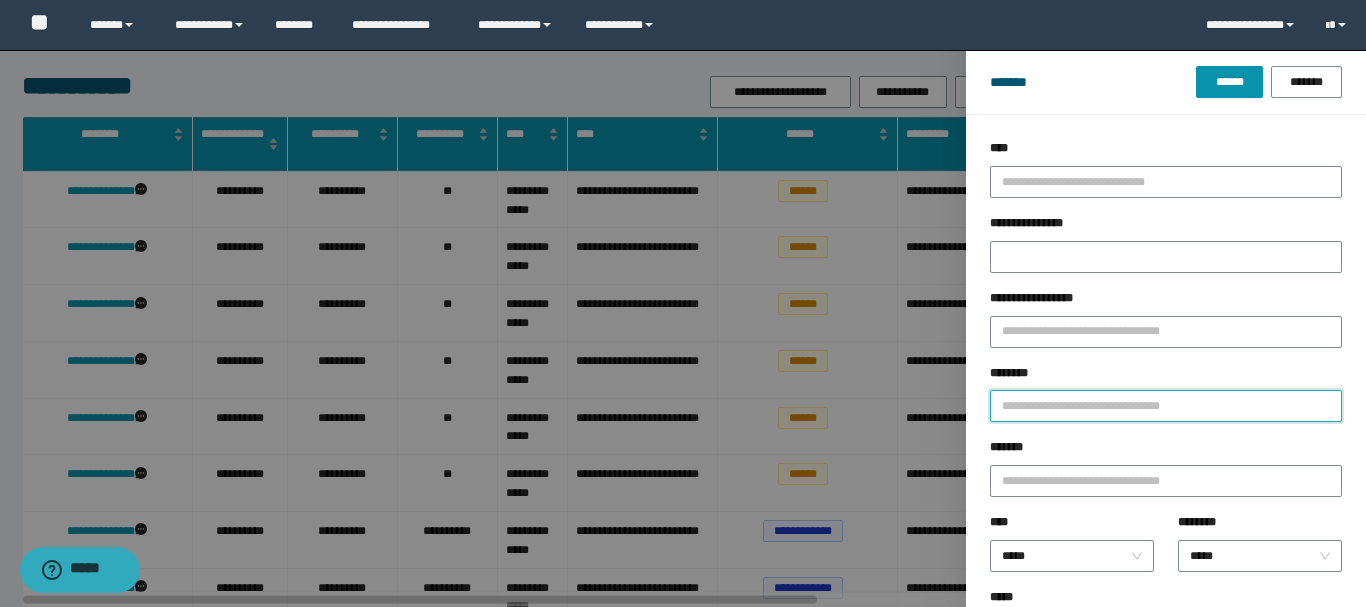 click on "********" at bounding box center [1166, 406] 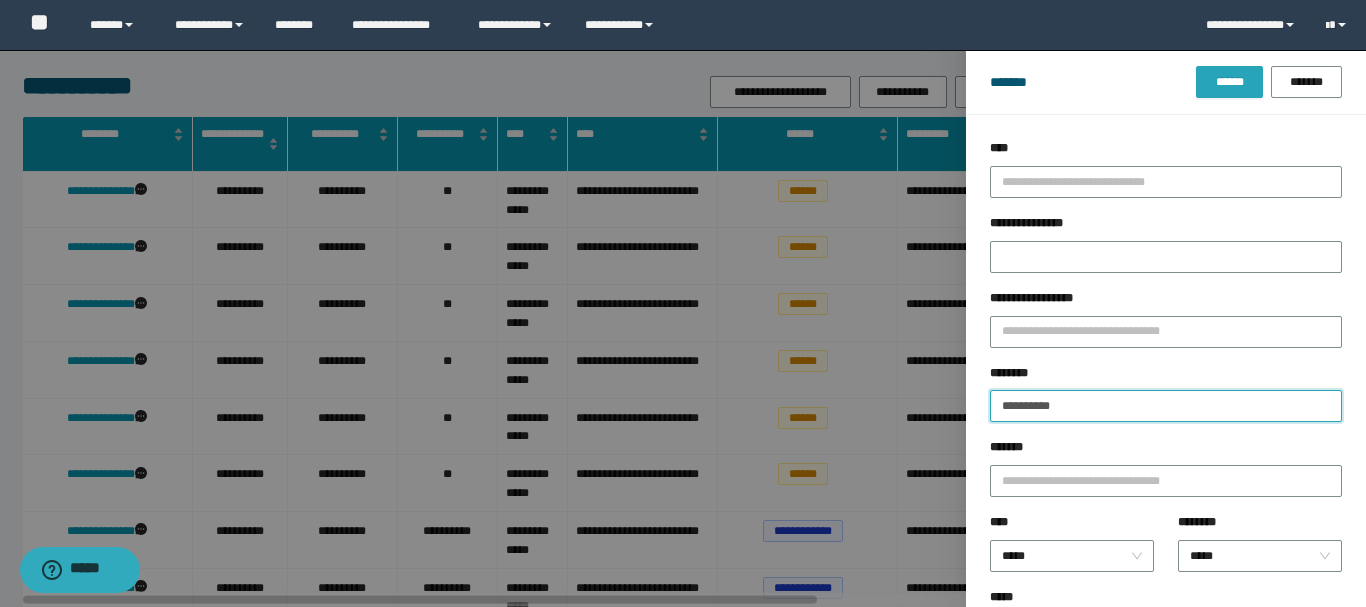 type on "**********" 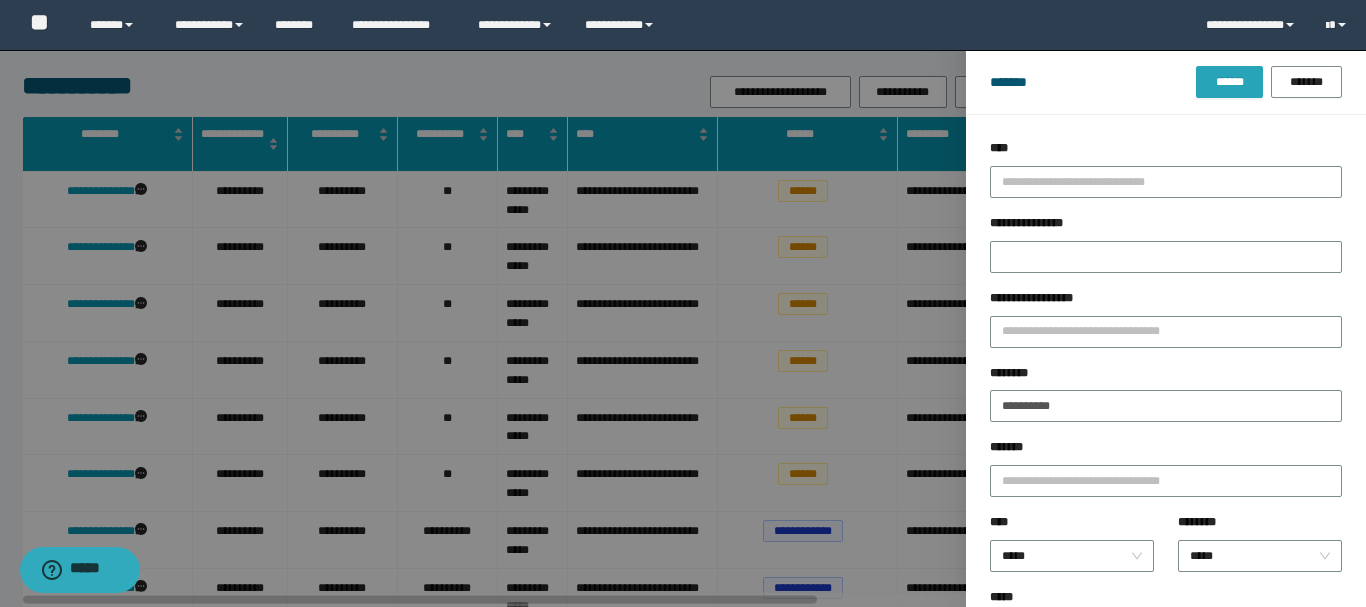 click on "******" at bounding box center [1229, 82] 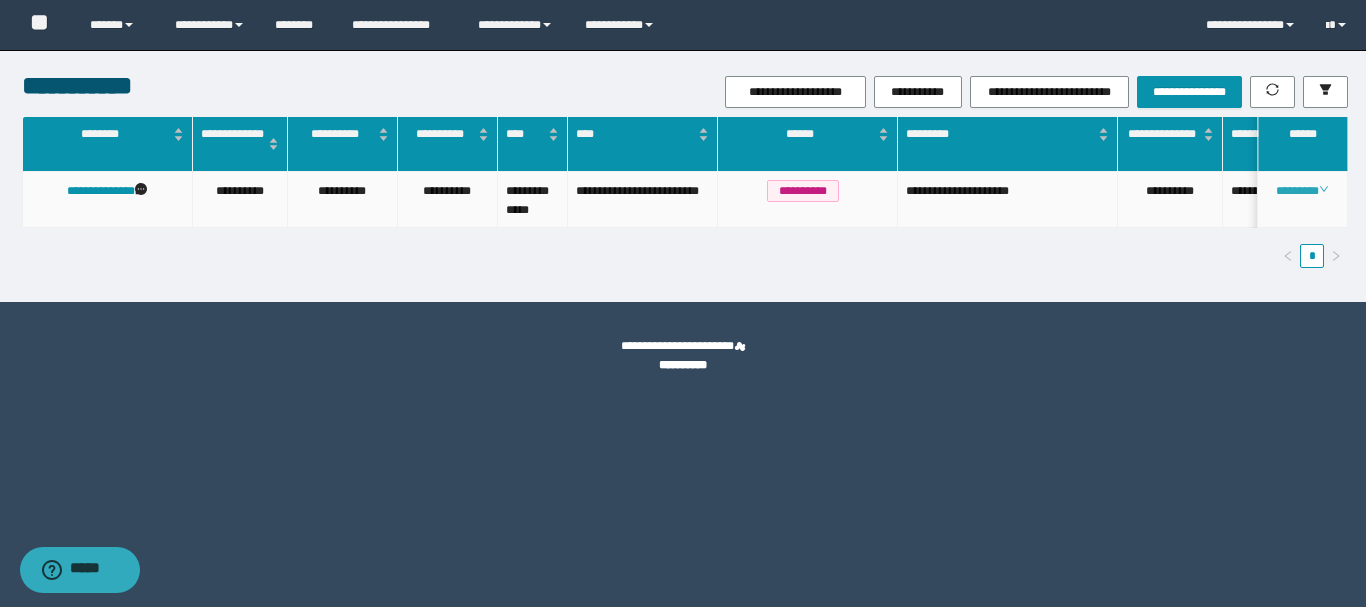 click 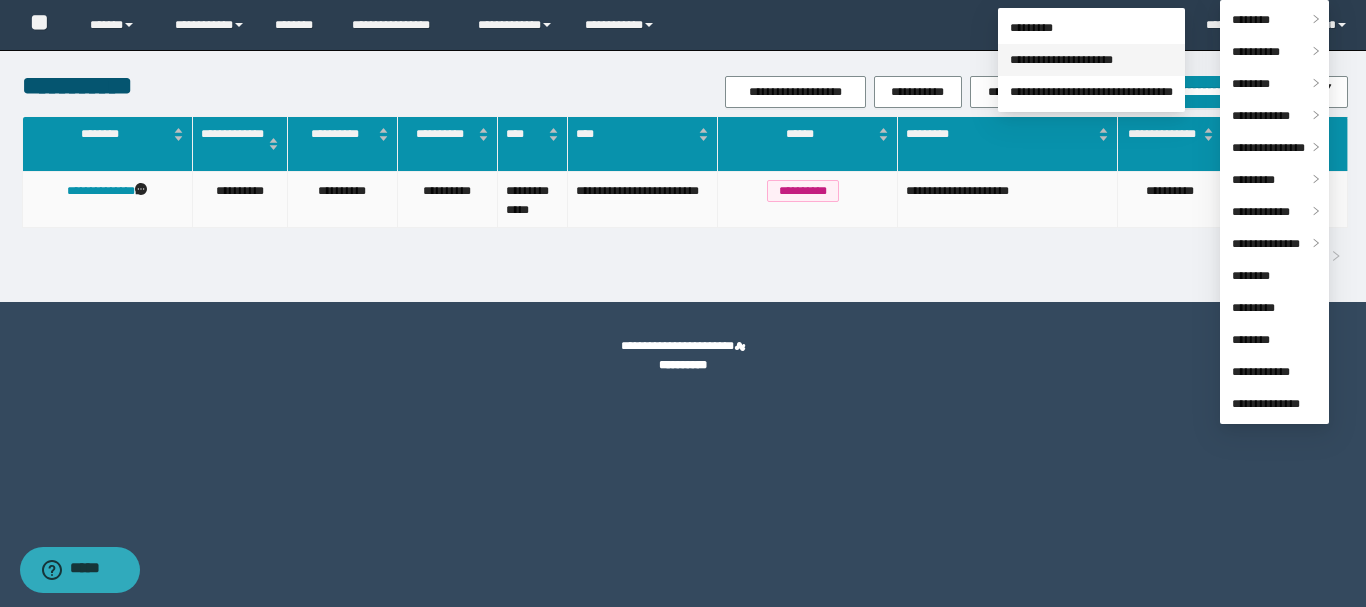 click on "**********" at bounding box center [1061, 60] 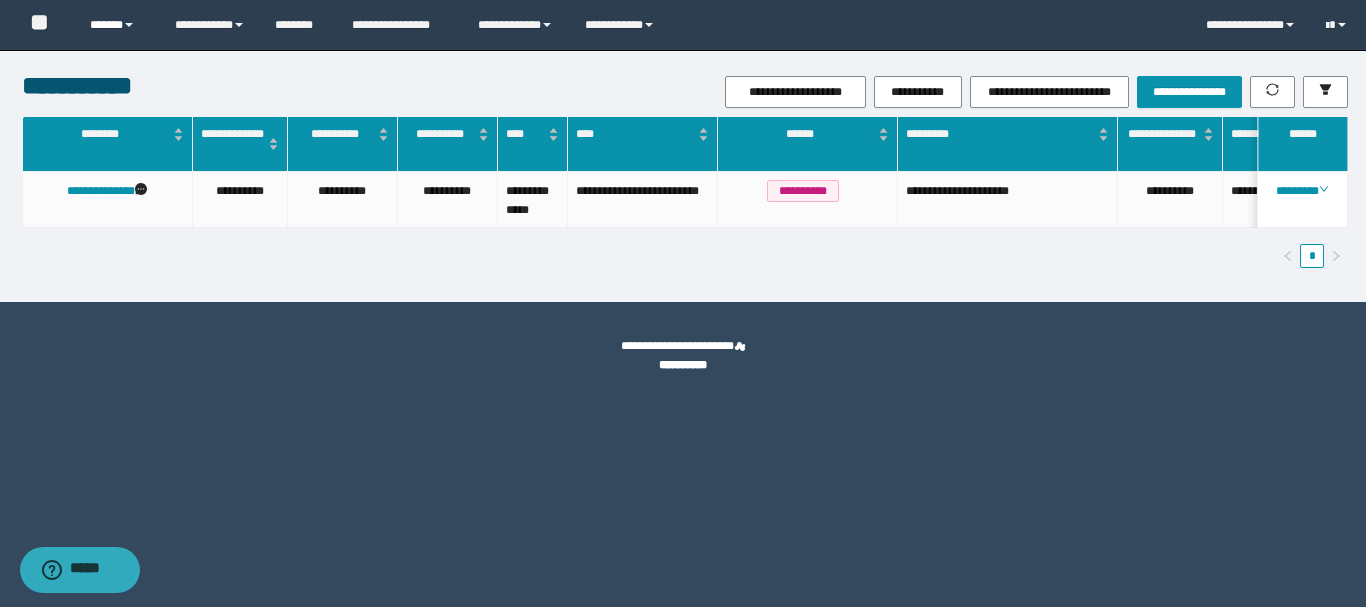 click on "******" at bounding box center [117, 25] 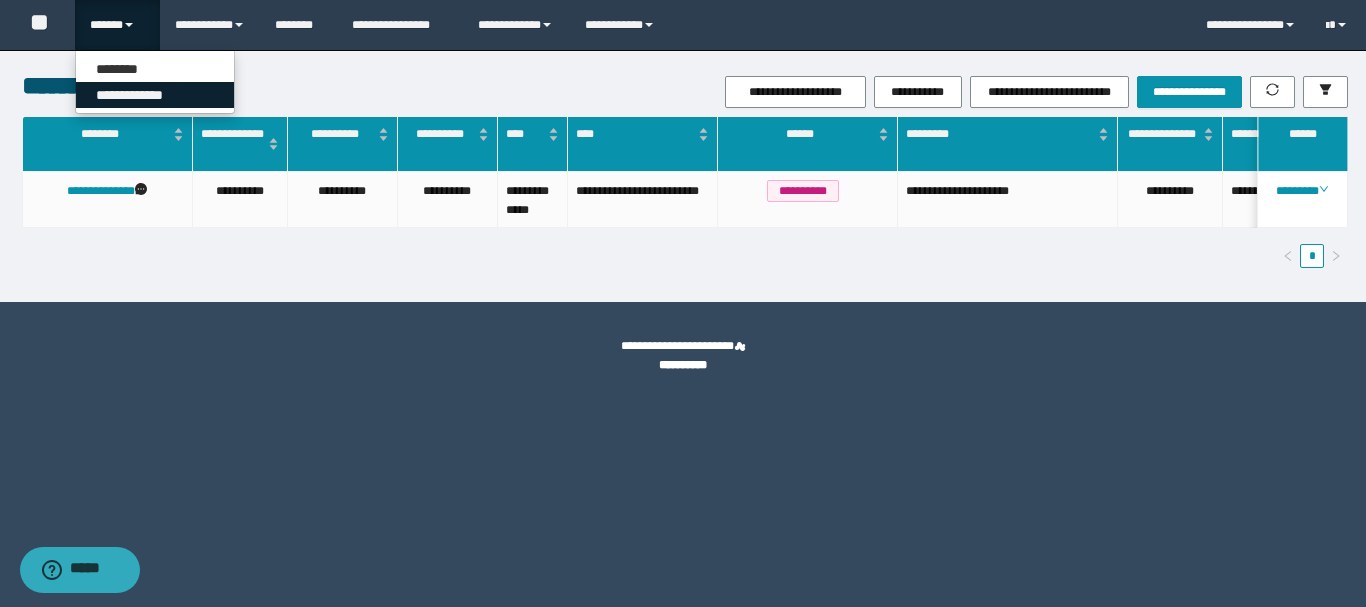 click on "**********" at bounding box center [155, 95] 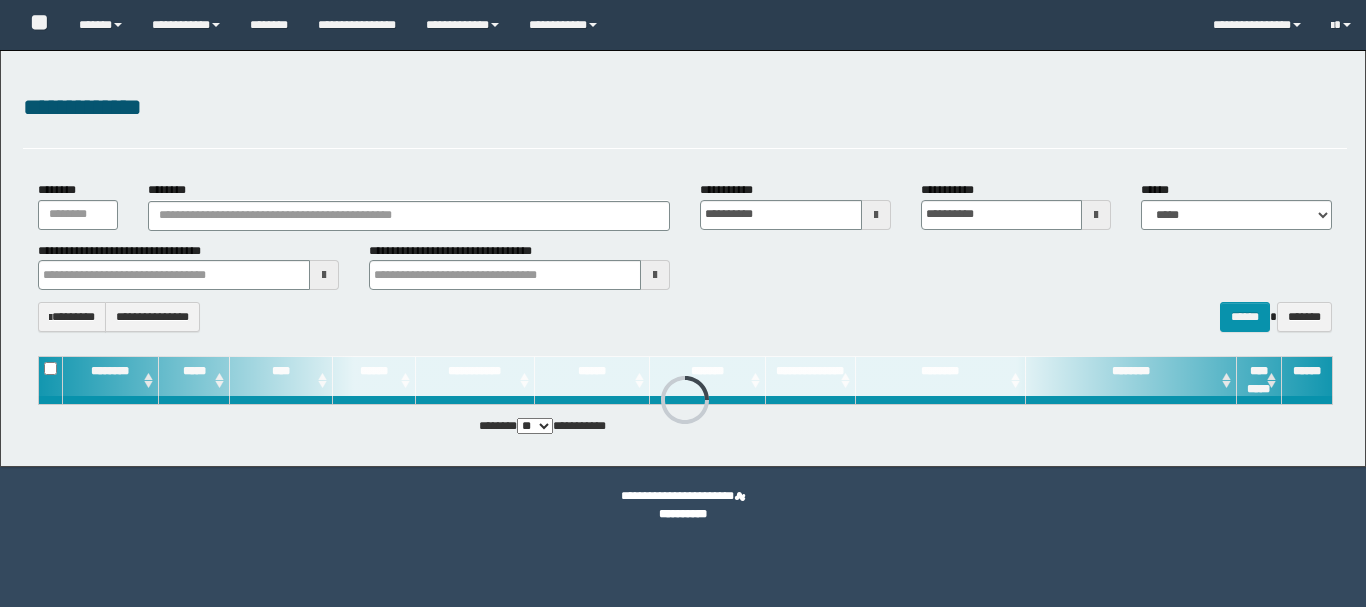 scroll, scrollTop: 0, scrollLeft: 0, axis: both 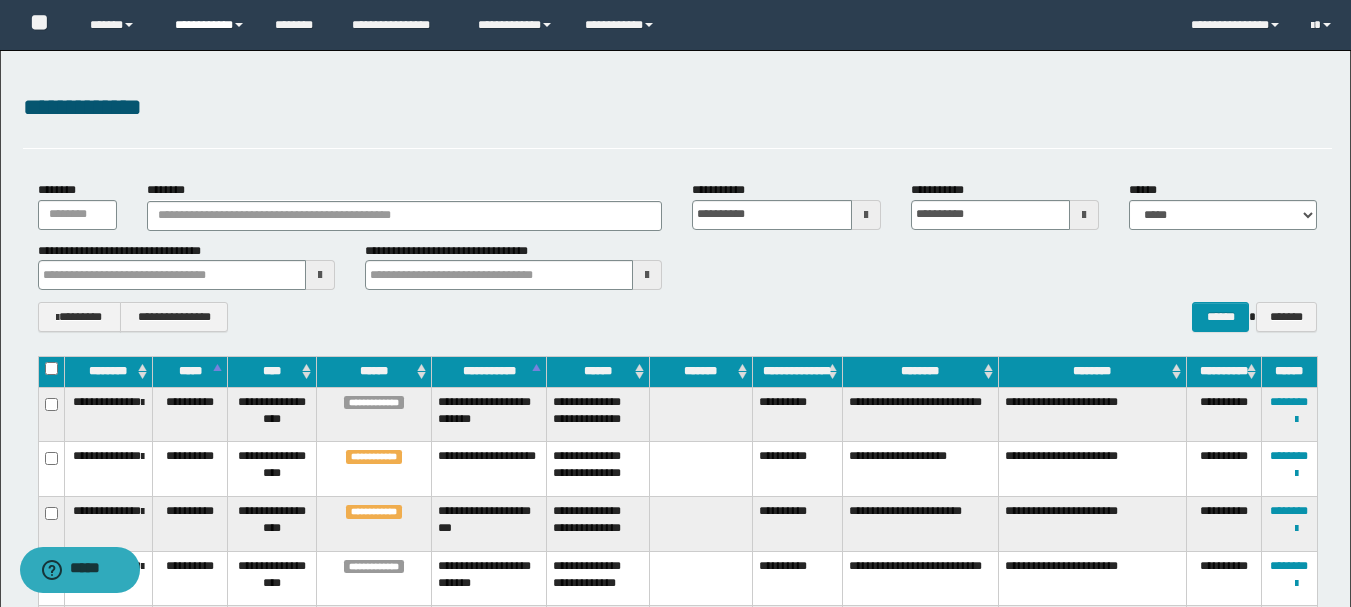 click on "**********" at bounding box center (210, 25) 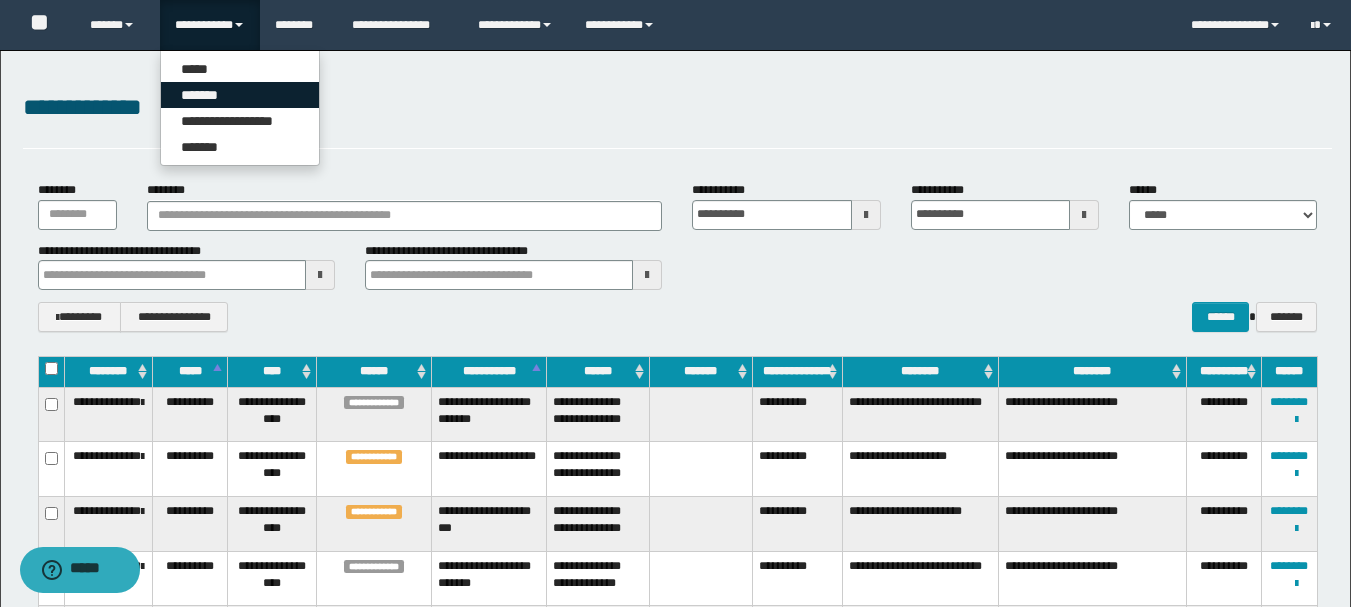 click on "*******" at bounding box center (240, 95) 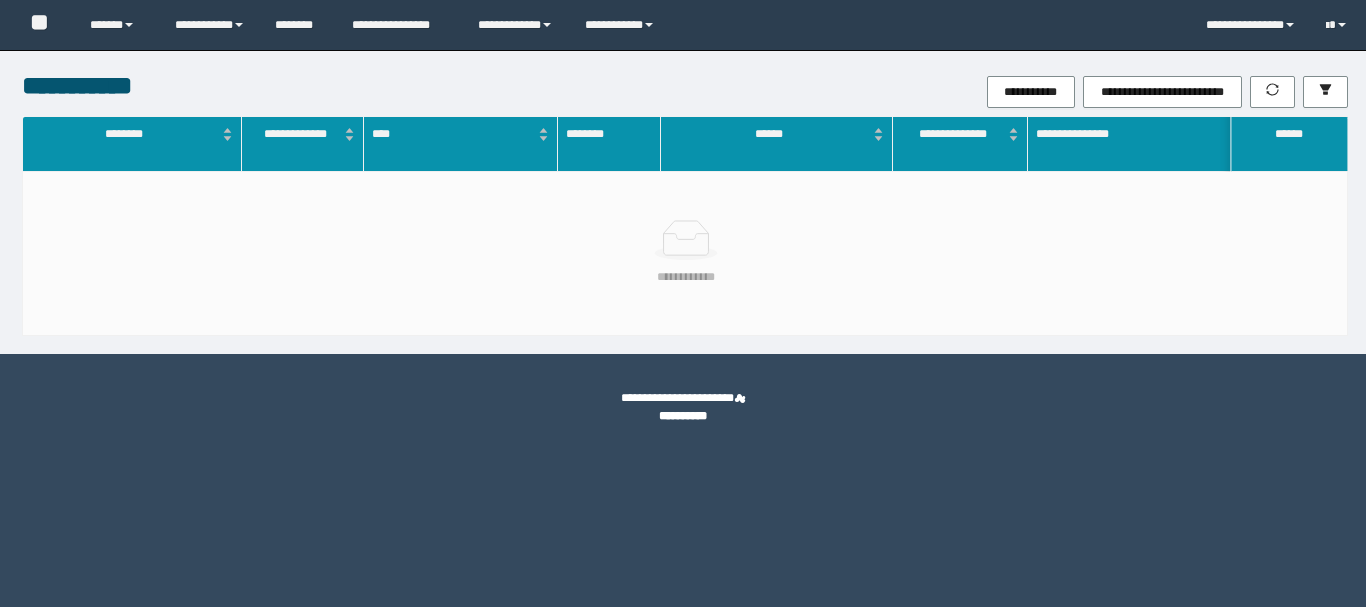 scroll, scrollTop: 0, scrollLeft: 0, axis: both 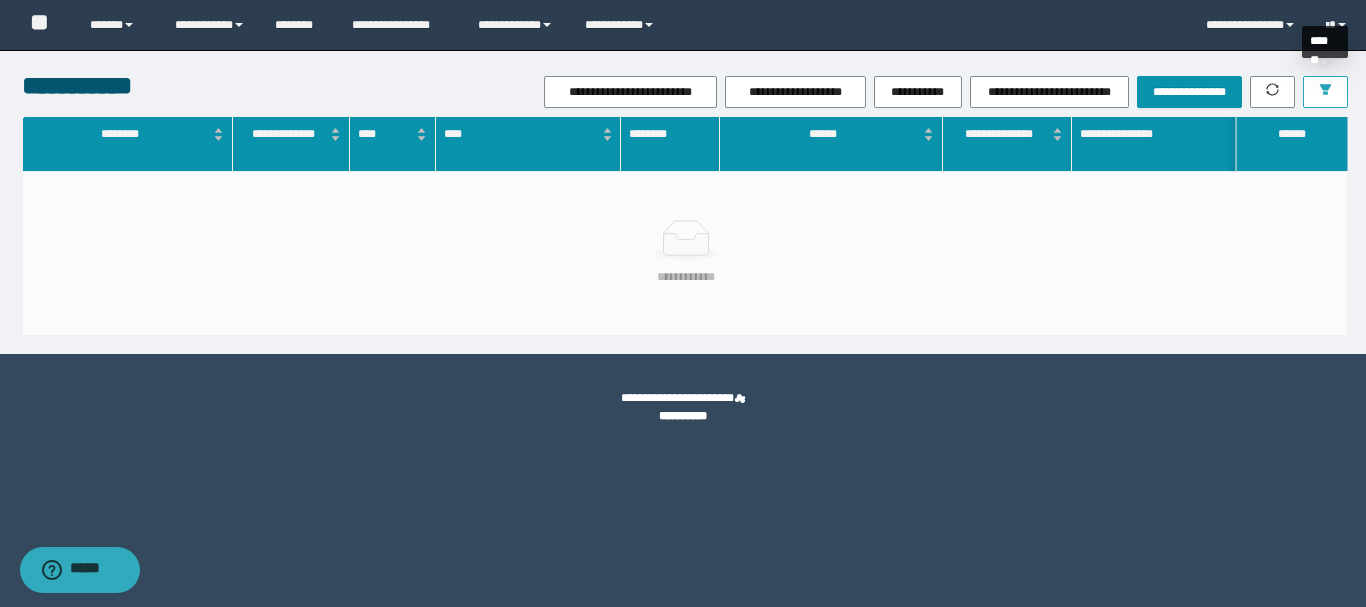 click 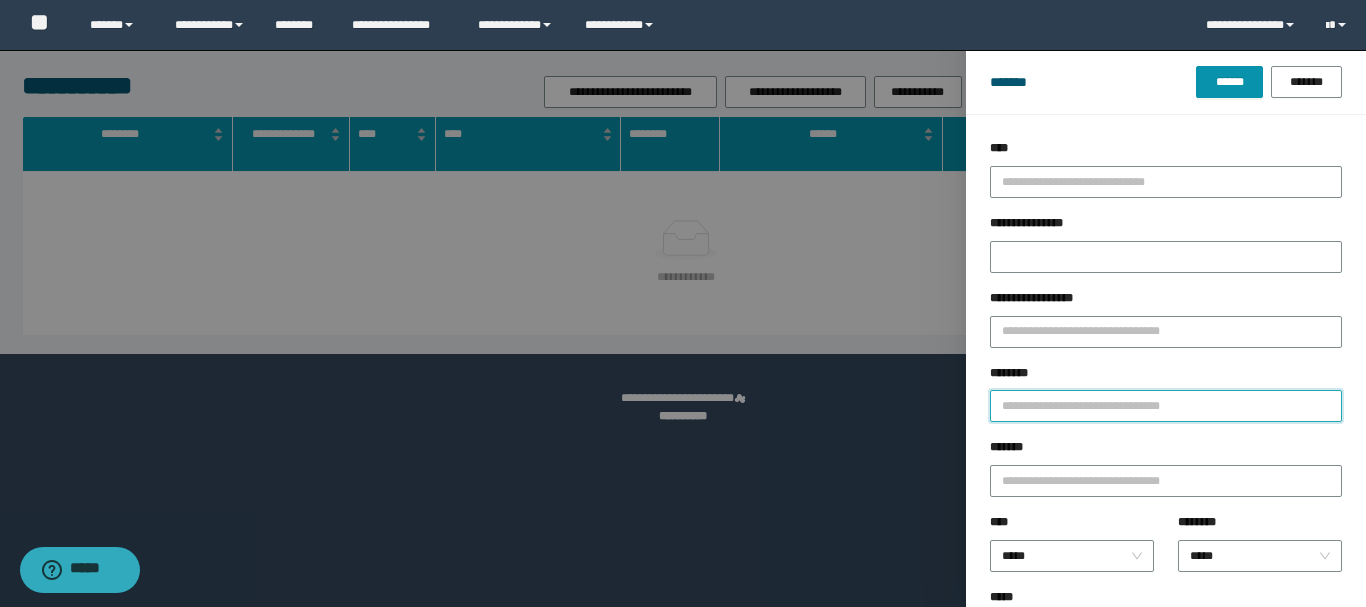 click on "********" at bounding box center [1166, 406] 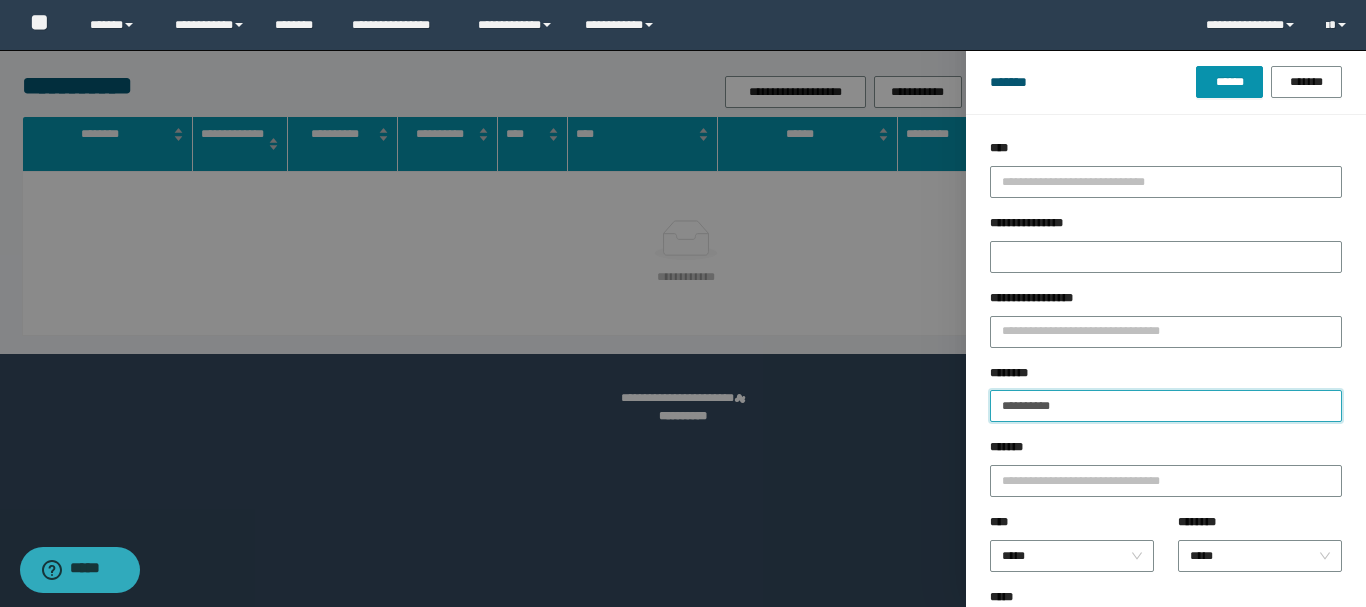 type 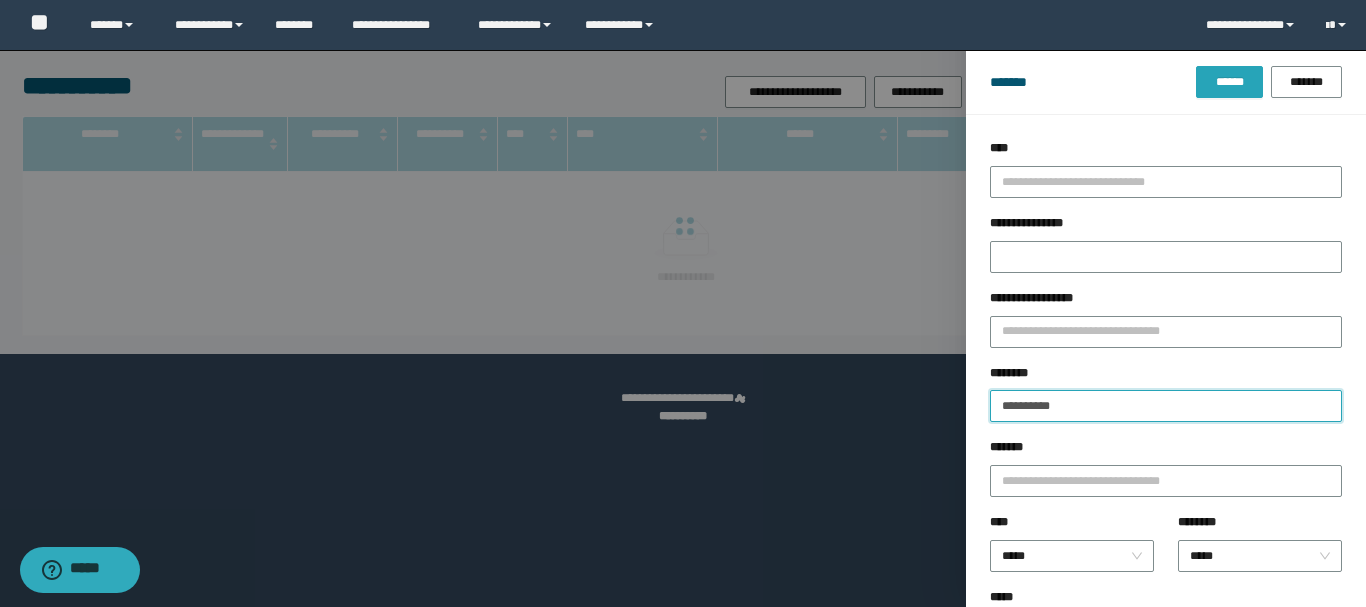 type on "**********" 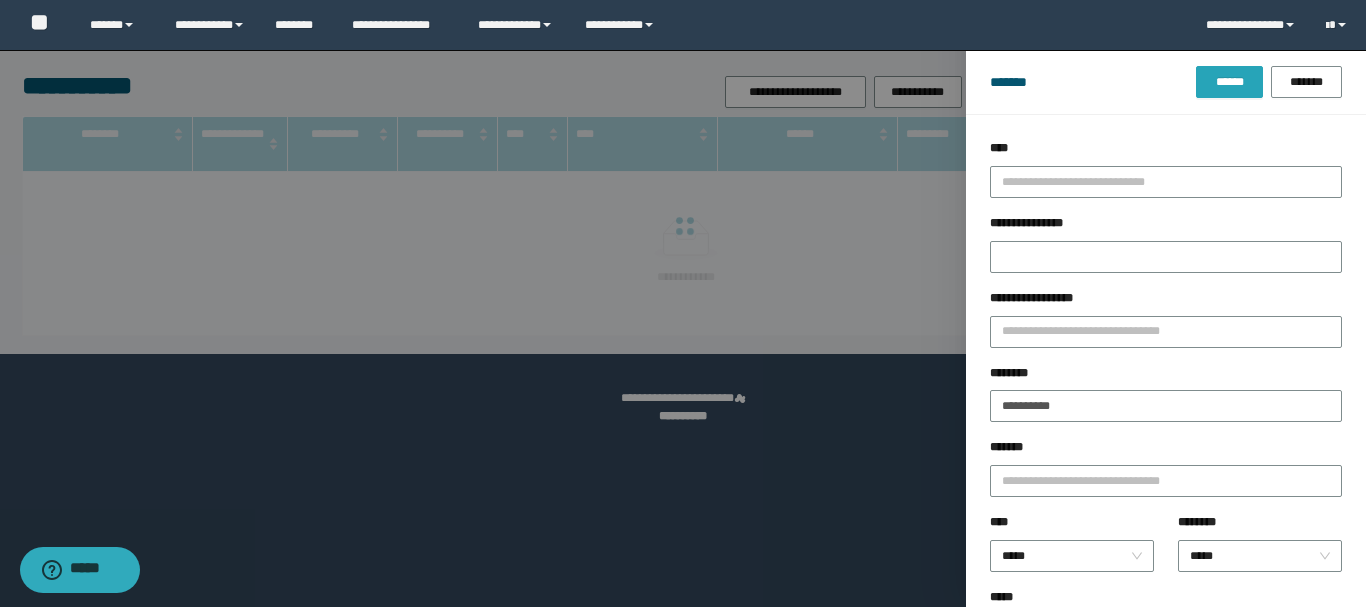 click on "******" at bounding box center (1229, 82) 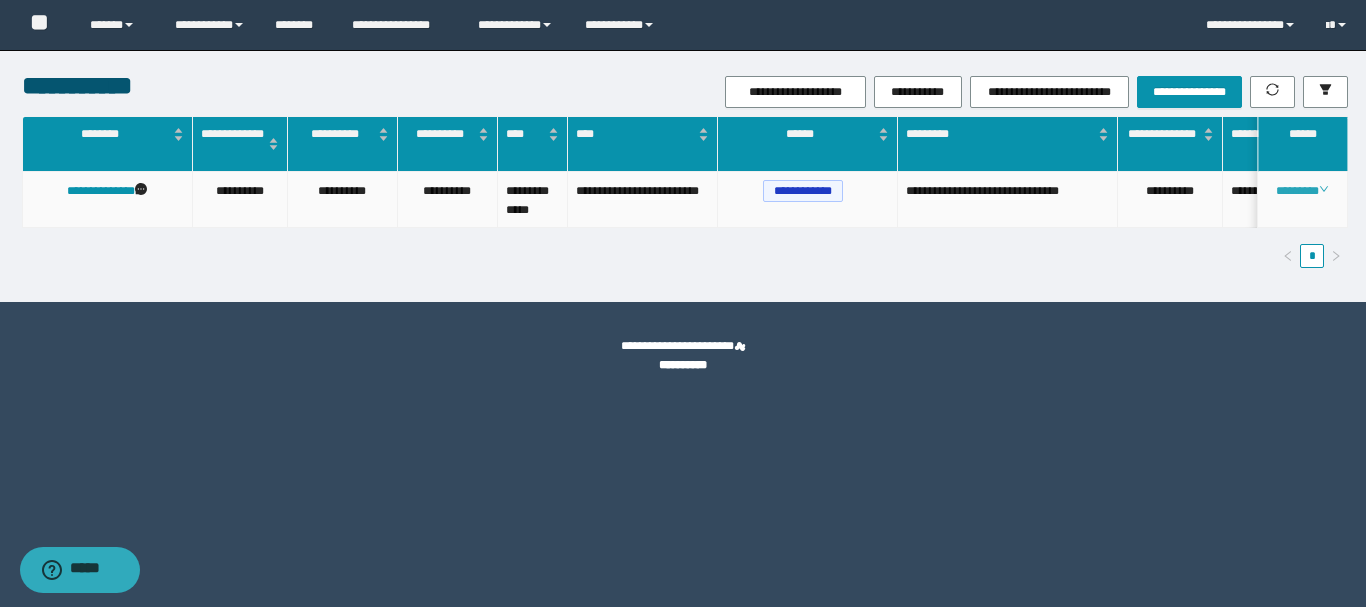 click on "********" at bounding box center [1302, 191] 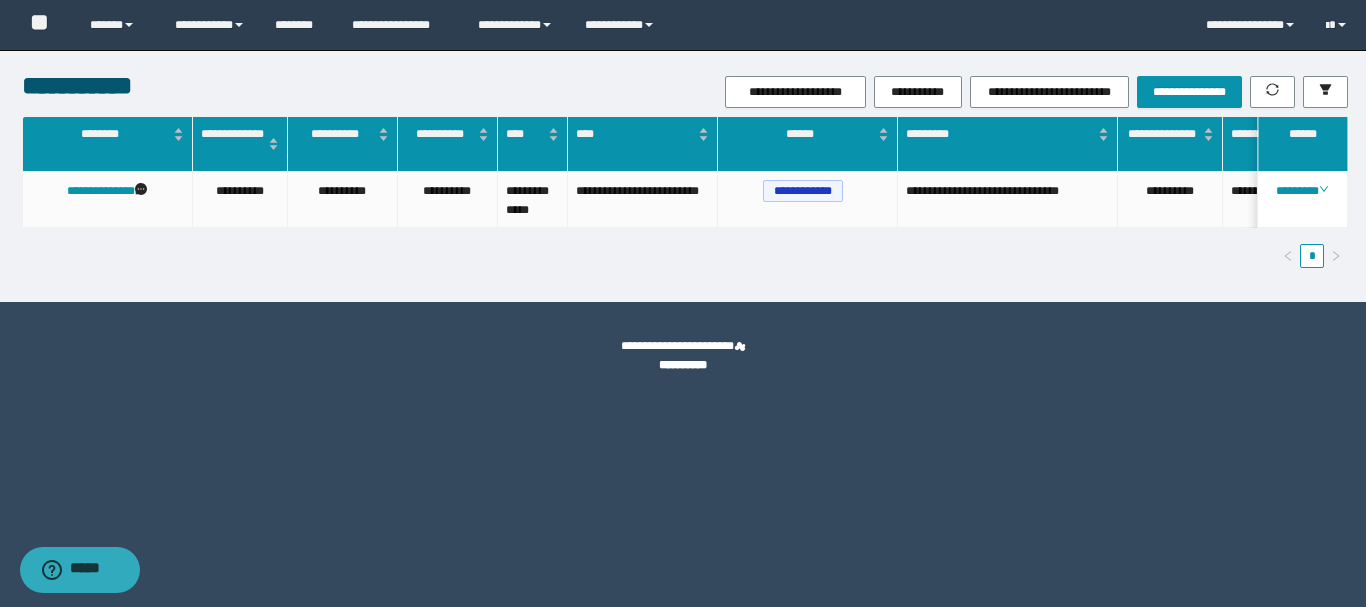 click on "*" at bounding box center (685, 256) 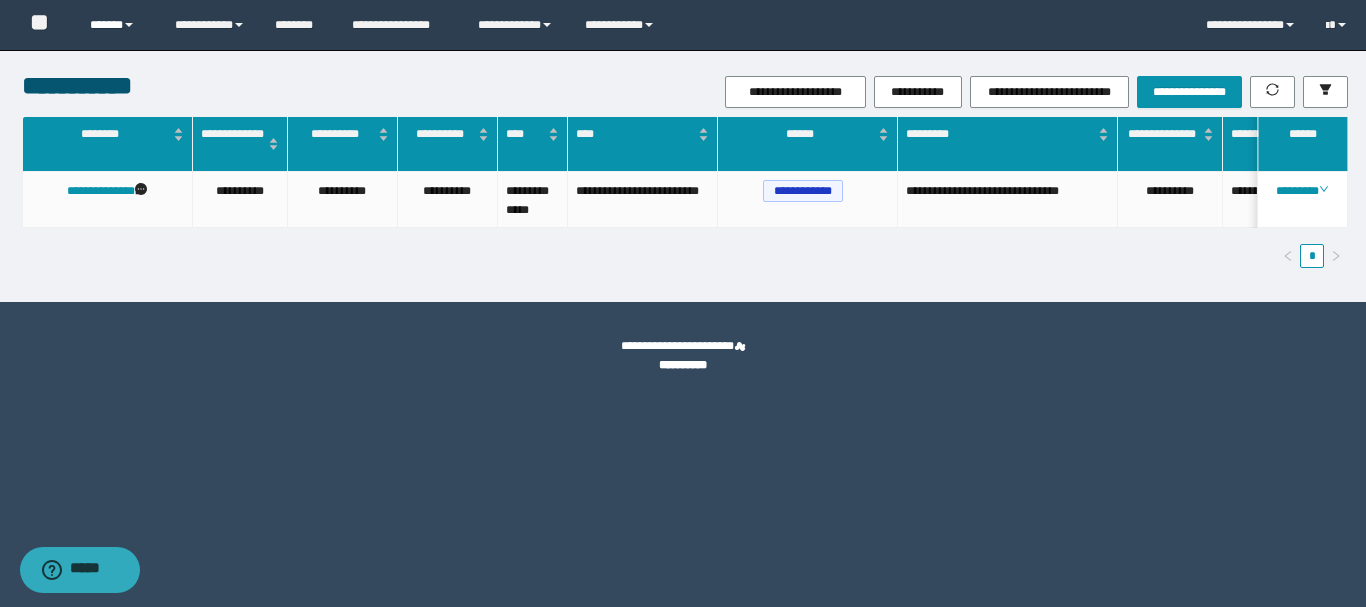 click on "******" at bounding box center (117, 25) 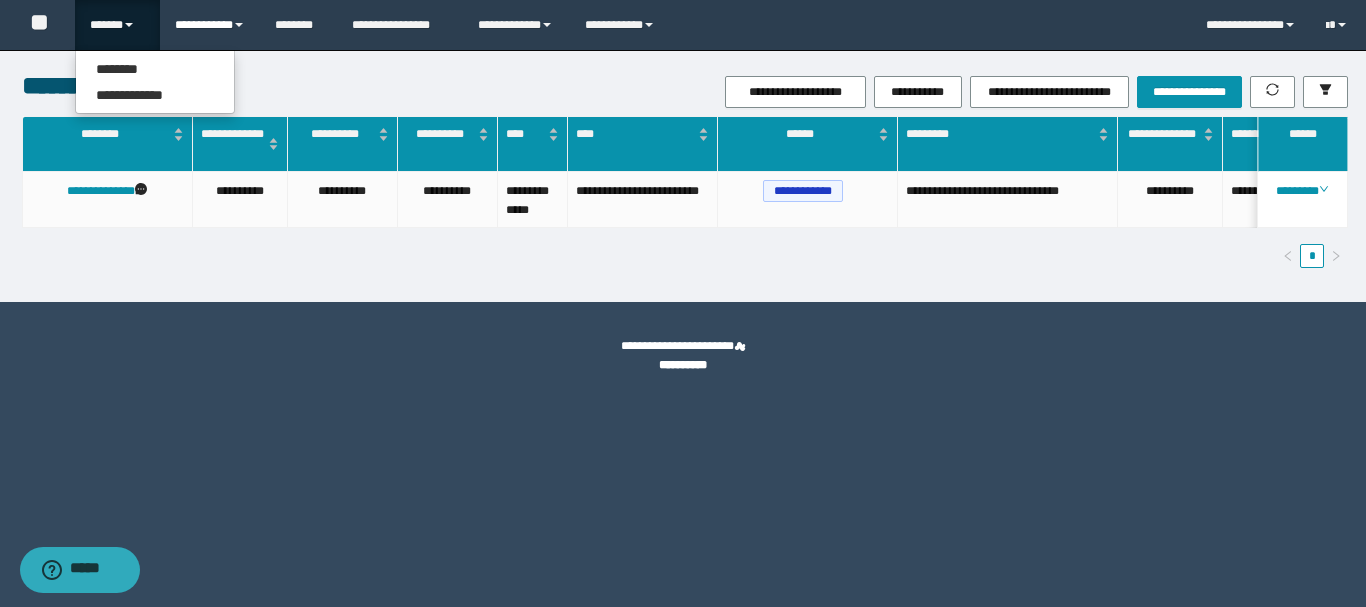 click on "**********" at bounding box center [210, 25] 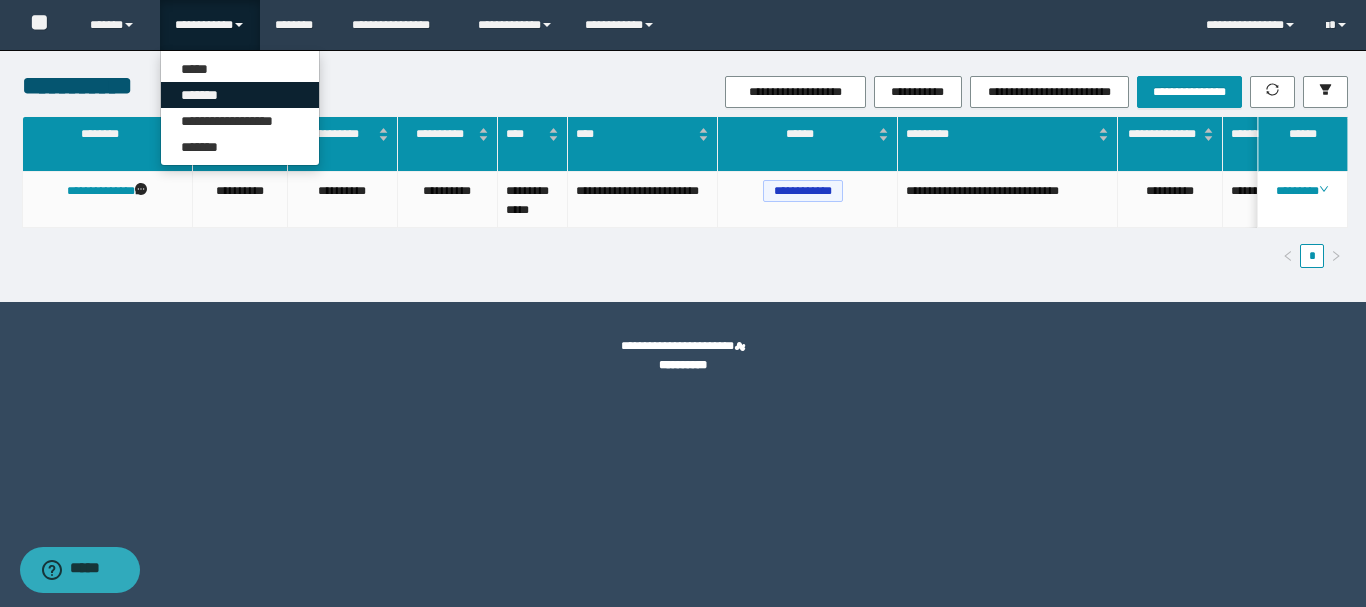 click on "*******" at bounding box center [240, 95] 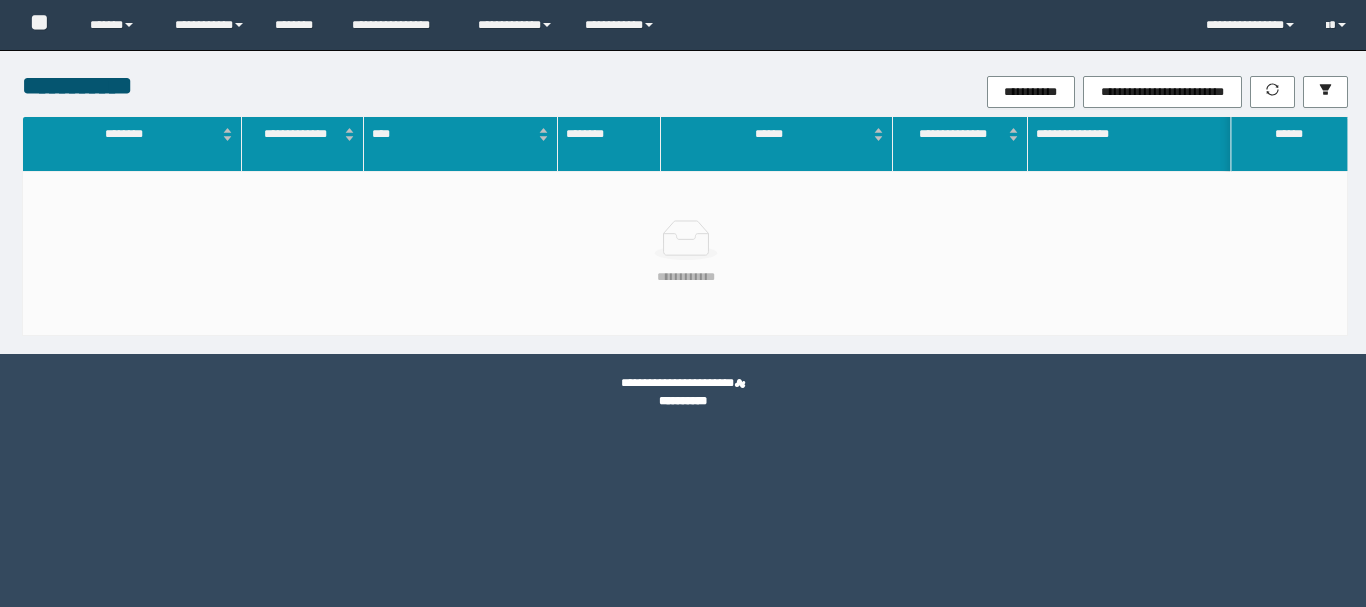scroll, scrollTop: 0, scrollLeft: 0, axis: both 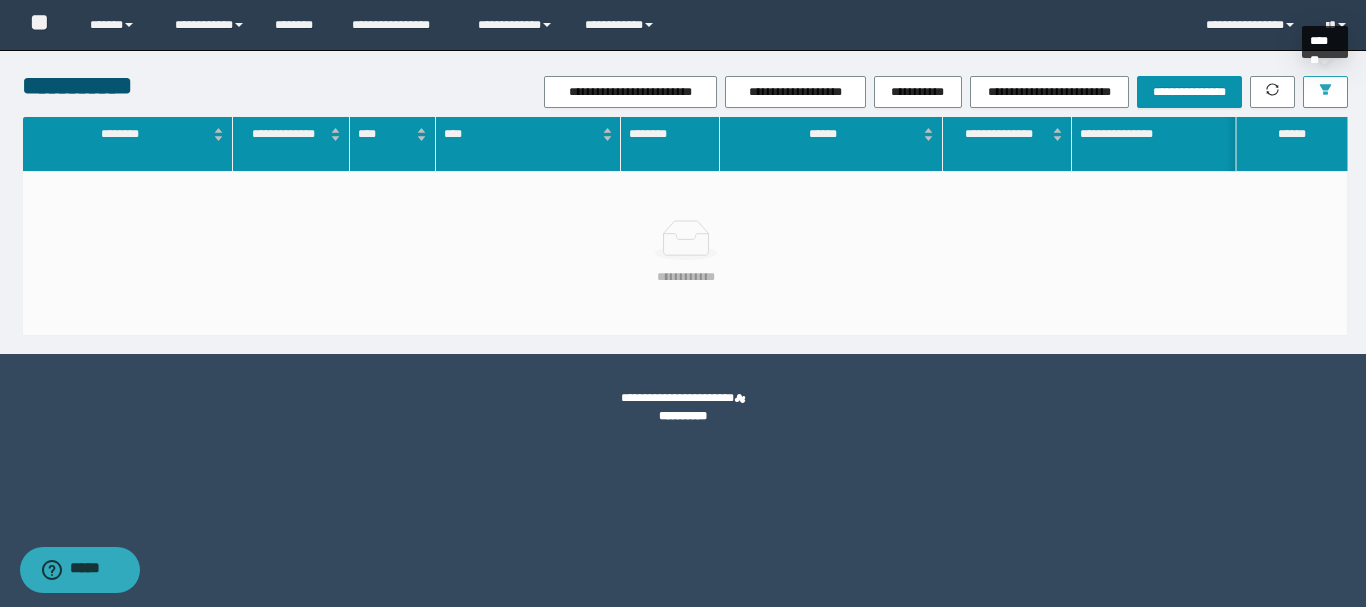 click 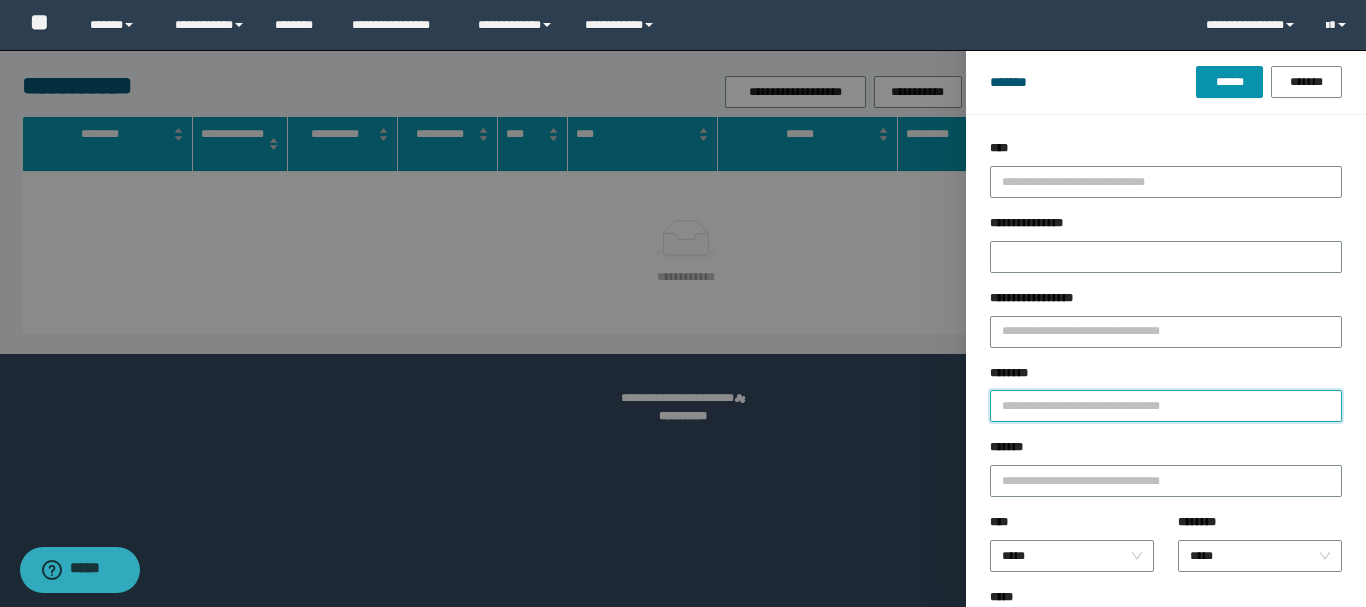 click on "********" at bounding box center (1166, 406) 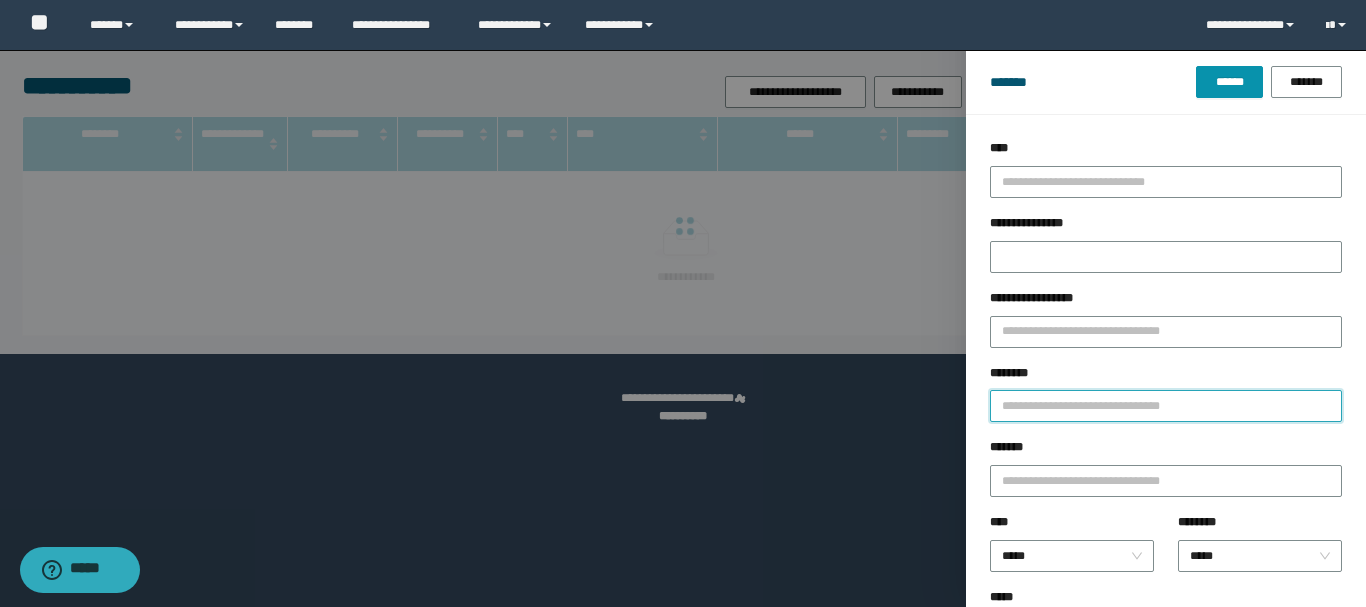 paste on "**********" 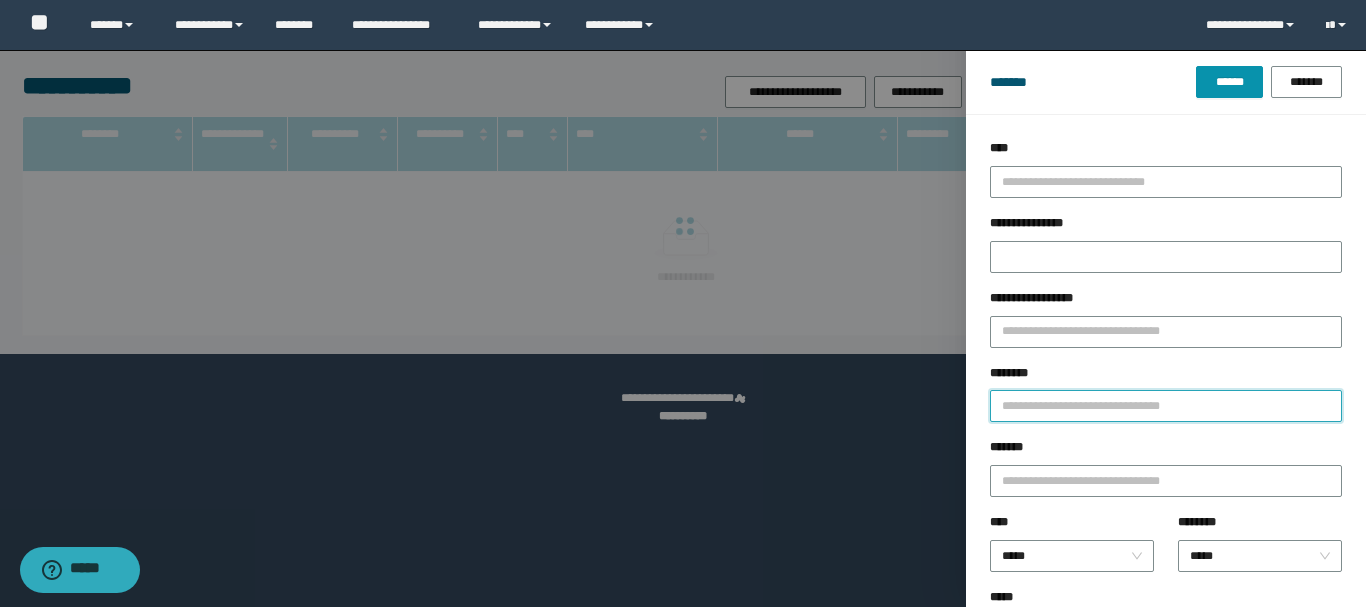 type on "**********" 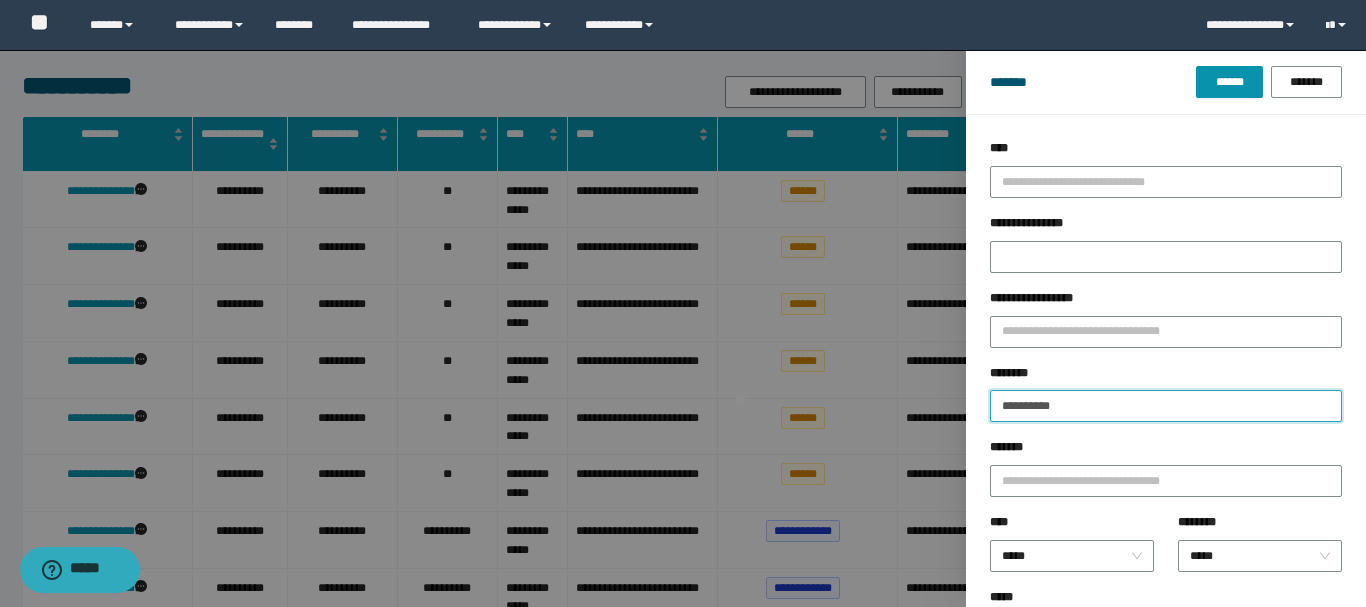 type 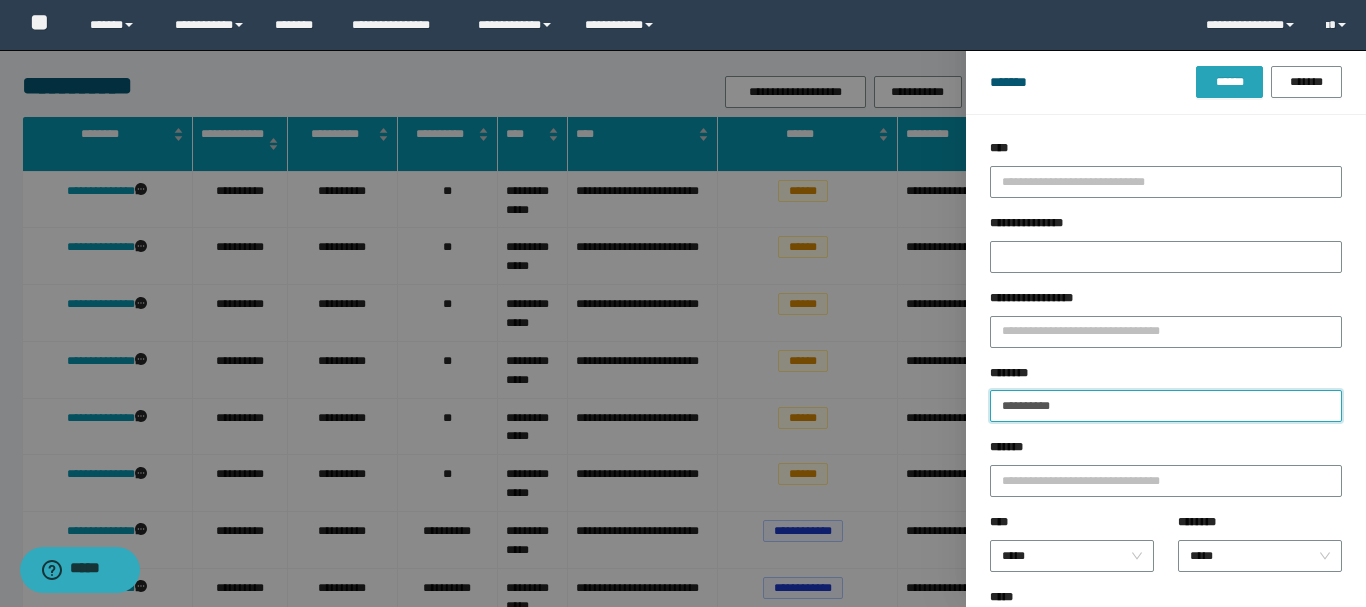 type on "**********" 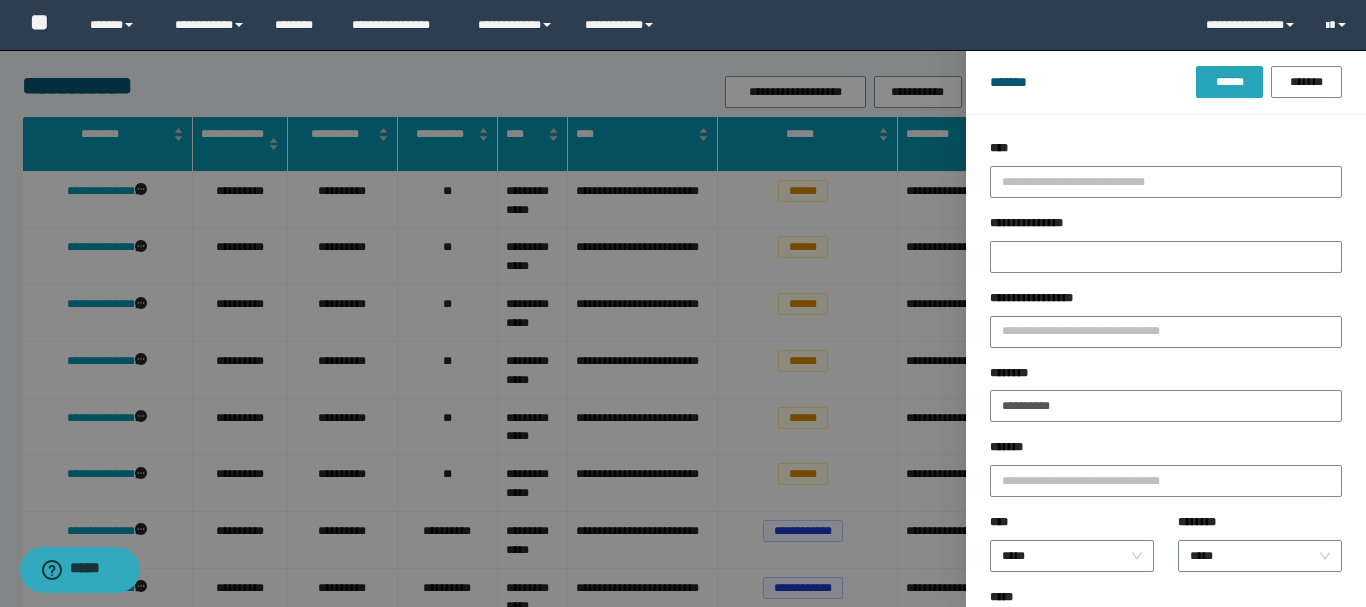 click on "******" at bounding box center [1229, 82] 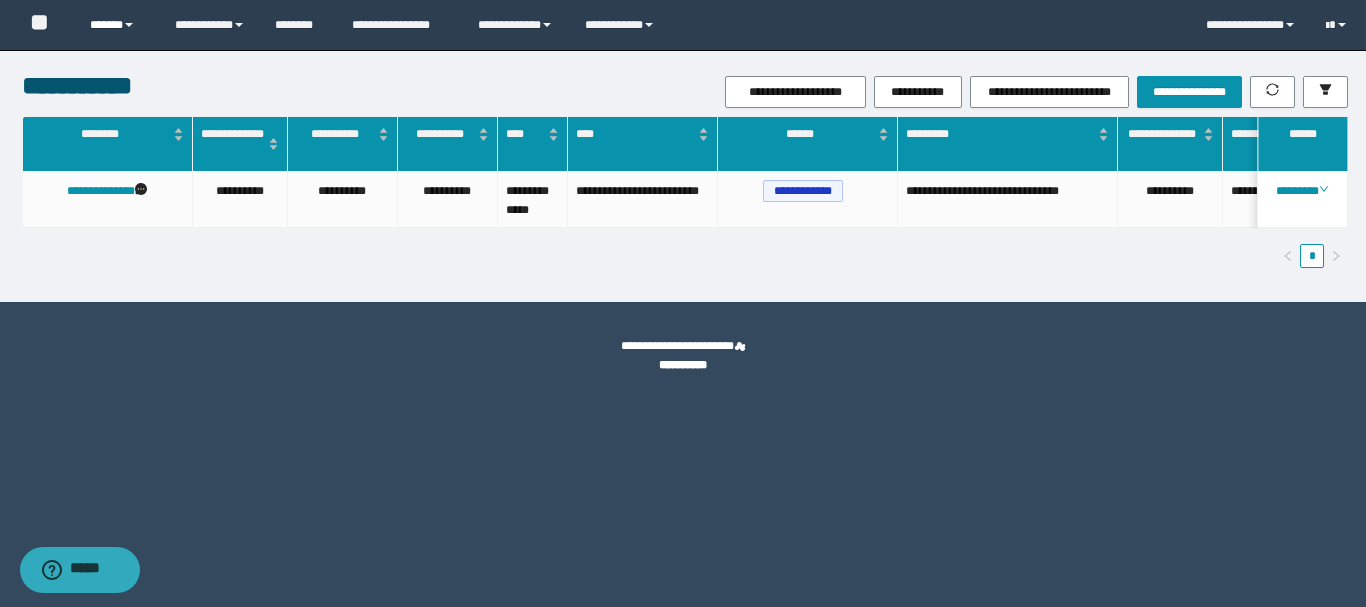 click on "******" at bounding box center (117, 25) 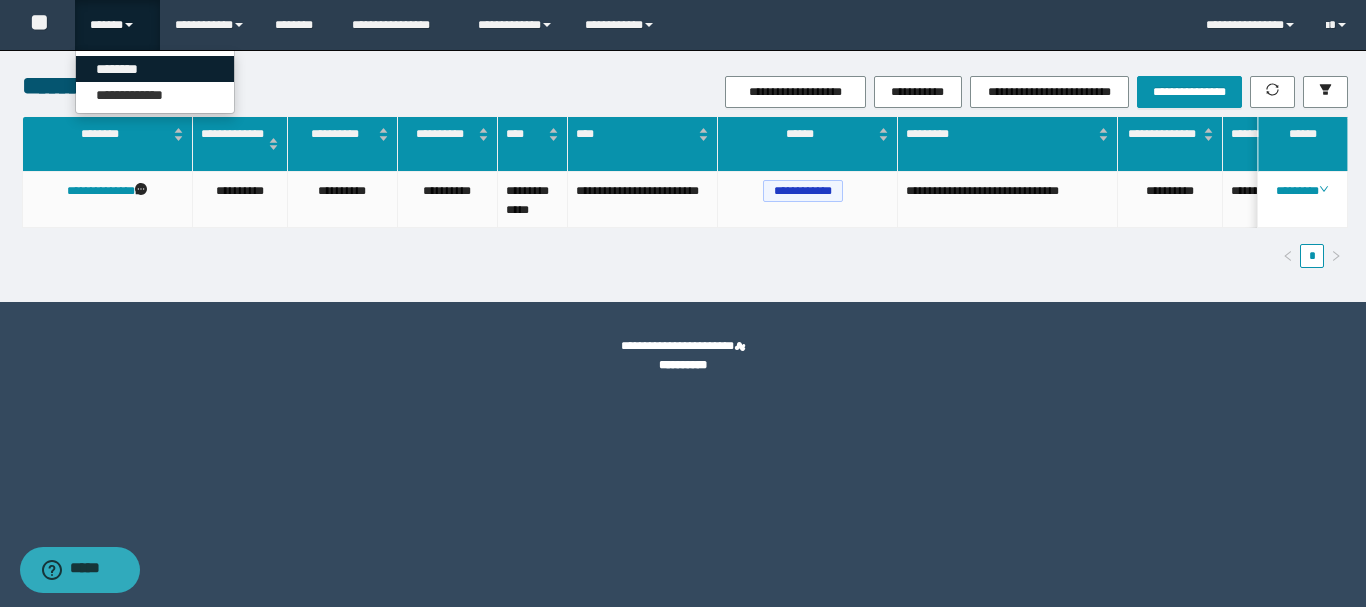 click on "********" at bounding box center [155, 69] 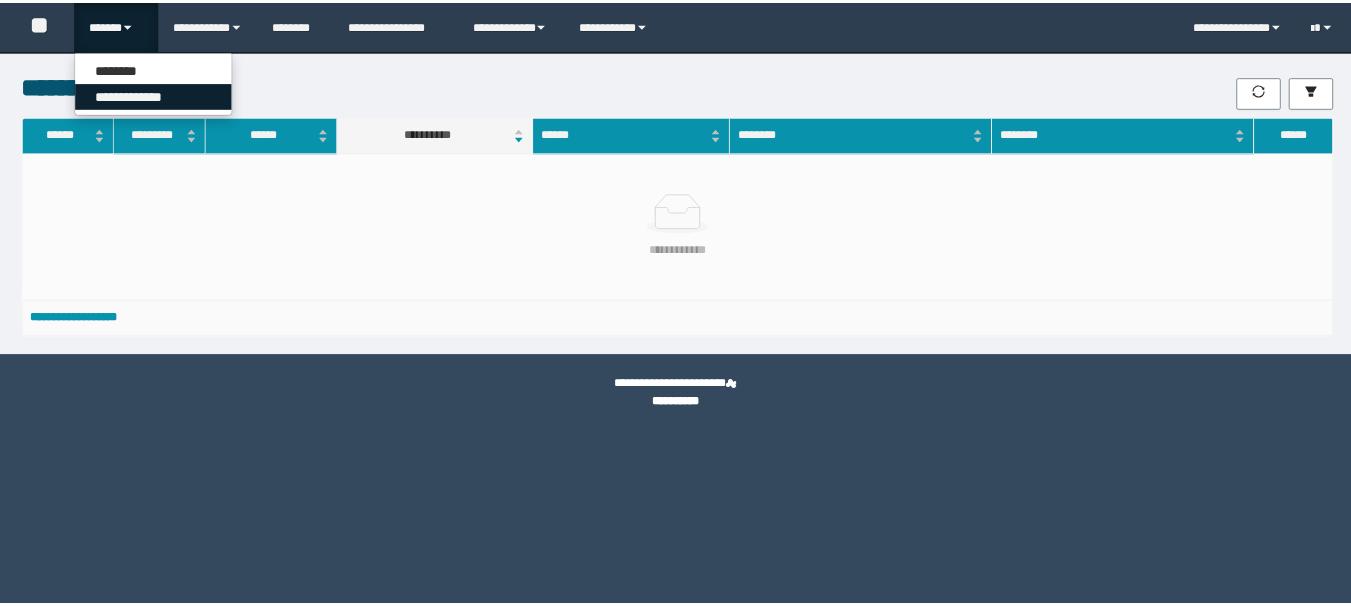 scroll, scrollTop: 0, scrollLeft: 0, axis: both 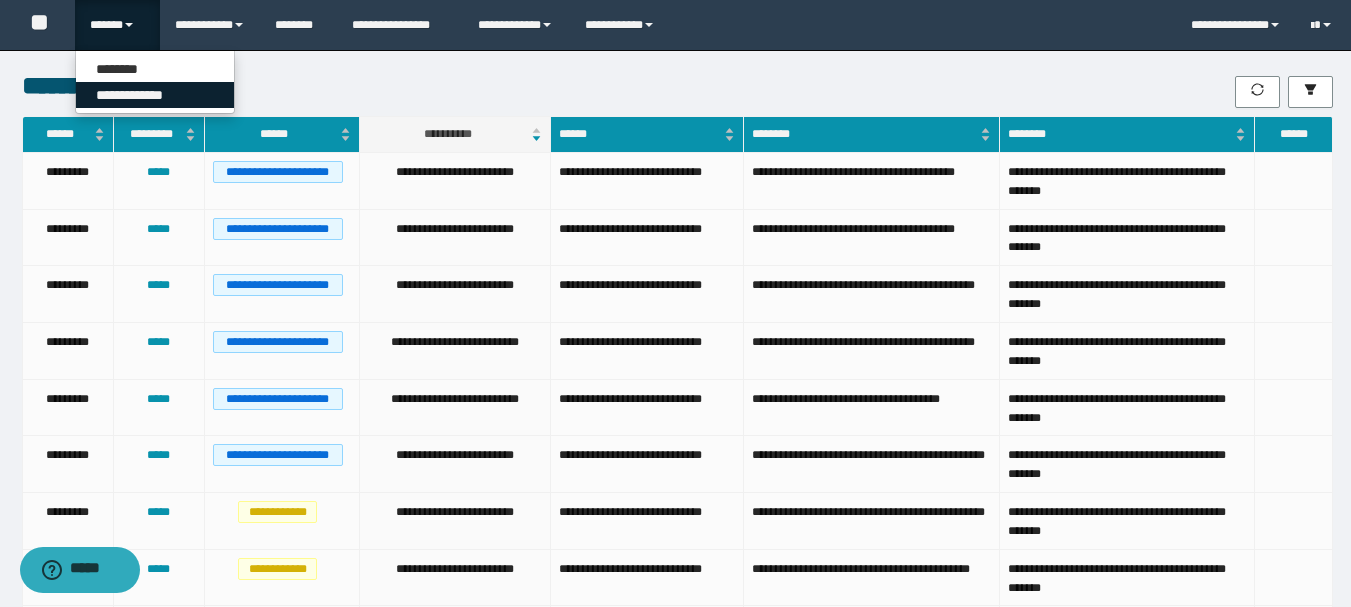 click on "**********" at bounding box center (155, 95) 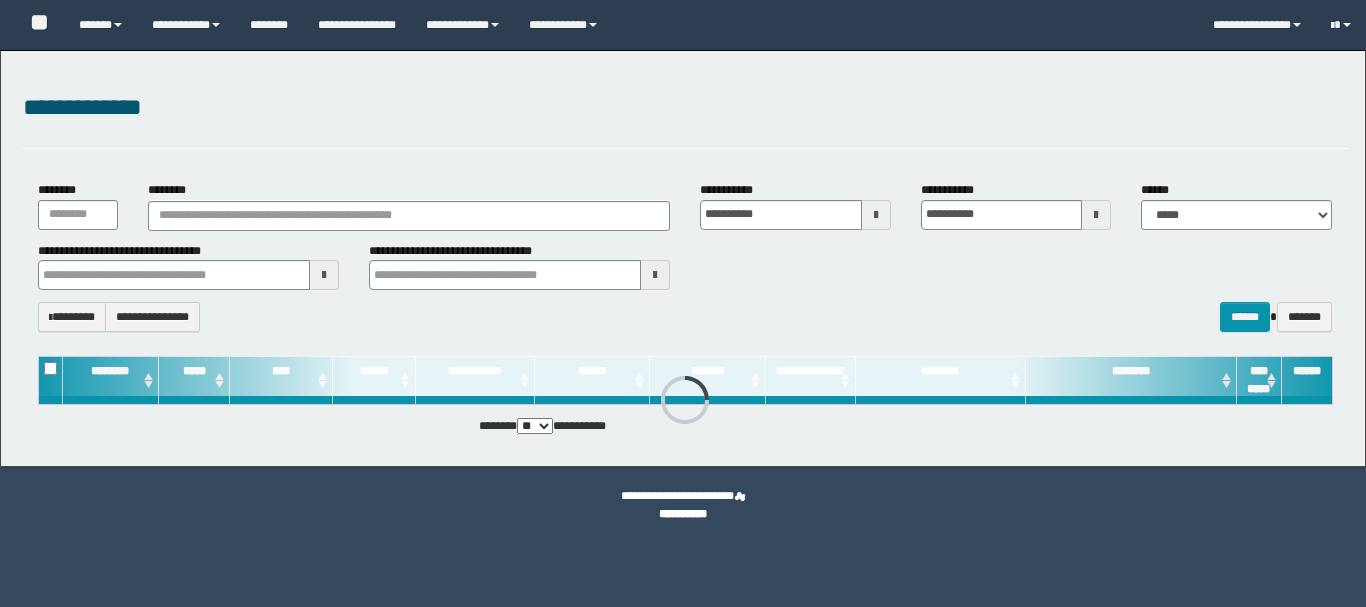 scroll, scrollTop: 0, scrollLeft: 0, axis: both 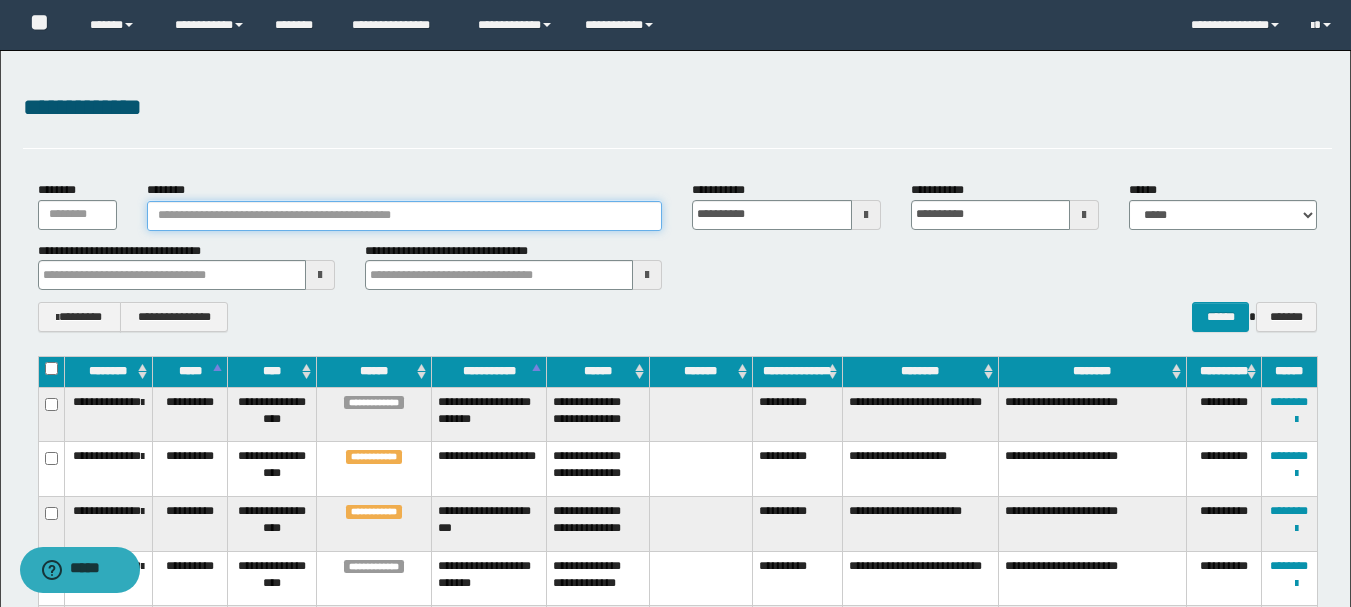 click on "********" at bounding box center (405, 216) 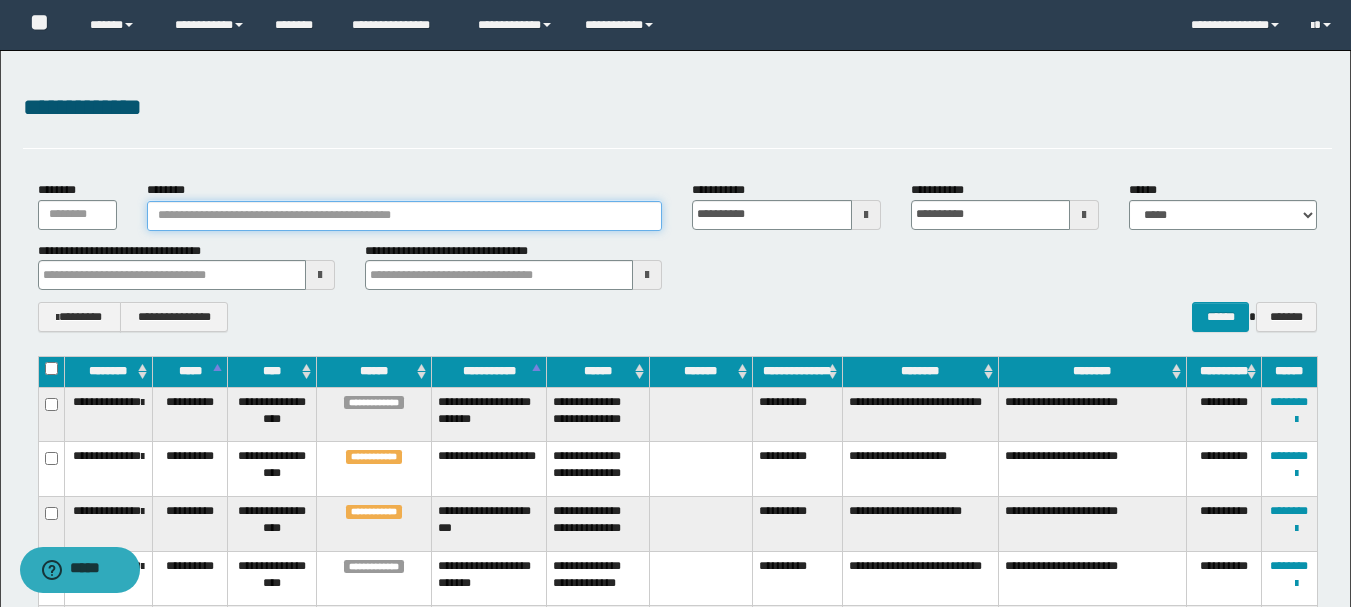 paste on "**********" 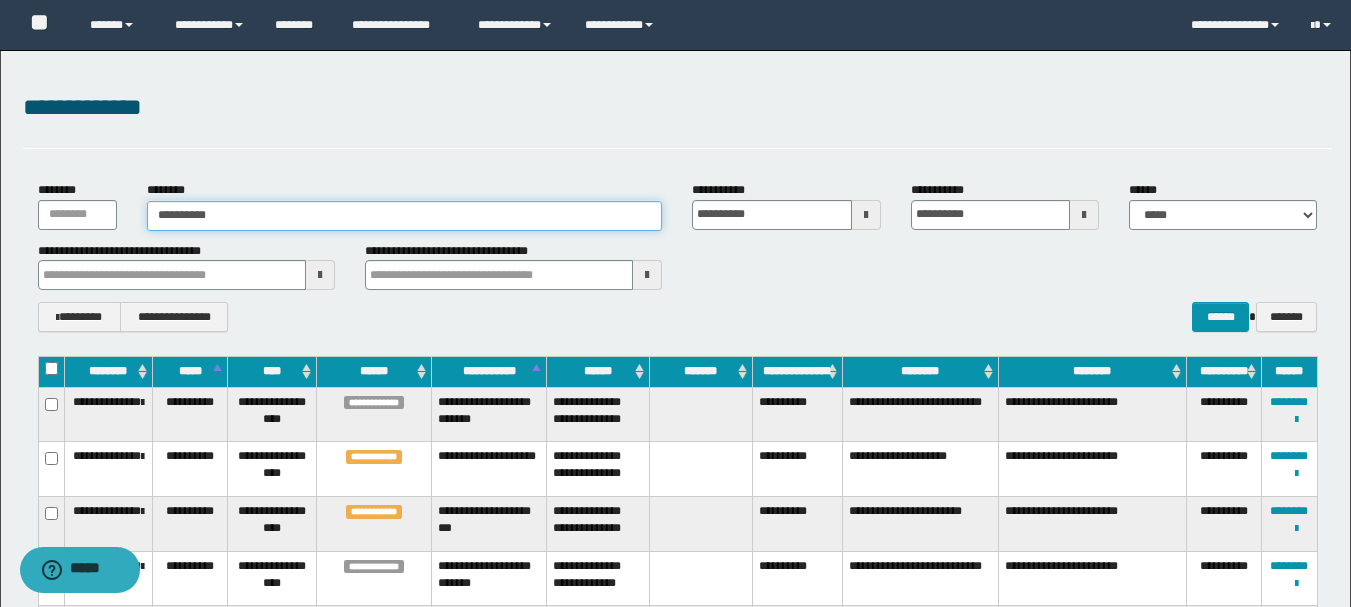 type on "**********" 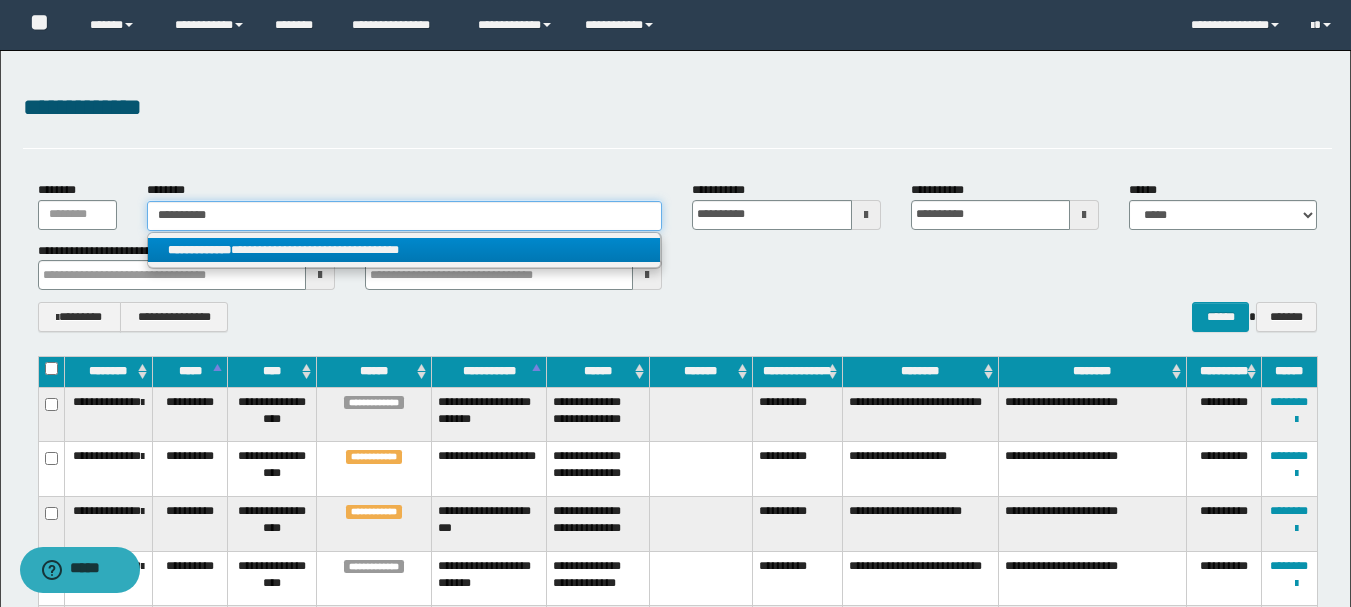 type on "**********" 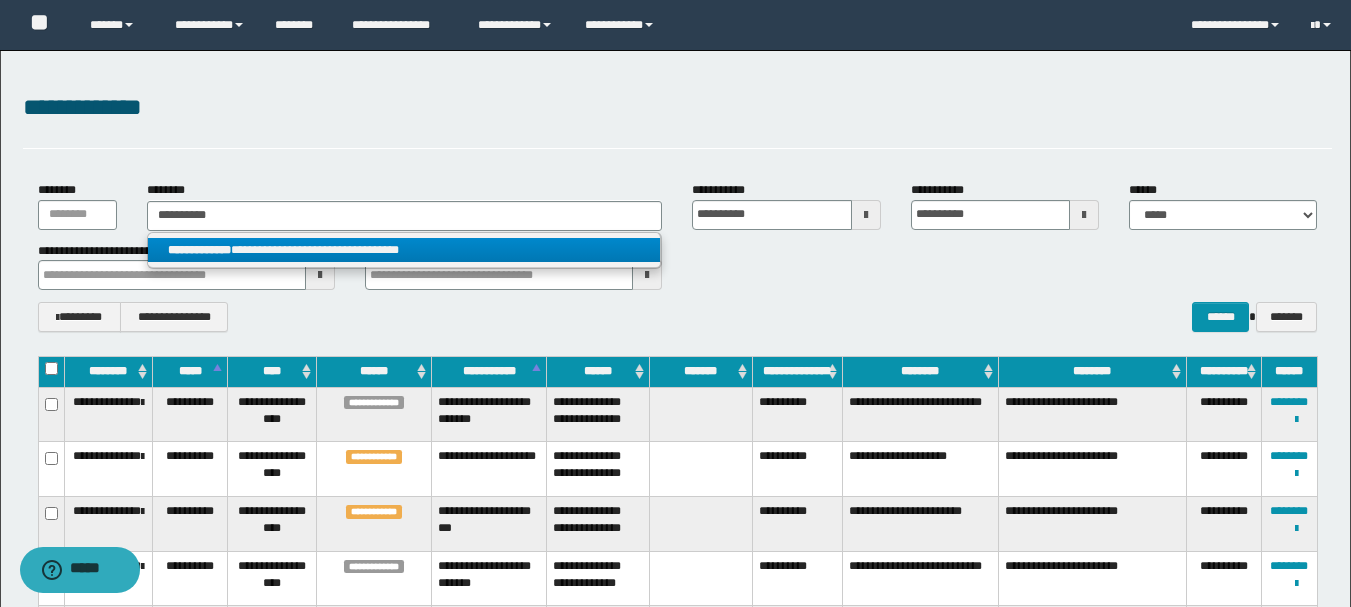 click on "**********" at bounding box center [404, 250] 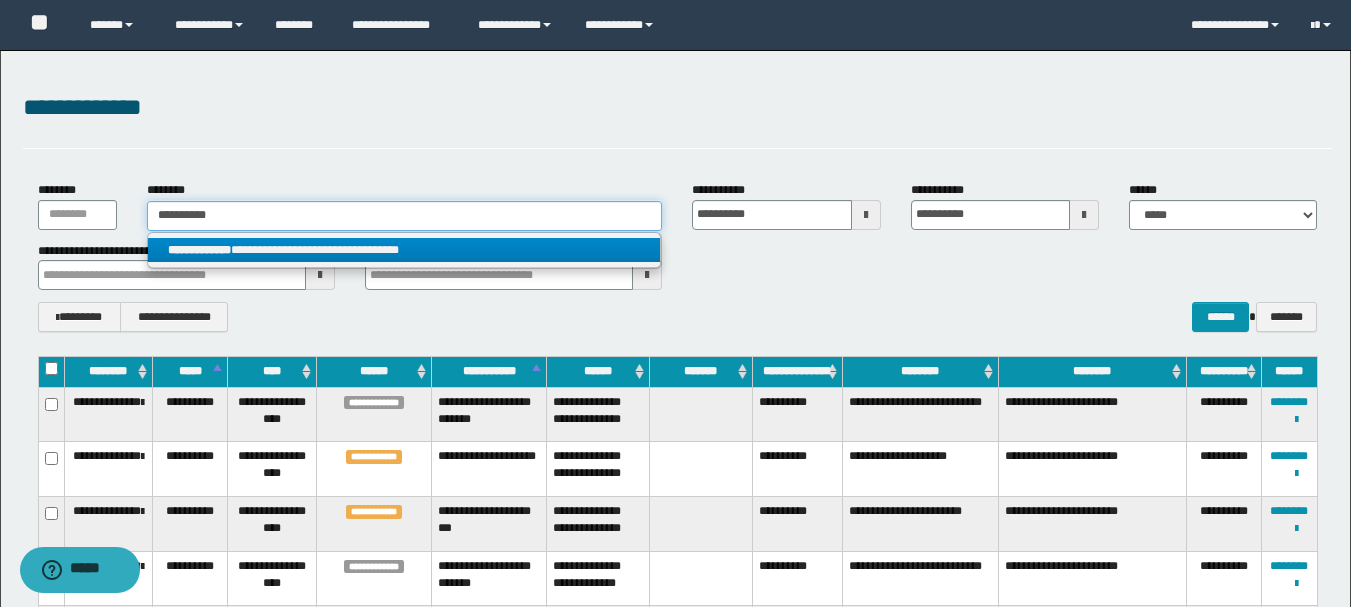 type 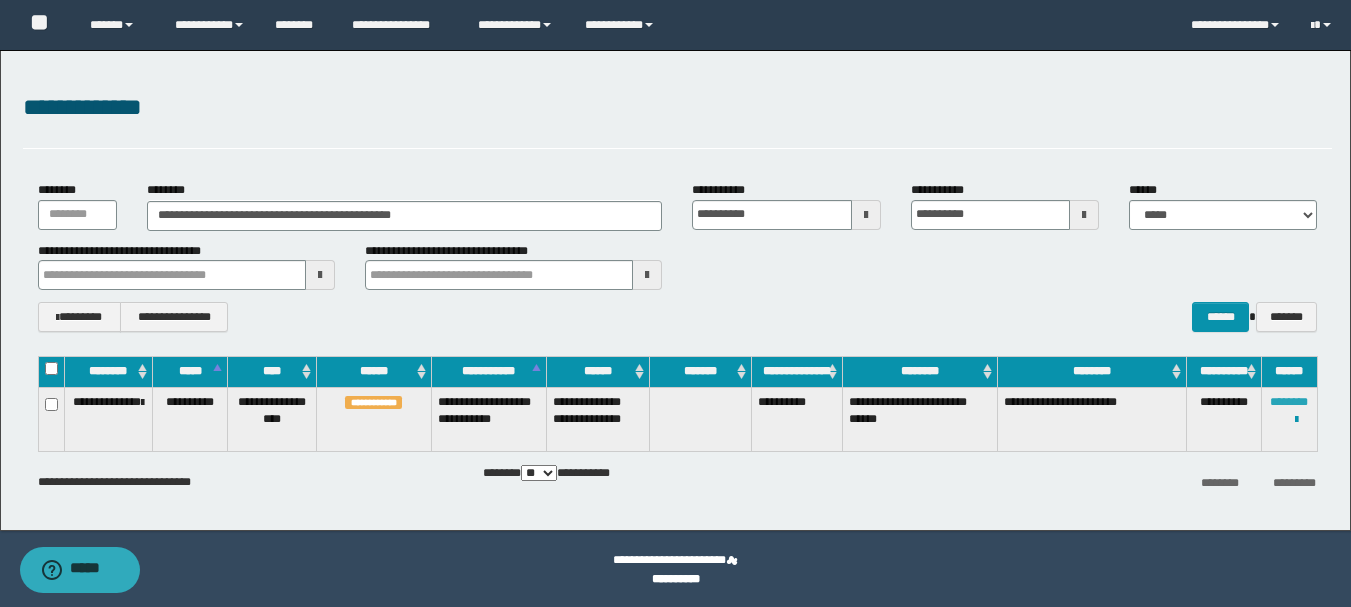 click on "********" at bounding box center (1289, 402) 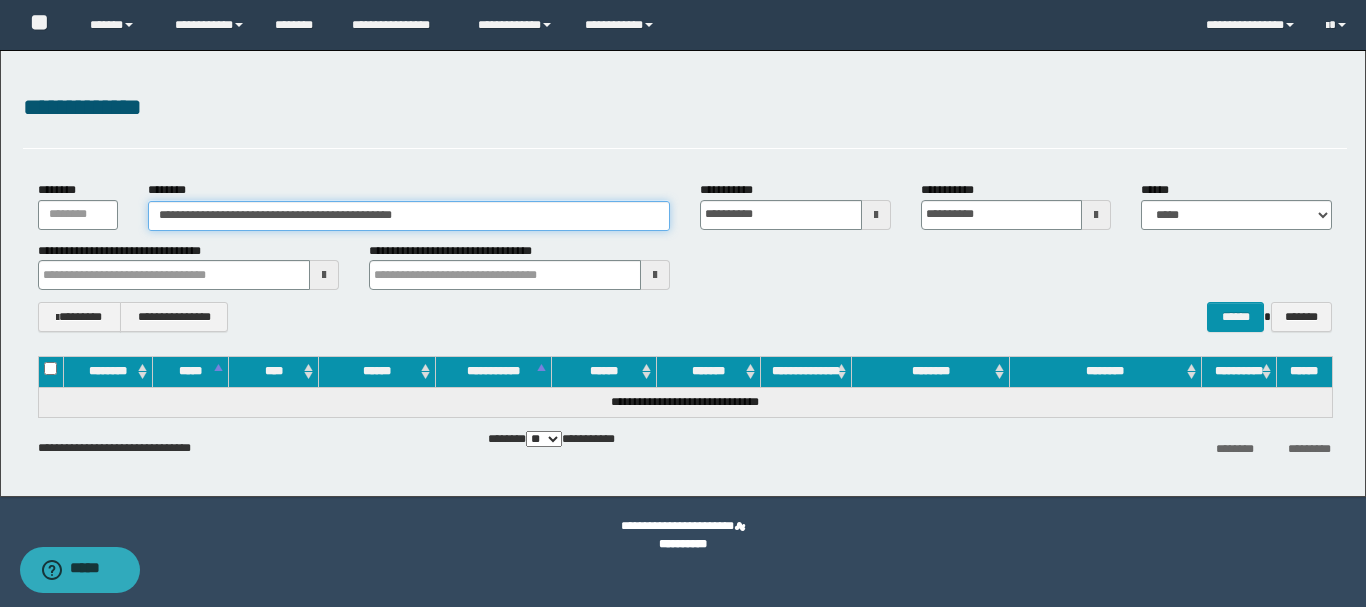 drag, startPoint x: 242, startPoint y: 216, endPoint x: 178, endPoint y: 216, distance: 64 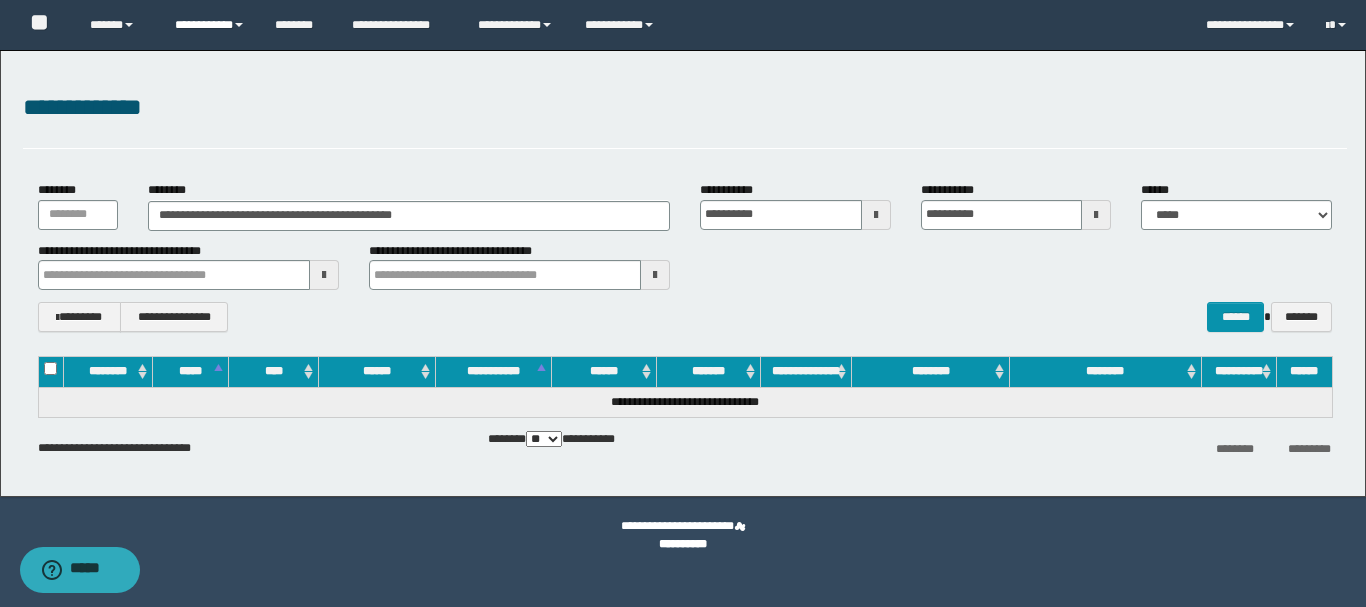click on "**********" at bounding box center [210, 25] 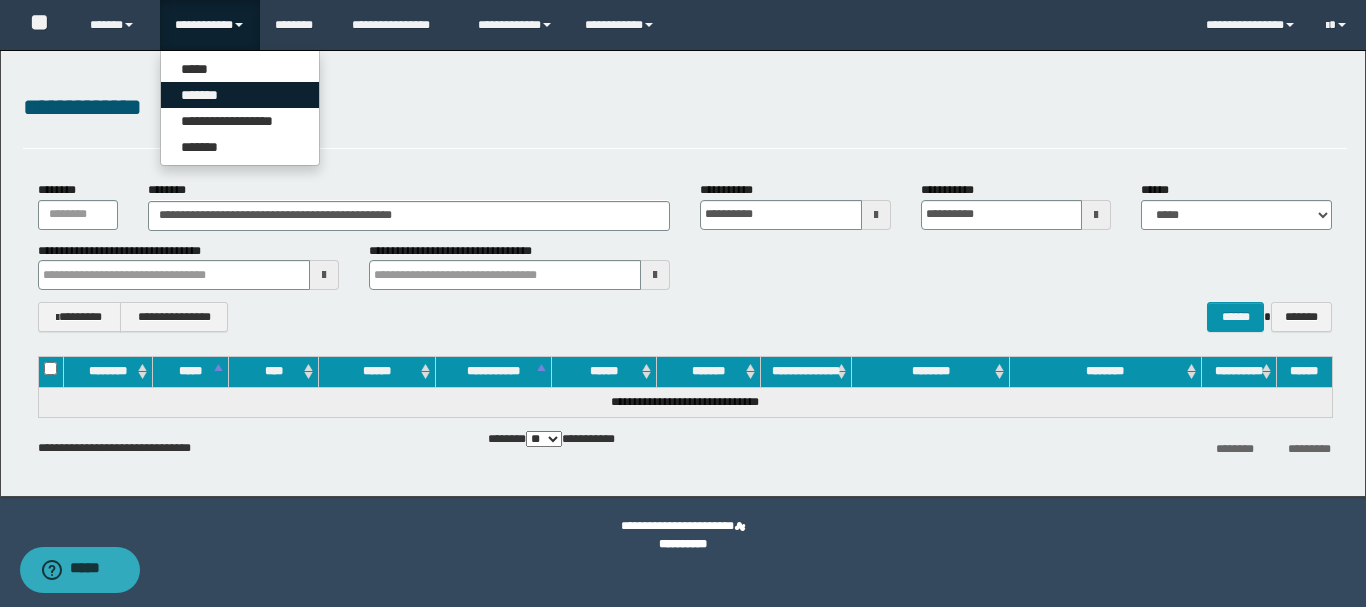 click on "*******" at bounding box center [240, 95] 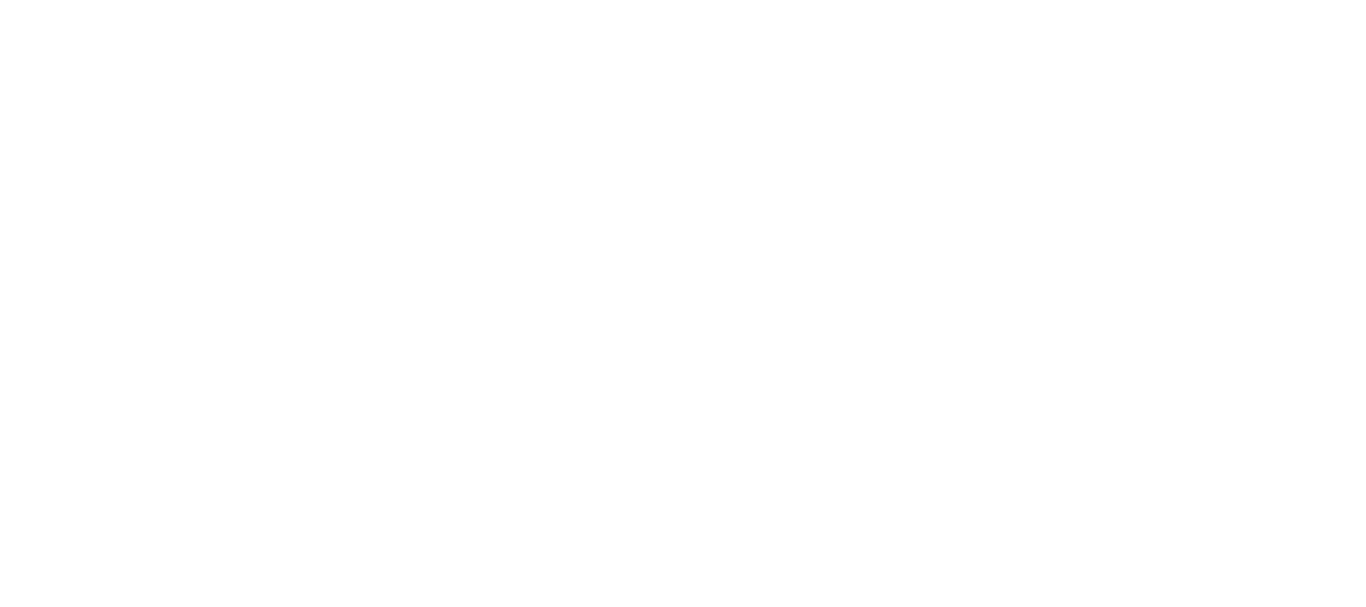 scroll, scrollTop: 0, scrollLeft: 0, axis: both 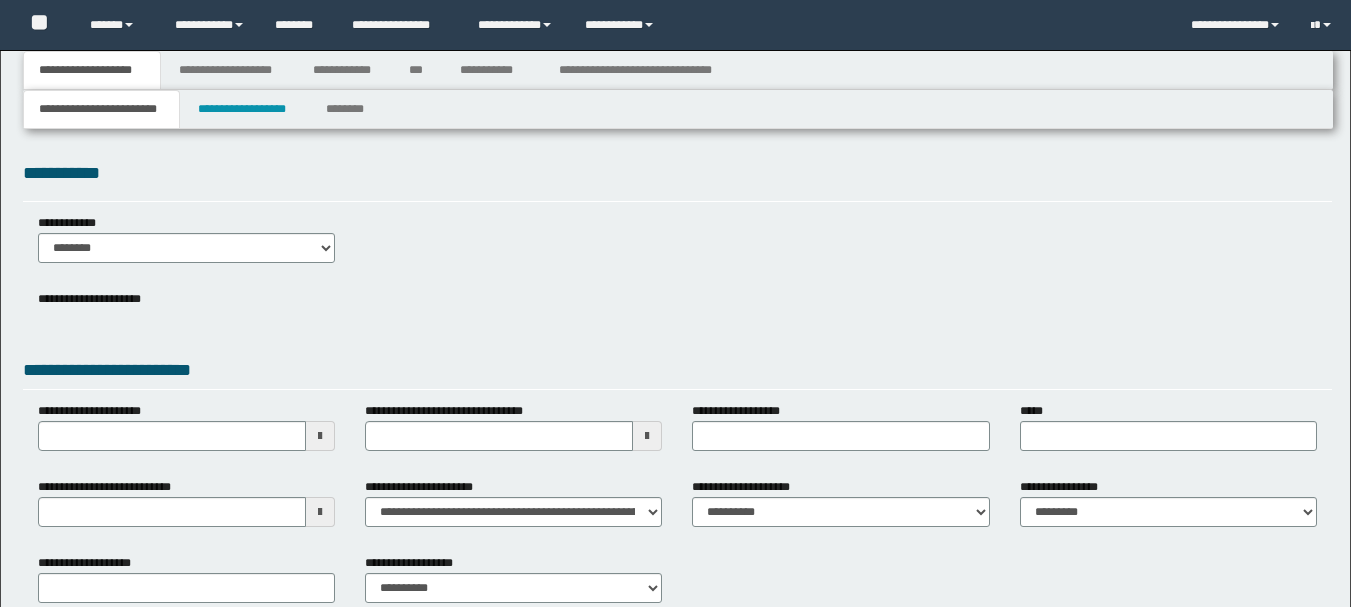 type 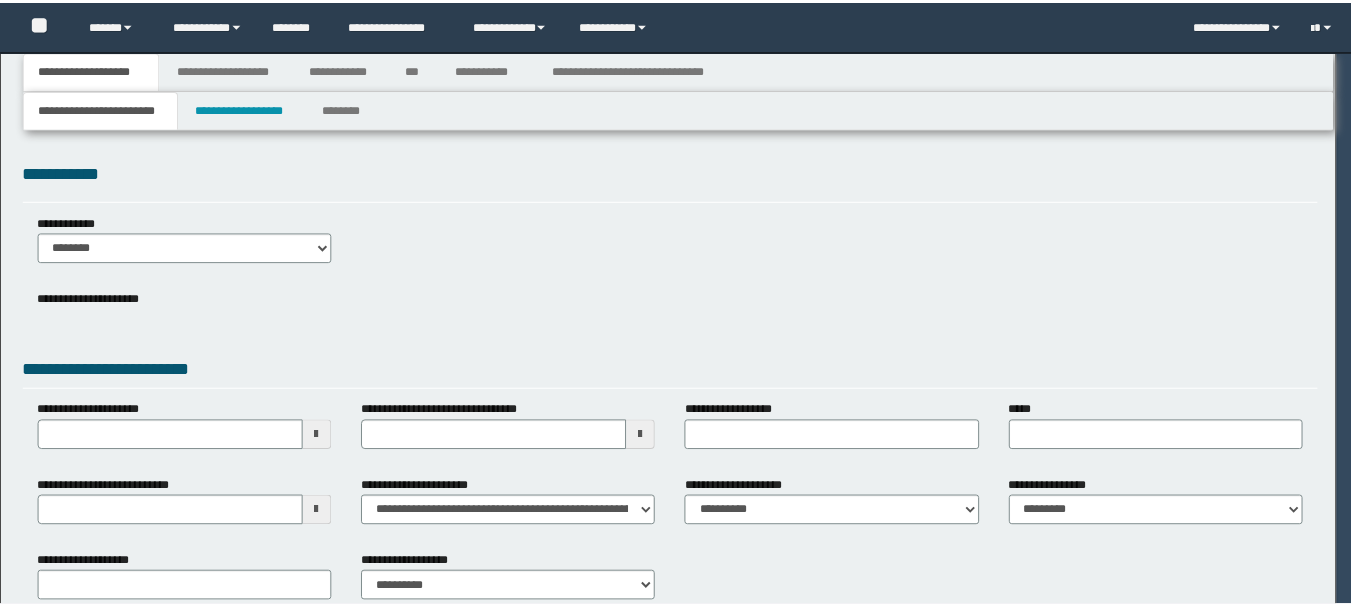 scroll, scrollTop: 0, scrollLeft: 0, axis: both 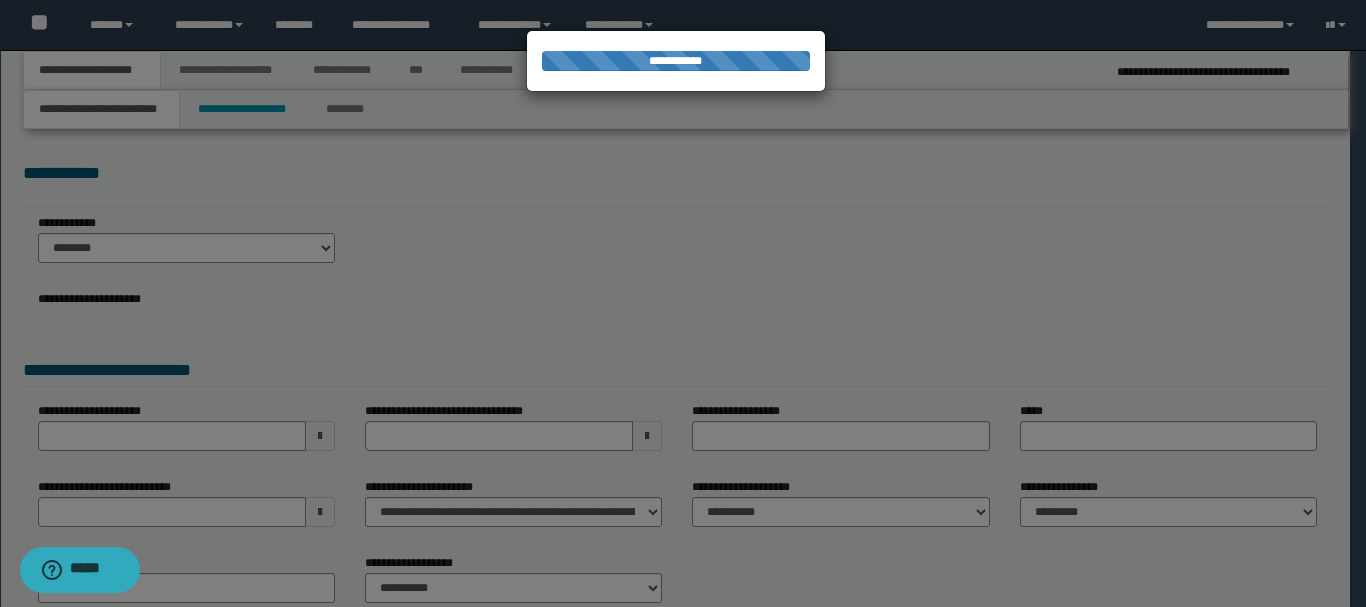 select on "*" 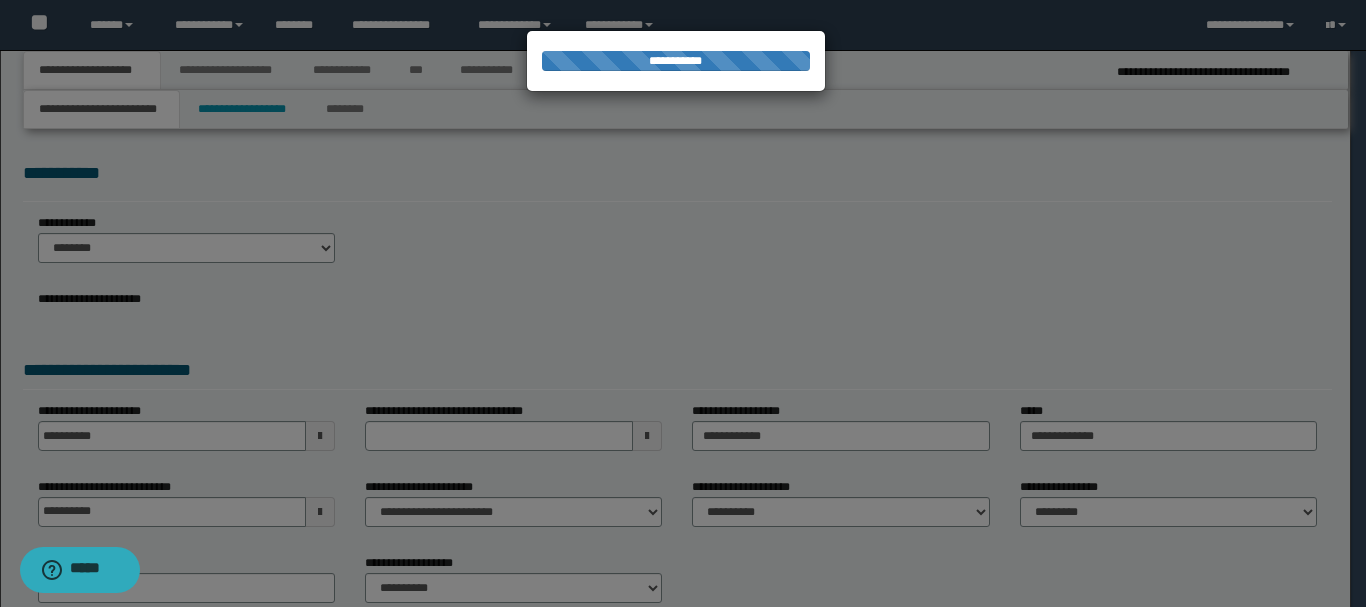 select on "**" 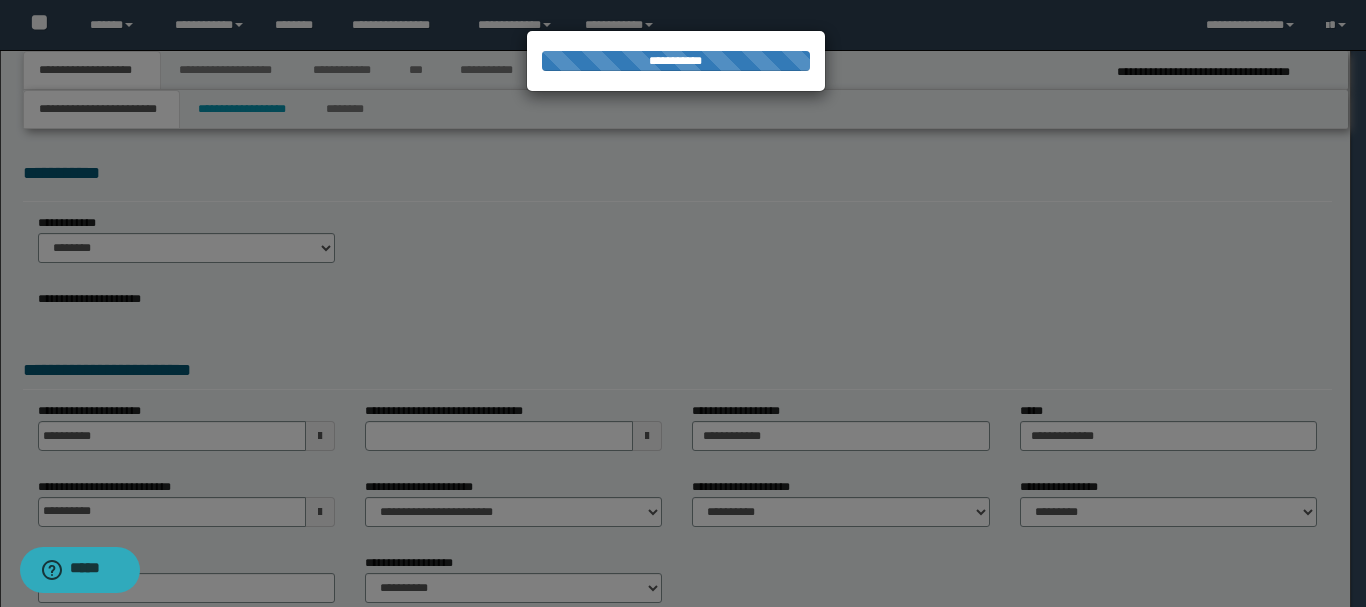 select on "*" 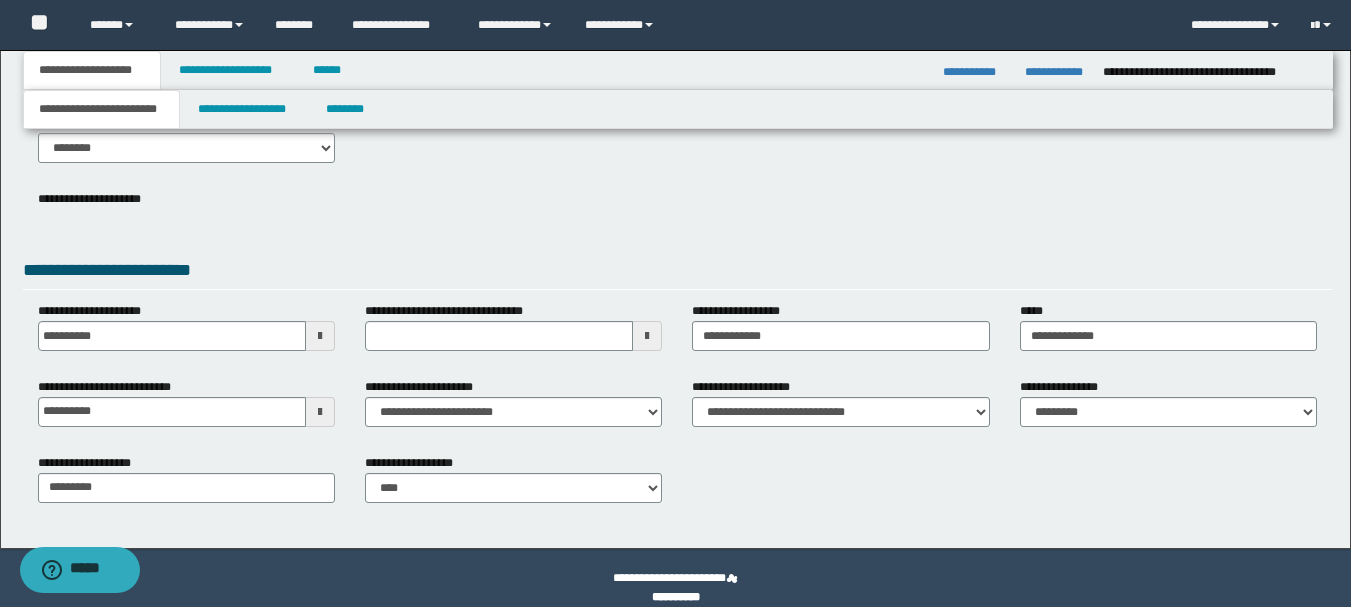 scroll, scrollTop: 0, scrollLeft: 0, axis: both 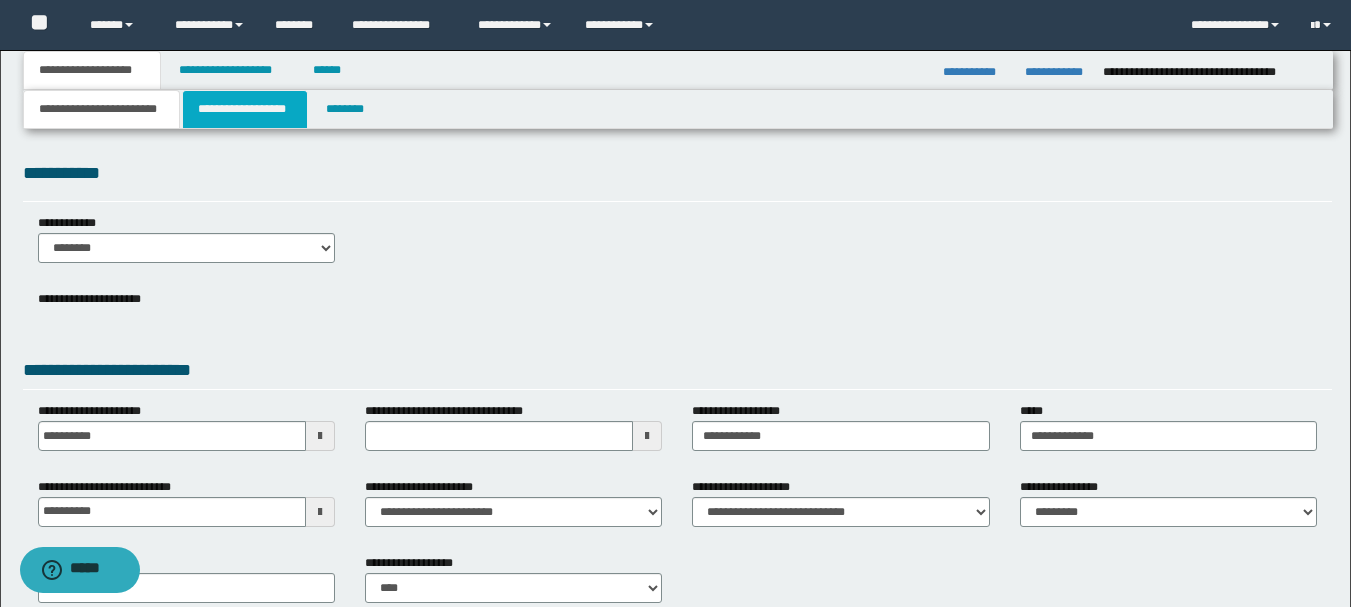 click on "**********" at bounding box center [245, 109] 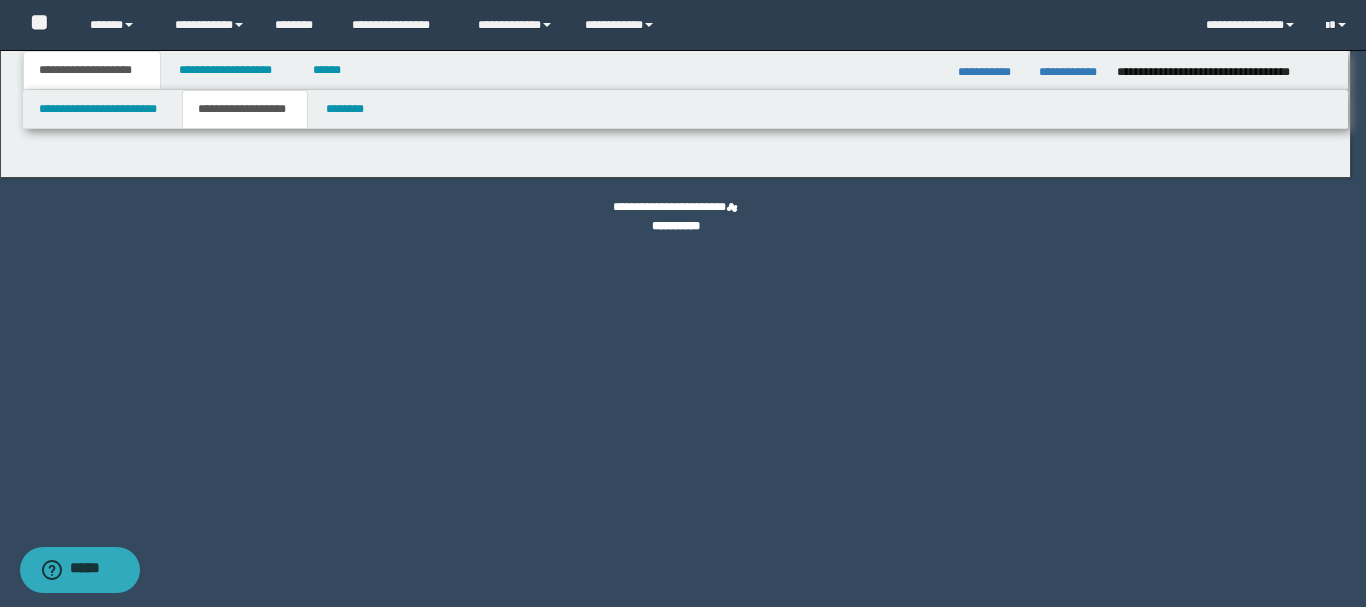 type on "**********" 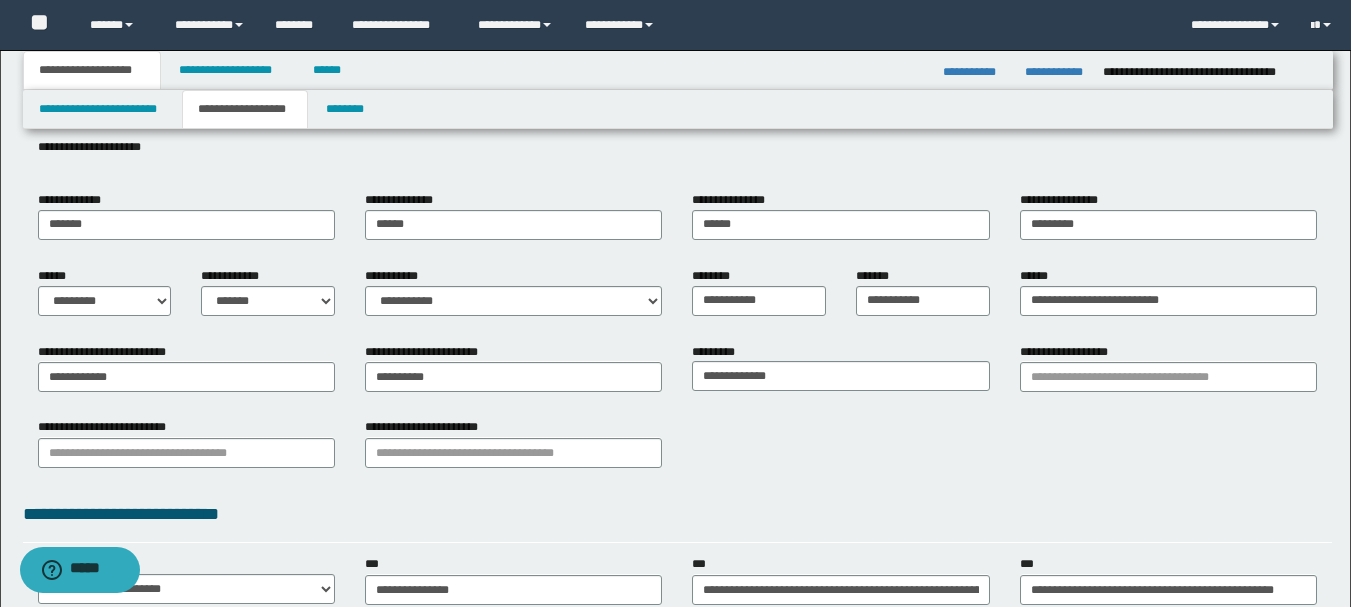 scroll, scrollTop: 100, scrollLeft: 0, axis: vertical 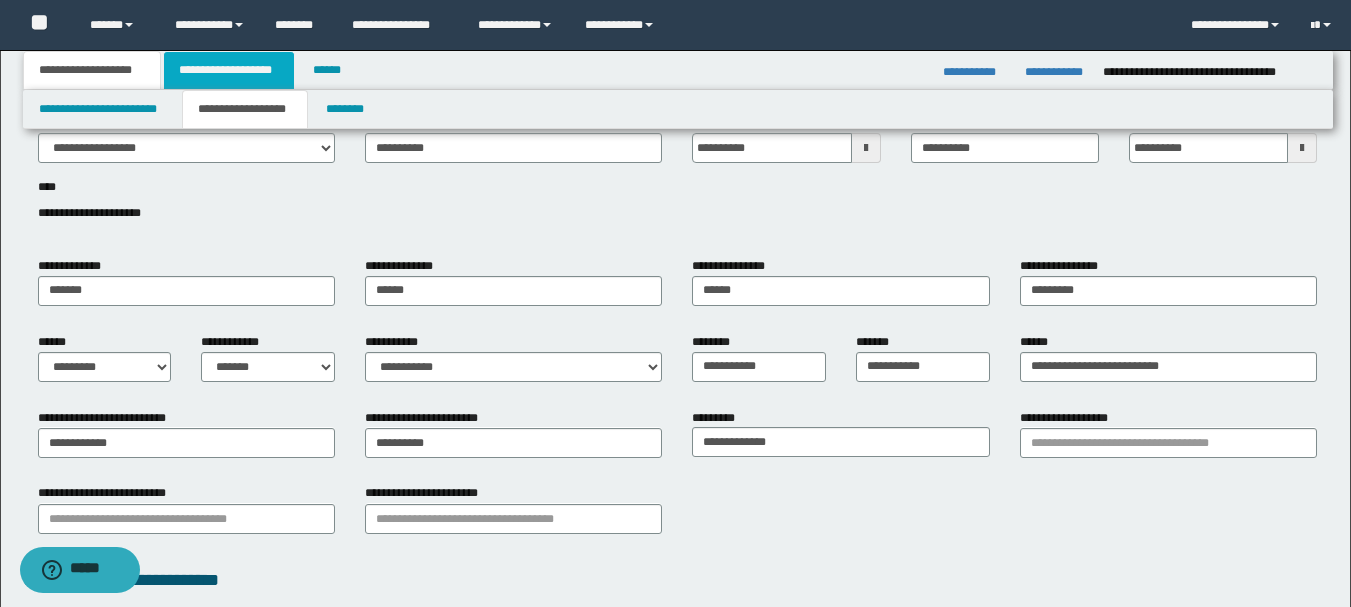 click on "**********" at bounding box center [229, 70] 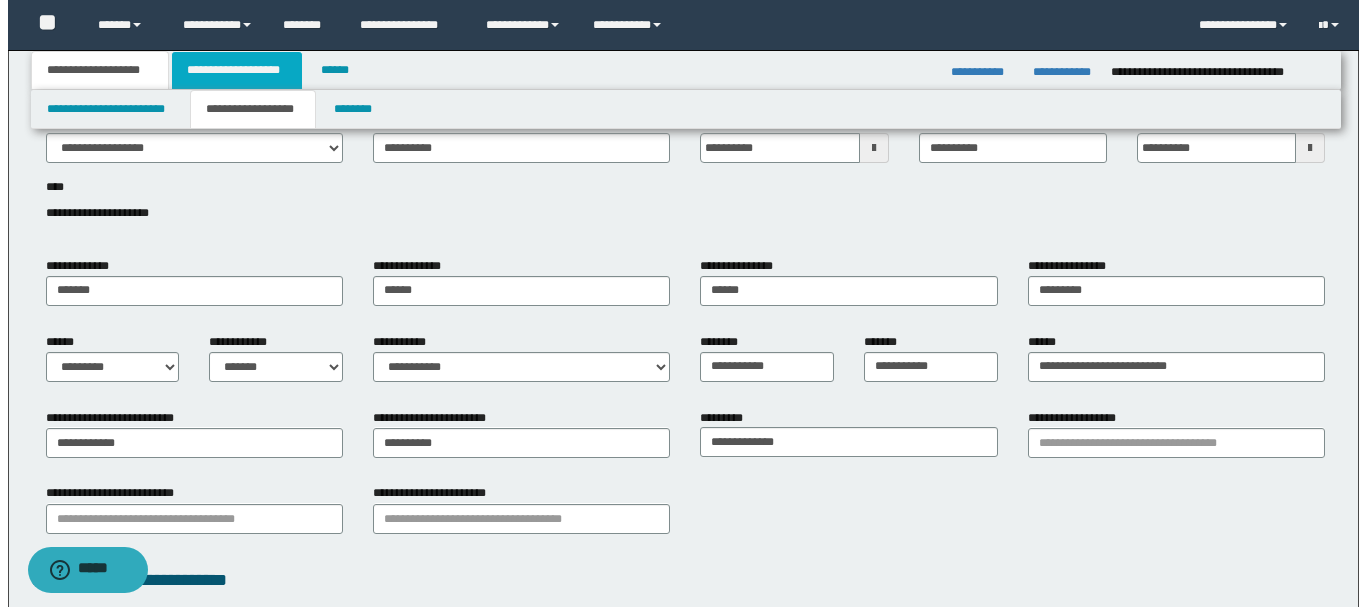 scroll, scrollTop: 0, scrollLeft: 0, axis: both 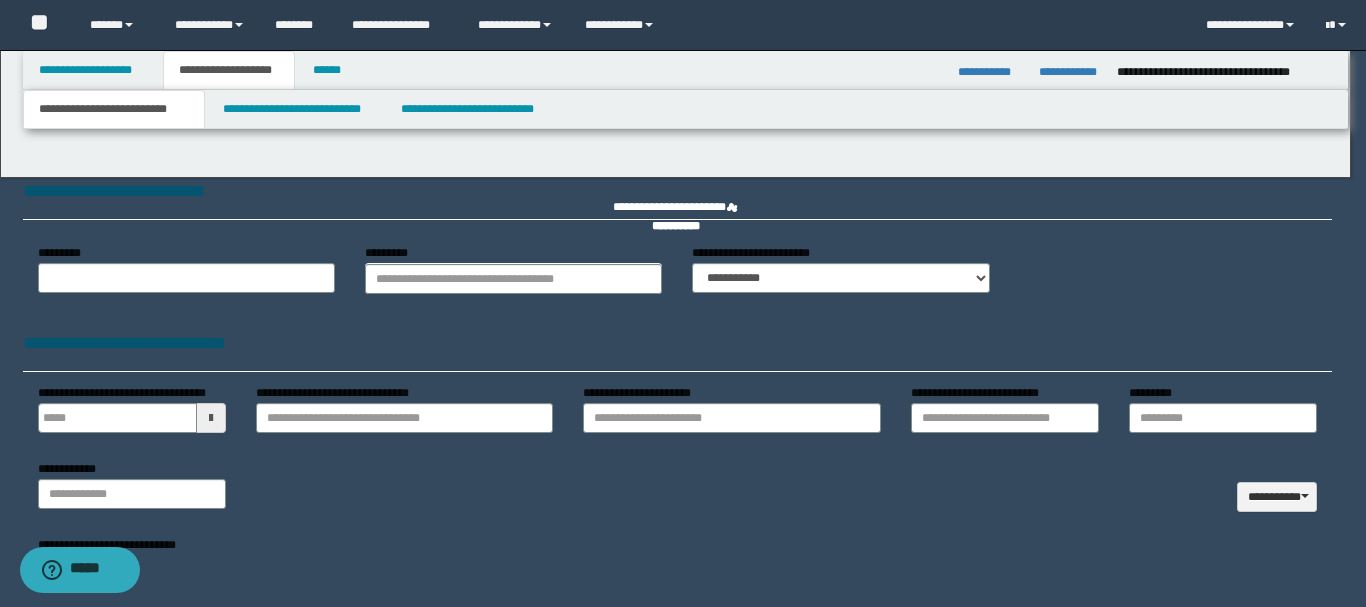 type on "**********" 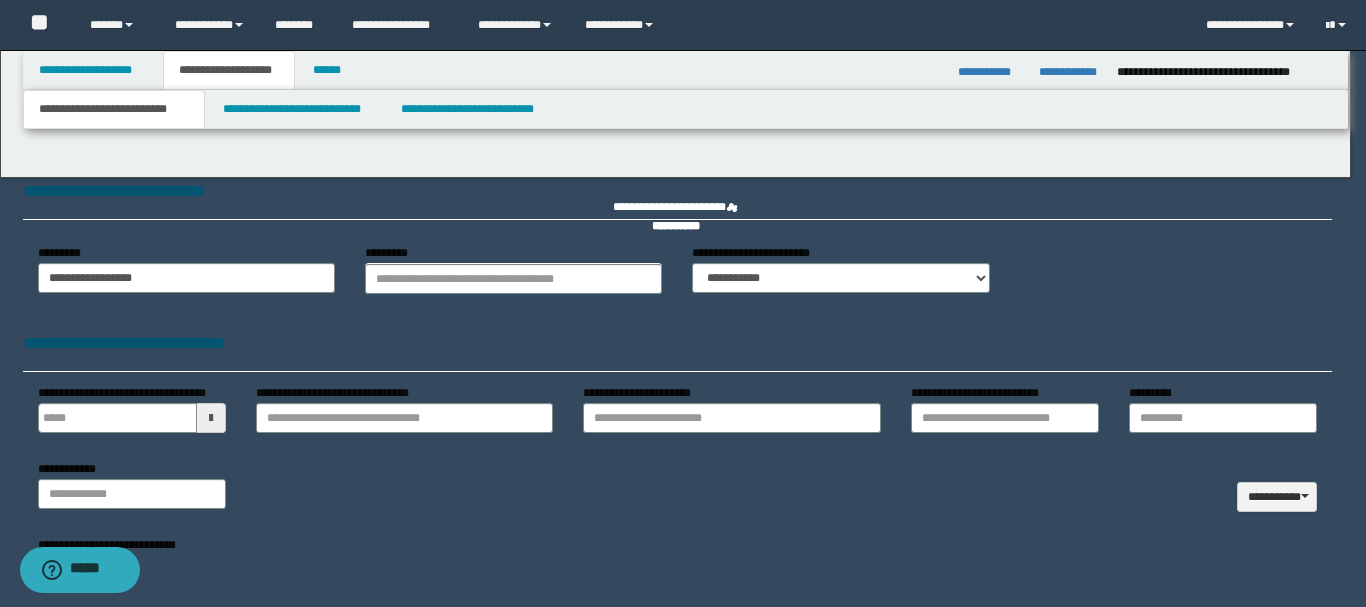type 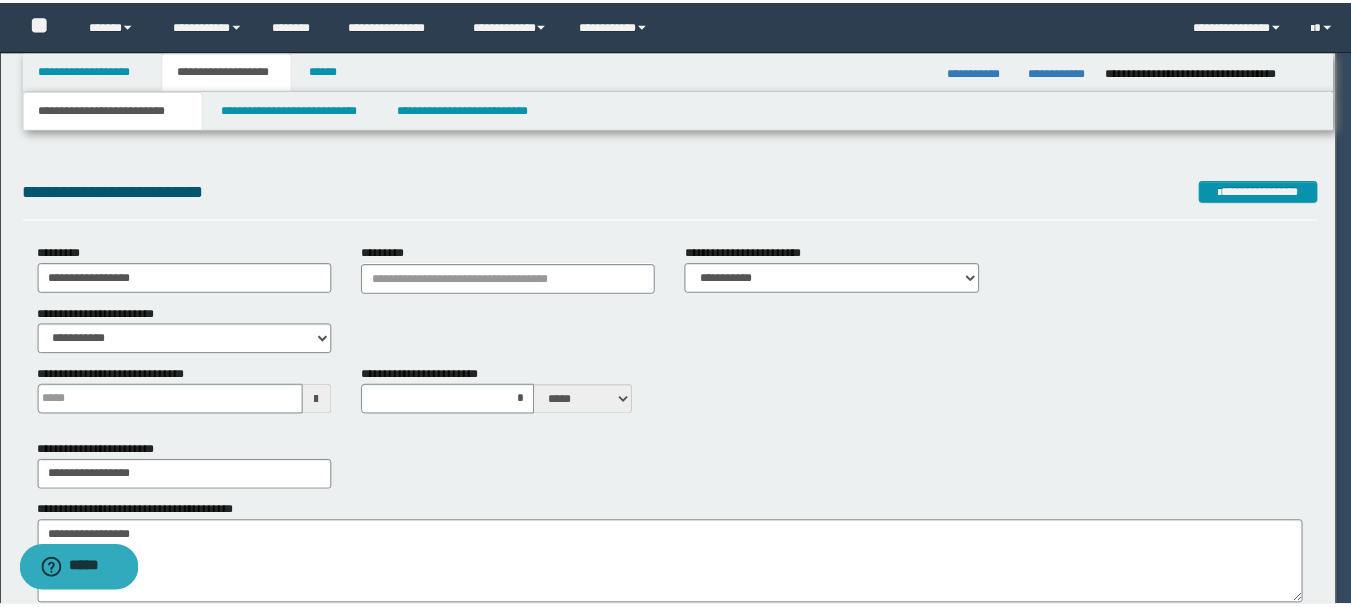 scroll, scrollTop: 0, scrollLeft: 0, axis: both 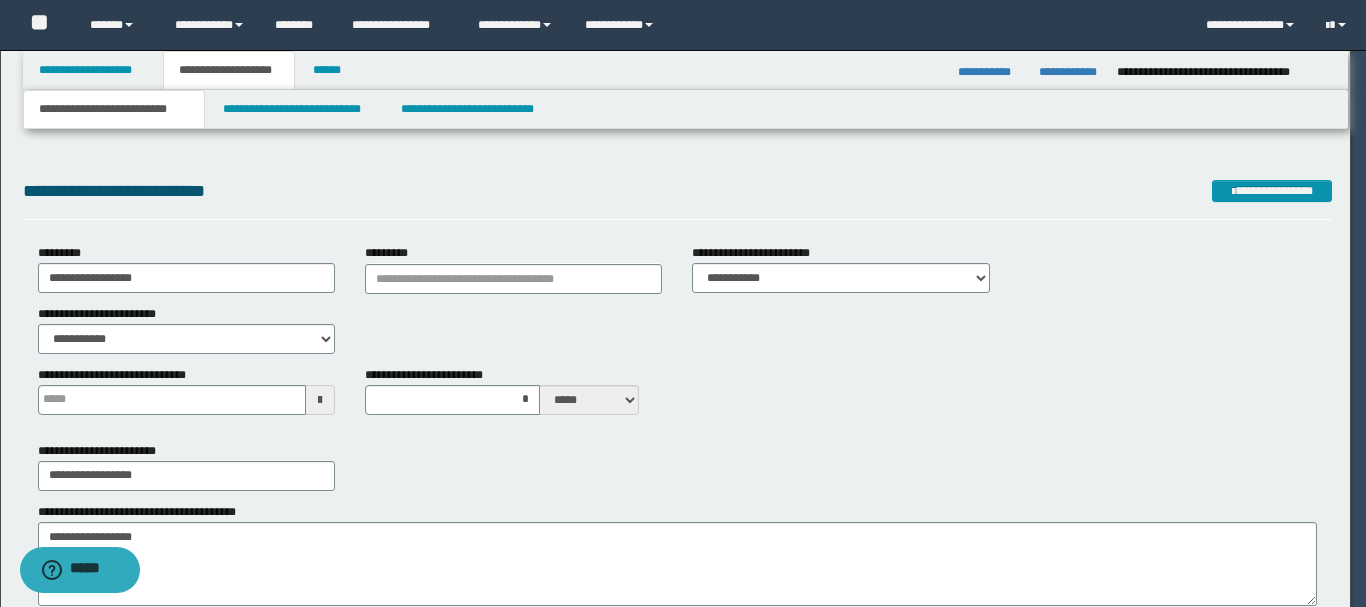type 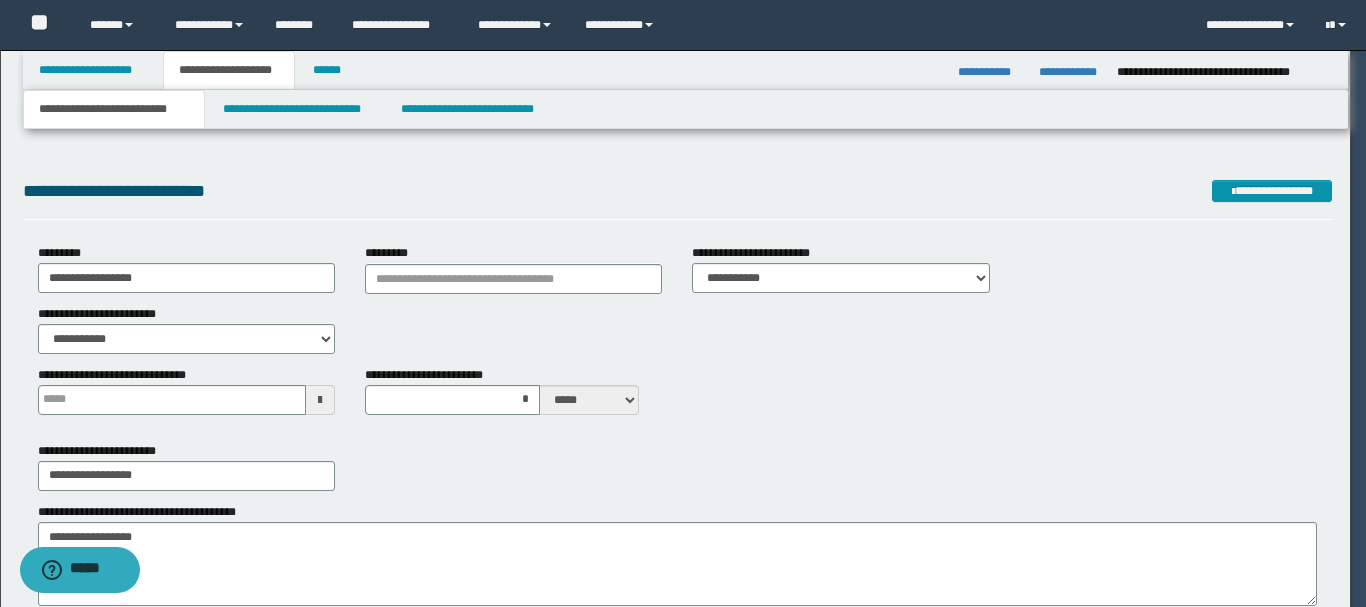 type on "*" 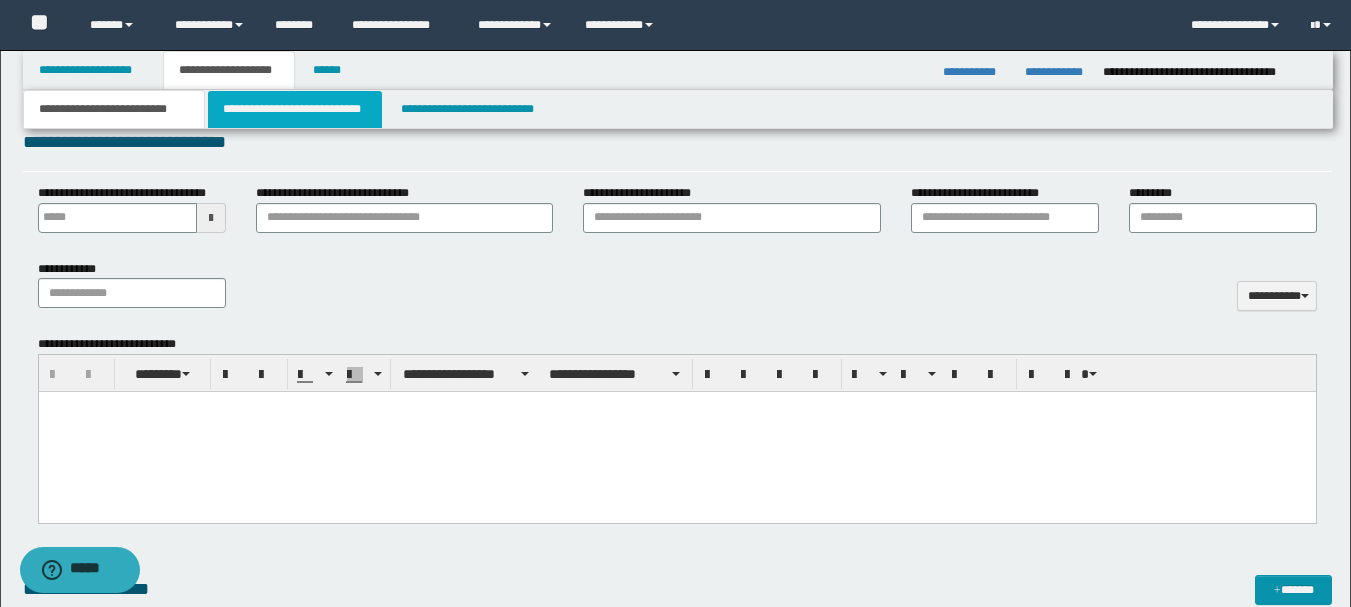 scroll, scrollTop: 455, scrollLeft: 0, axis: vertical 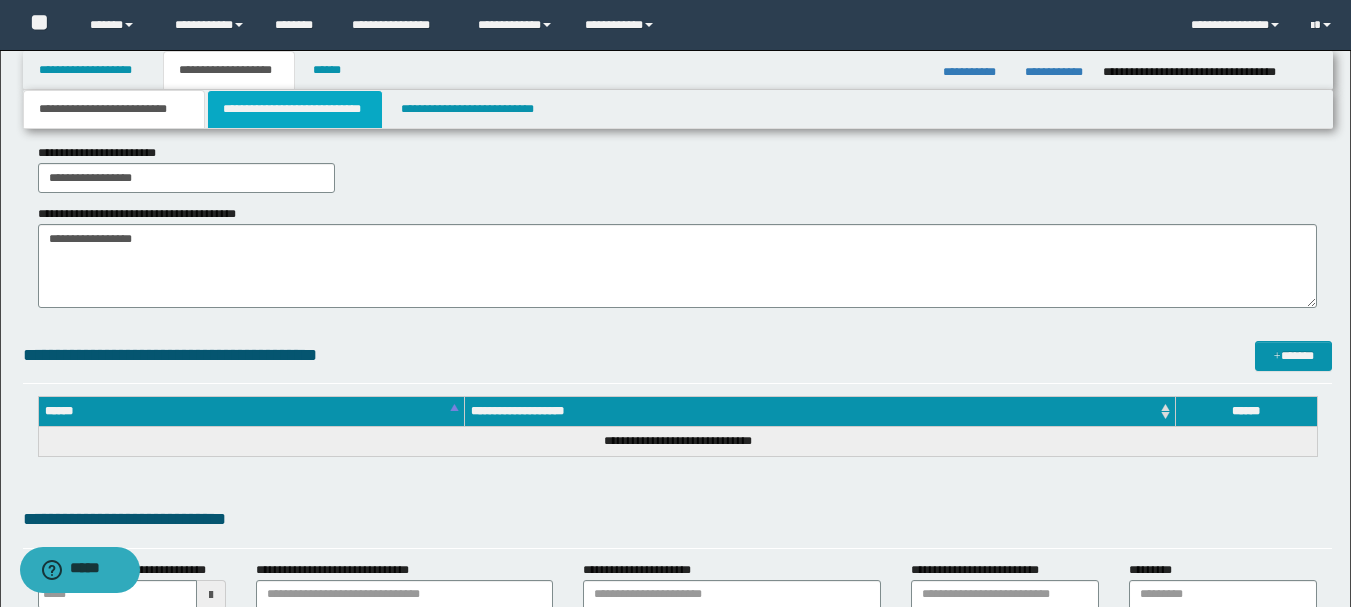 click on "**********" at bounding box center [295, 109] 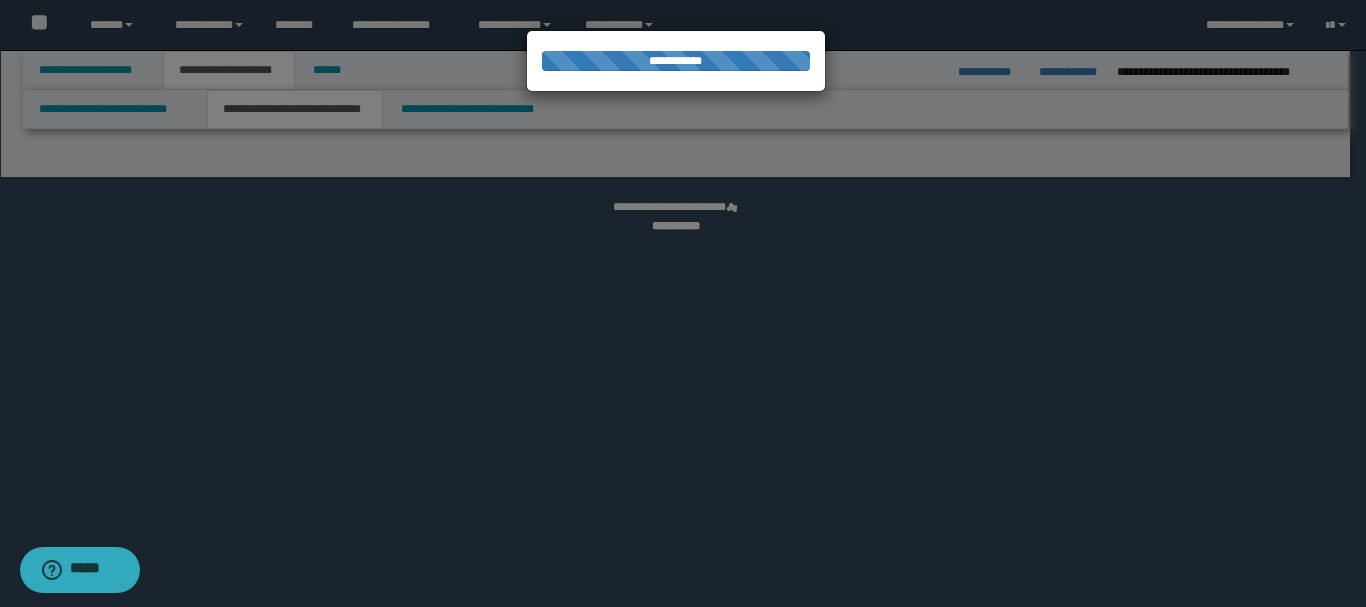 select on "*" 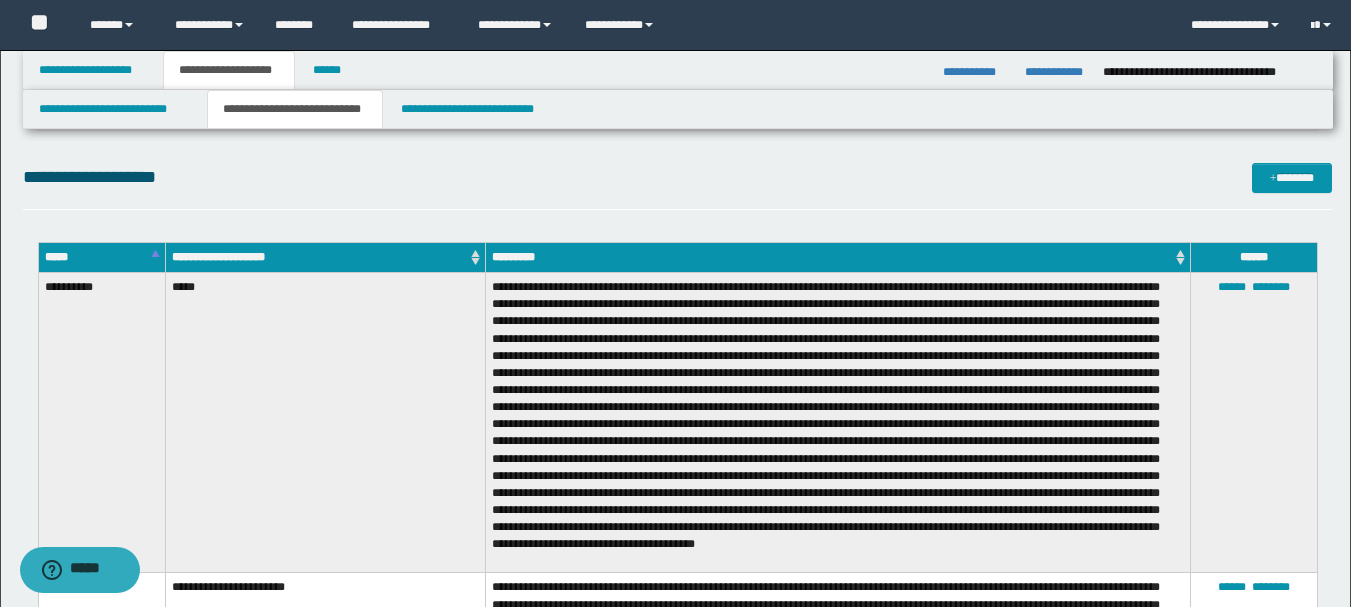 scroll, scrollTop: 900, scrollLeft: 0, axis: vertical 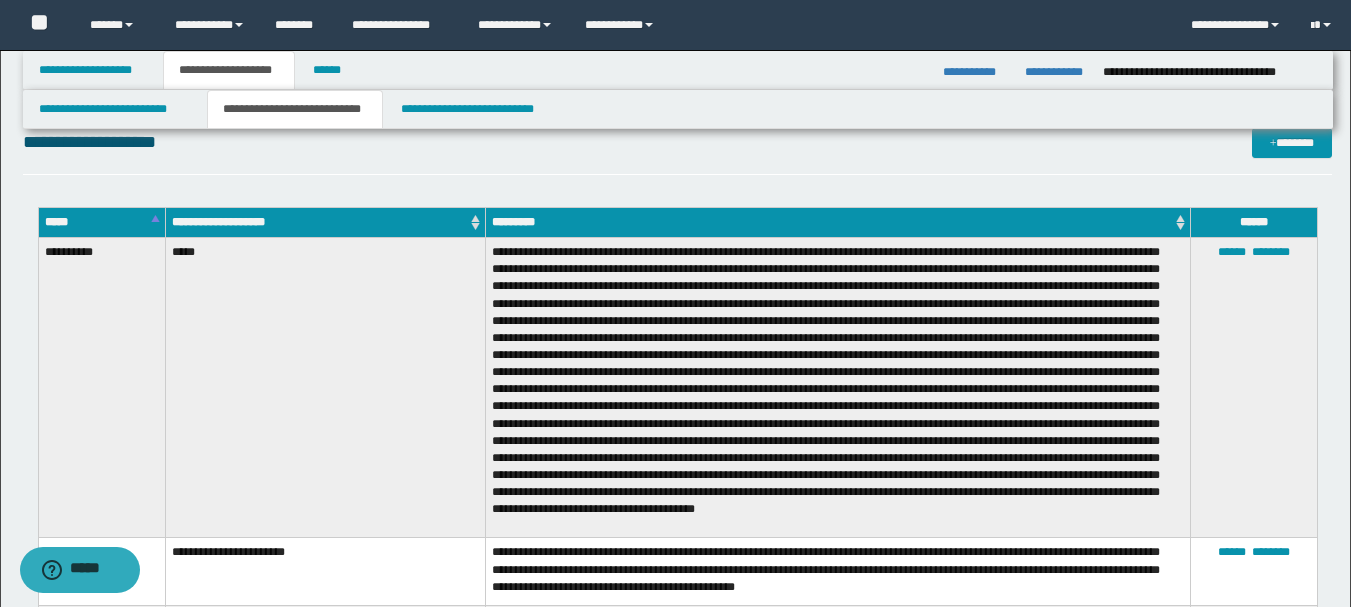 click on "******    ********" at bounding box center (1253, 388) 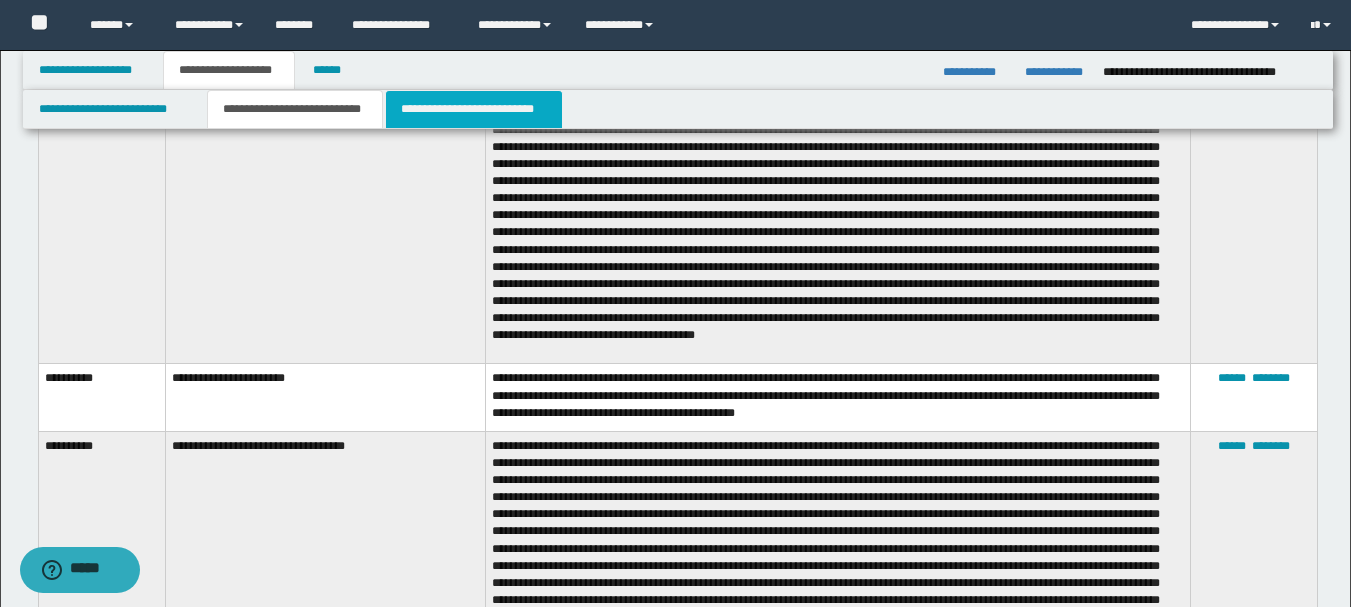 scroll, scrollTop: 1062, scrollLeft: 0, axis: vertical 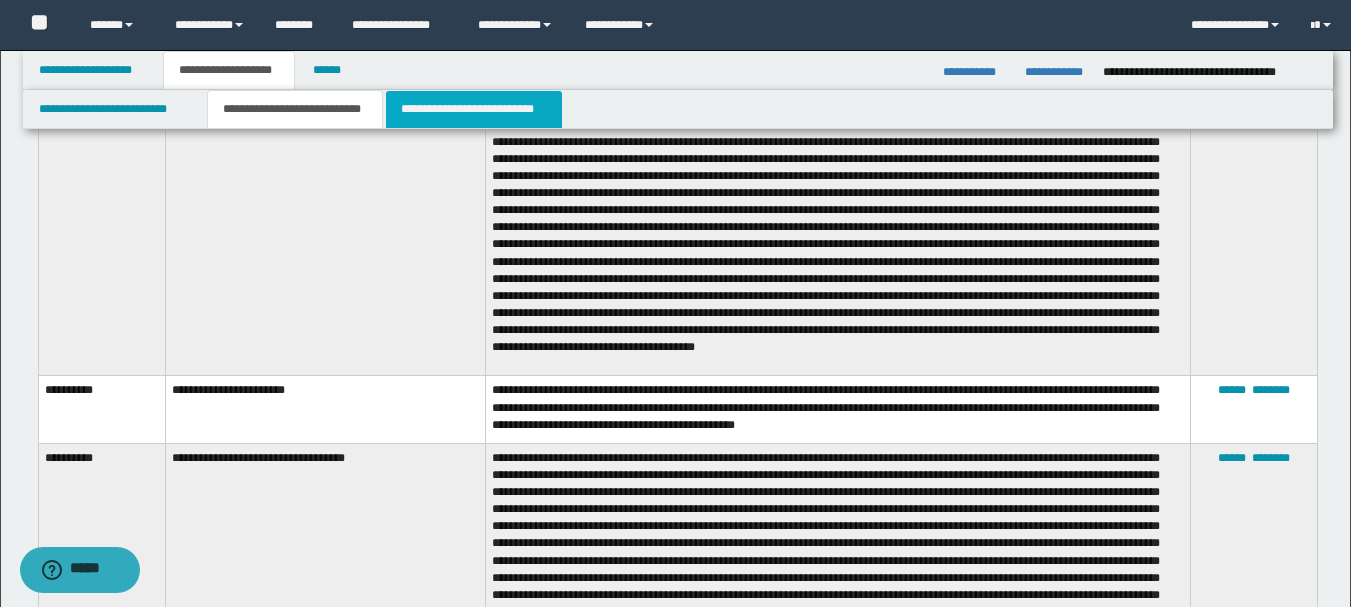 click on "**********" at bounding box center [474, 109] 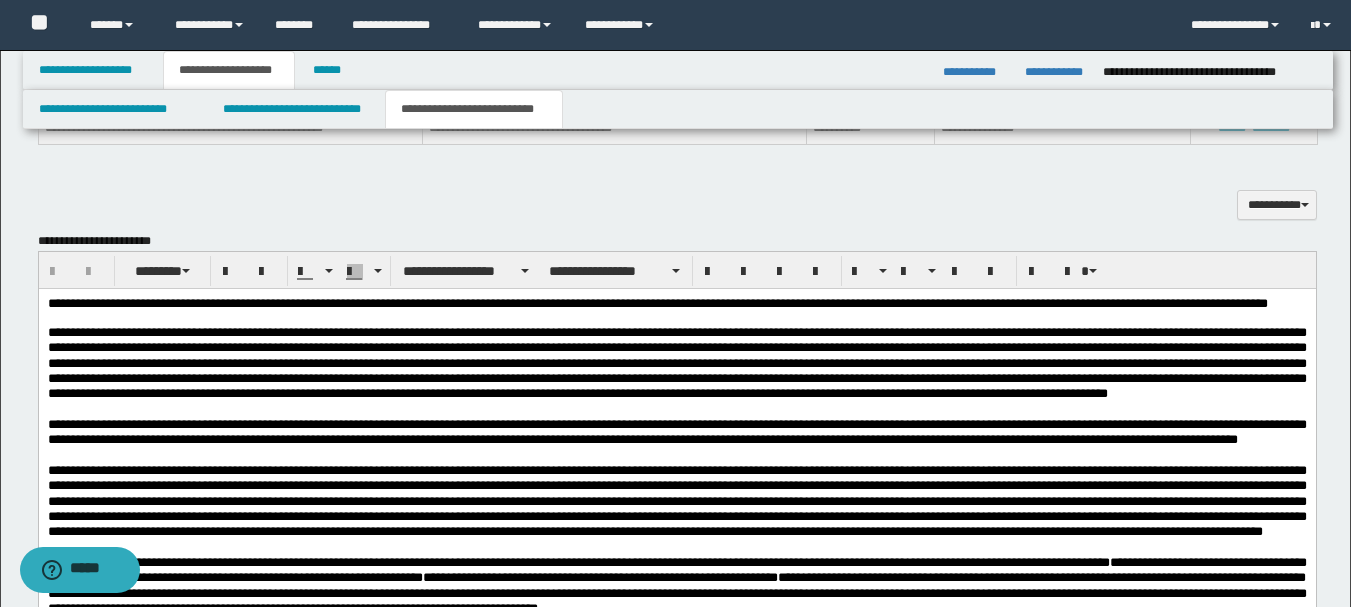 scroll, scrollTop: 600, scrollLeft: 0, axis: vertical 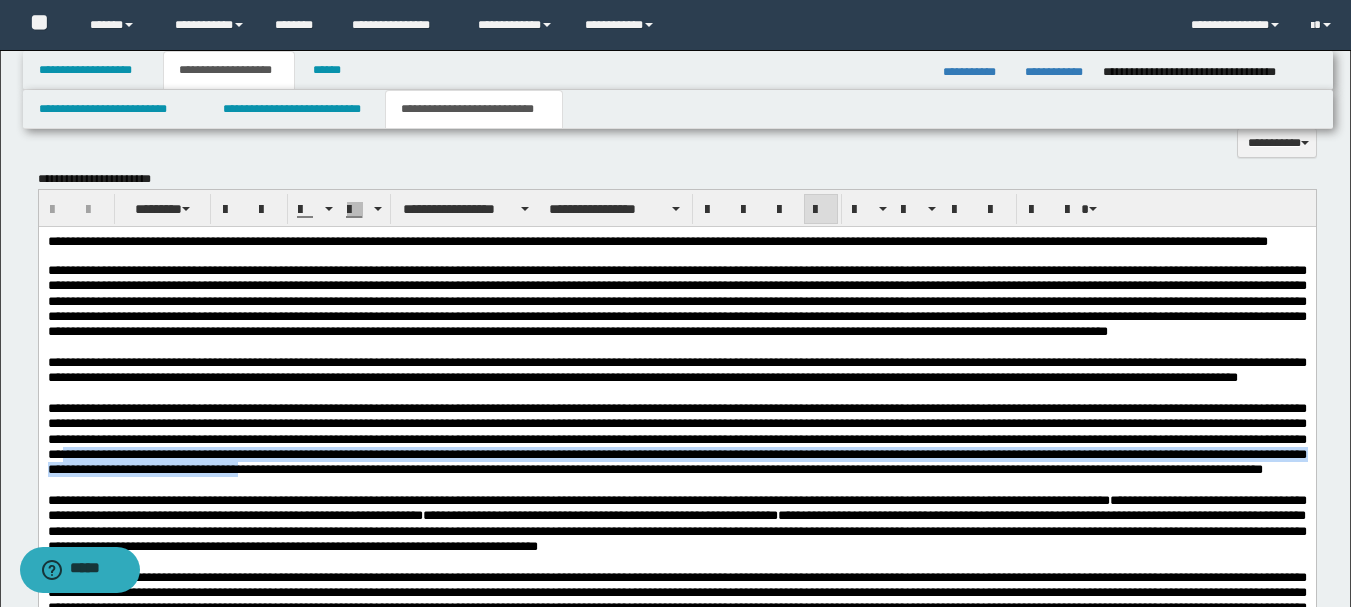 drag, startPoint x: 812, startPoint y: 504, endPoint x: 1256, endPoint y: 518, distance: 444.22067 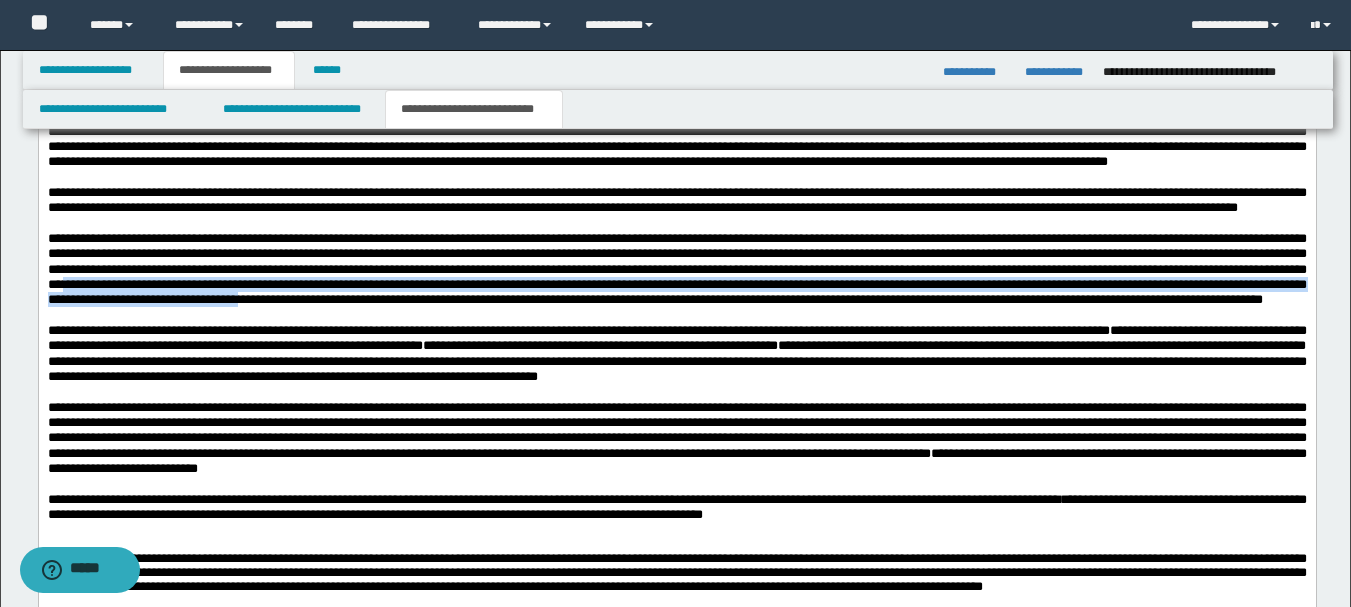 scroll, scrollTop: 800, scrollLeft: 0, axis: vertical 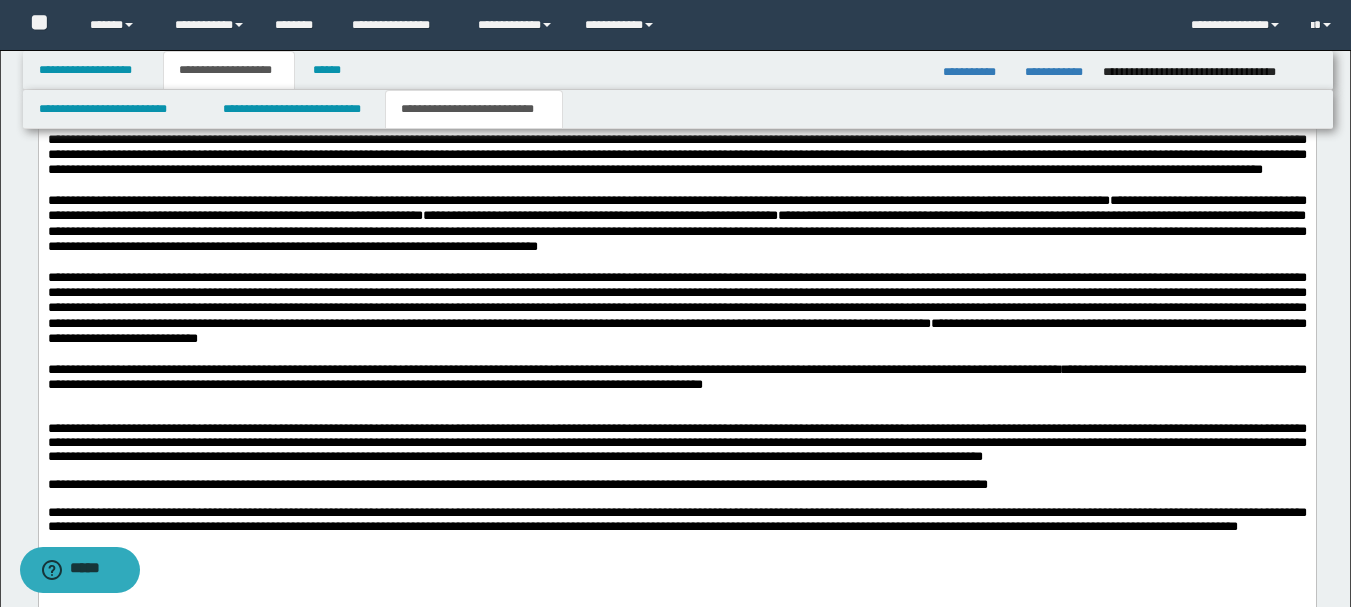 click at bounding box center (676, 139) 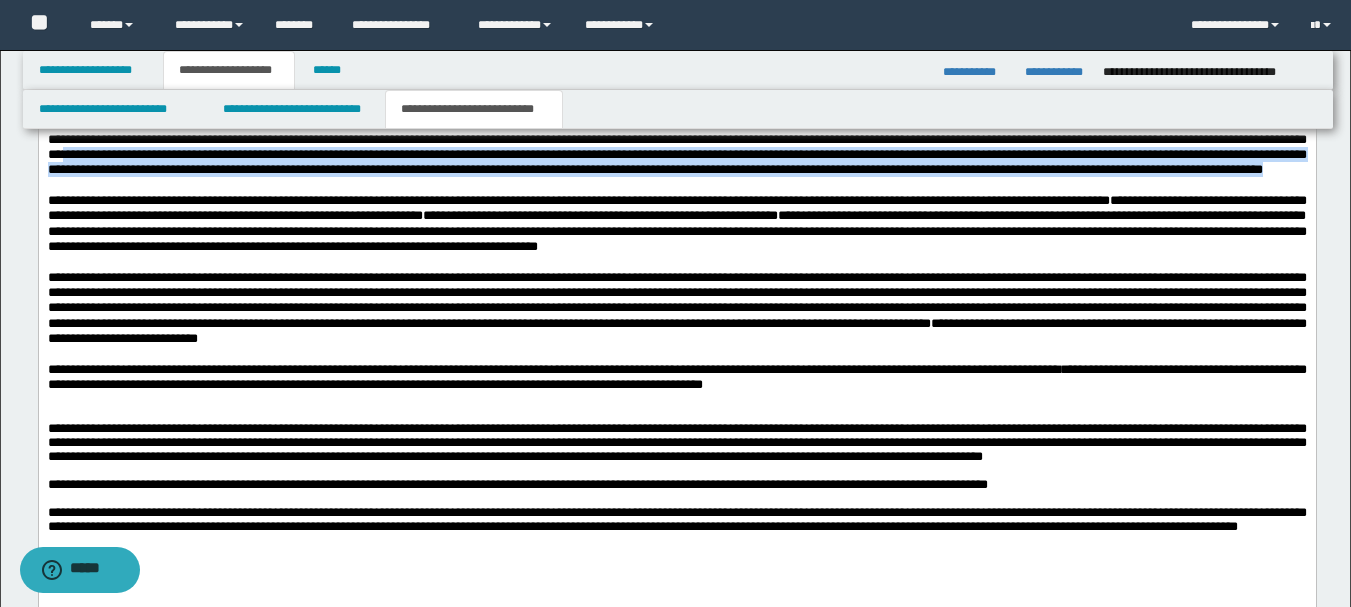 drag, startPoint x: 1218, startPoint y: 235, endPoint x: 808, endPoint y: 206, distance: 411.02432 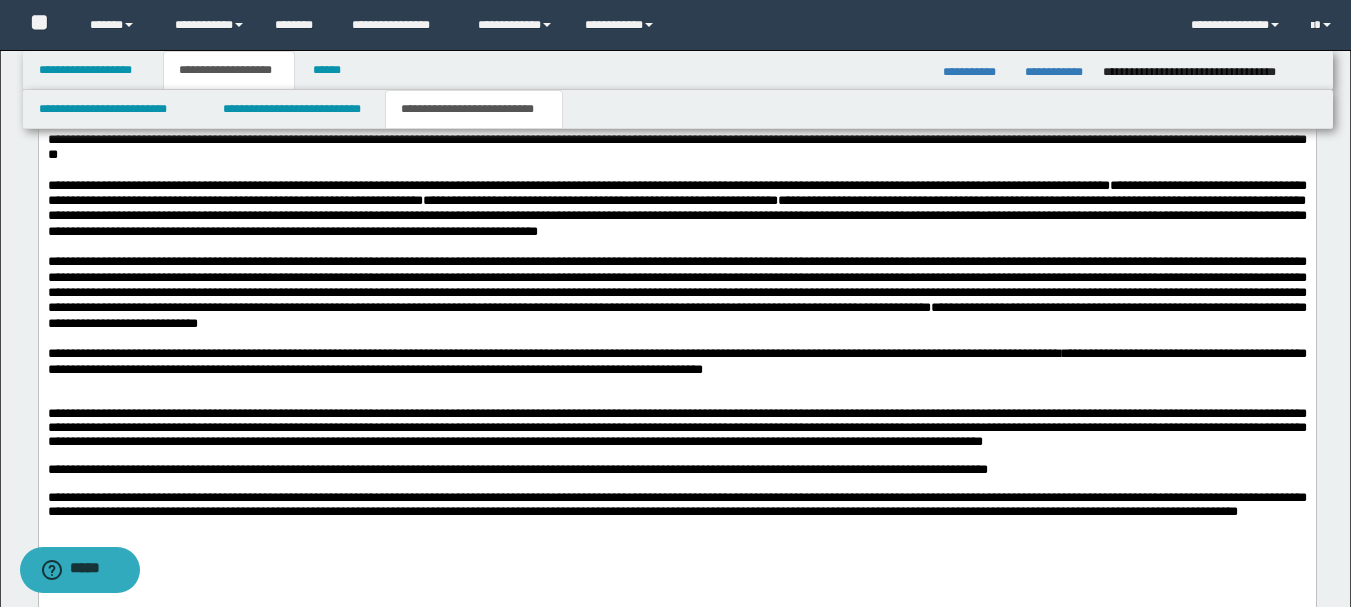 click on "**********" at bounding box center [676, 292] 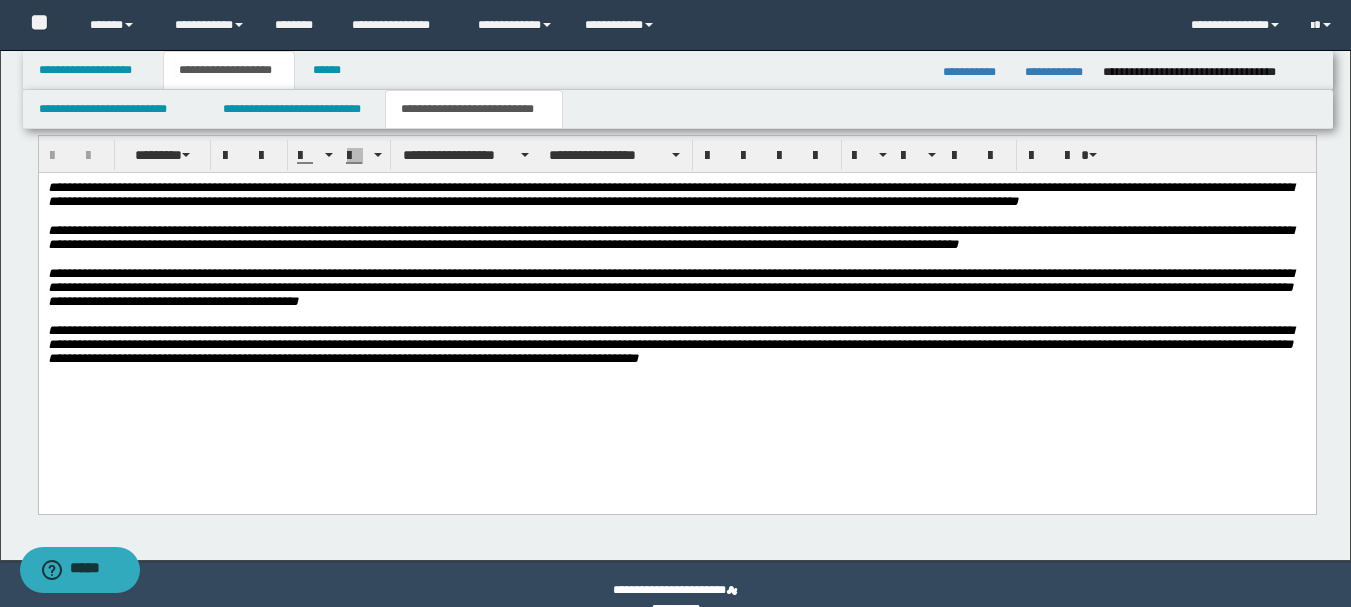 scroll, scrollTop: 1787, scrollLeft: 0, axis: vertical 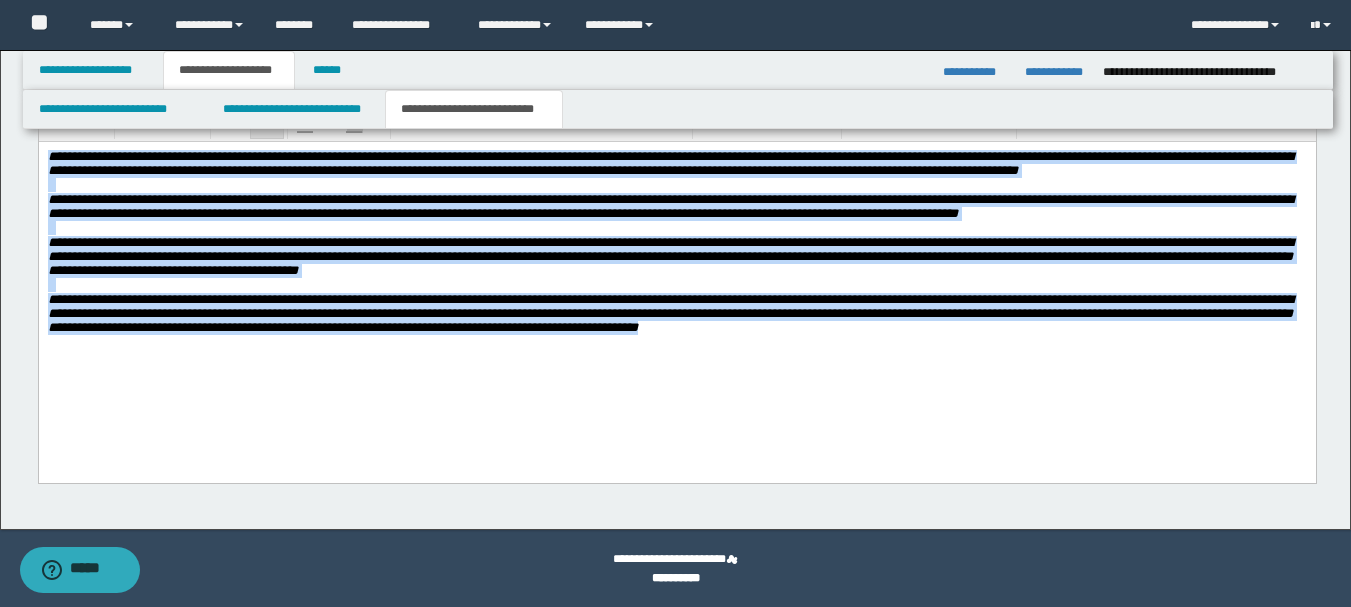 drag, startPoint x: 1271, startPoint y: 375, endPoint x: 70, endPoint y: 294, distance: 1203.7284 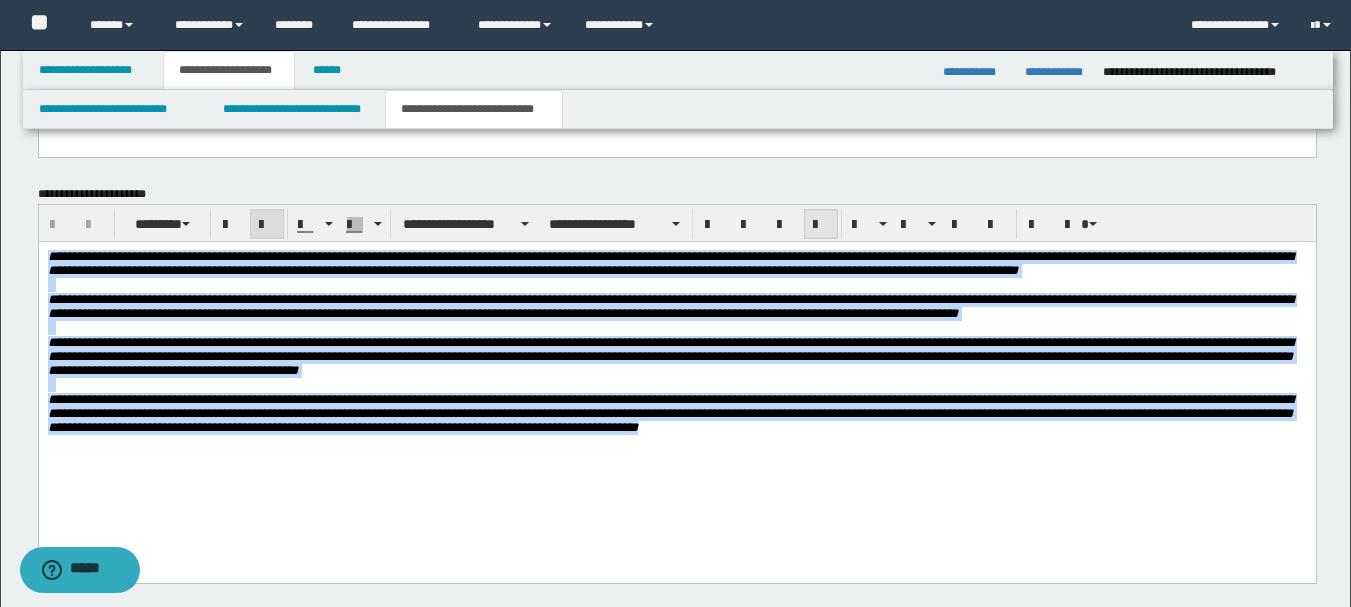 drag, startPoint x: 818, startPoint y: 230, endPoint x: 772, endPoint y: 8, distance: 226.71568 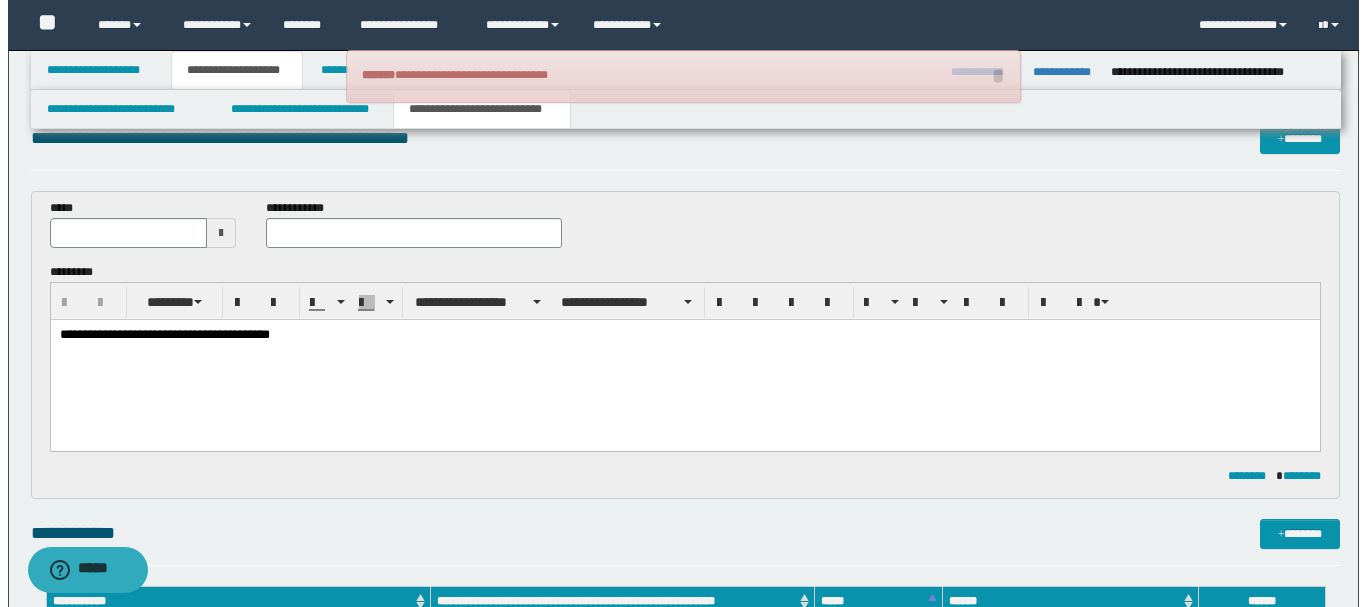 scroll, scrollTop: 0, scrollLeft: 0, axis: both 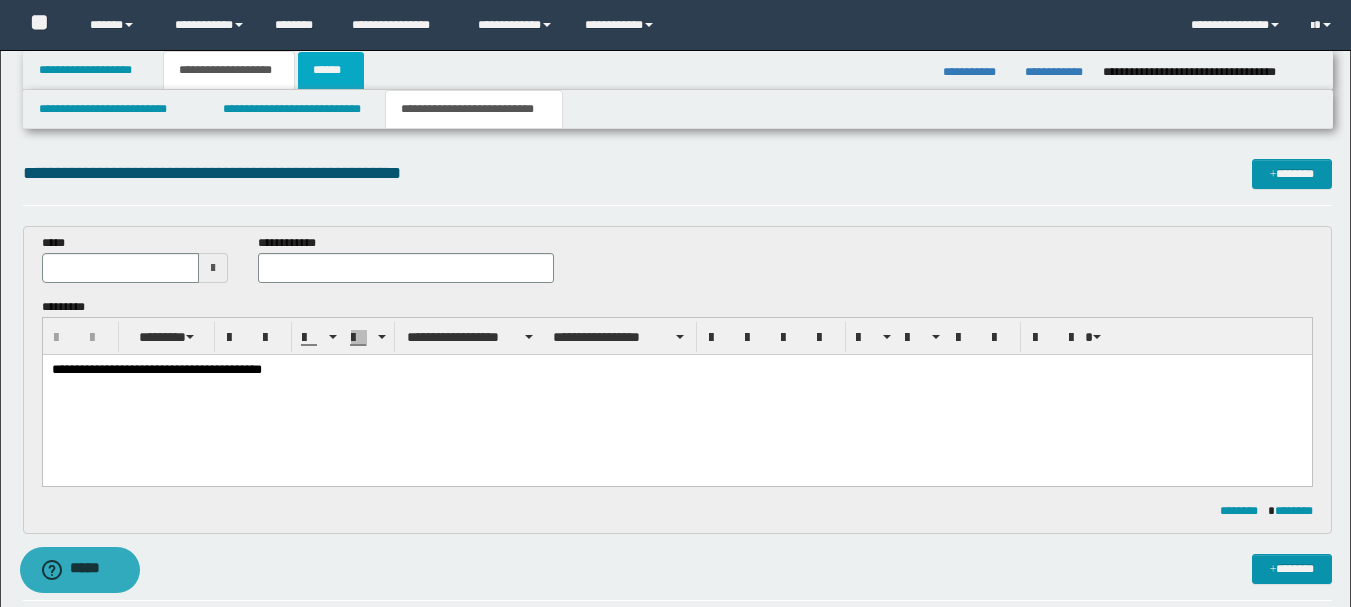 click on "******" at bounding box center (331, 70) 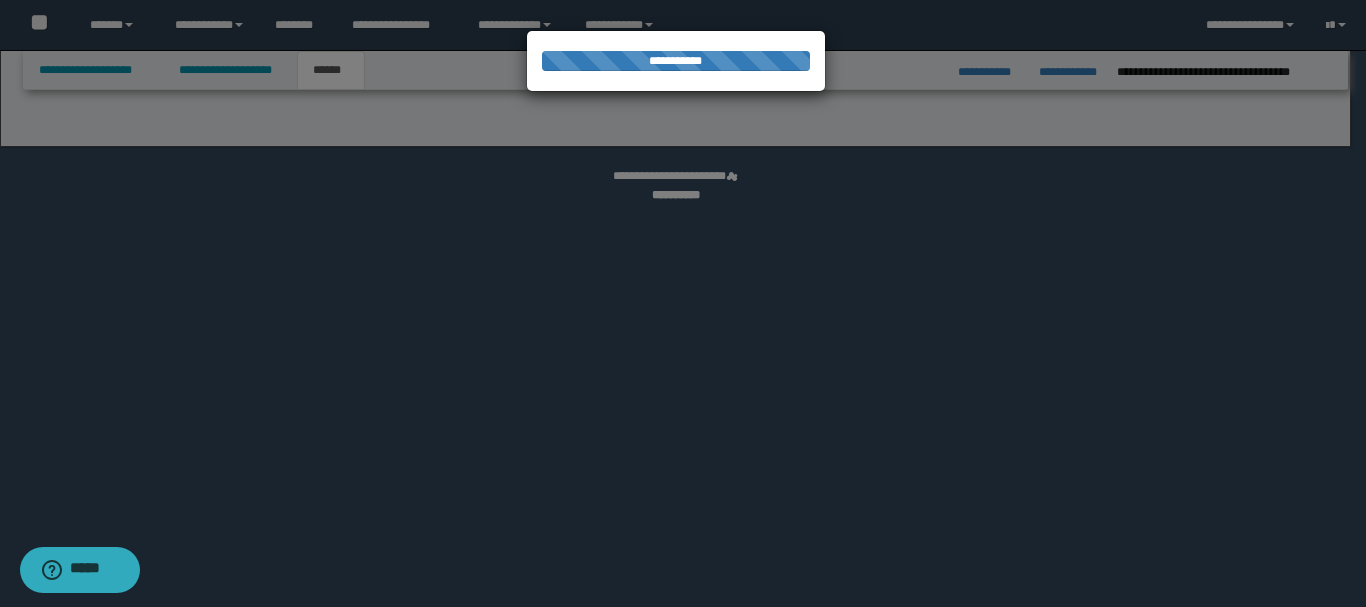 select on "*" 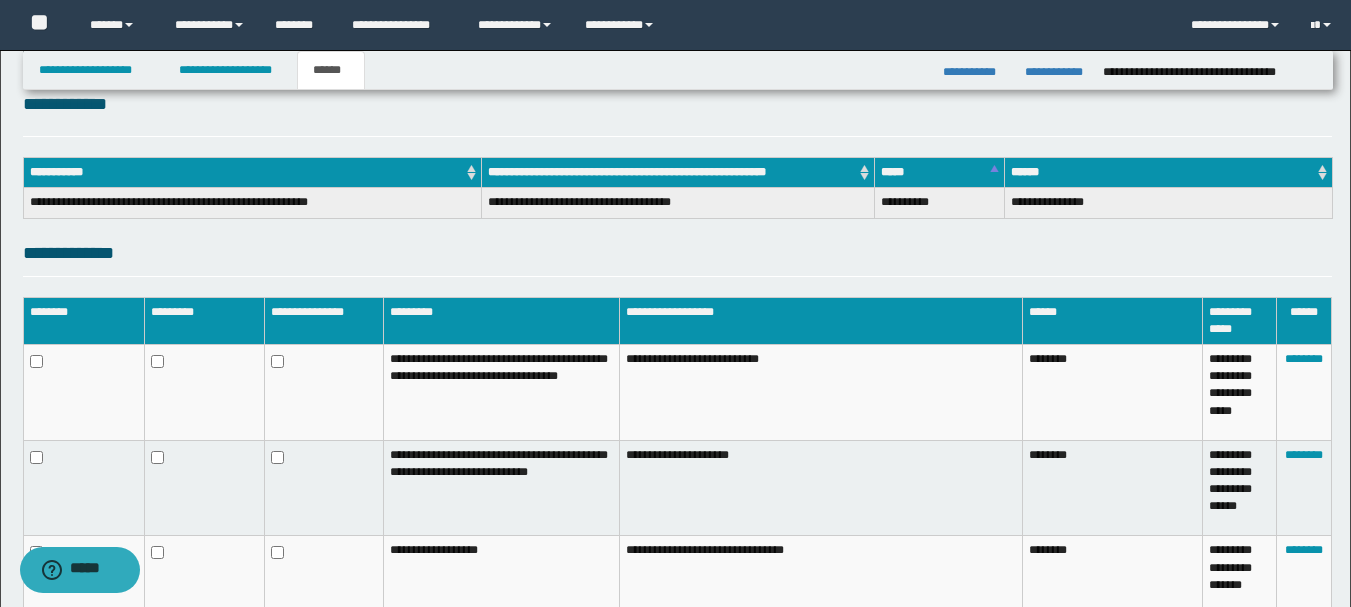 scroll, scrollTop: 300, scrollLeft: 0, axis: vertical 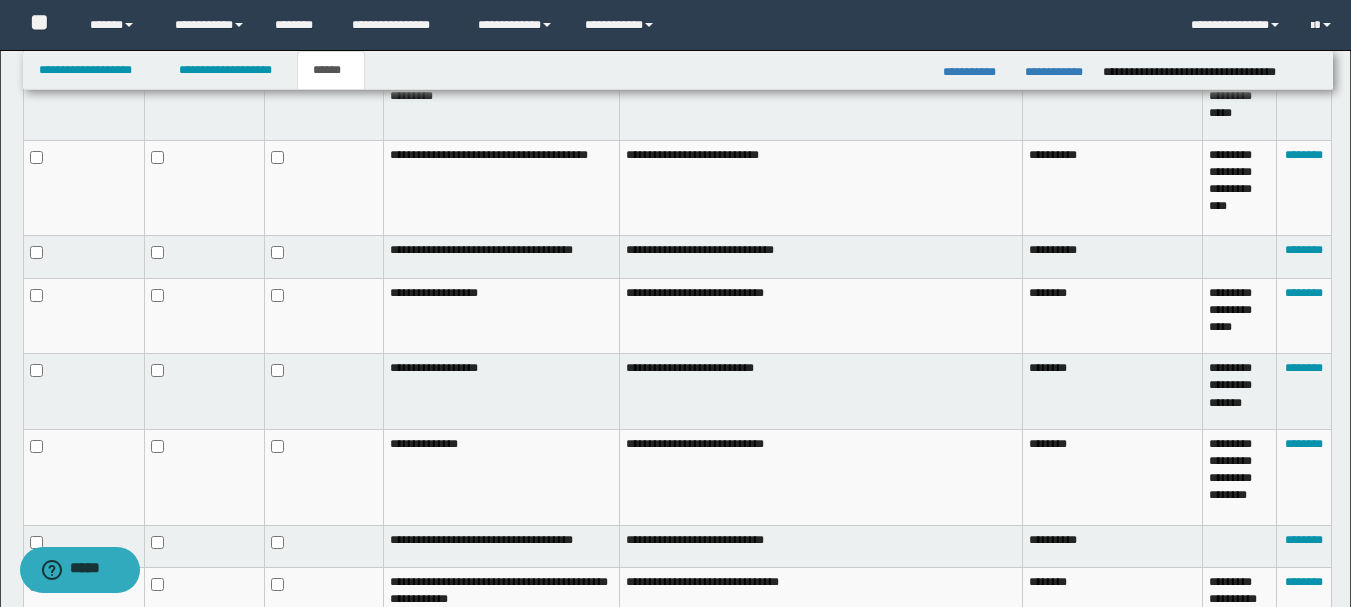 click at bounding box center [323, 477] 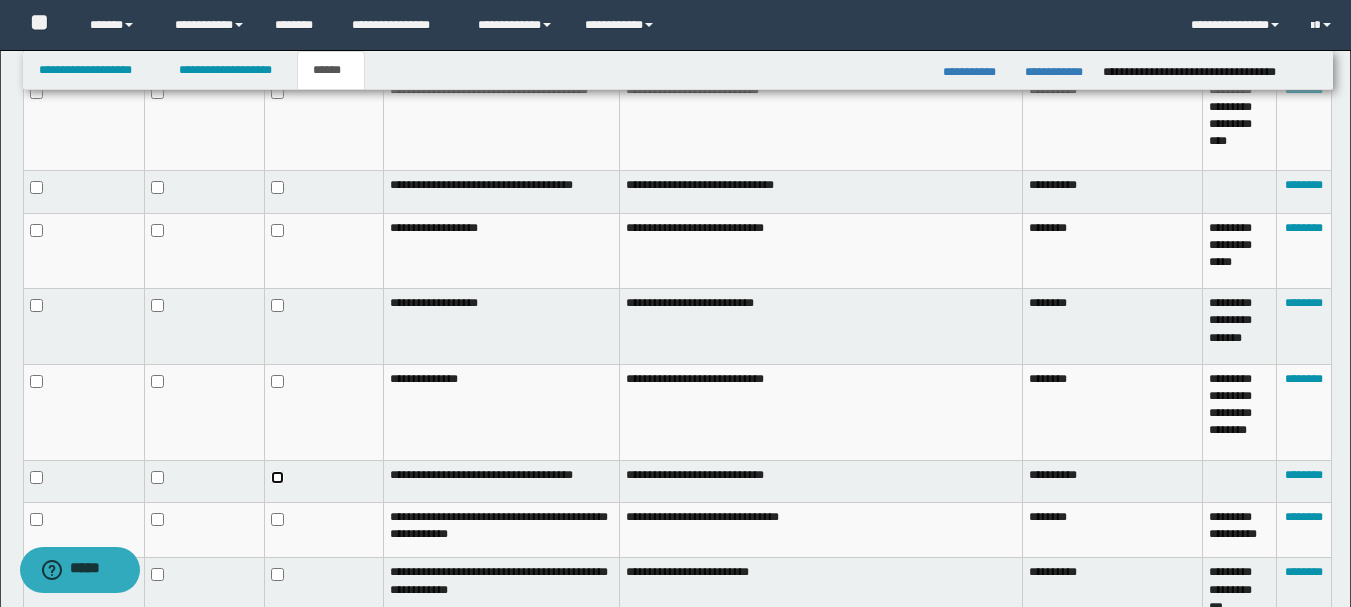 scroll, scrollTop: 1000, scrollLeft: 0, axis: vertical 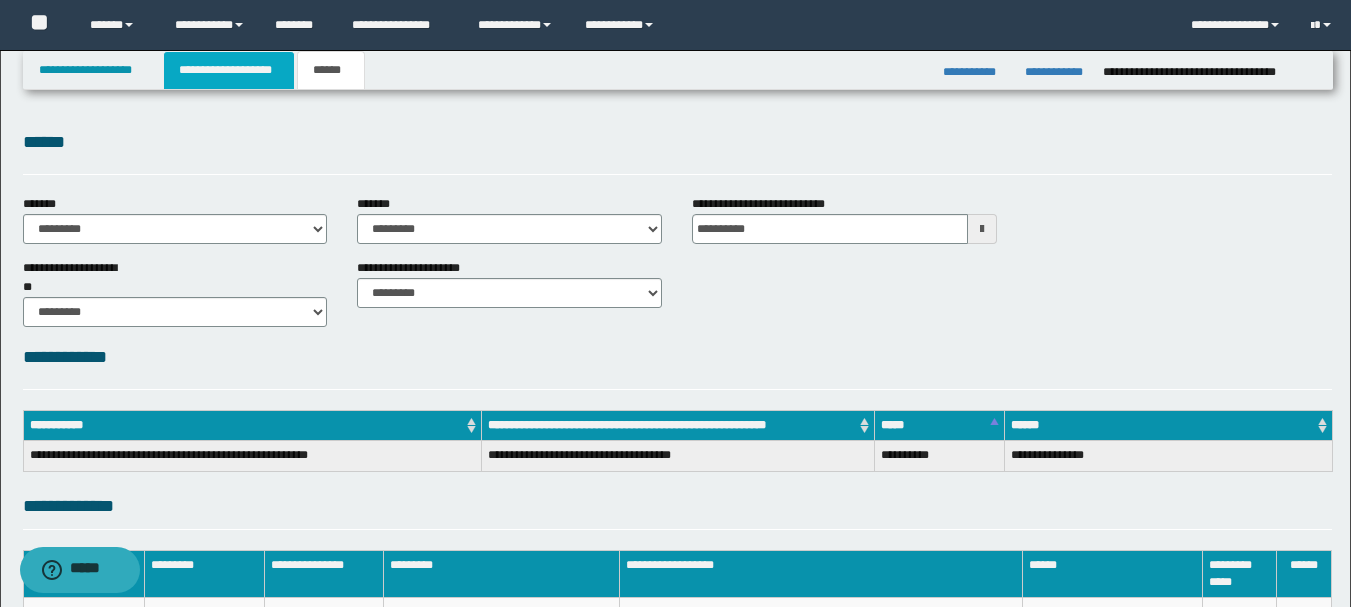 click on "**********" at bounding box center [229, 70] 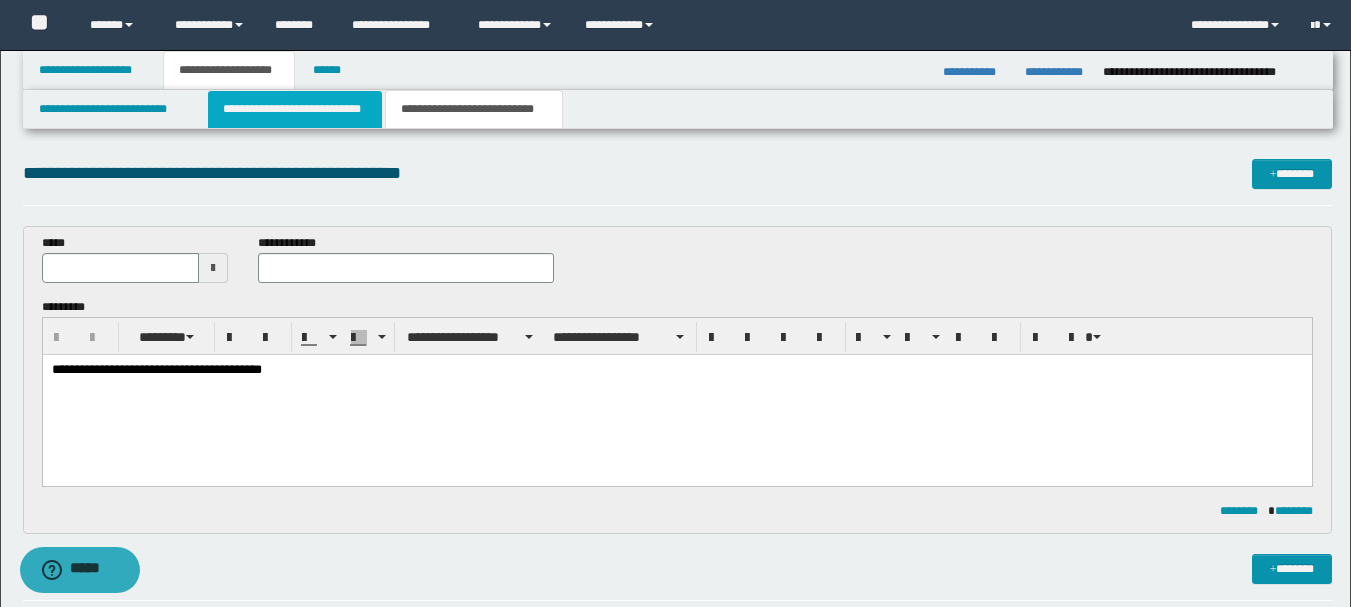 click on "**********" at bounding box center (295, 109) 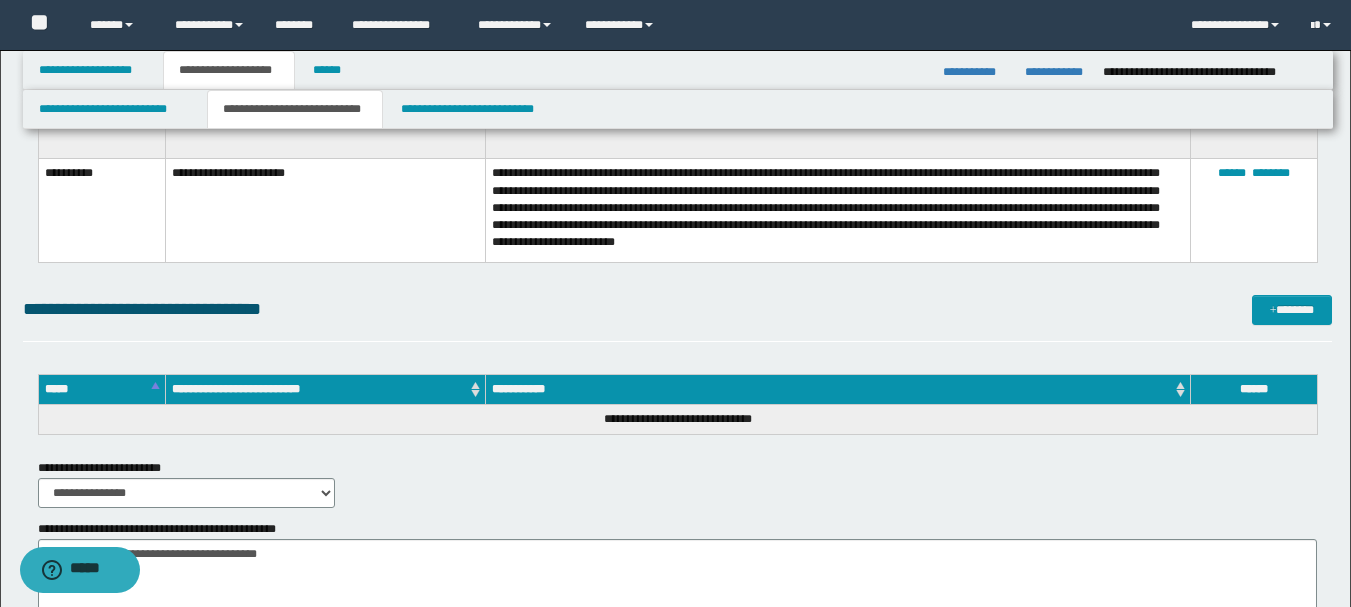 scroll, scrollTop: 2562, scrollLeft: 0, axis: vertical 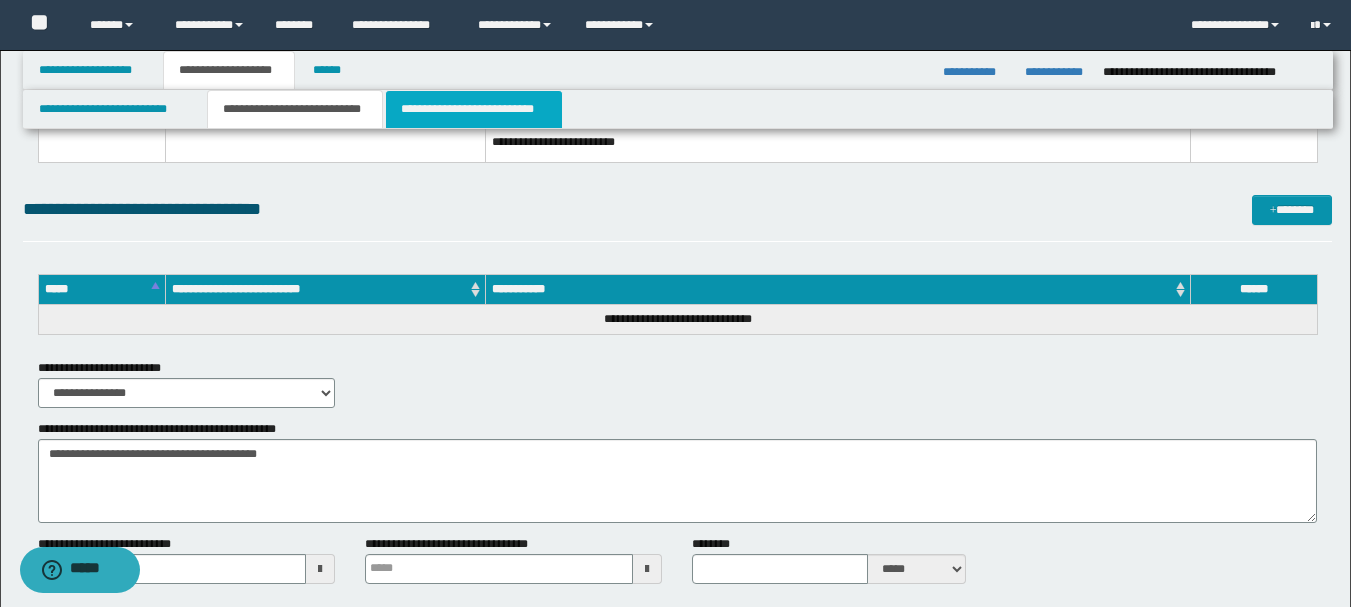 click on "**********" at bounding box center [474, 109] 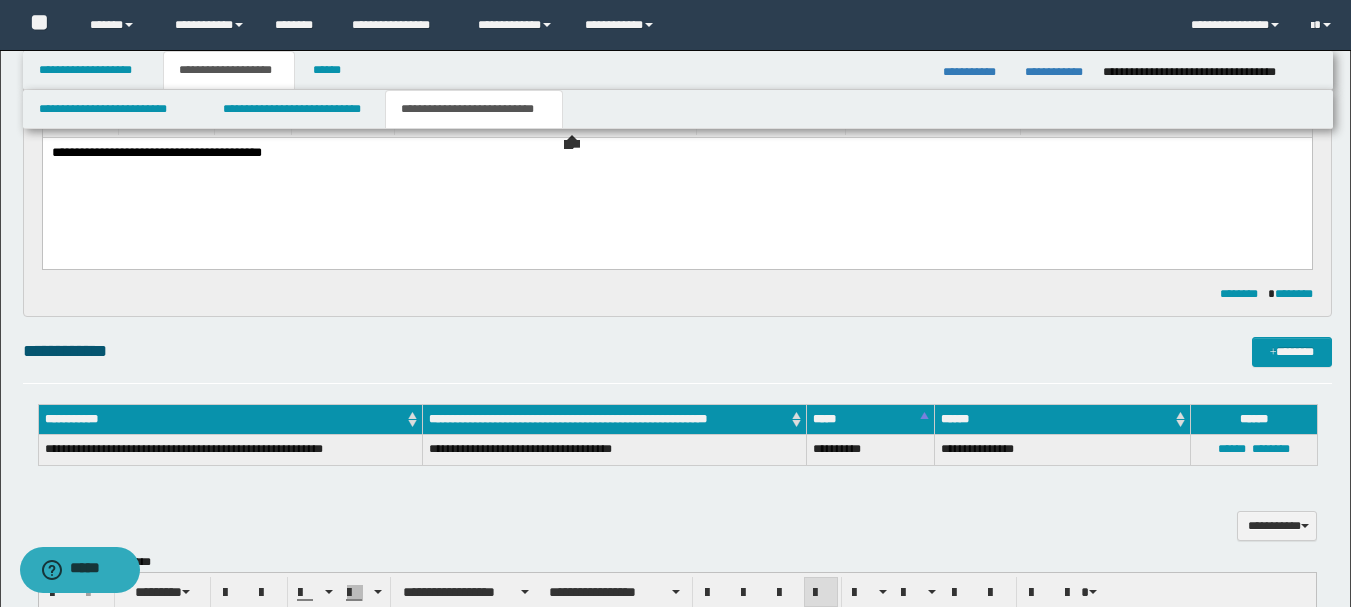 scroll, scrollTop: 0, scrollLeft: 0, axis: both 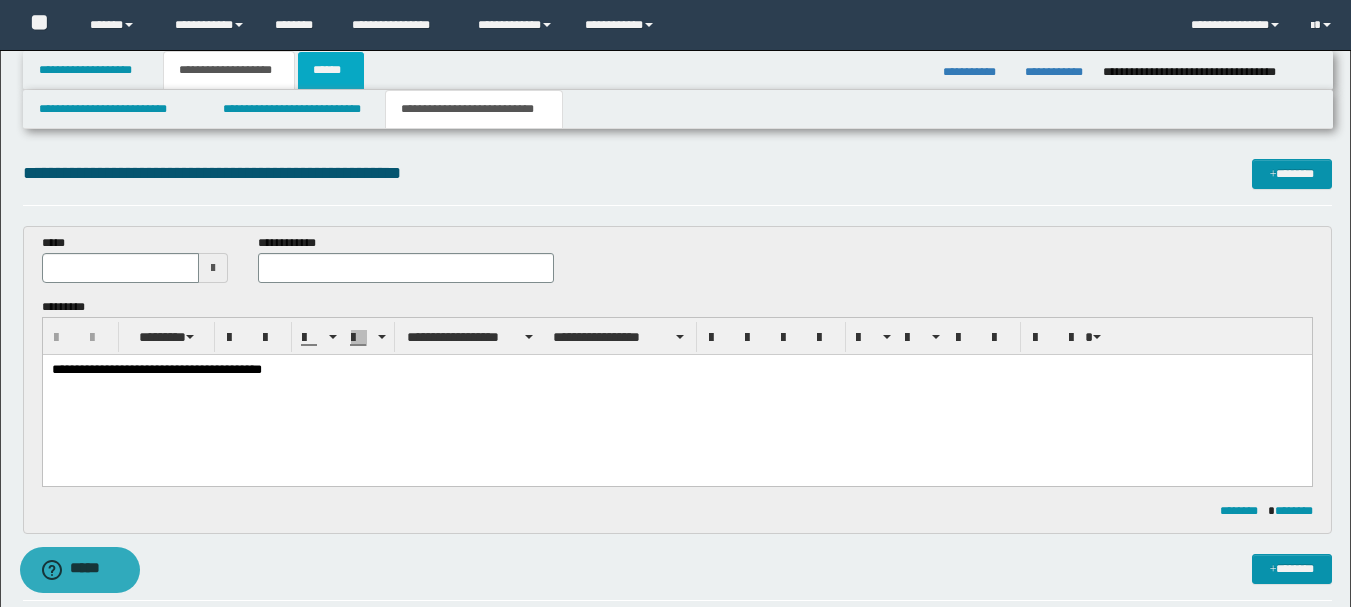 click on "******" at bounding box center [331, 70] 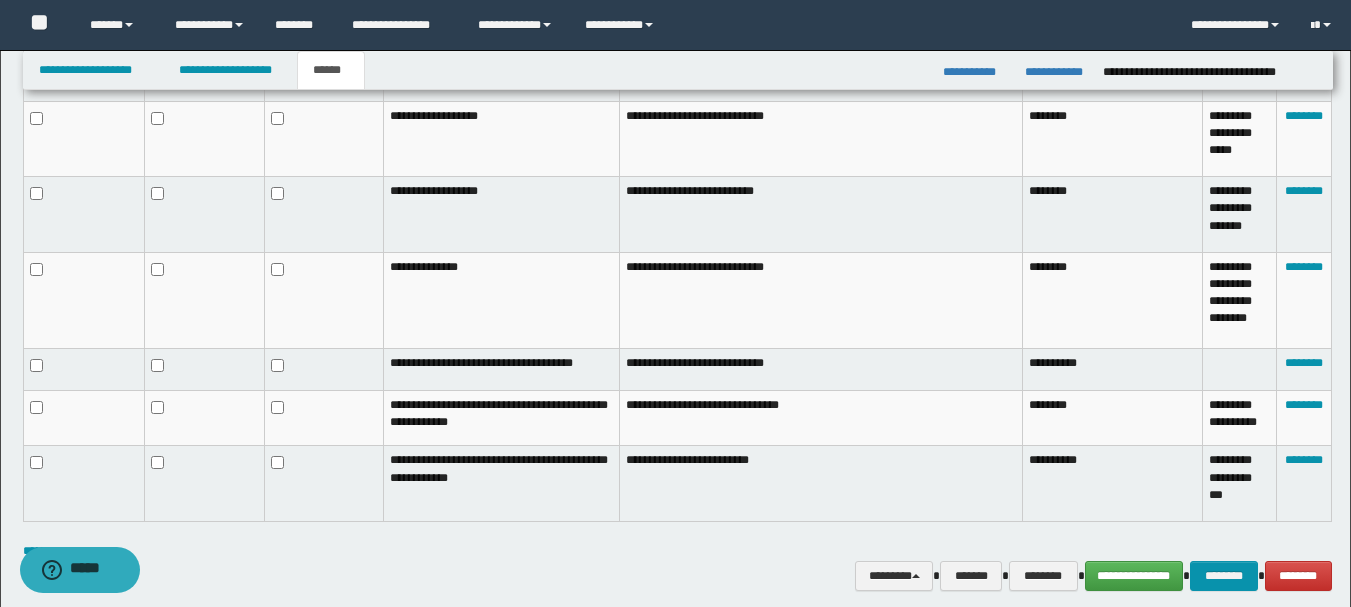 scroll, scrollTop: 1058, scrollLeft: 0, axis: vertical 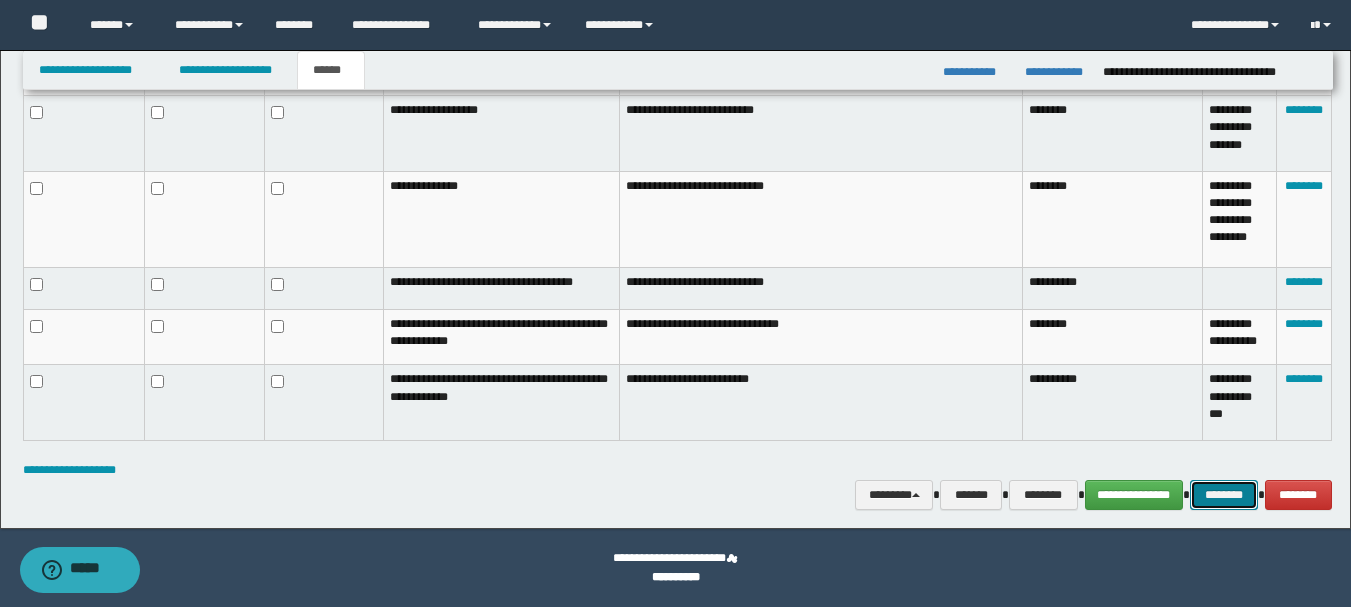 click on "********" at bounding box center (1224, 495) 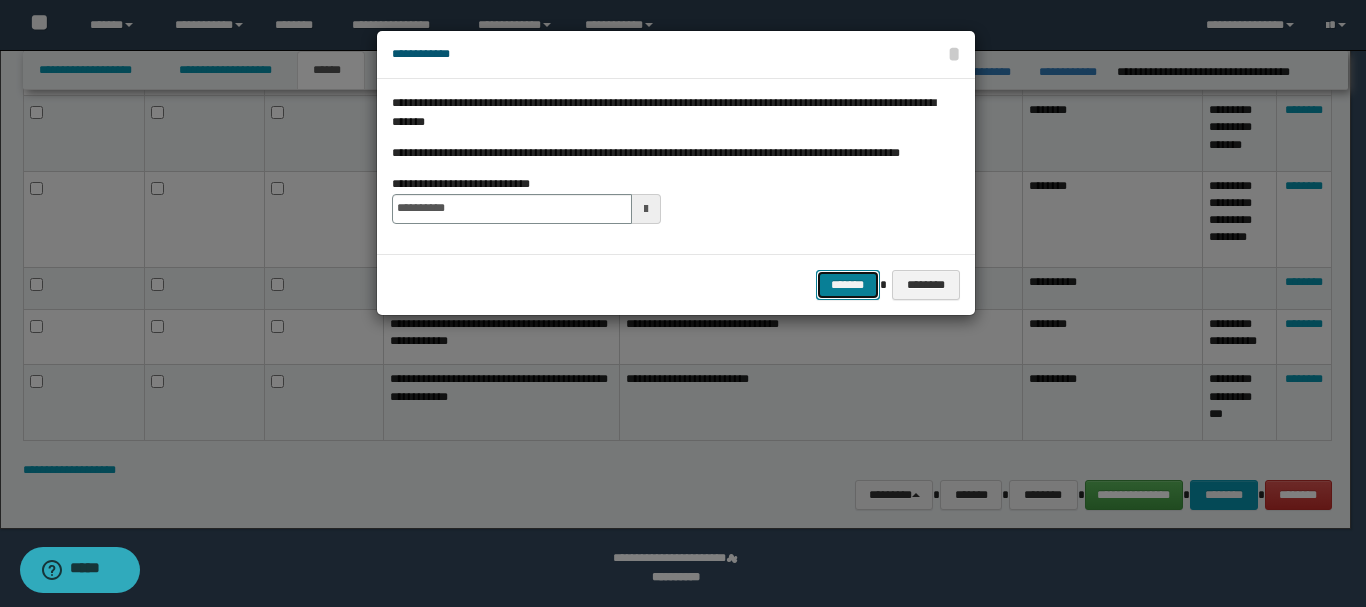 click on "*******" at bounding box center [848, 285] 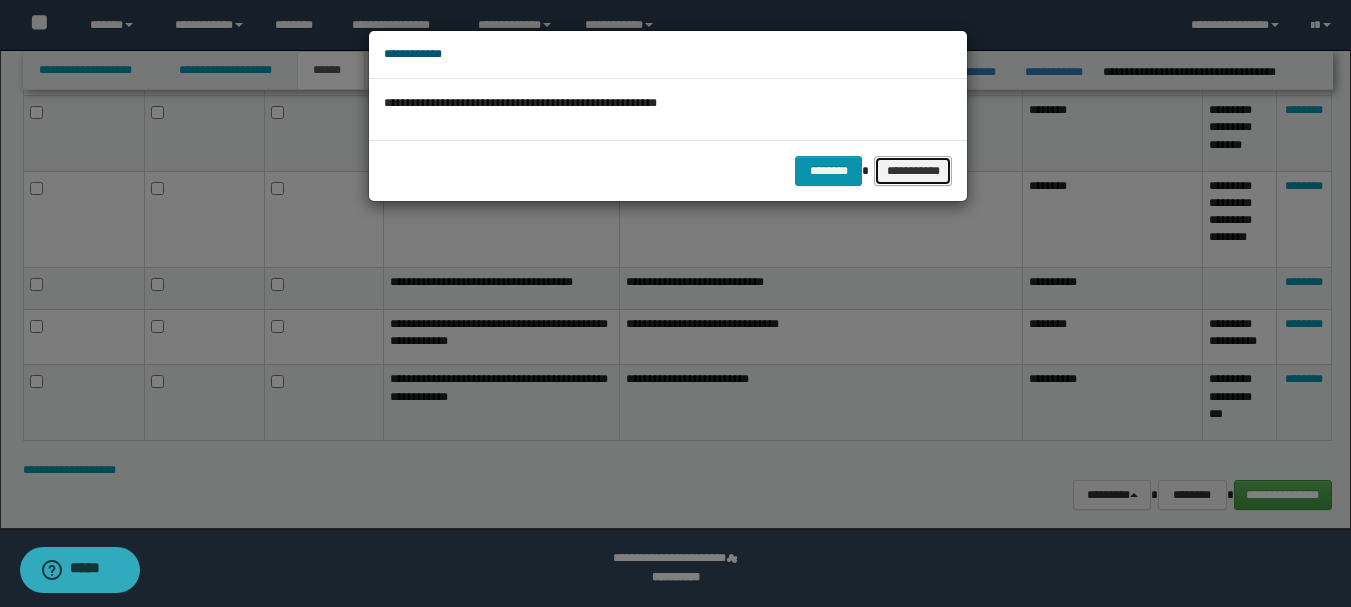 click on "**********" at bounding box center [913, 171] 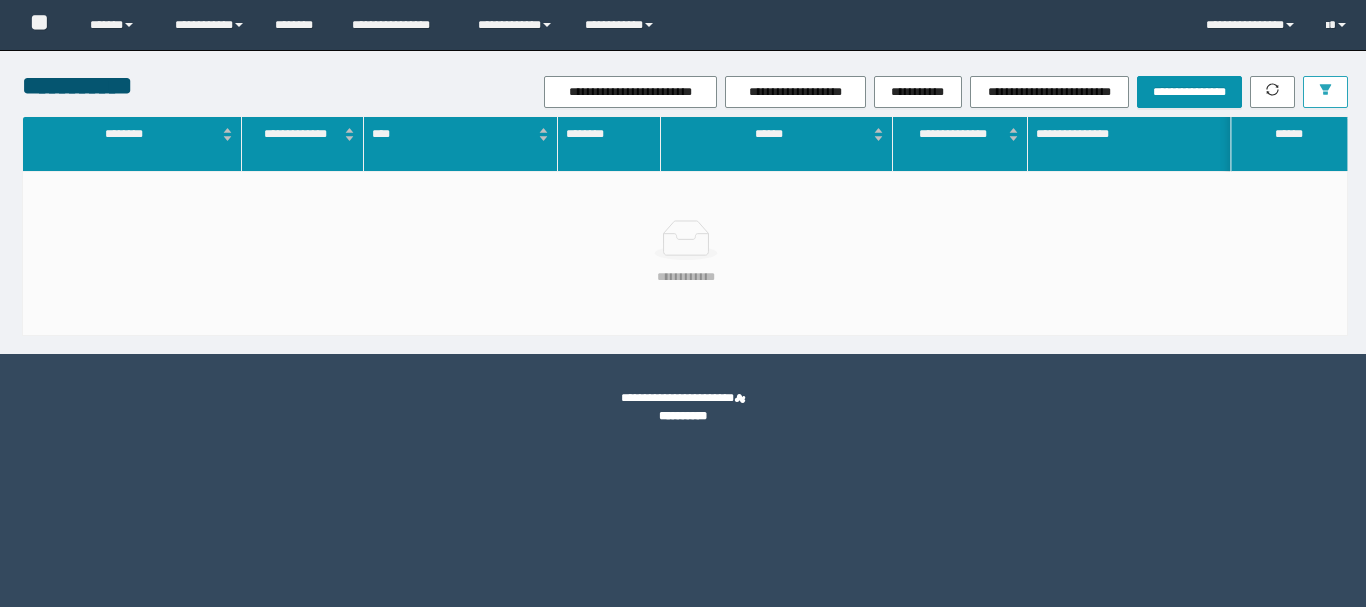 click 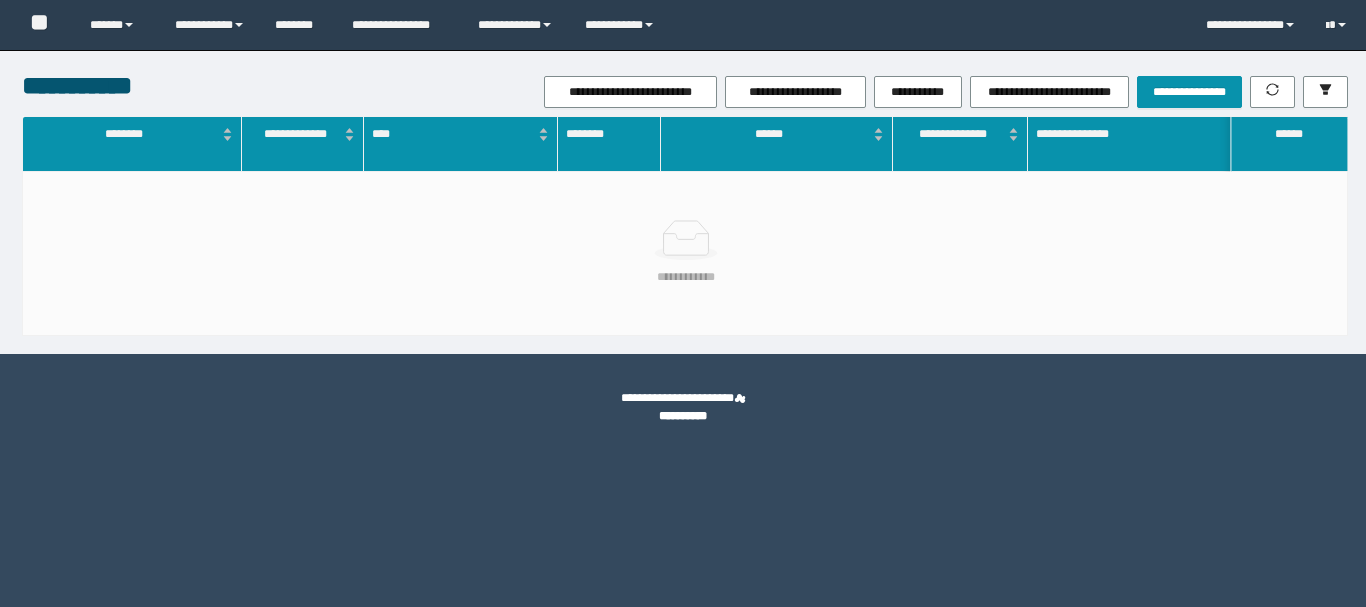 scroll, scrollTop: 0, scrollLeft: 0, axis: both 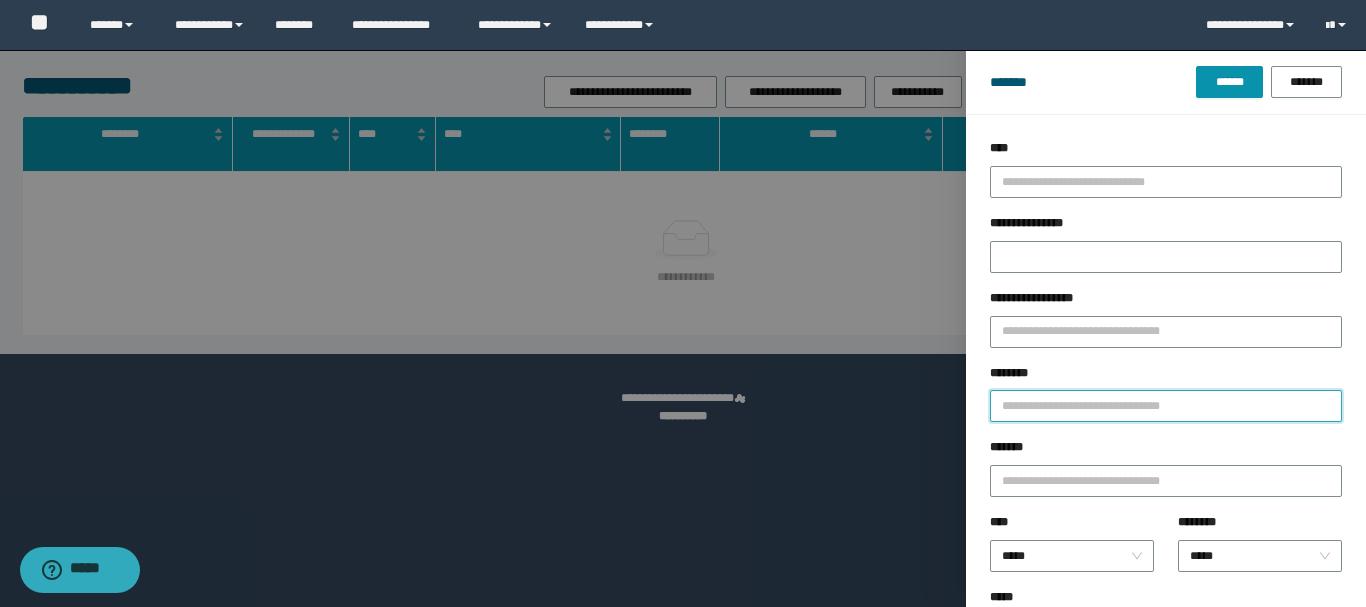 click on "********" at bounding box center [1166, 406] 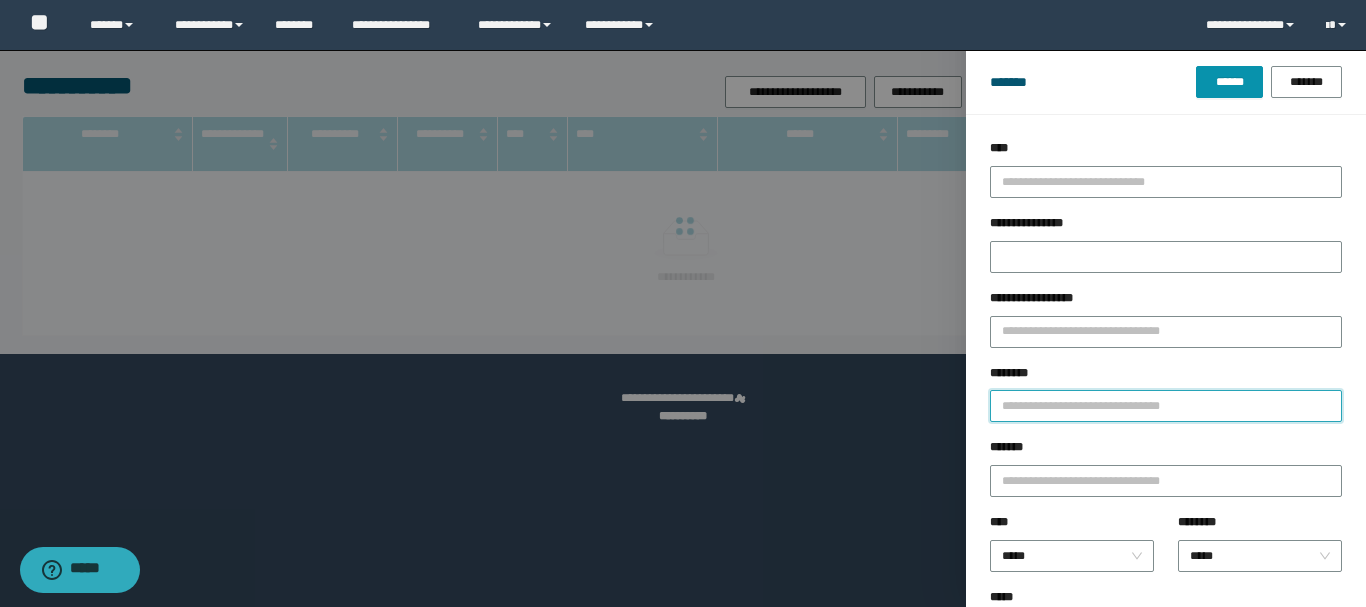 paste on "**********" 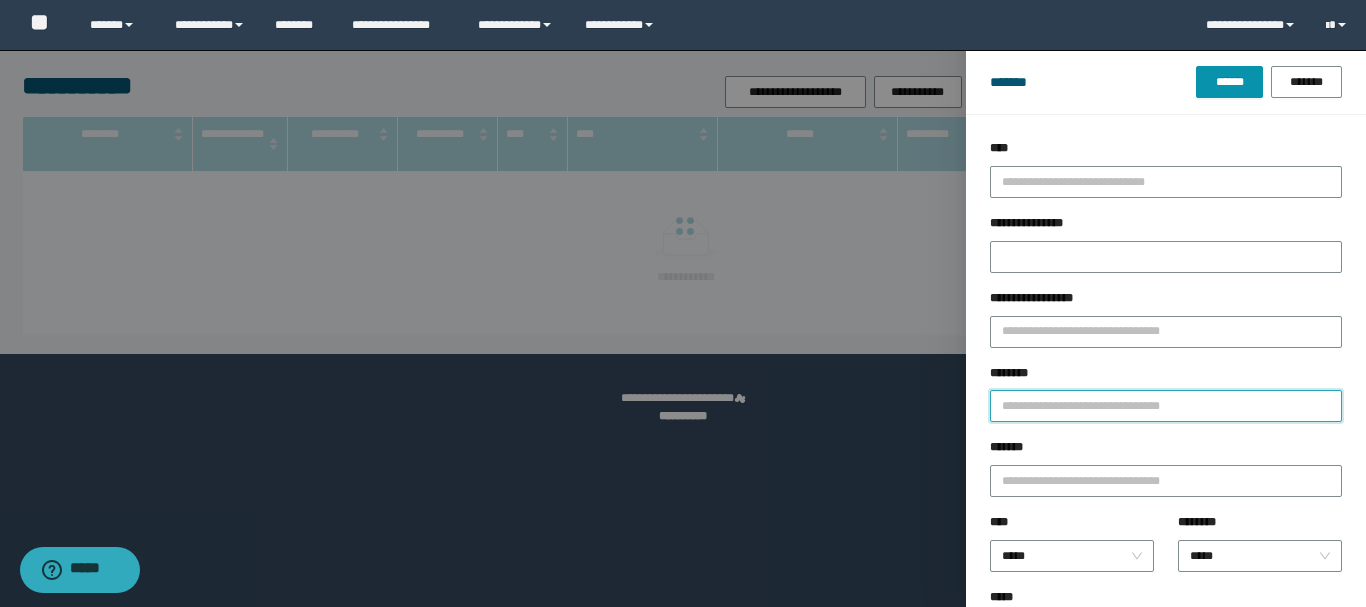 type on "**********" 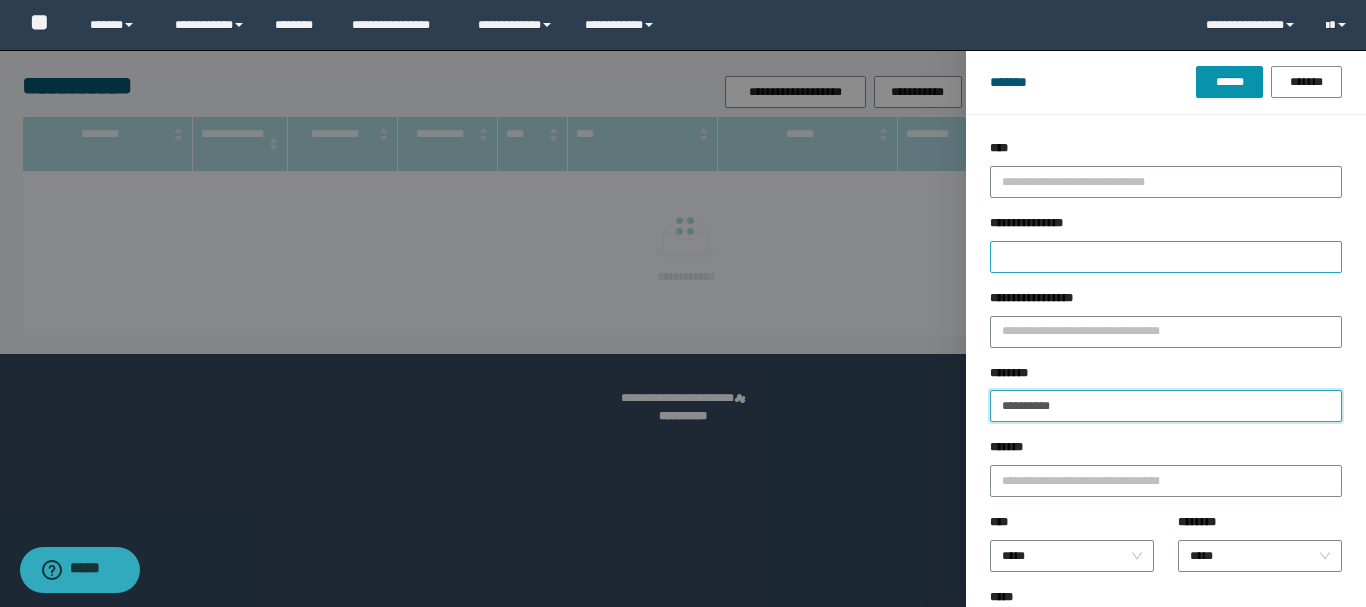type on "**********" 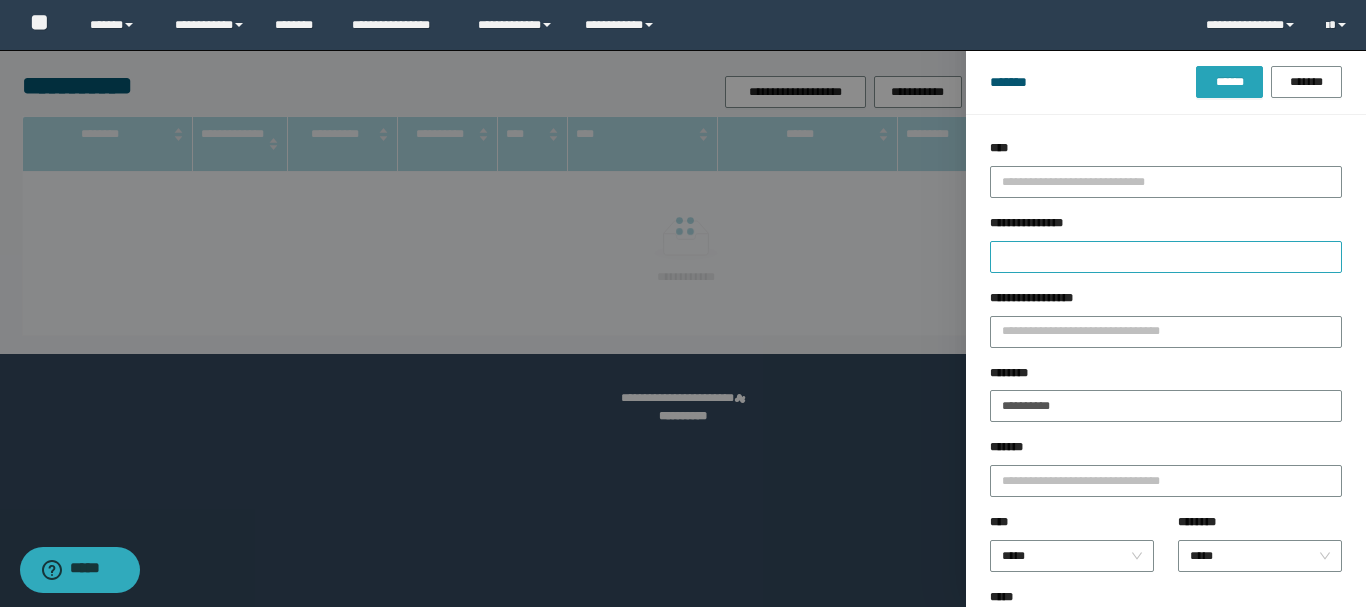 click on "******" at bounding box center (1229, 82) 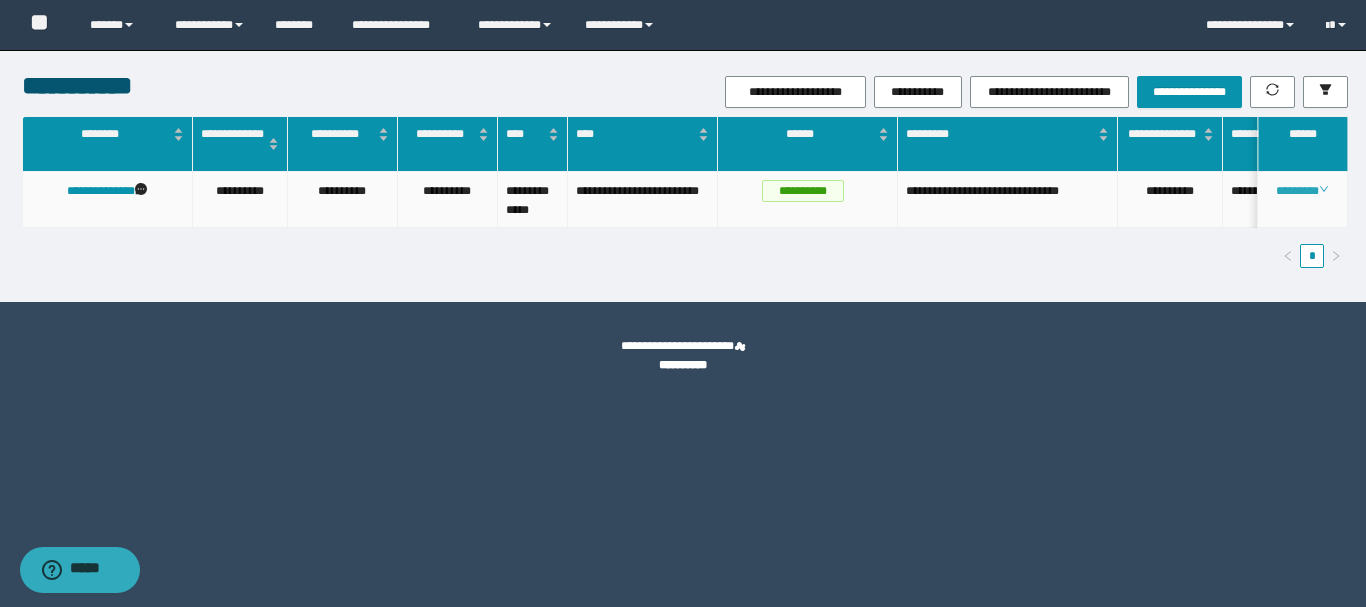 click 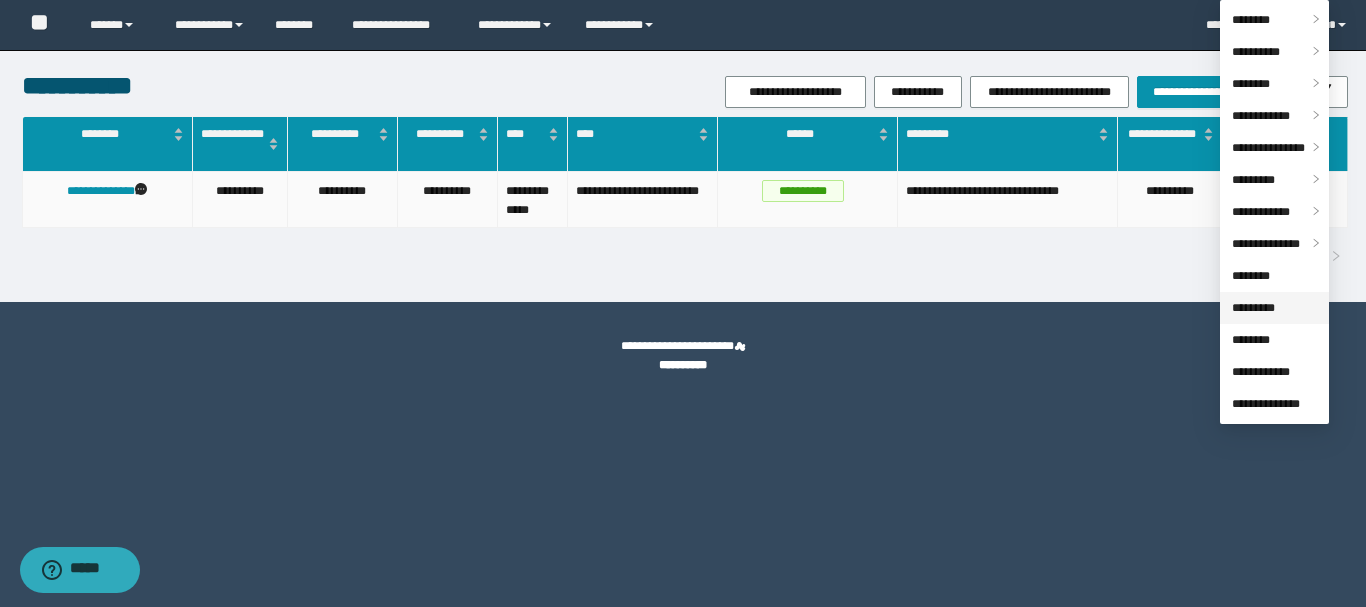 click on "*********" at bounding box center (1253, 308) 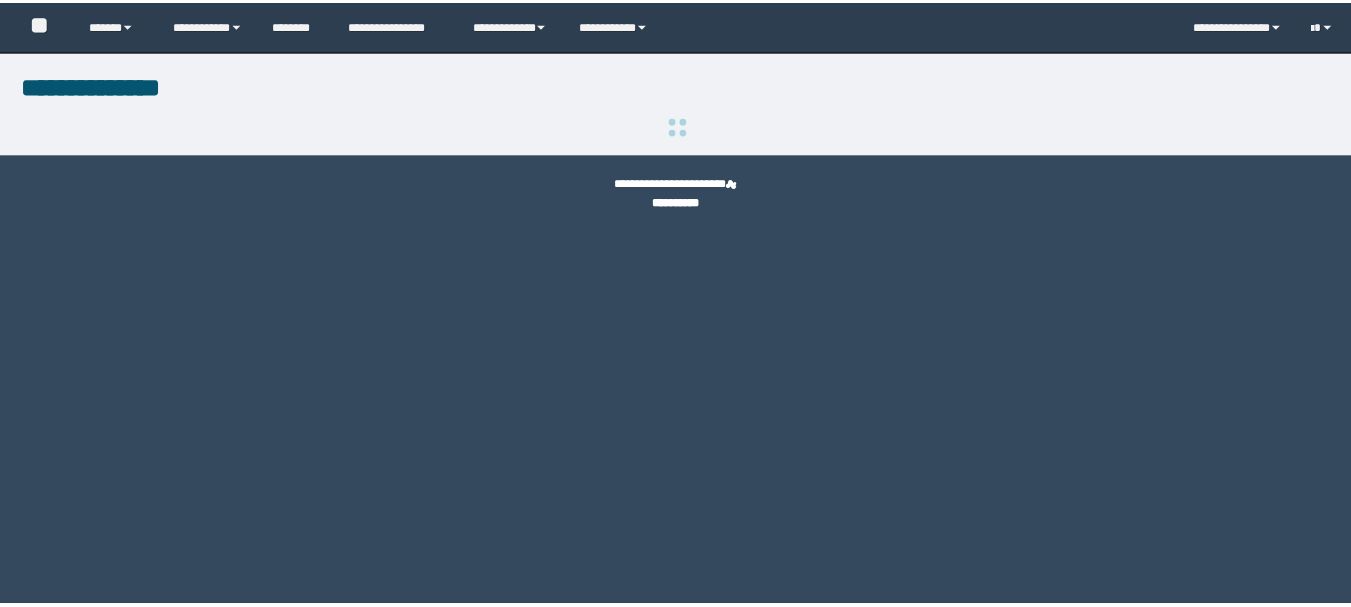 scroll, scrollTop: 0, scrollLeft: 0, axis: both 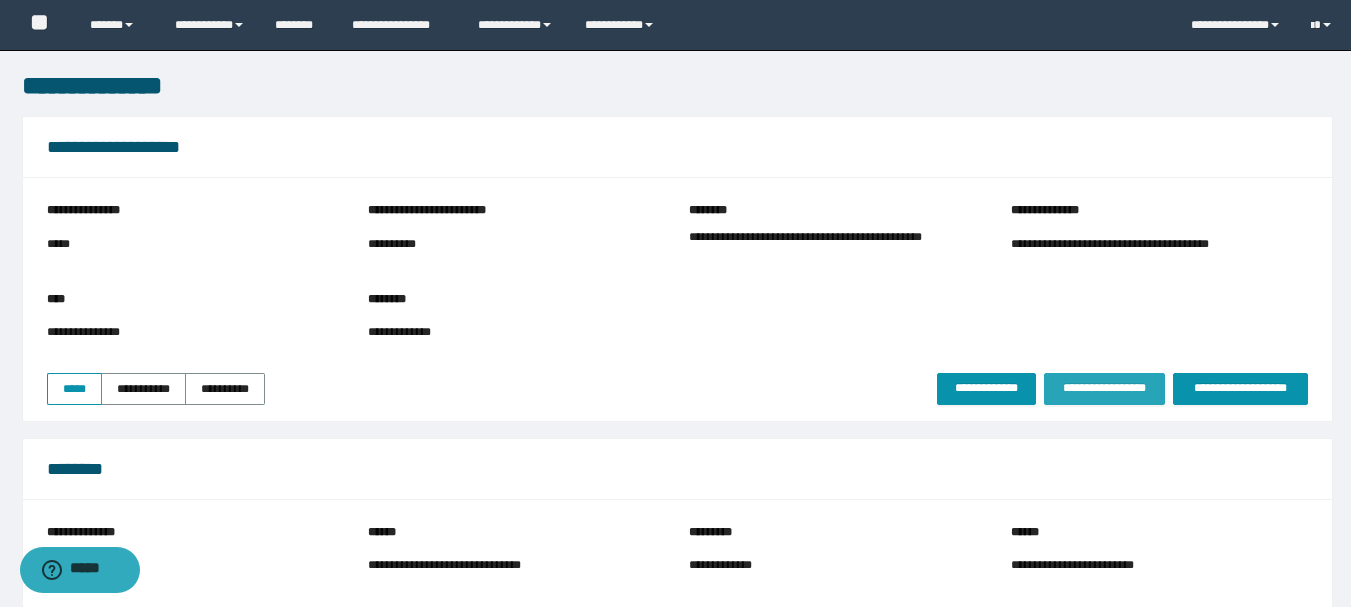 click on "**********" at bounding box center [1104, 388] 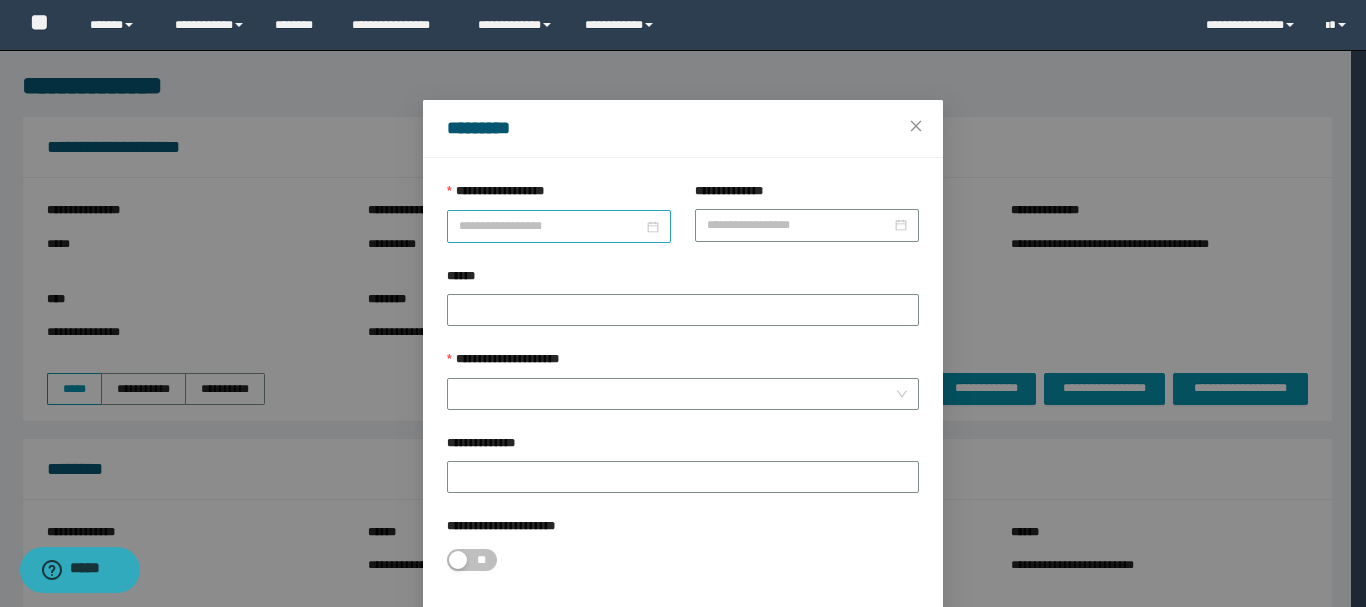 click on "**********" at bounding box center [551, 226] 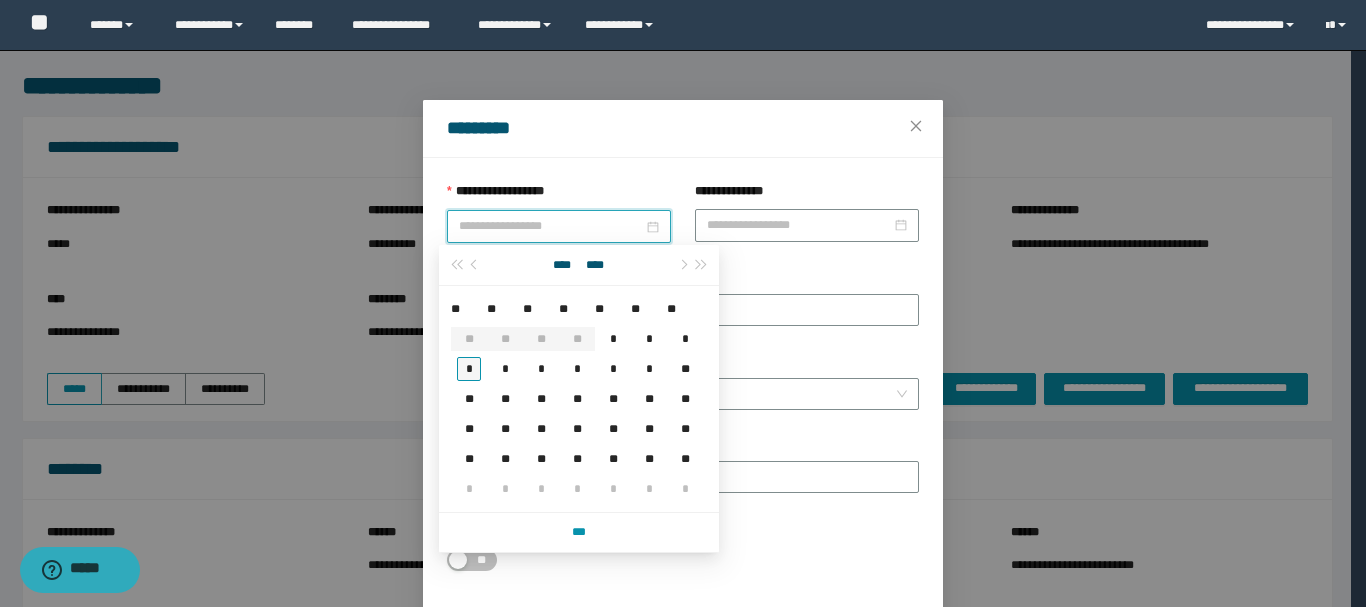 type on "**********" 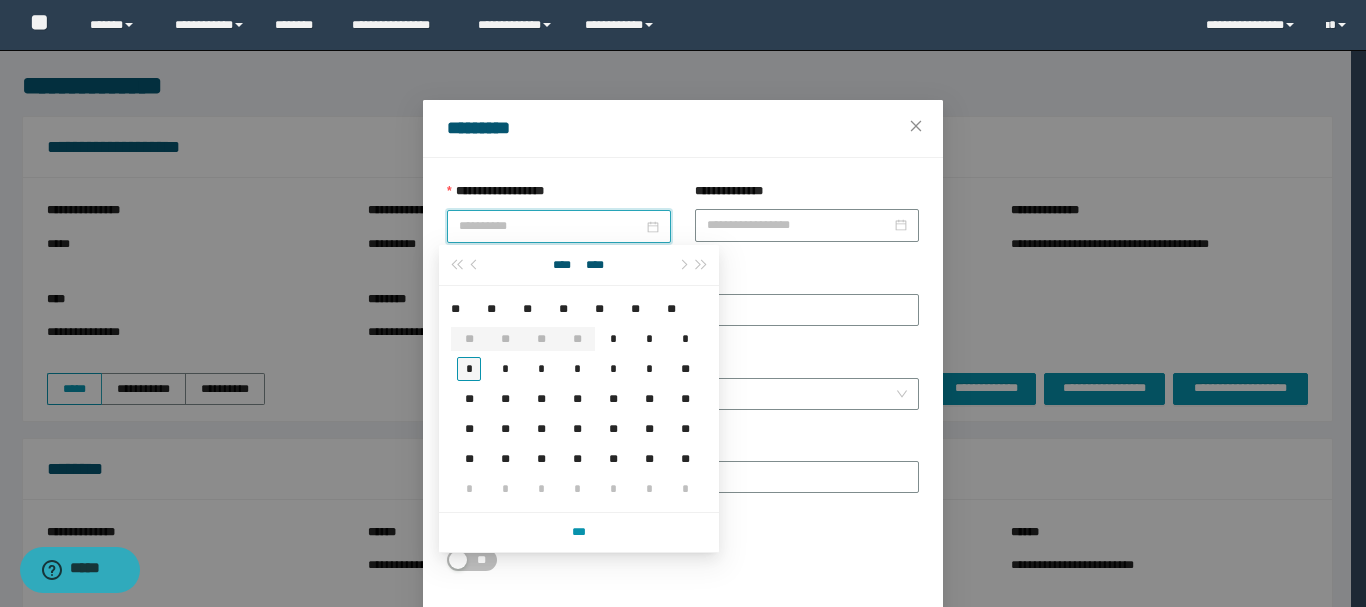 click on "*" at bounding box center (469, 369) 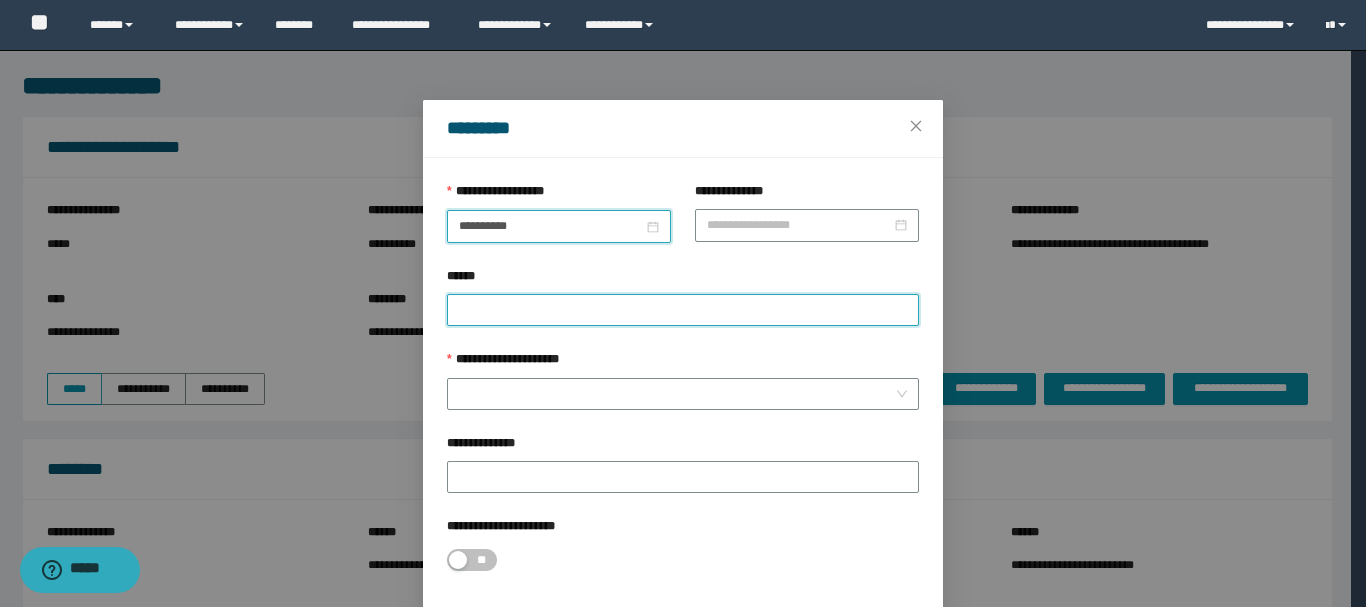 click on "******" at bounding box center (683, 310) 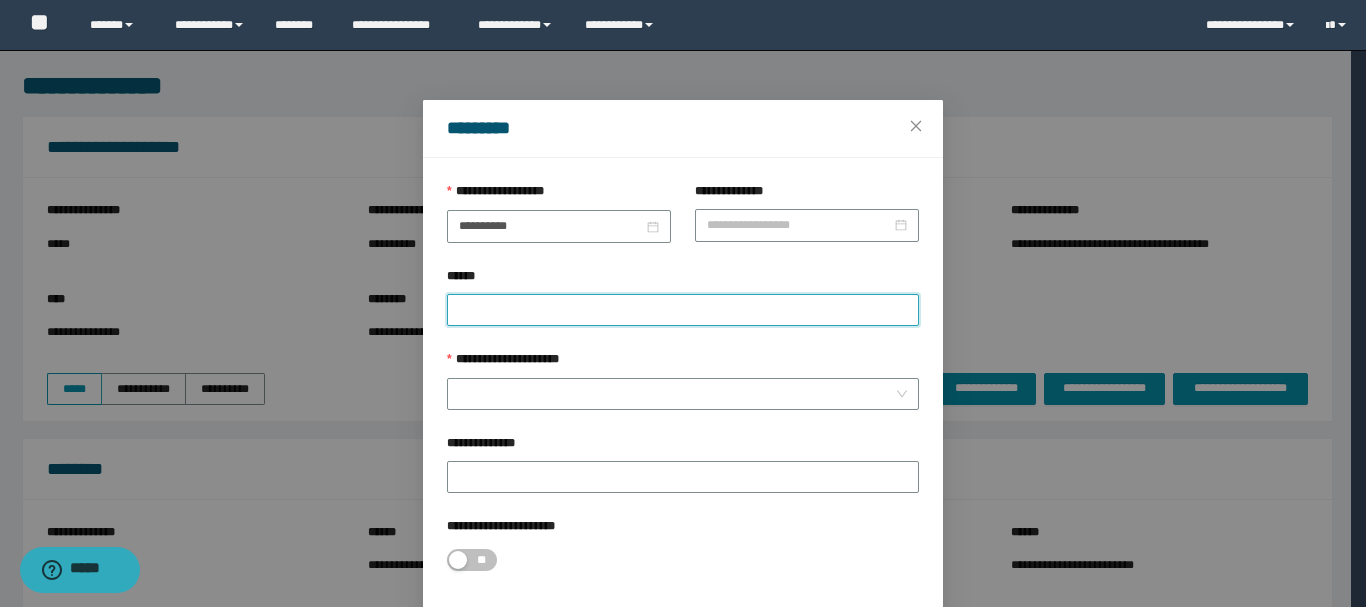 click on "******" at bounding box center (683, 310) 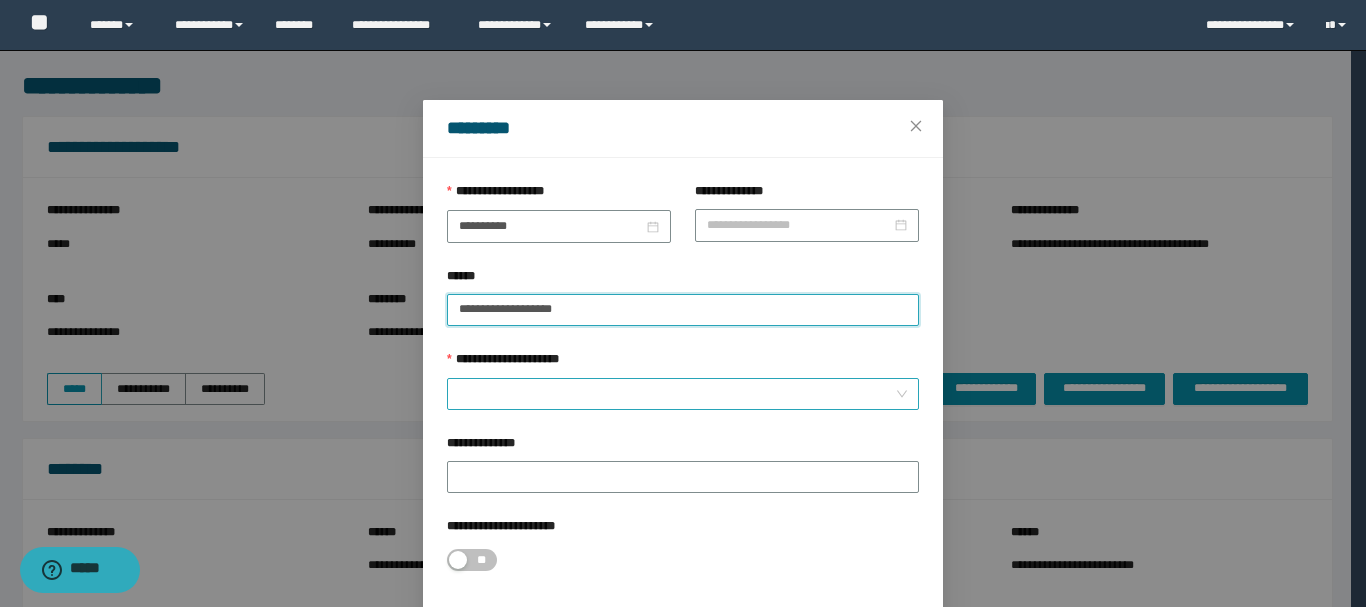type on "**********" 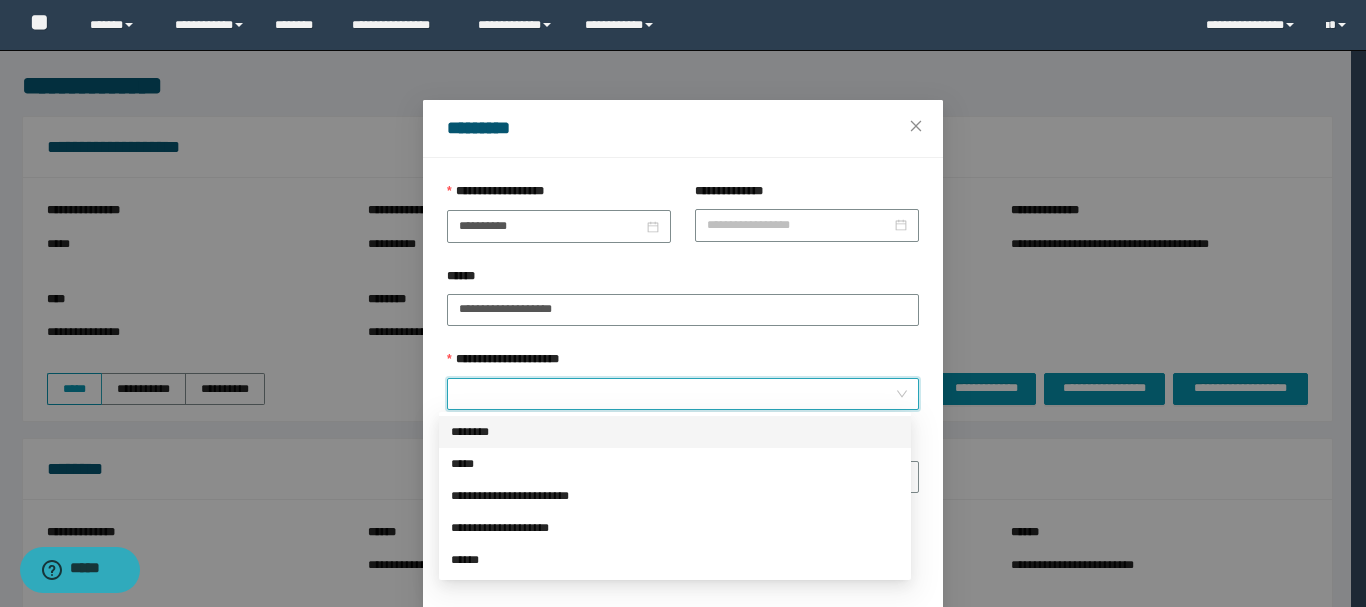click on "**********" at bounding box center [677, 394] 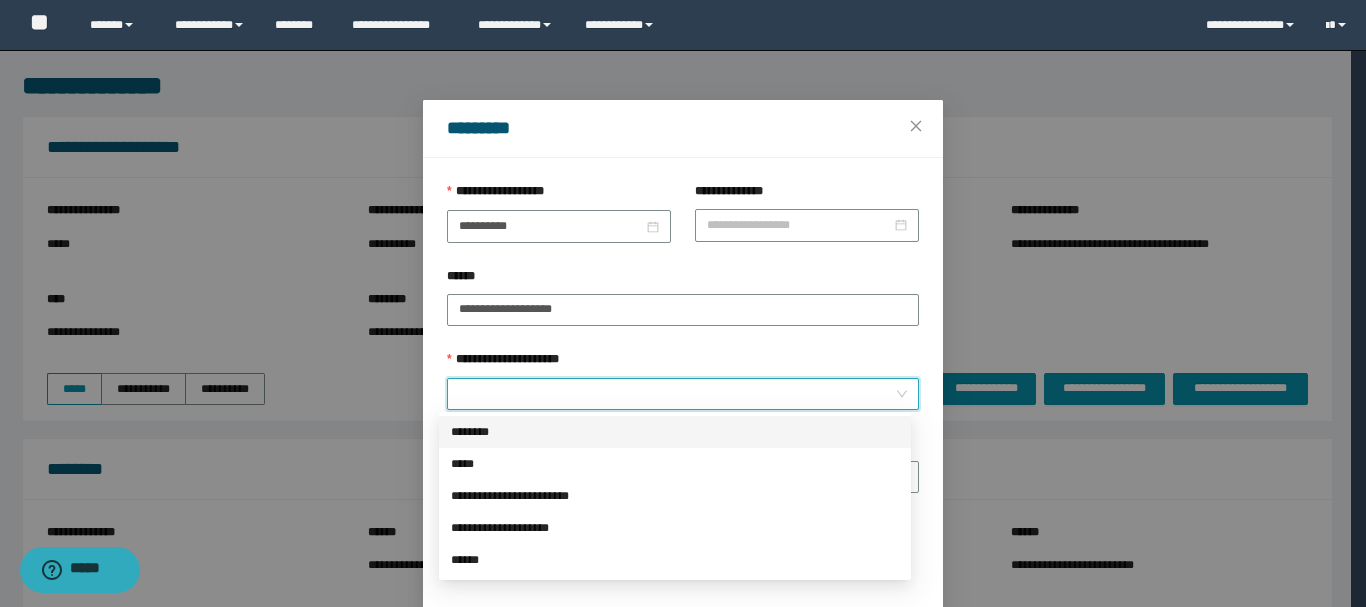 click on "********" at bounding box center [675, 432] 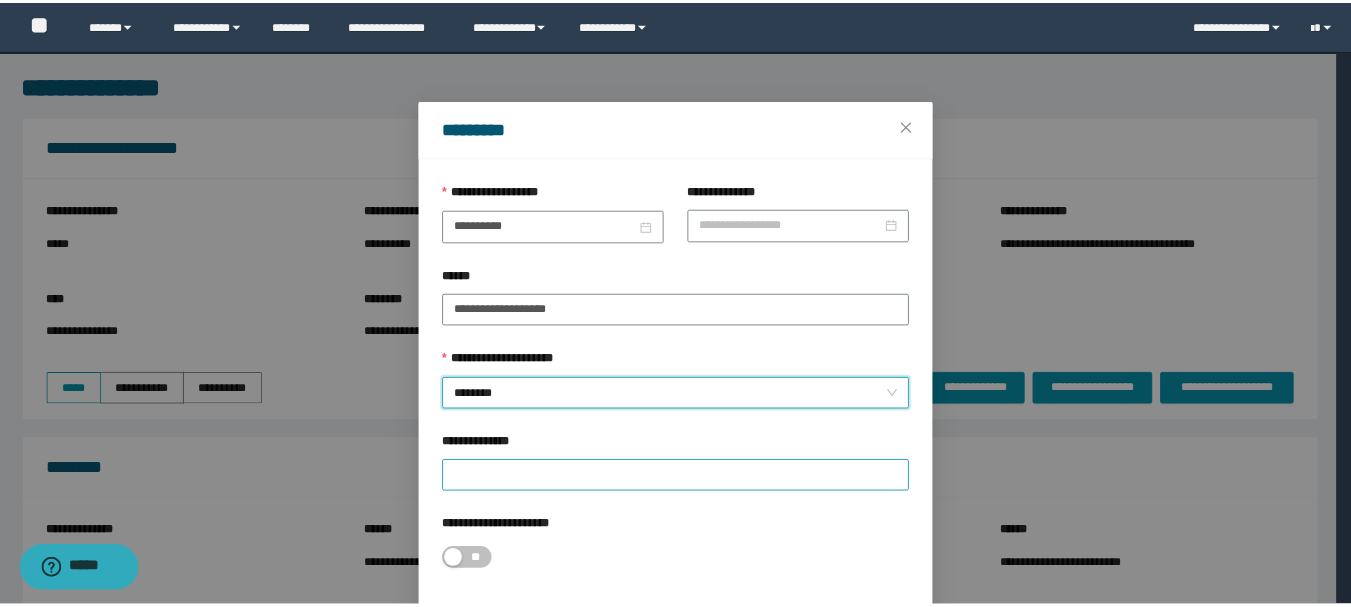 scroll, scrollTop: 92, scrollLeft: 0, axis: vertical 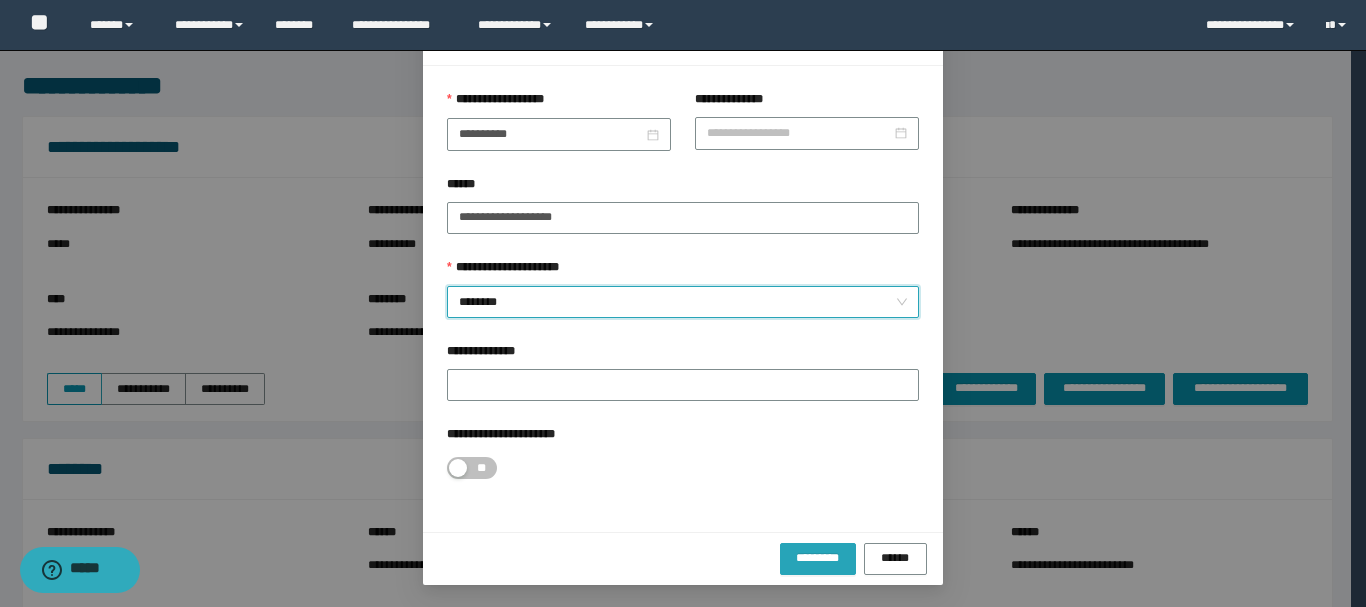 click on "*********" at bounding box center (818, 558) 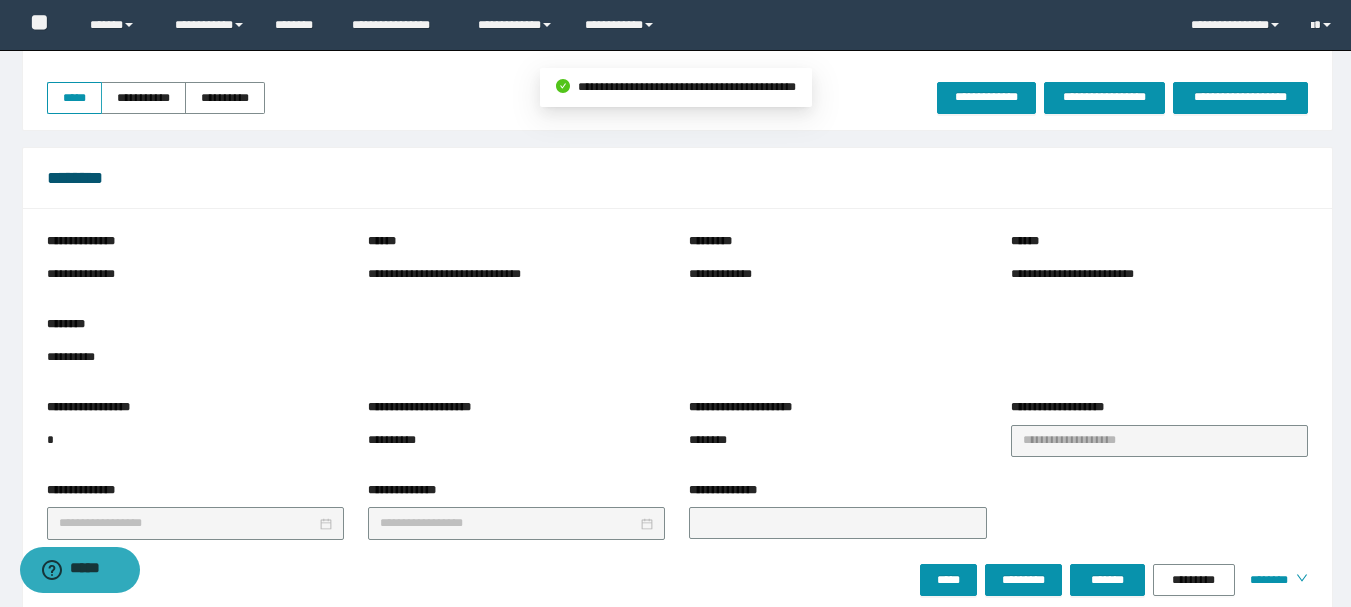 scroll, scrollTop: 300, scrollLeft: 0, axis: vertical 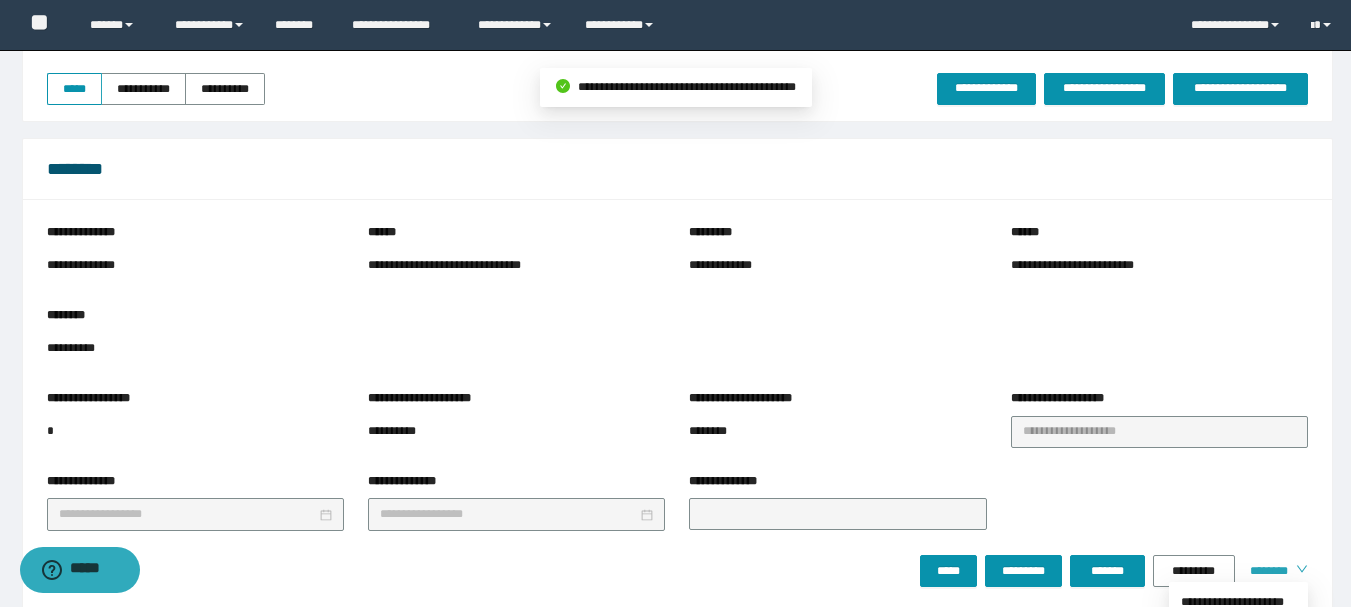 click on "********" at bounding box center [1265, 571] 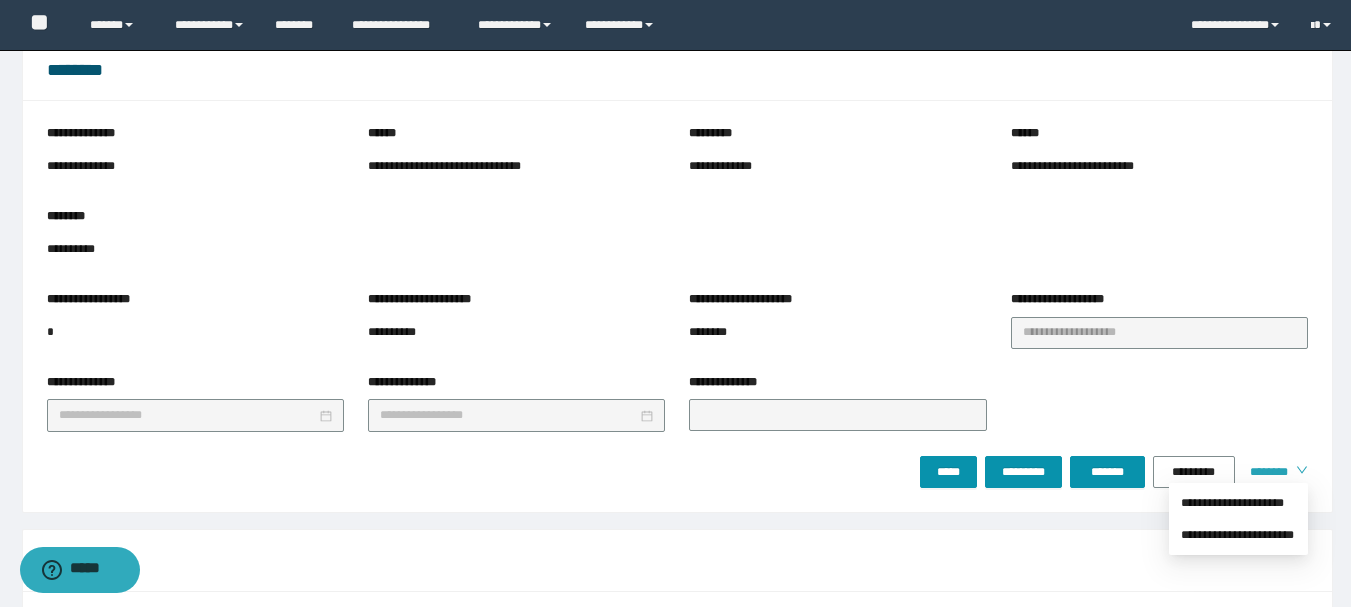 scroll, scrollTop: 400, scrollLeft: 0, axis: vertical 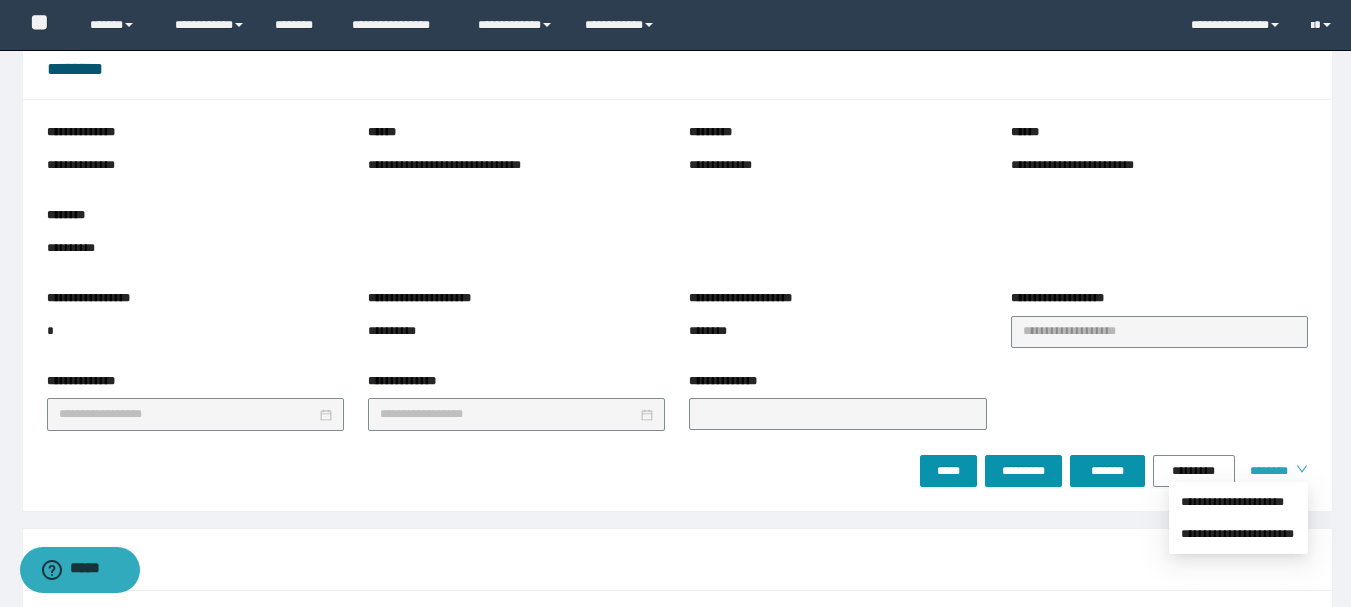 click on "********" at bounding box center [1265, 471] 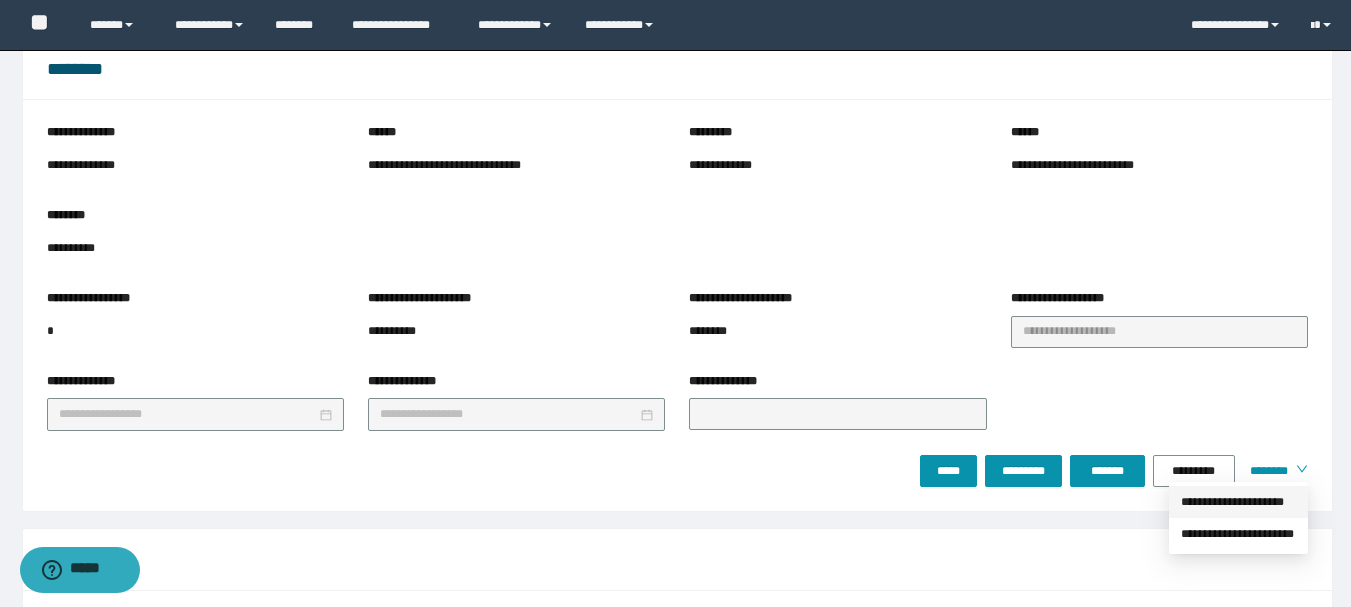 click on "**********" at bounding box center [1238, 502] 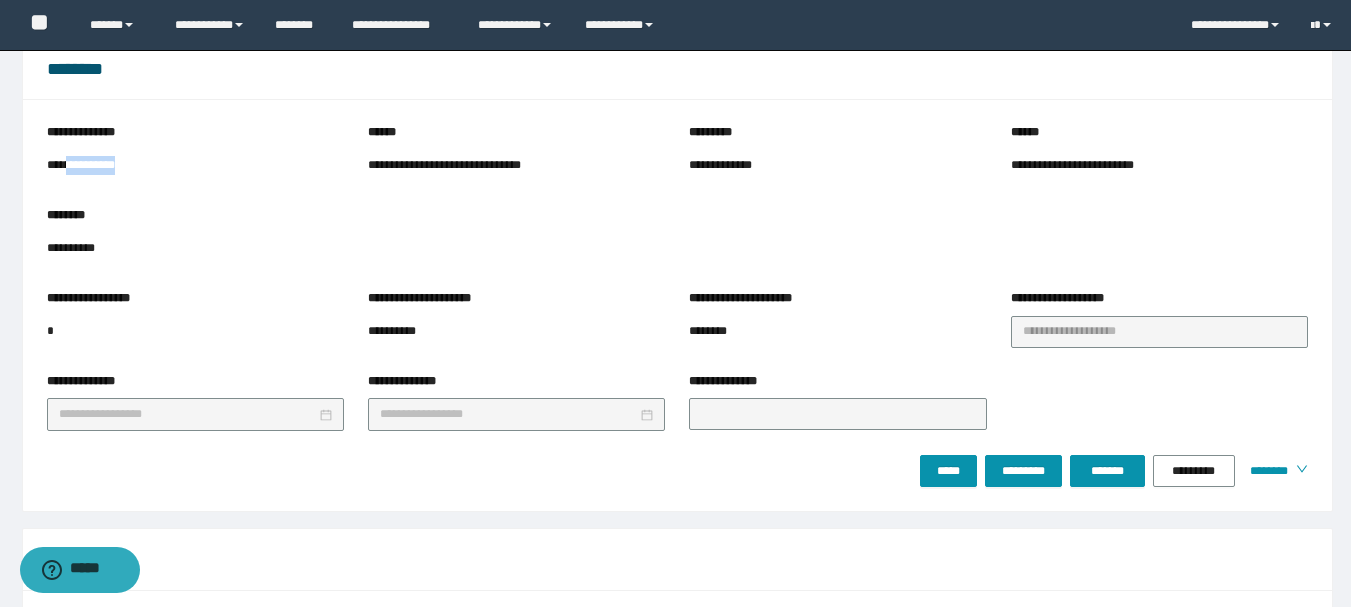 drag, startPoint x: 131, startPoint y: 168, endPoint x: 68, endPoint y: 168, distance: 63 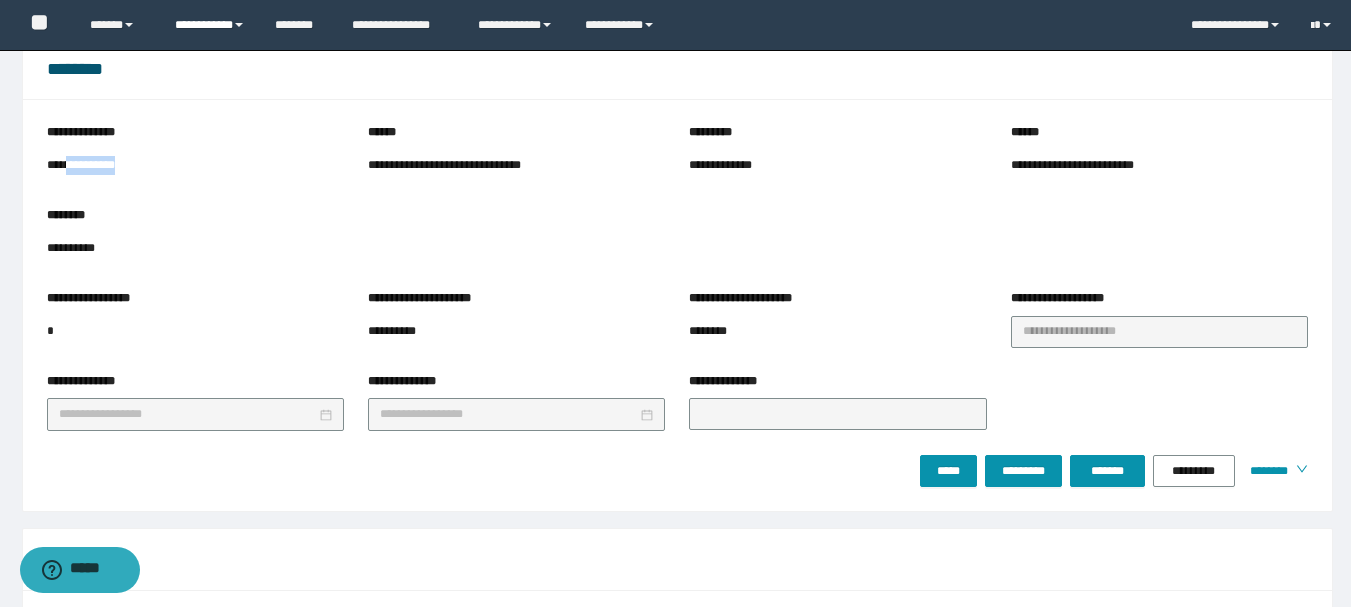 click on "**********" at bounding box center [210, 25] 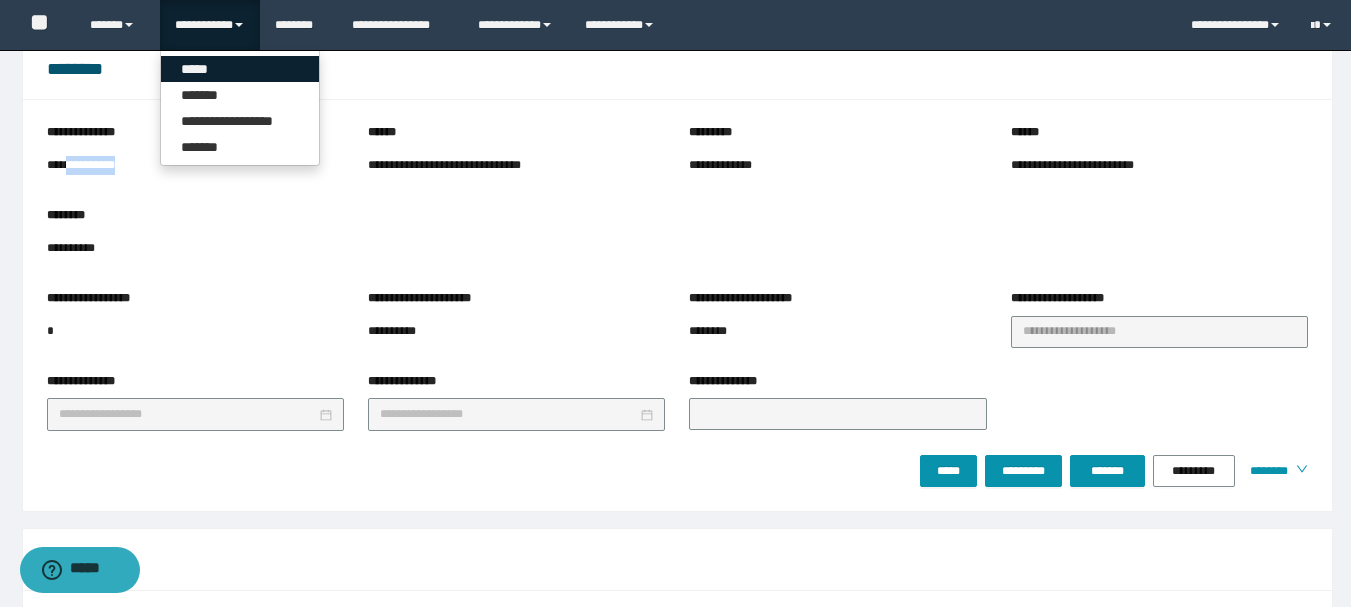 click on "*****" at bounding box center (240, 69) 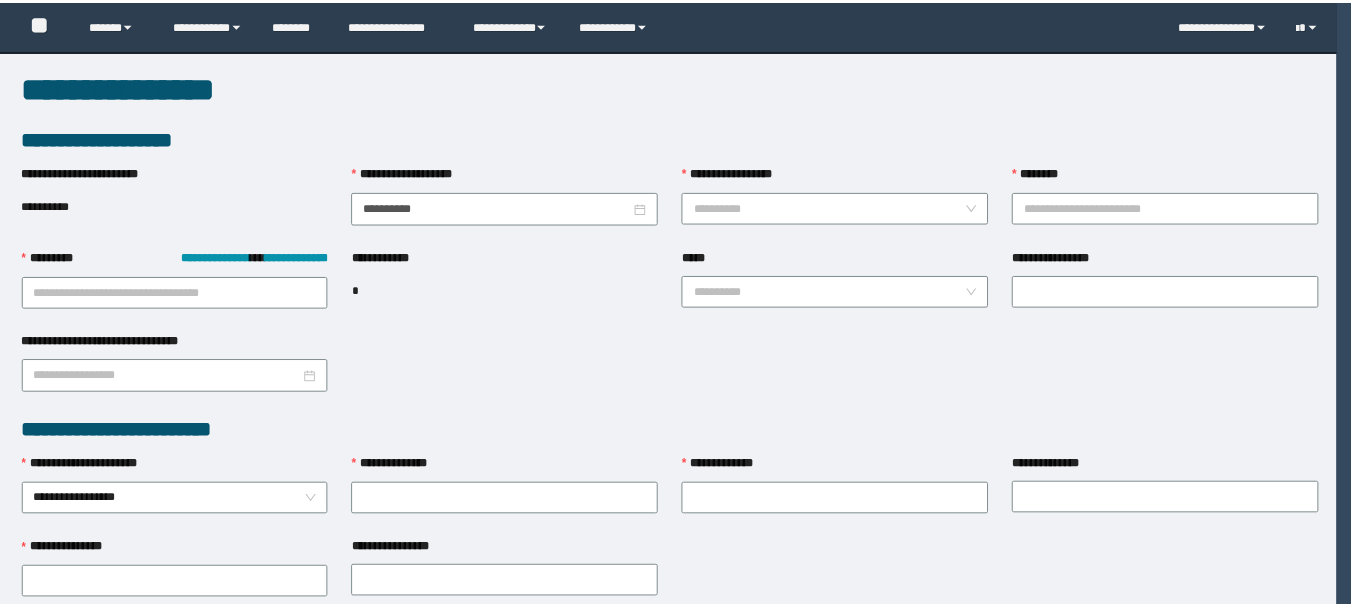 scroll, scrollTop: 0, scrollLeft: 0, axis: both 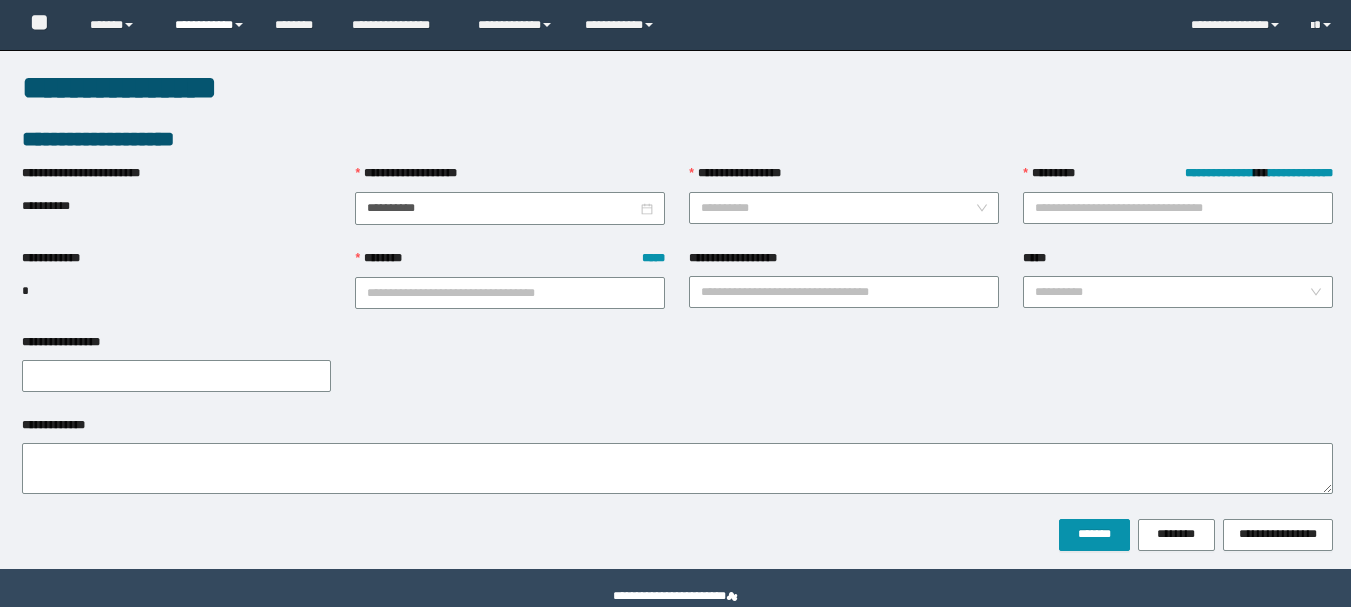 click on "**********" at bounding box center [210, 25] 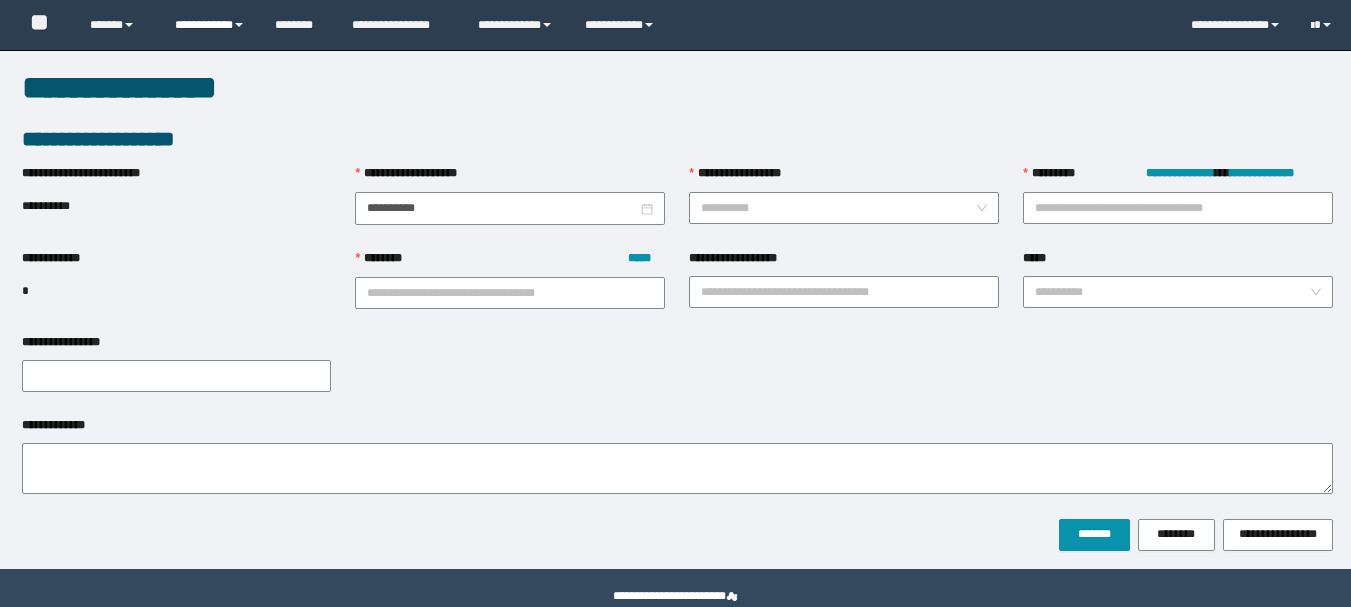 scroll, scrollTop: 0, scrollLeft: 0, axis: both 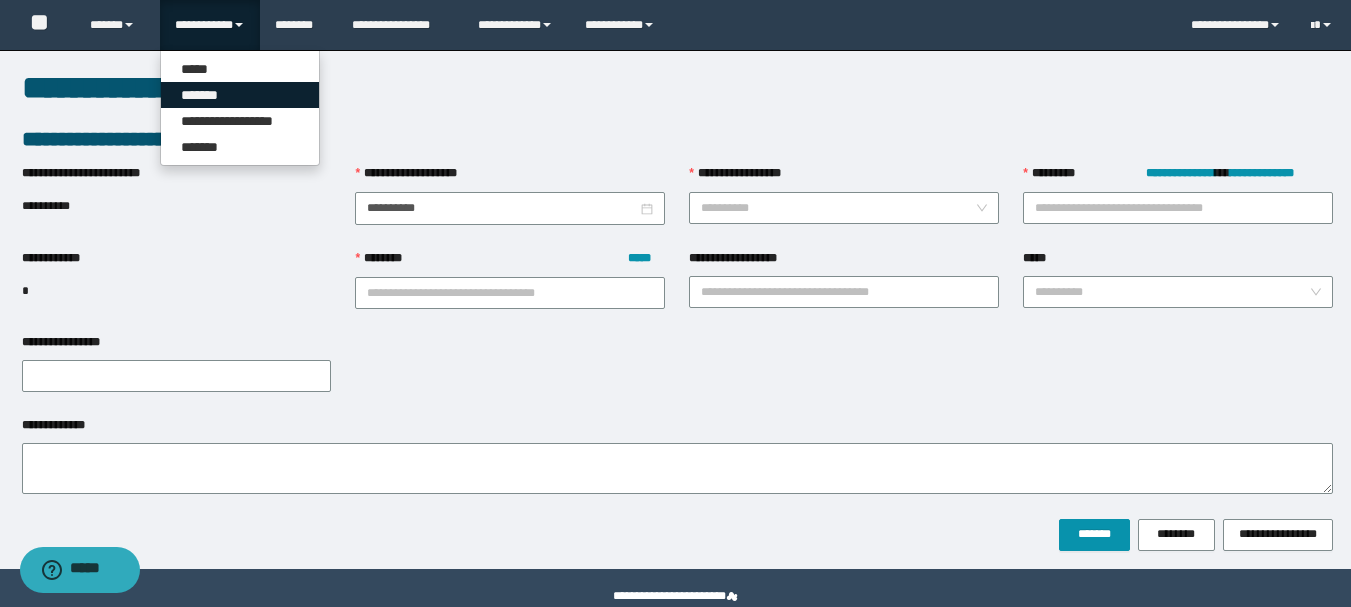 click on "*******" at bounding box center (240, 95) 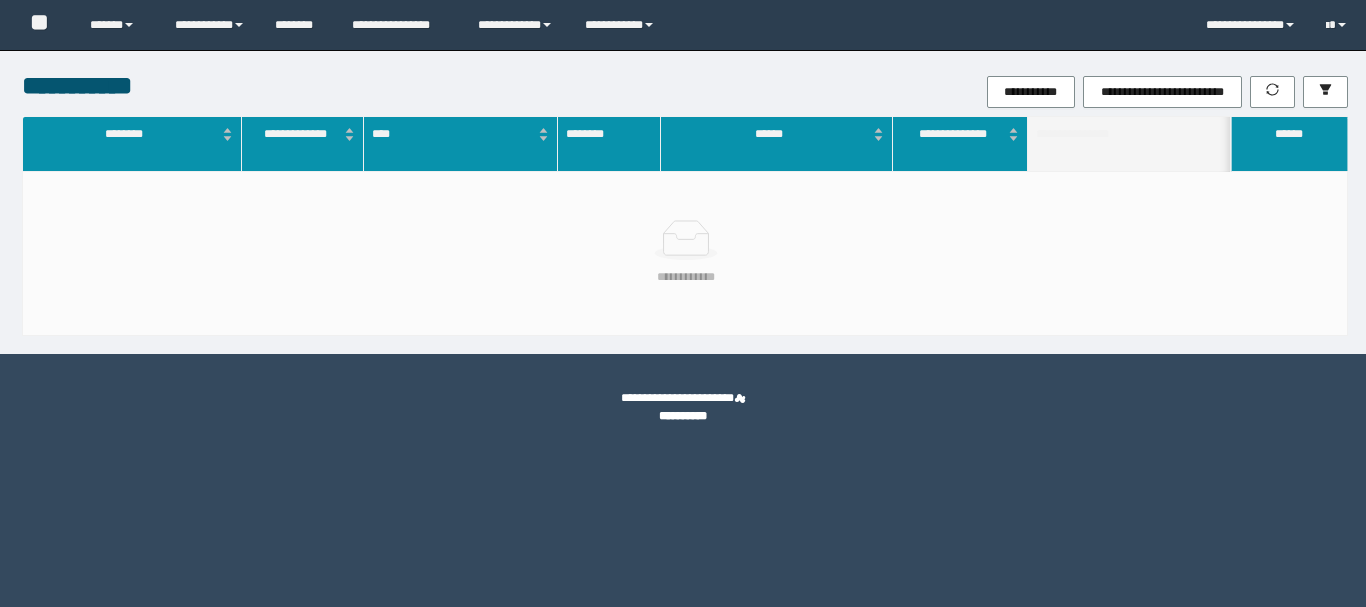 scroll, scrollTop: 0, scrollLeft: 0, axis: both 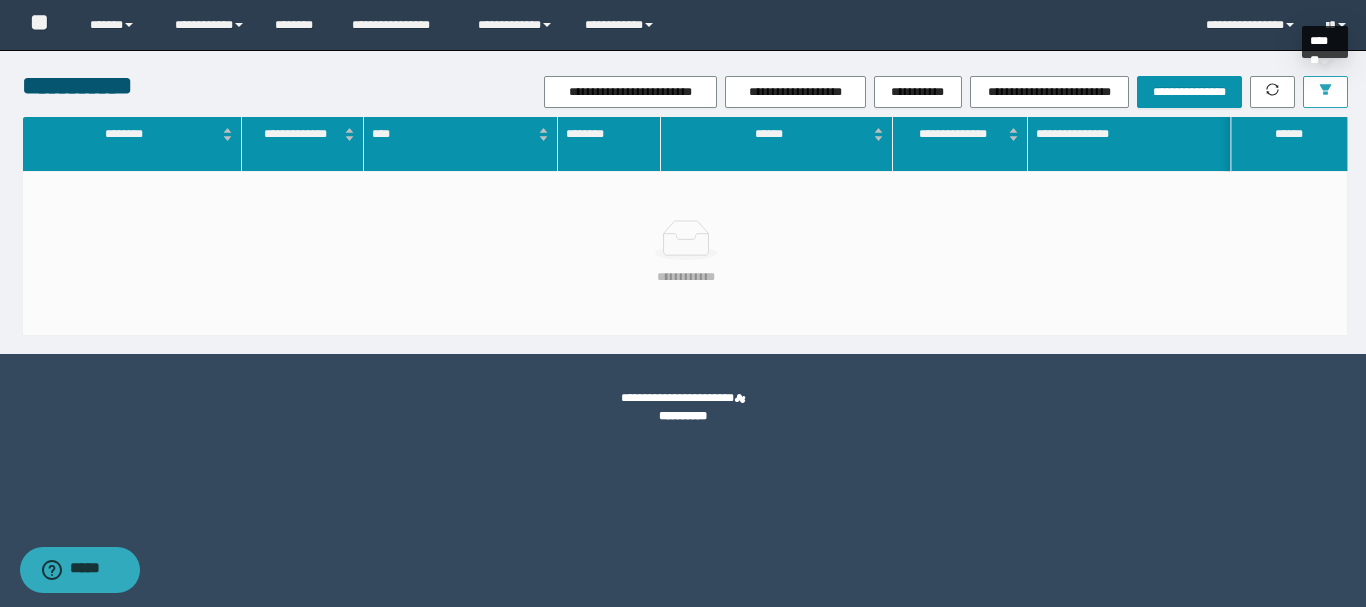 click 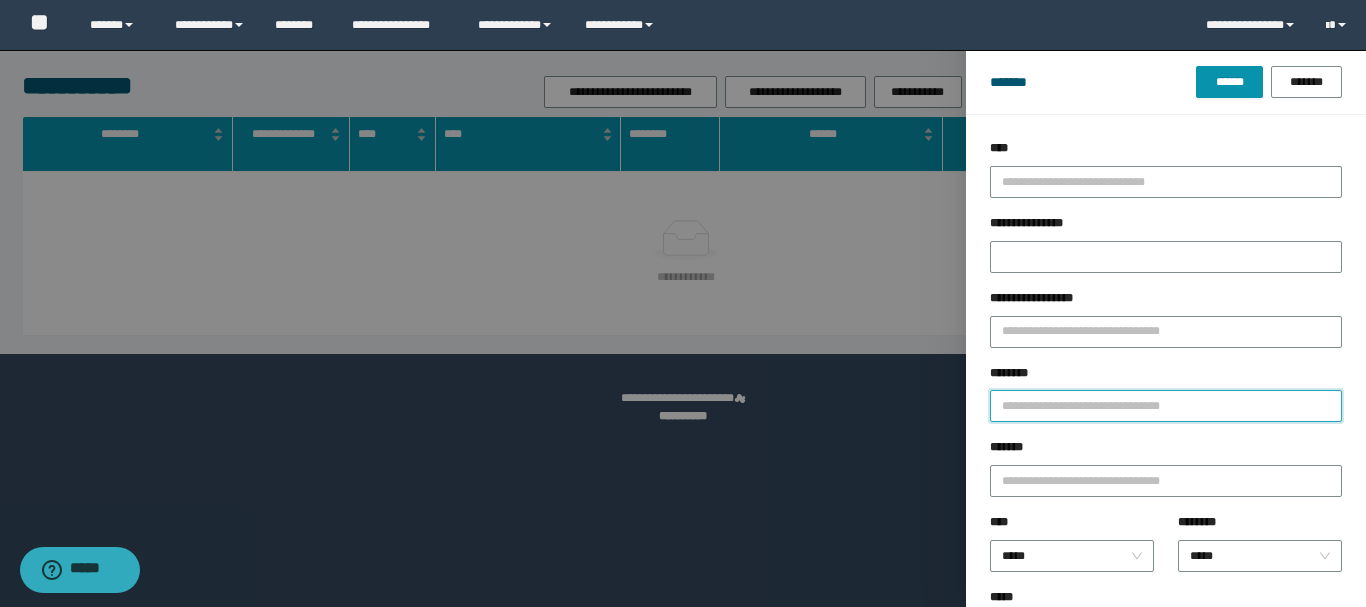 click on "********" at bounding box center [1166, 406] 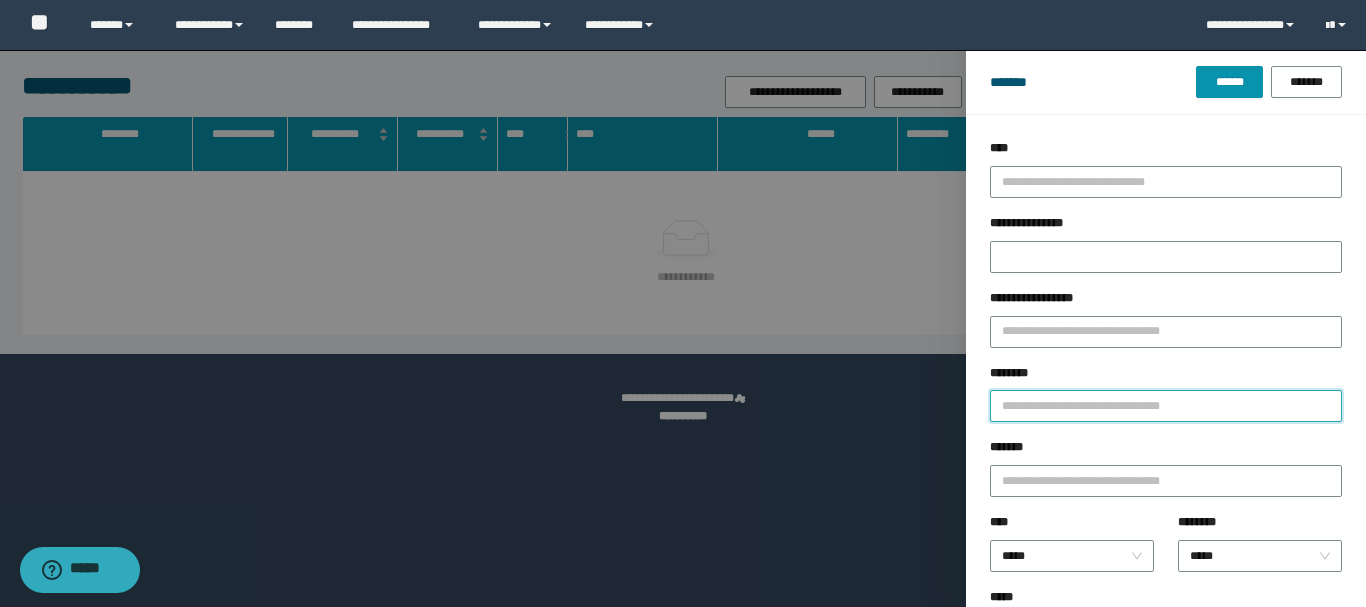 paste on "**********" 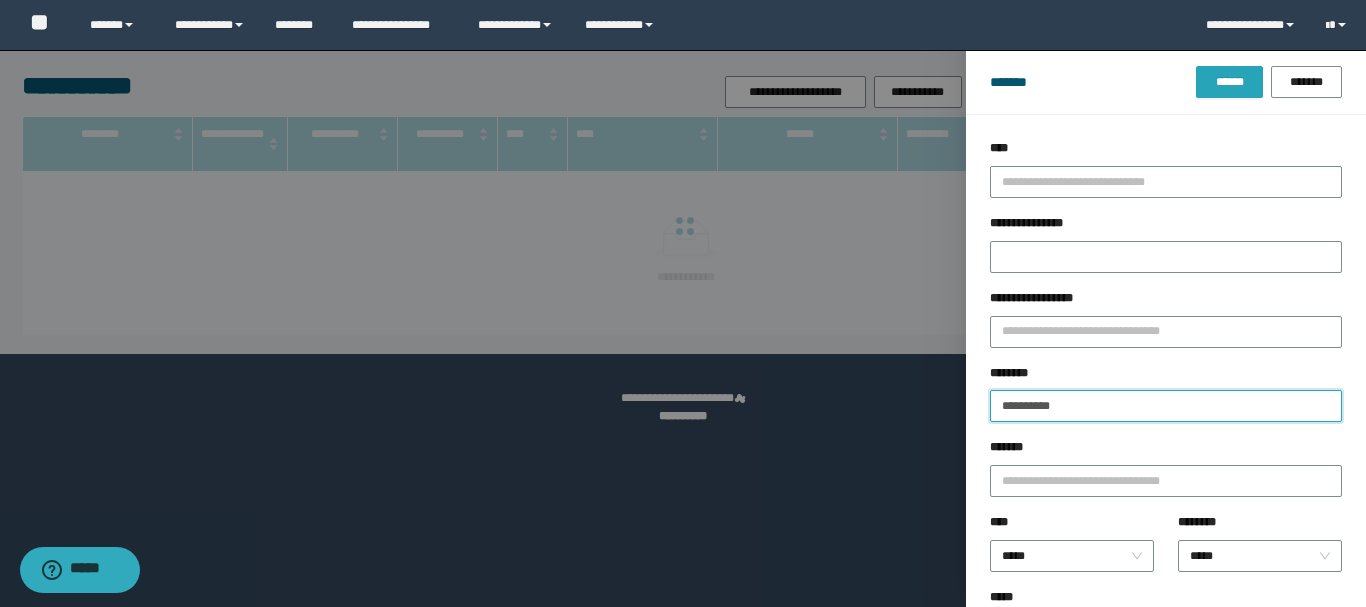 type on "**********" 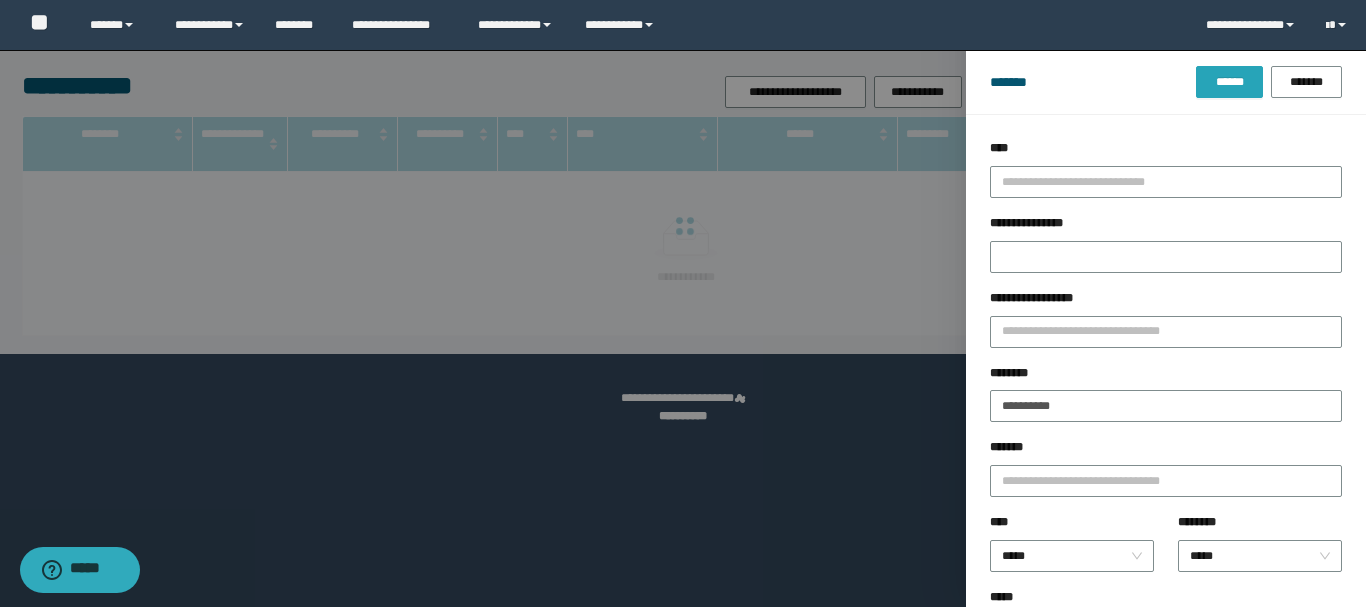 click on "******" at bounding box center (1229, 82) 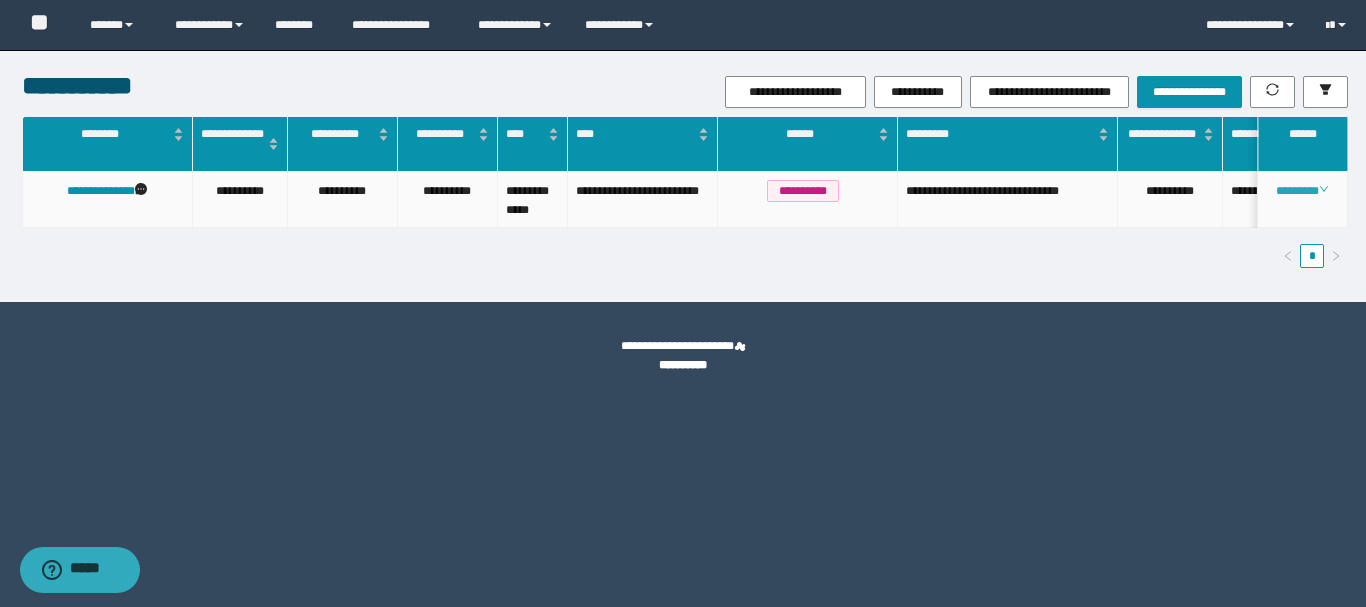 click 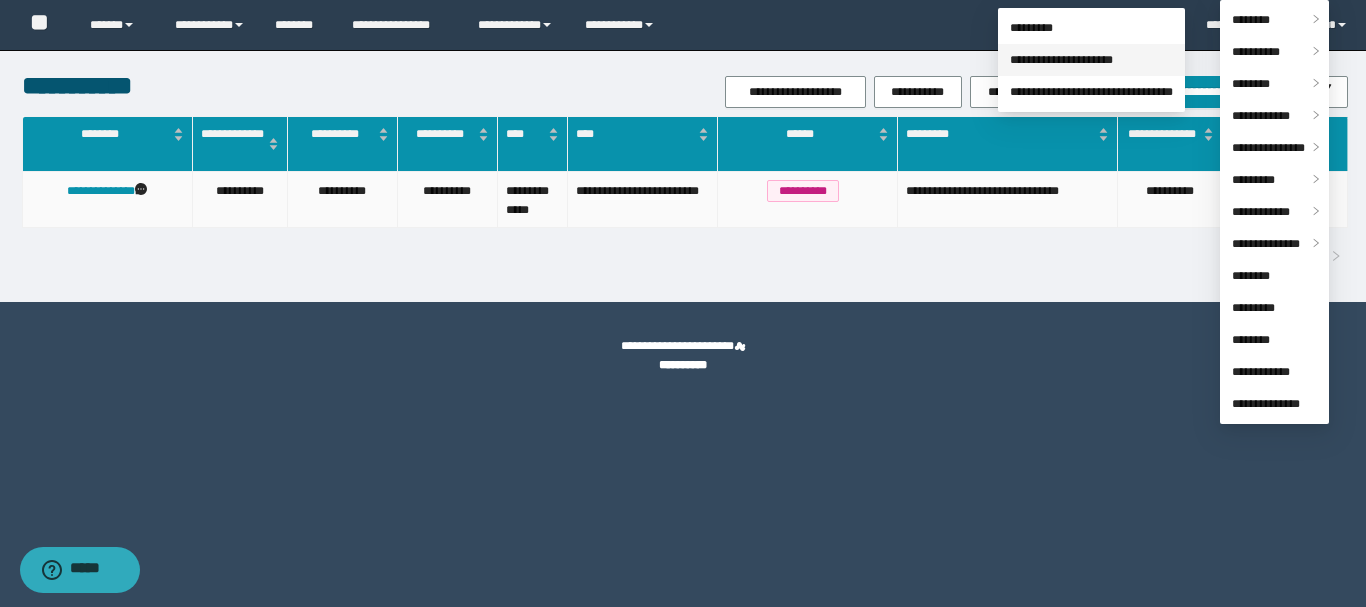 click on "**********" at bounding box center (1061, 60) 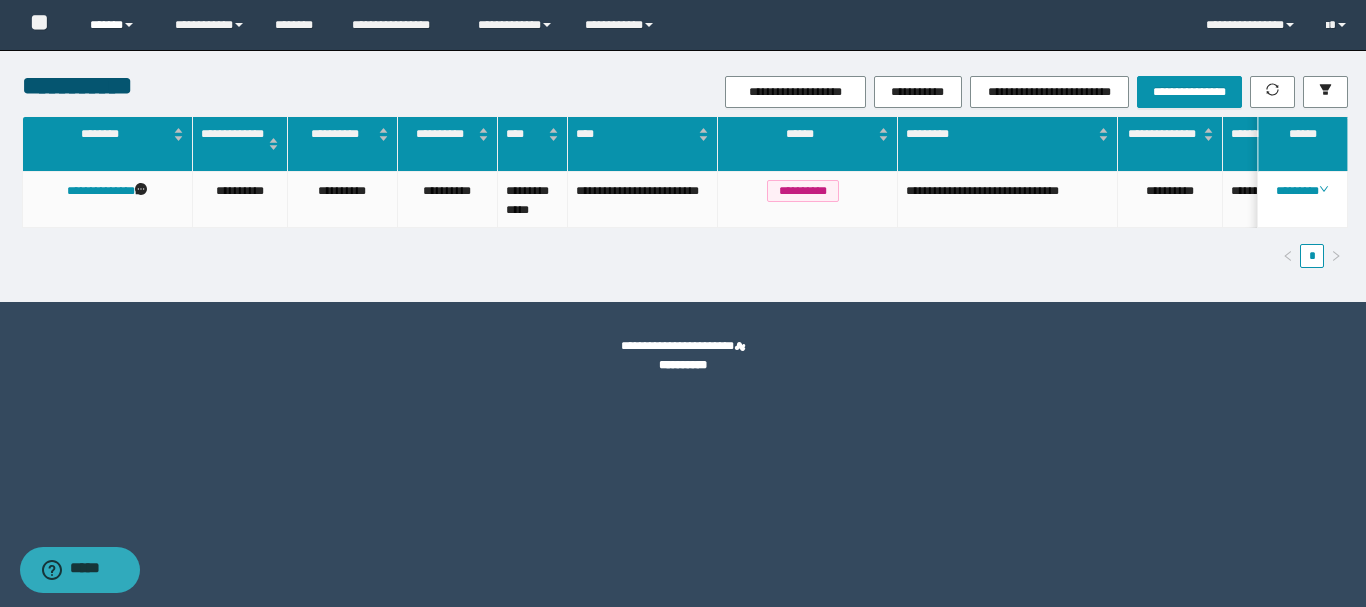 click on "******" at bounding box center [117, 25] 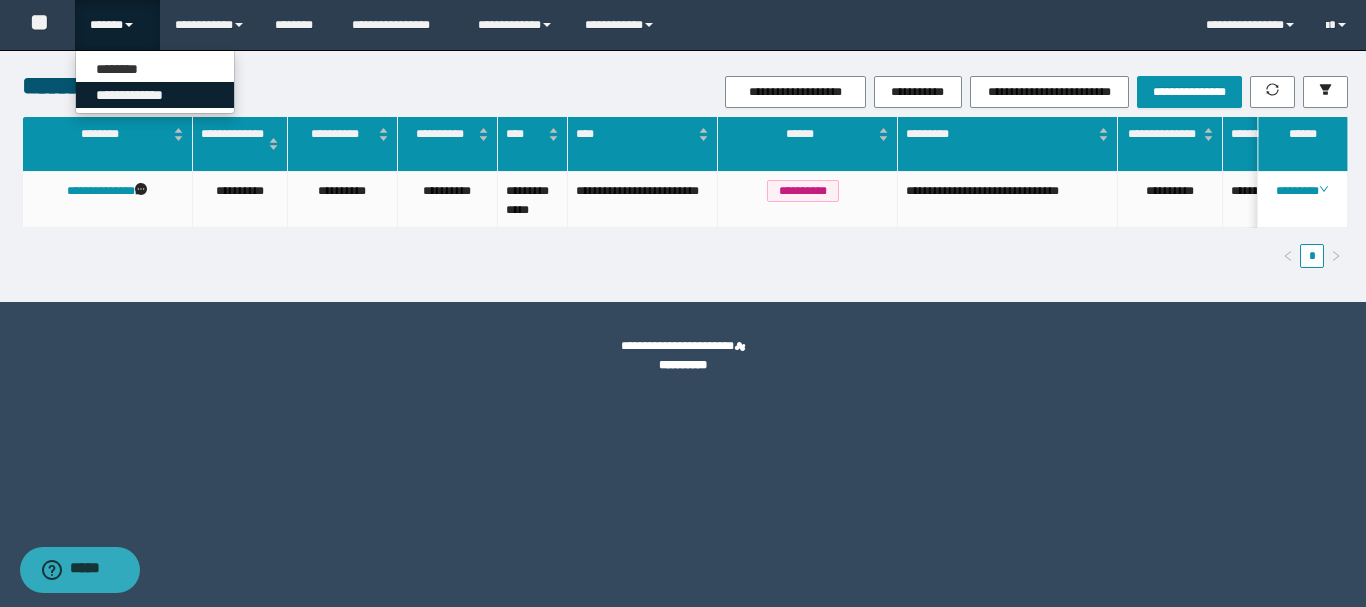 click on "**********" at bounding box center [155, 95] 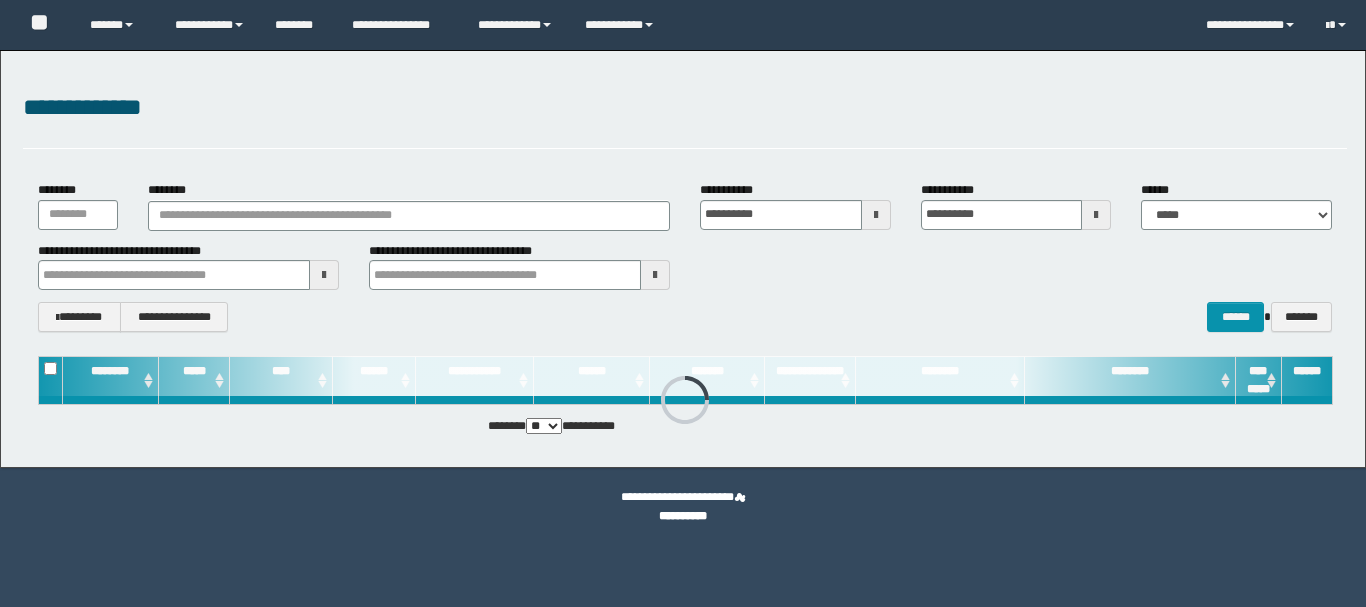 scroll, scrollTop: 0, scrollLeft: 0, axis: both 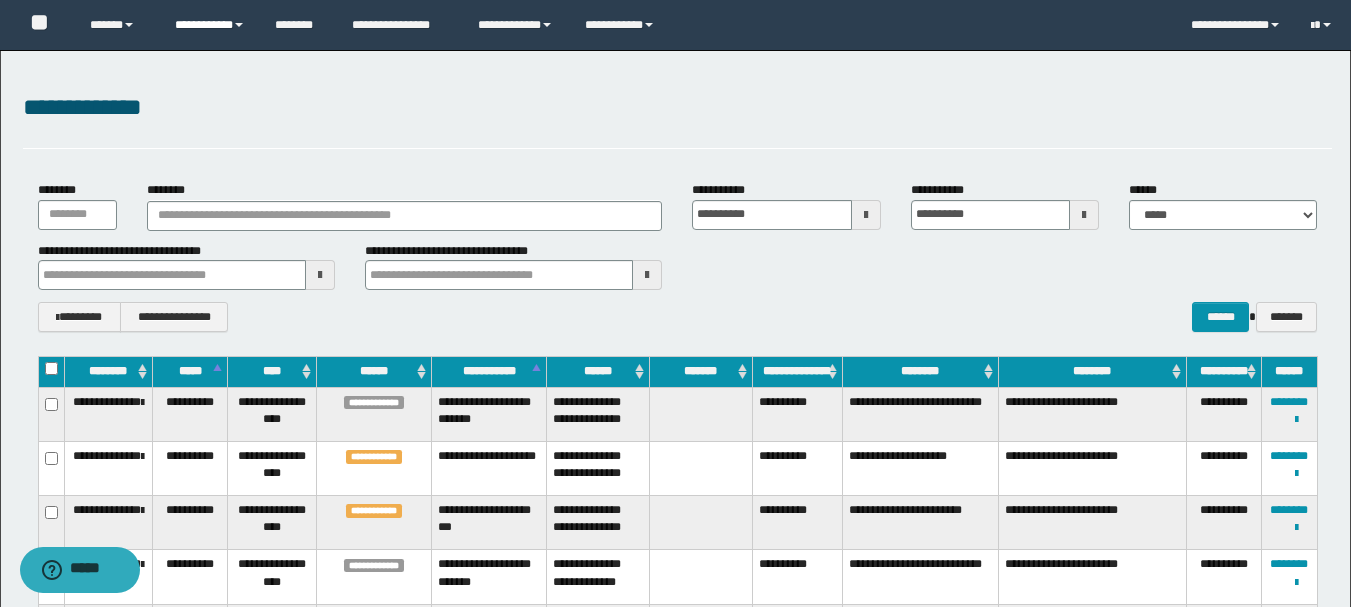 click on "**********" at bounding box center (210, 25) 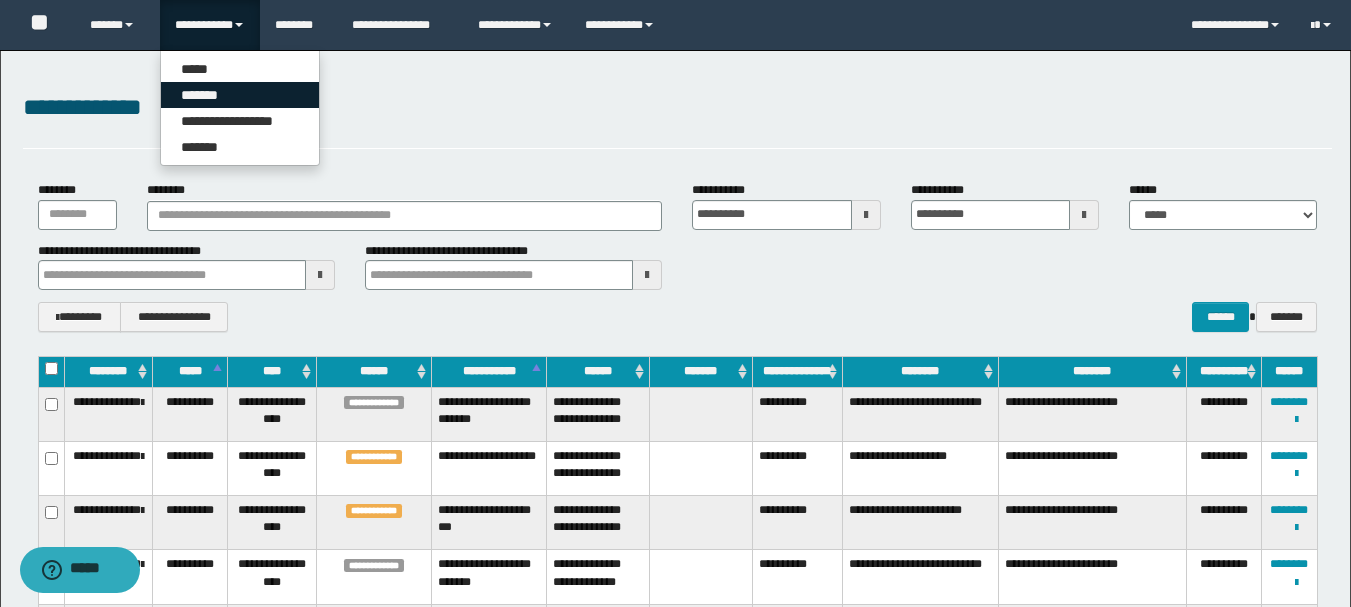 click on "*******" at bounding box center (240, 95) 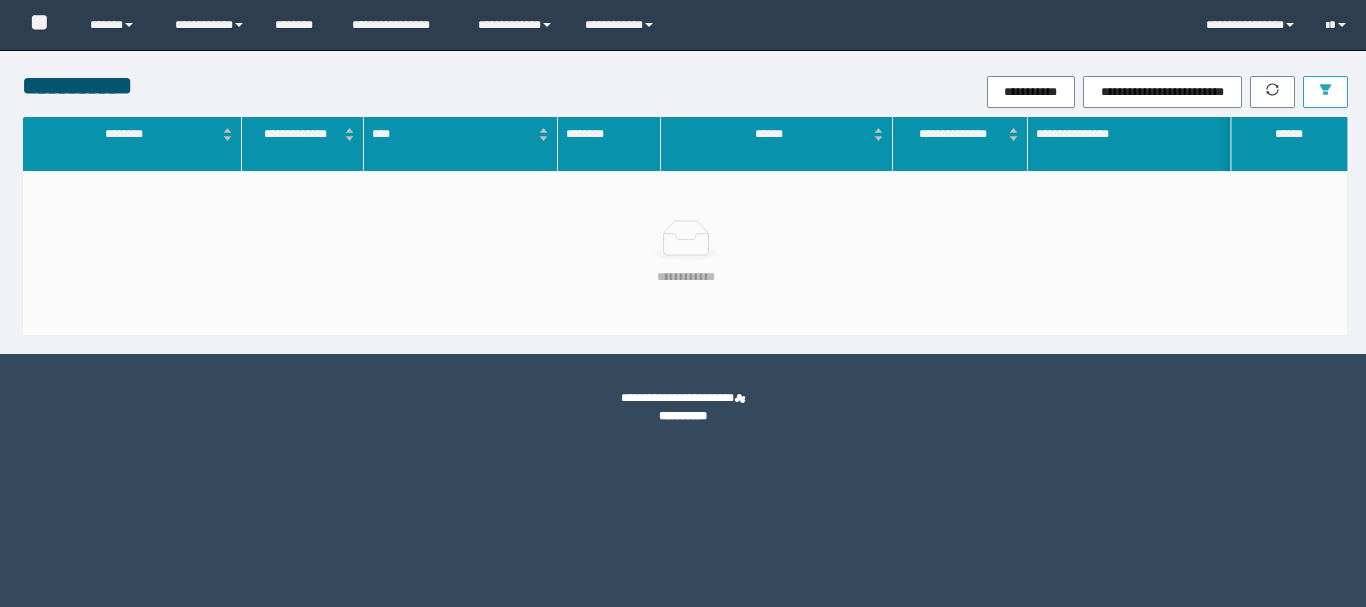 scroll, scrollTop: 0, scrollLeft: 0, axis: both 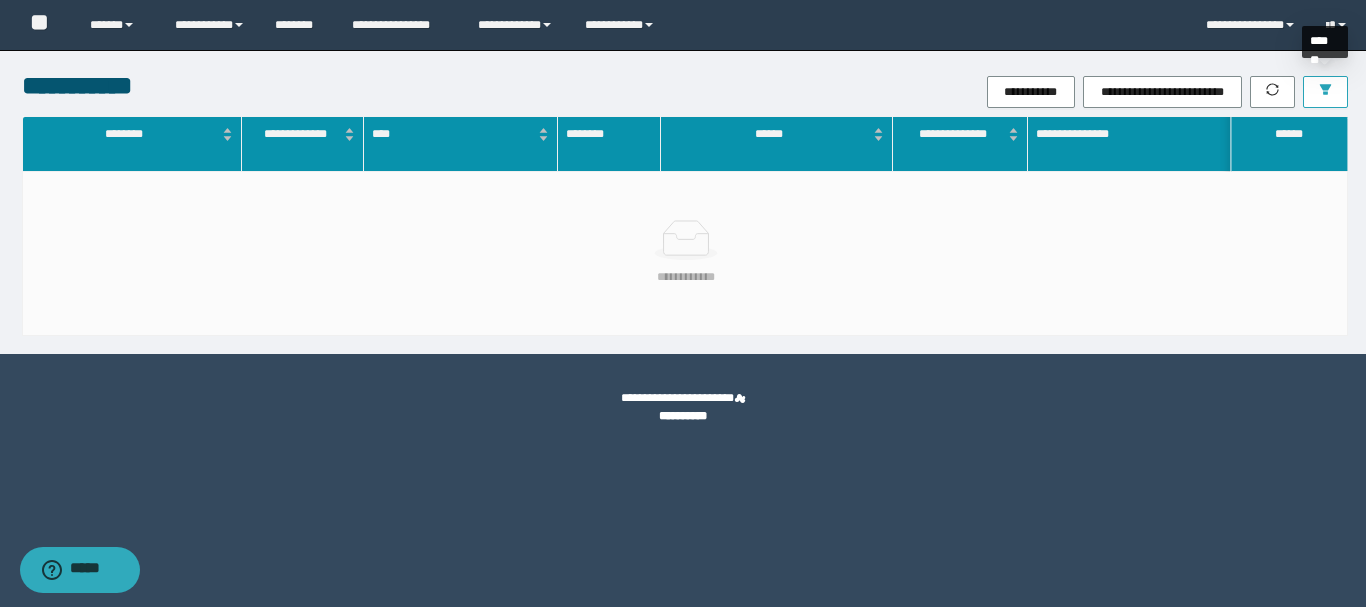 click at bounding box center [1325, 92] 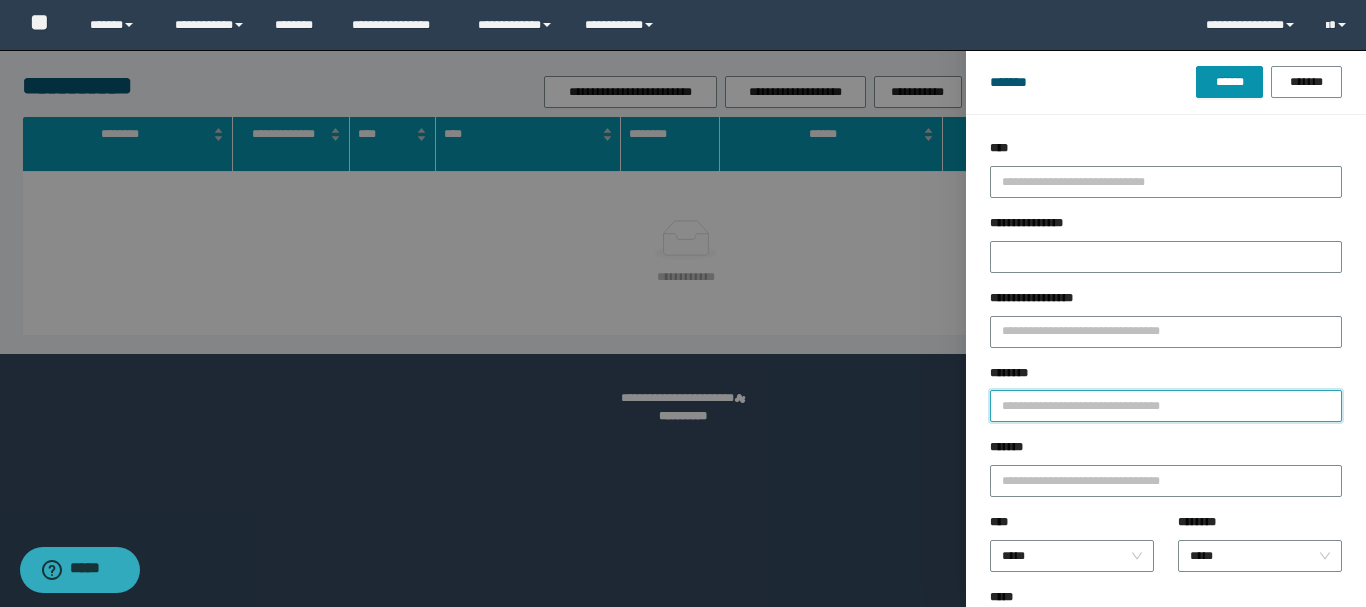 click on "********" at bounding box center [1166, 406] 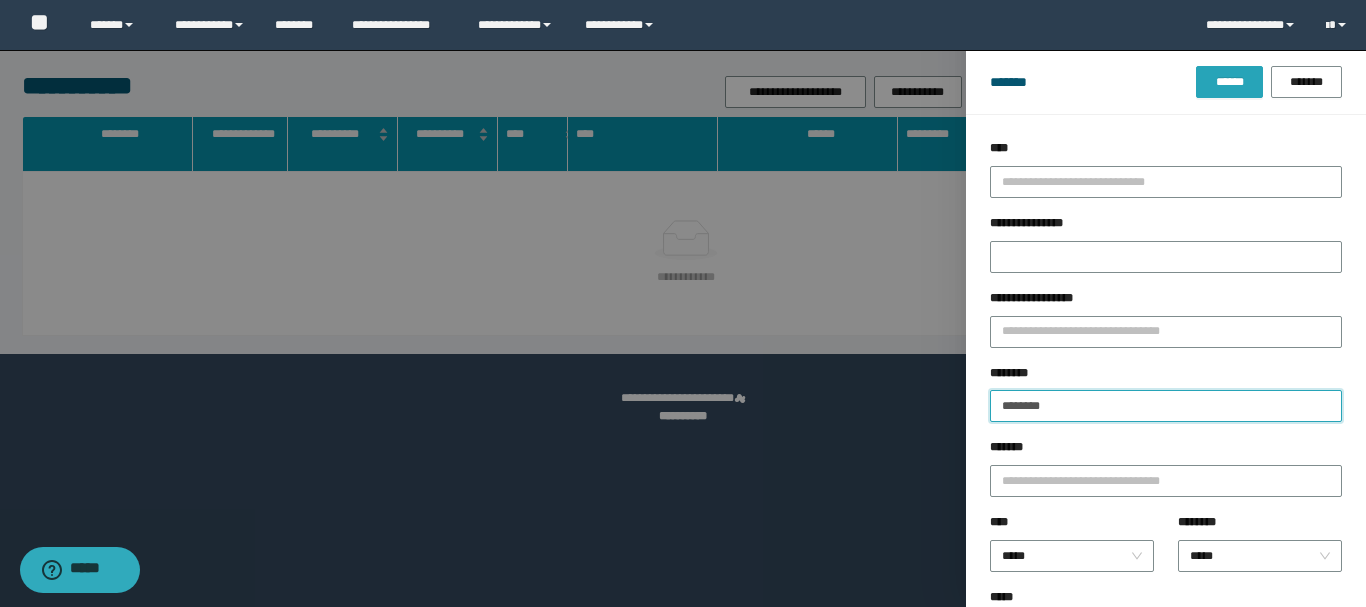 type on "********" 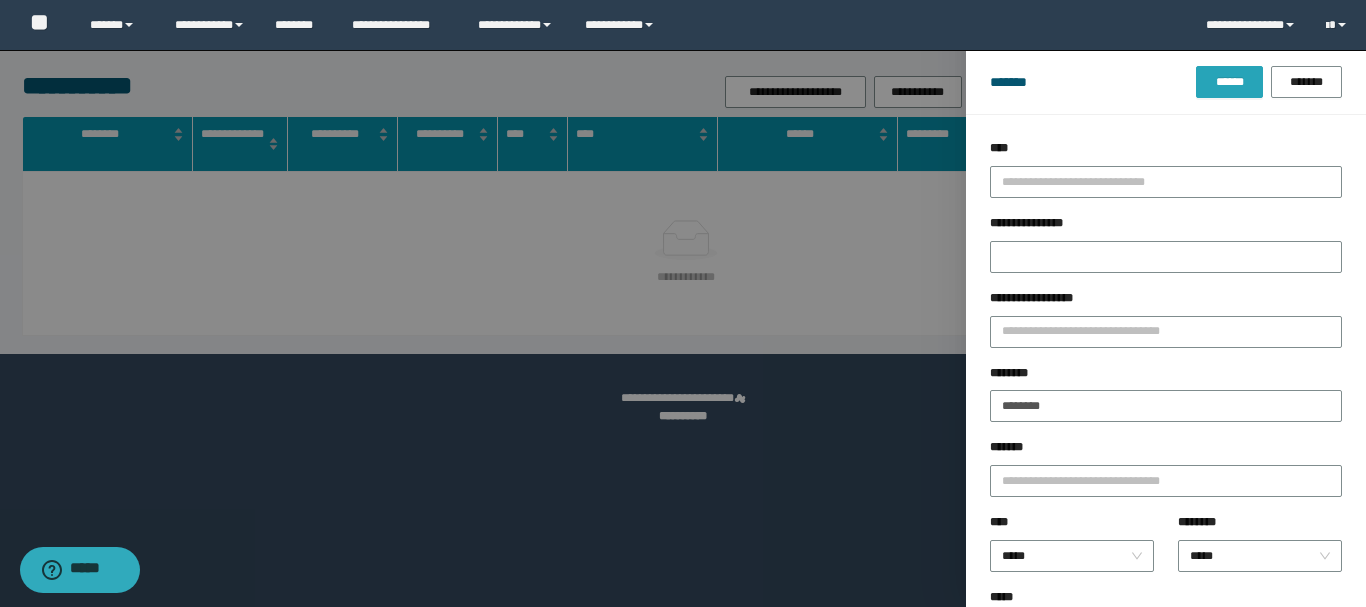 click on "******" at bounding box center [1229, 82] 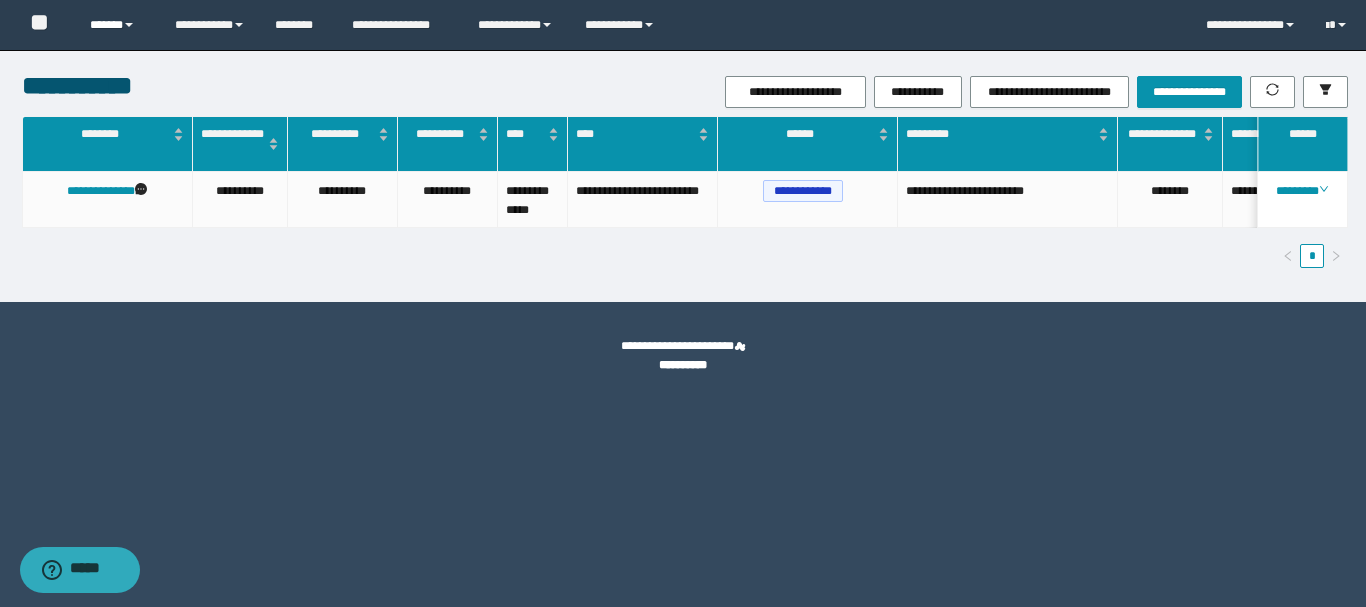 click on "******" at bounding box center (117, 25) 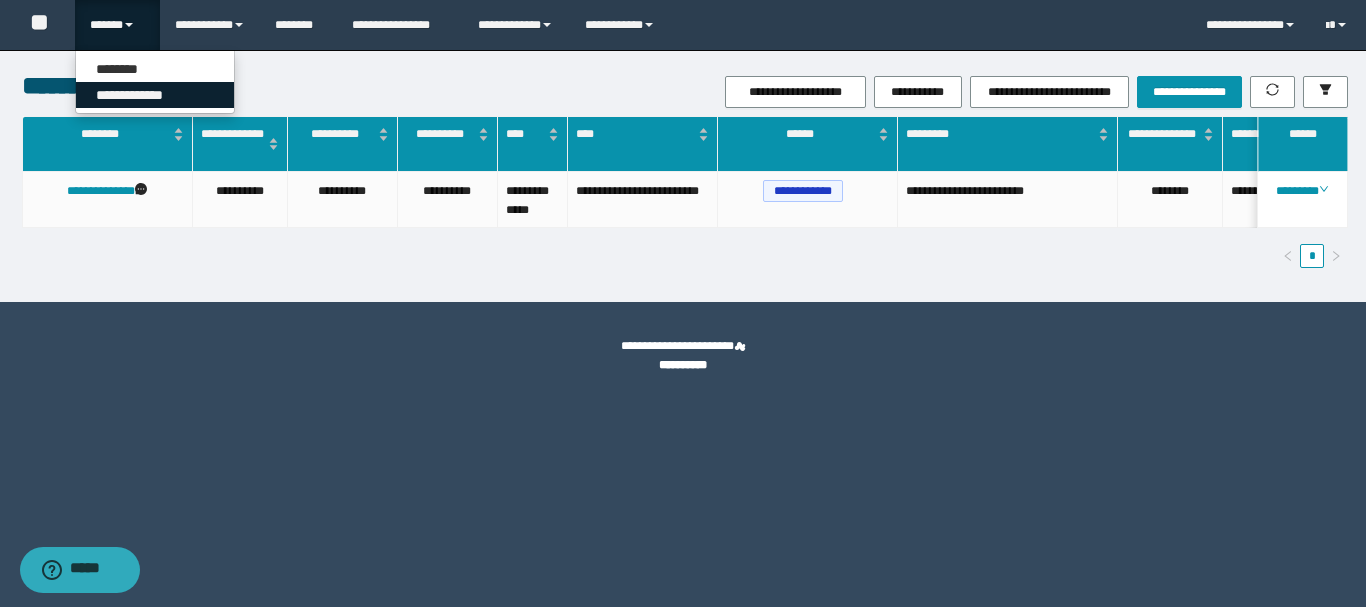 click on "**********" at bounding box center (155, 95) 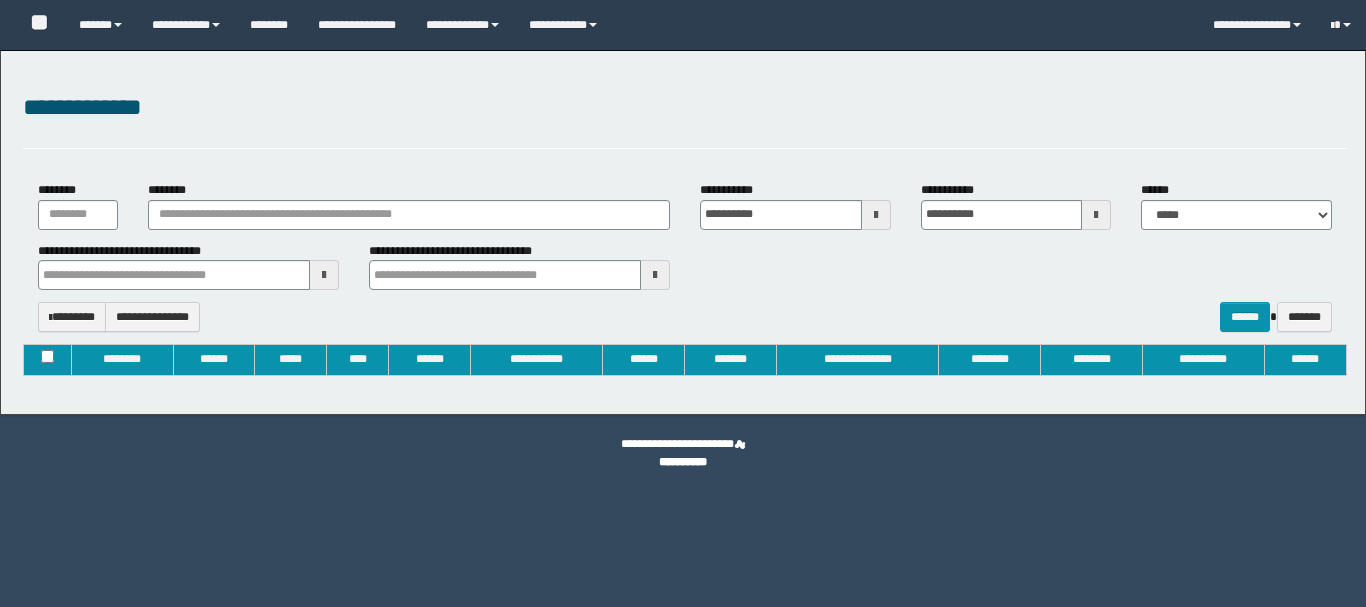 type on "**********" 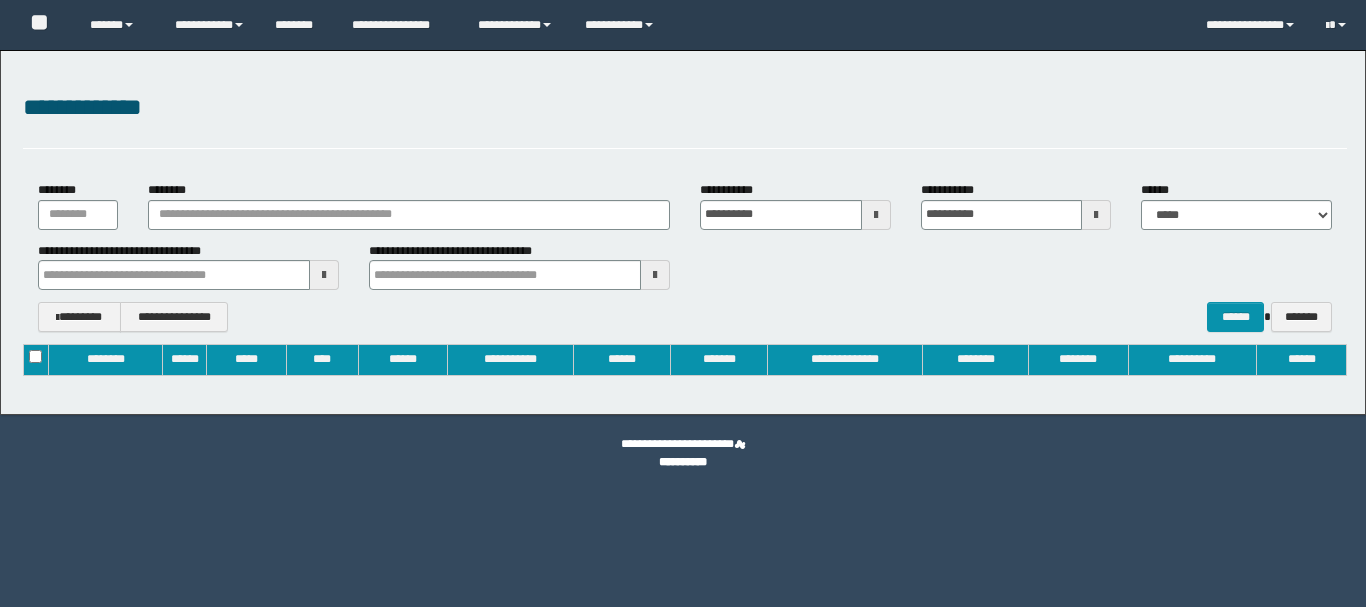 scroll, scrollTop: 0, scrollLeft: 0, axis: both 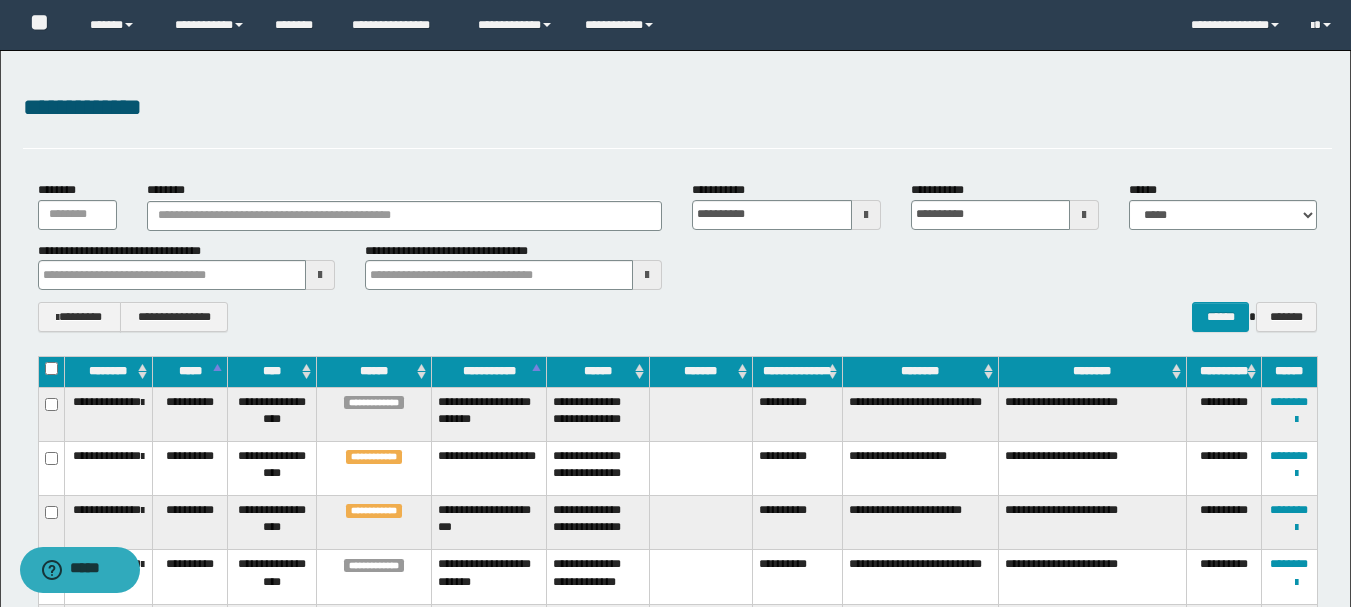 type 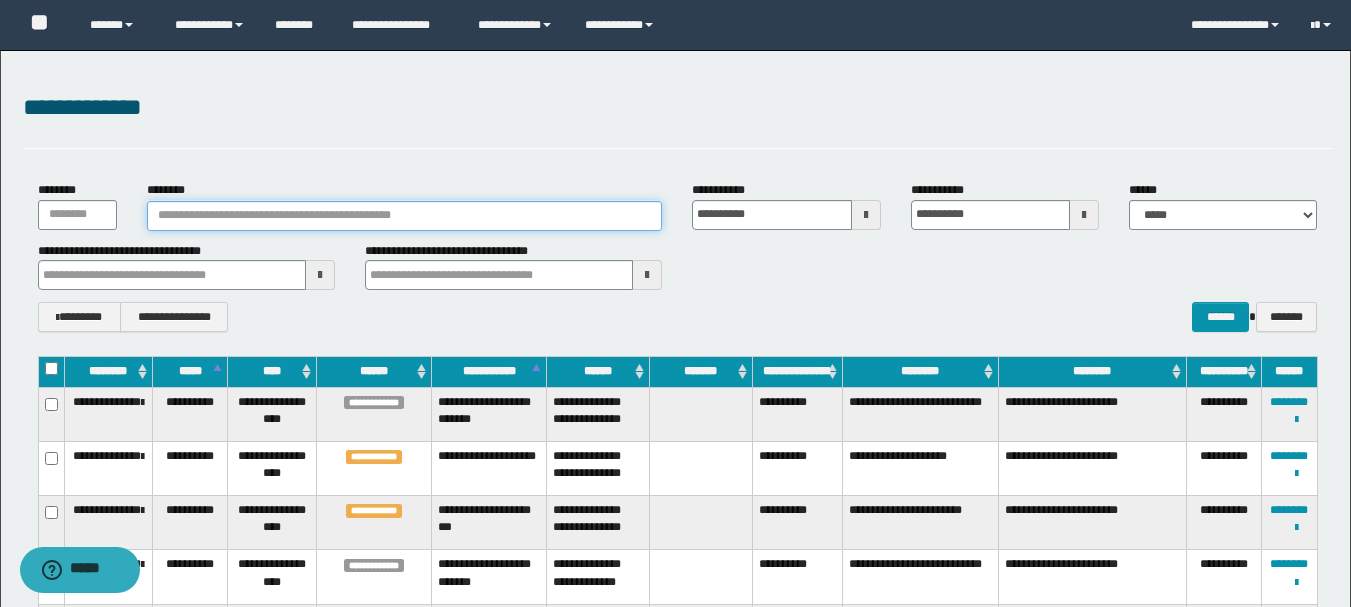 click on "********" at bounding box center [405, 216] 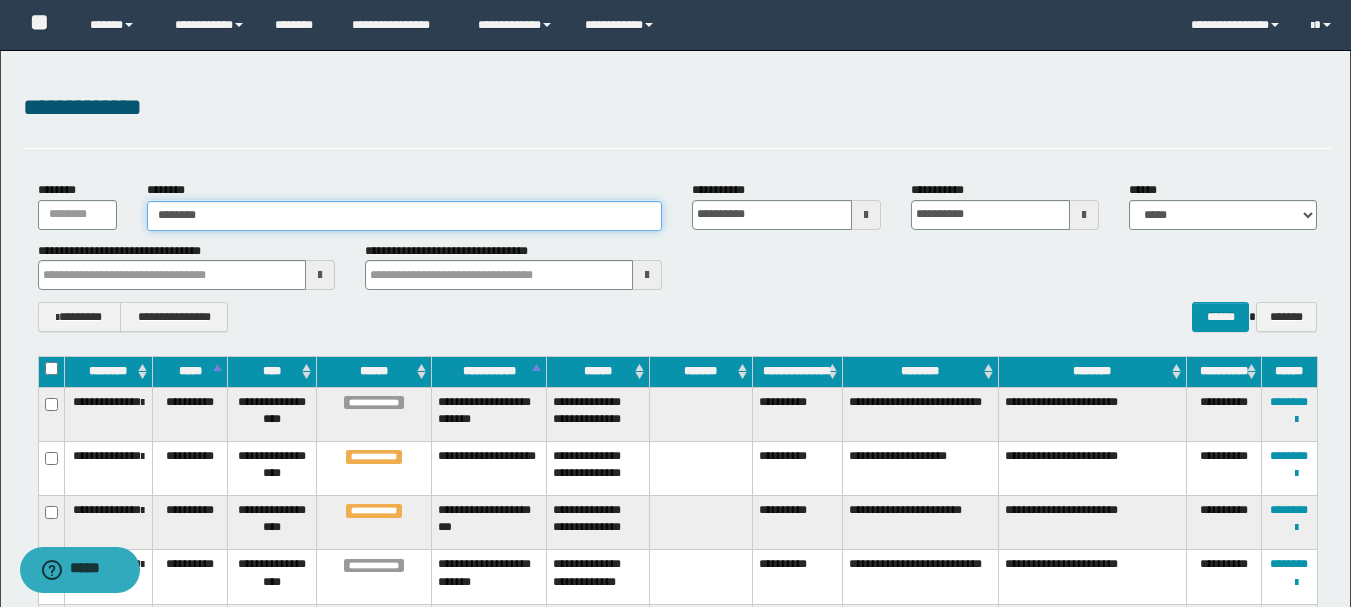 type on "********" 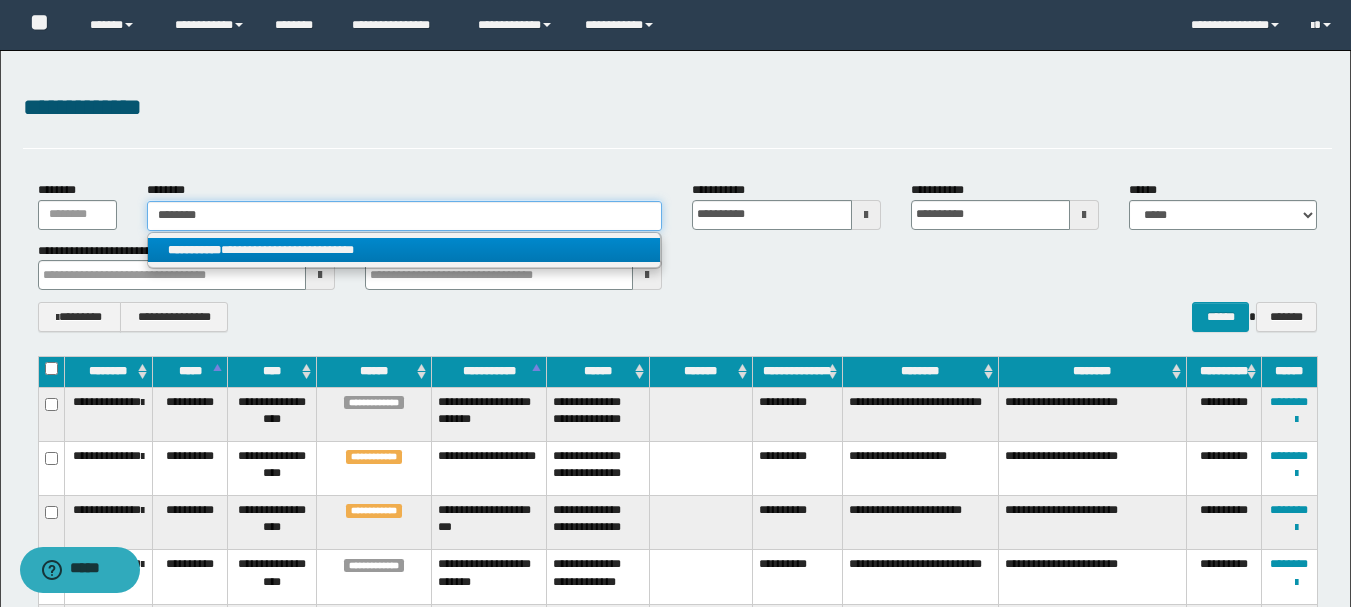 type on "********" 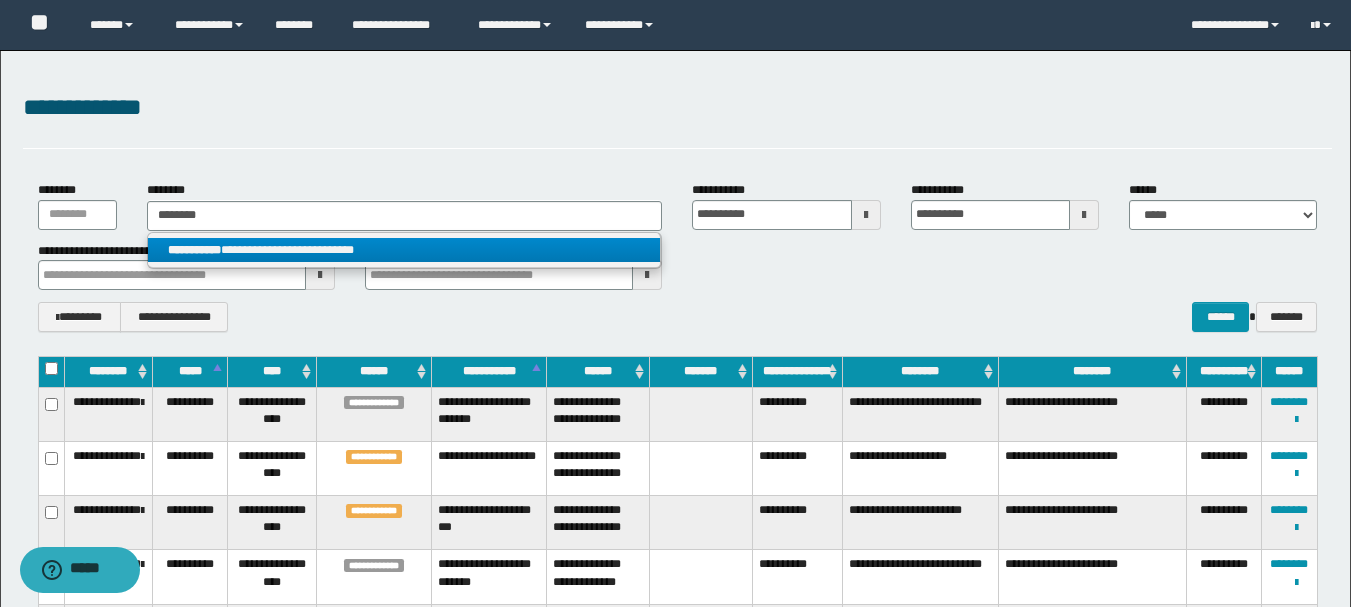 click on "**********" at bounding box center [194, 250] 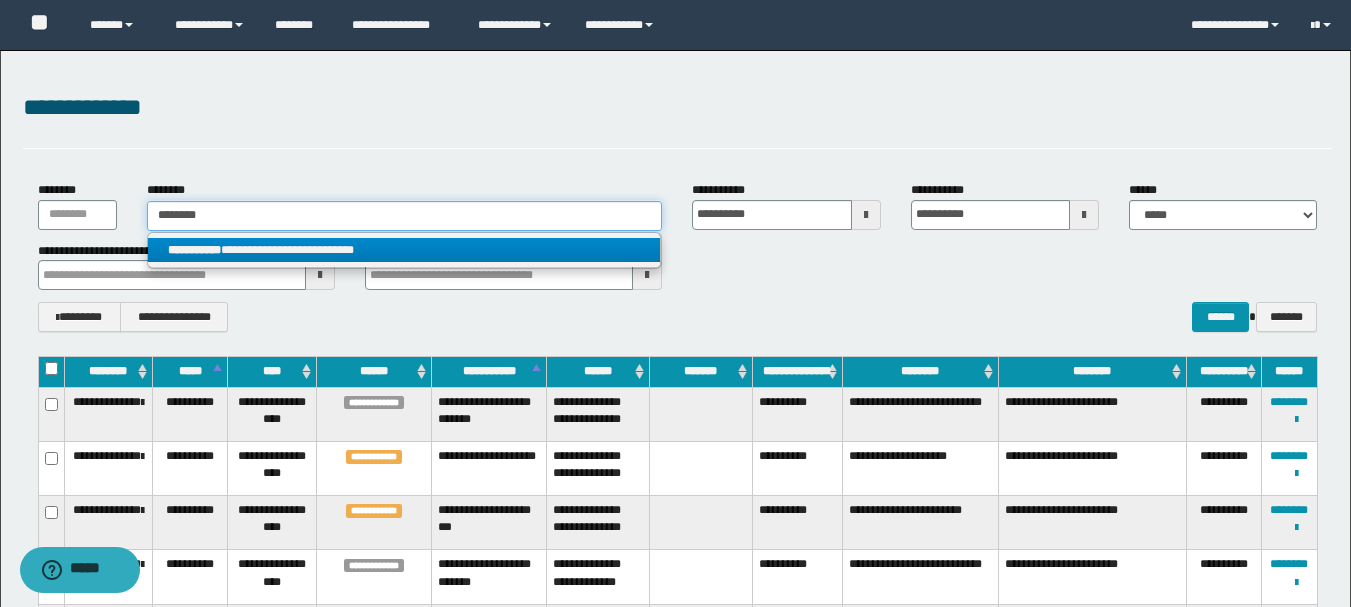 type 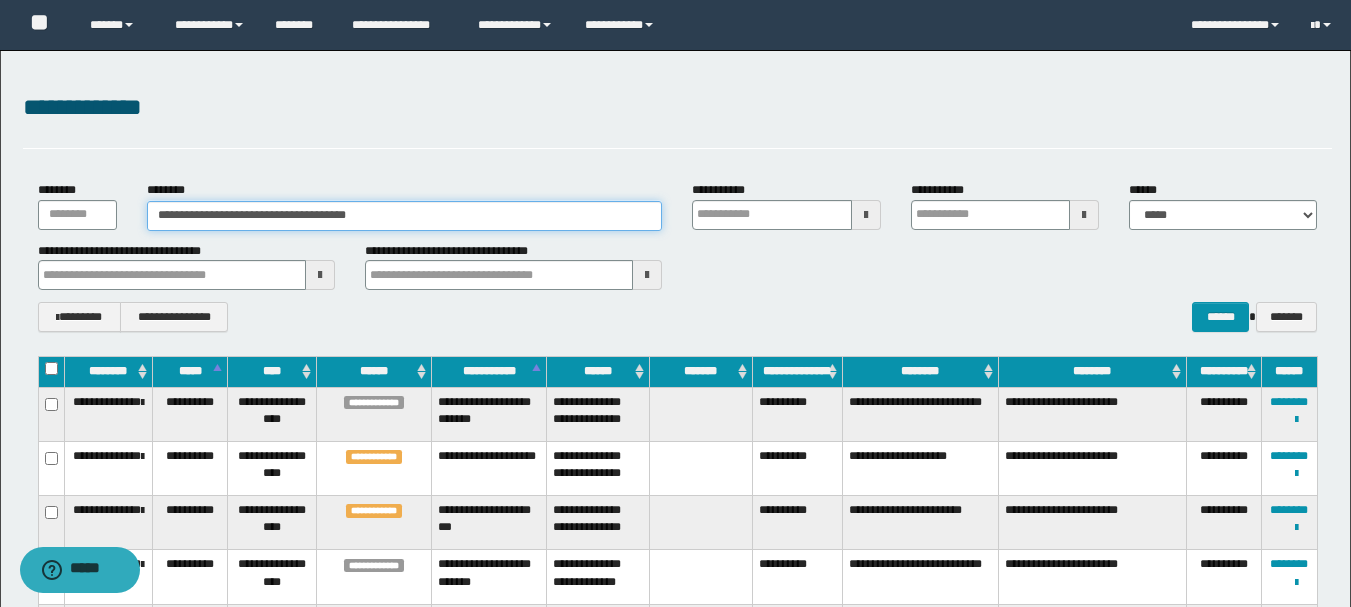 type 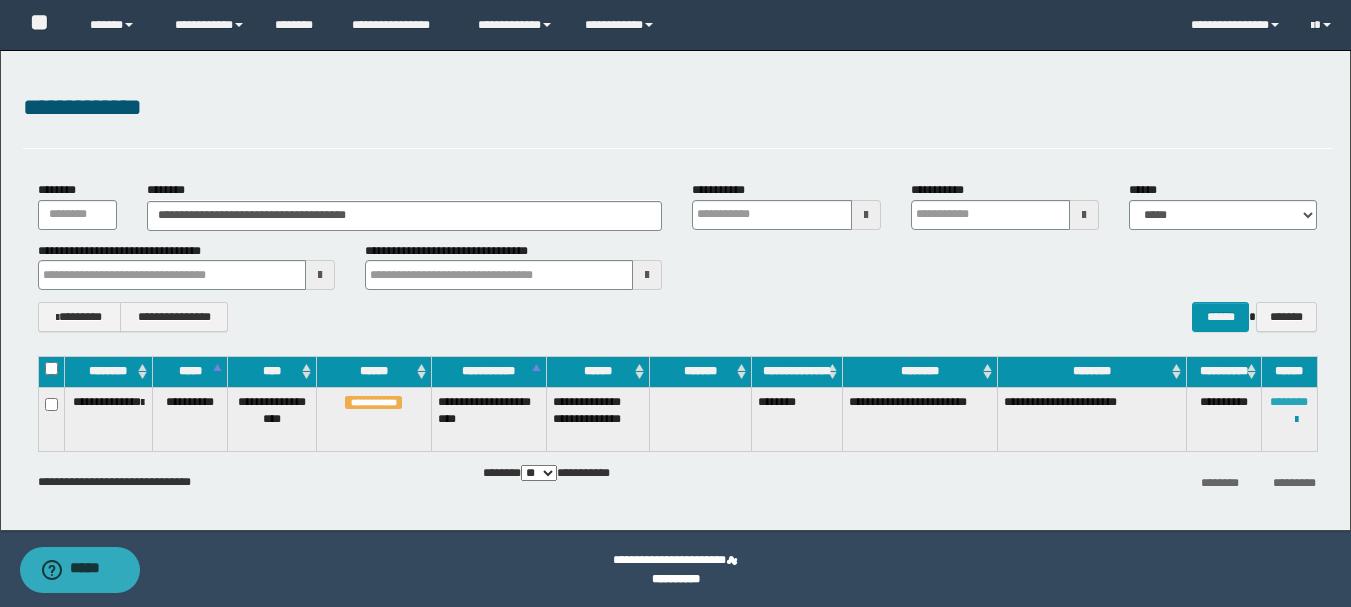 click on "********" at bounding box center [1289, 402] 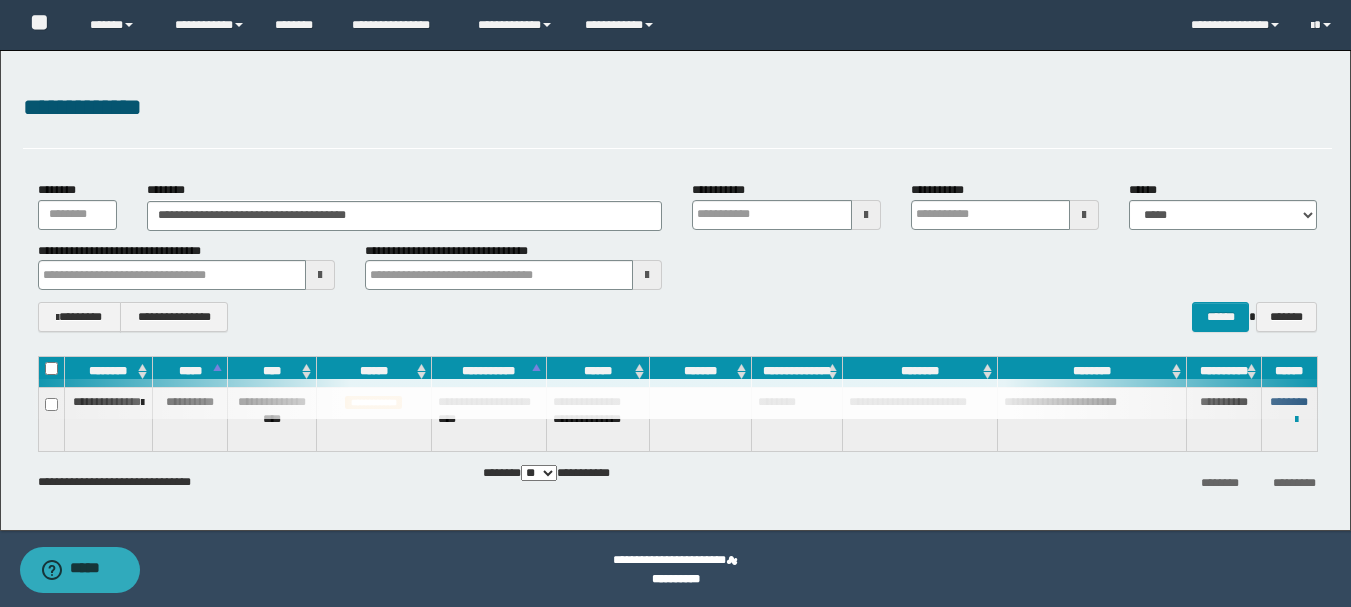 type 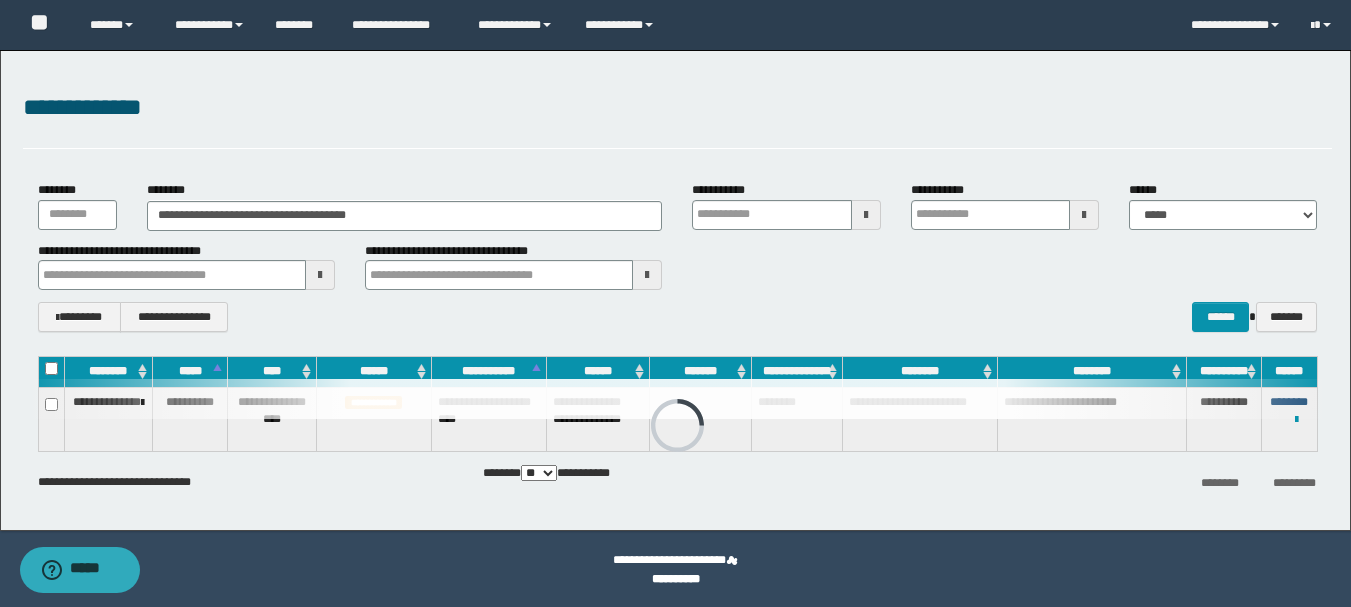 type 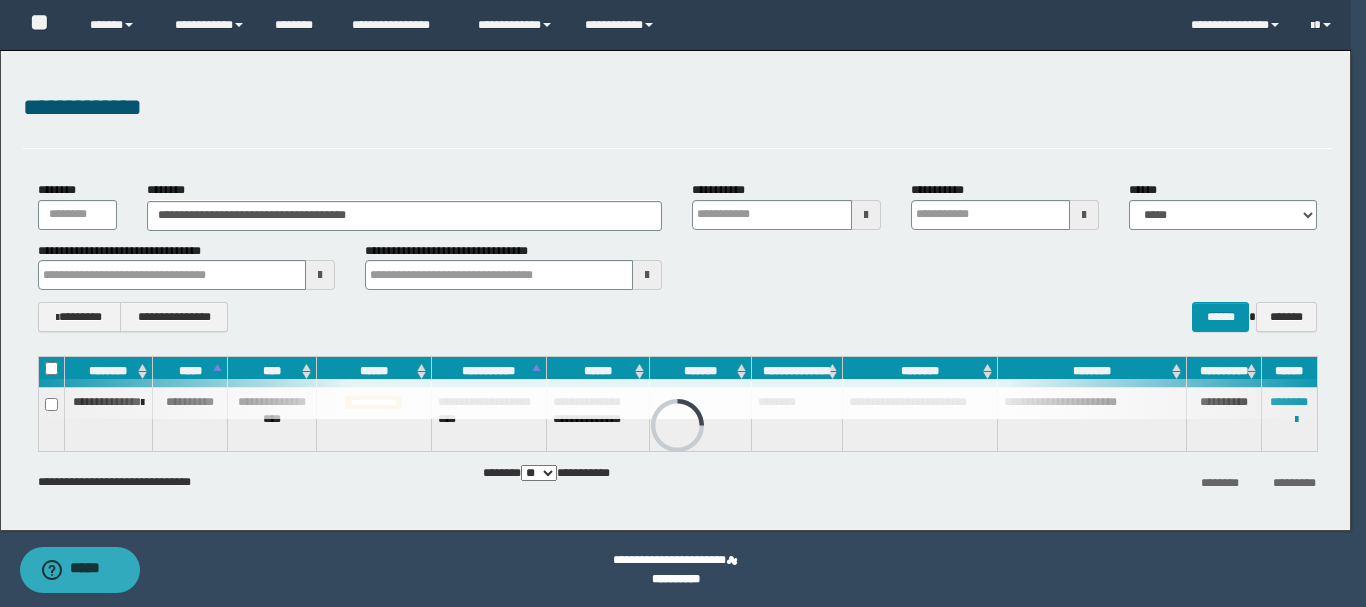 type 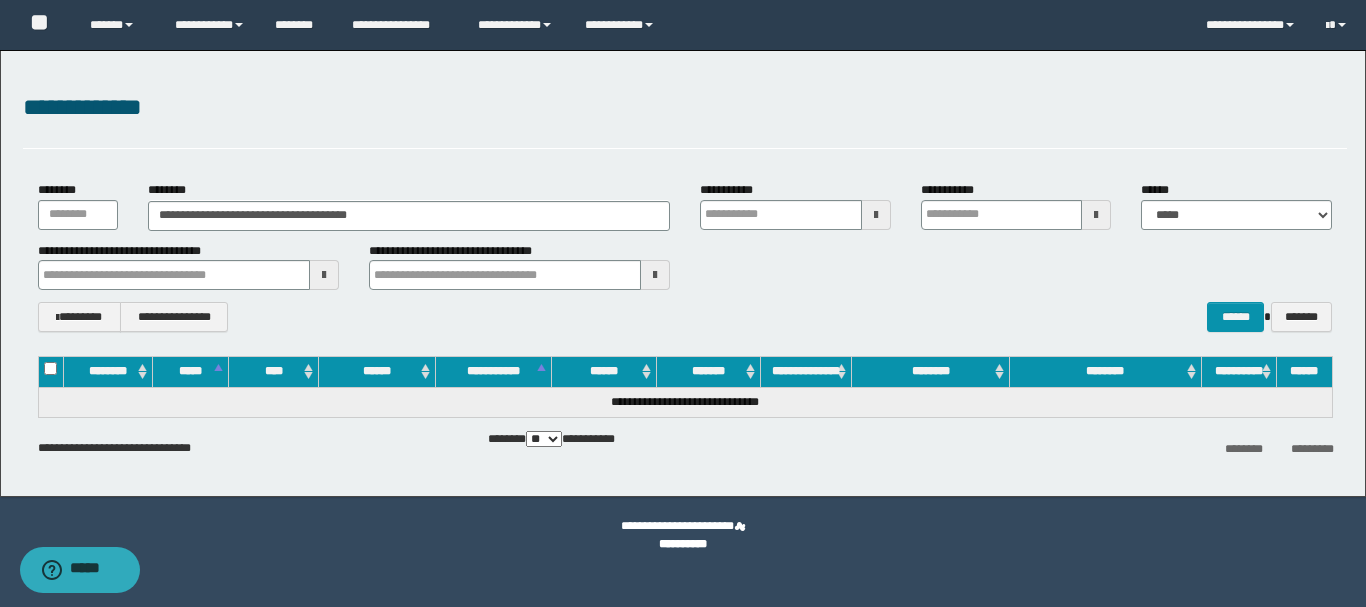 type 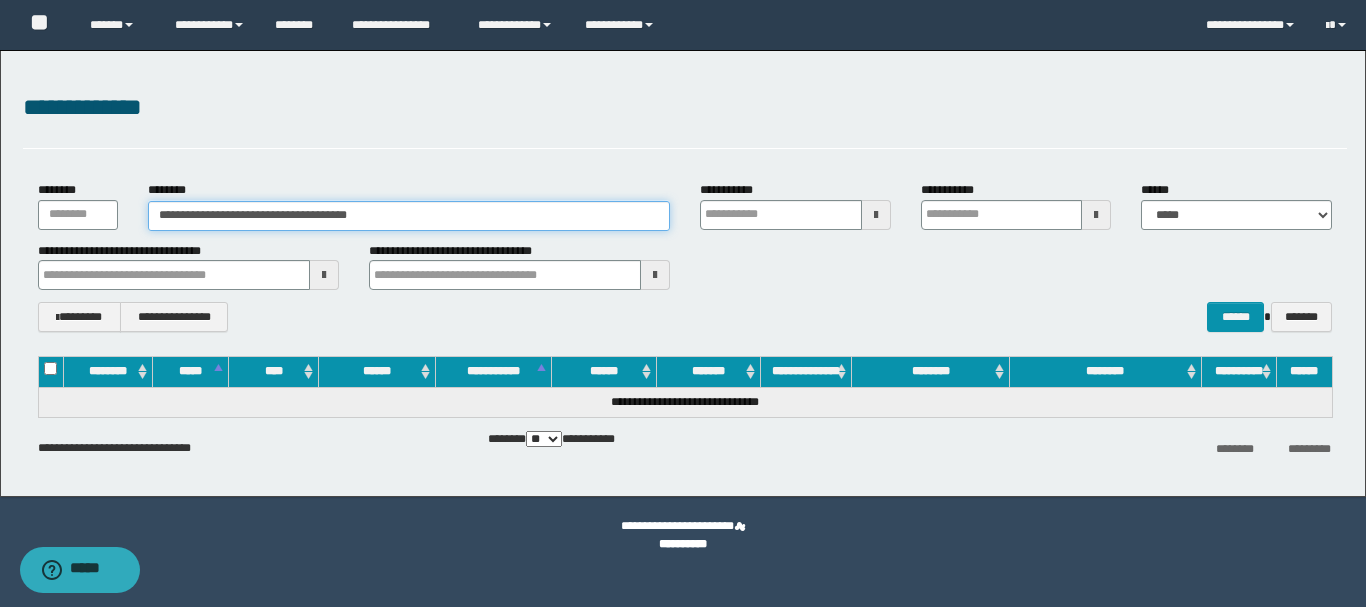 drag, startPoint x: 226, startPoint y: 219, endPoint x: 177, endPoint y: 219, distance: 49 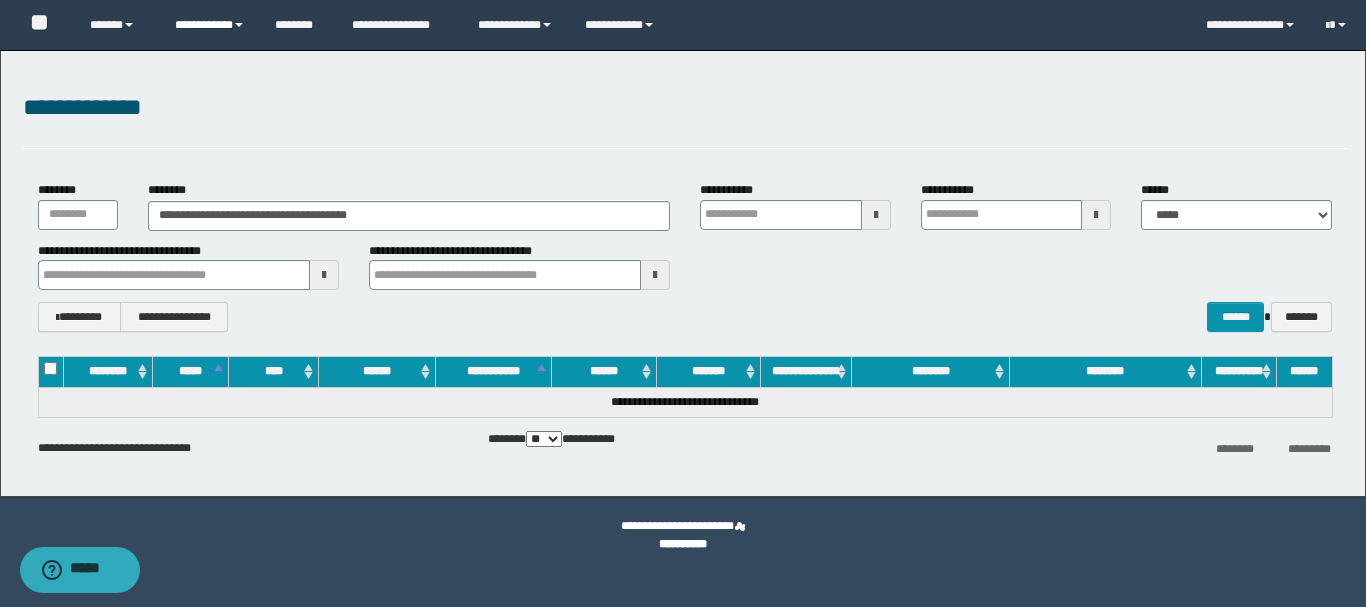 click on "**********" at bounding box center [210, 25] 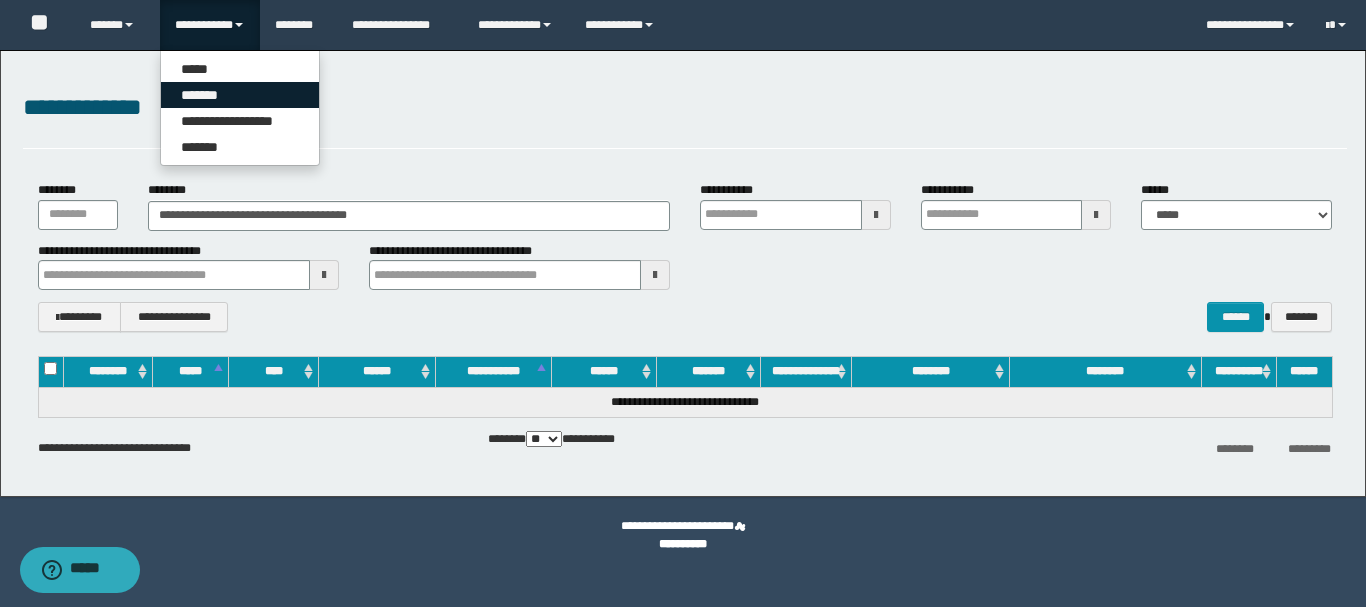 click on "*******" at bounding box center (240, 95) 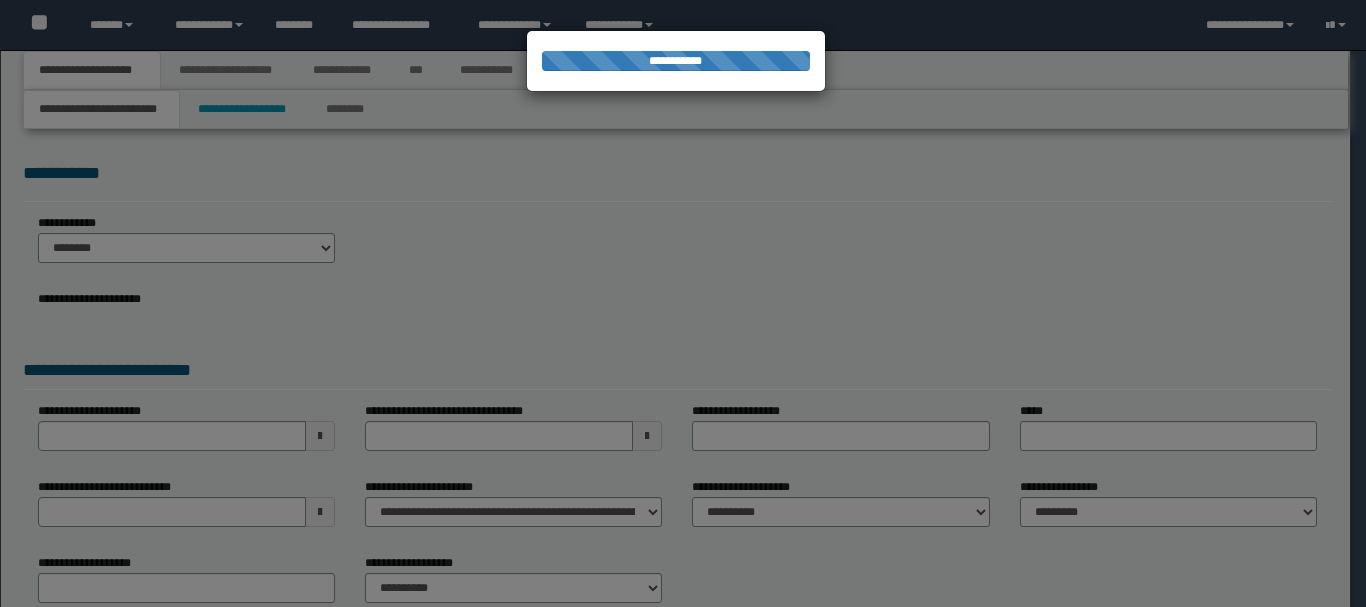 scroll, scrollTop: 0, scrollLeft: 0, axis: both 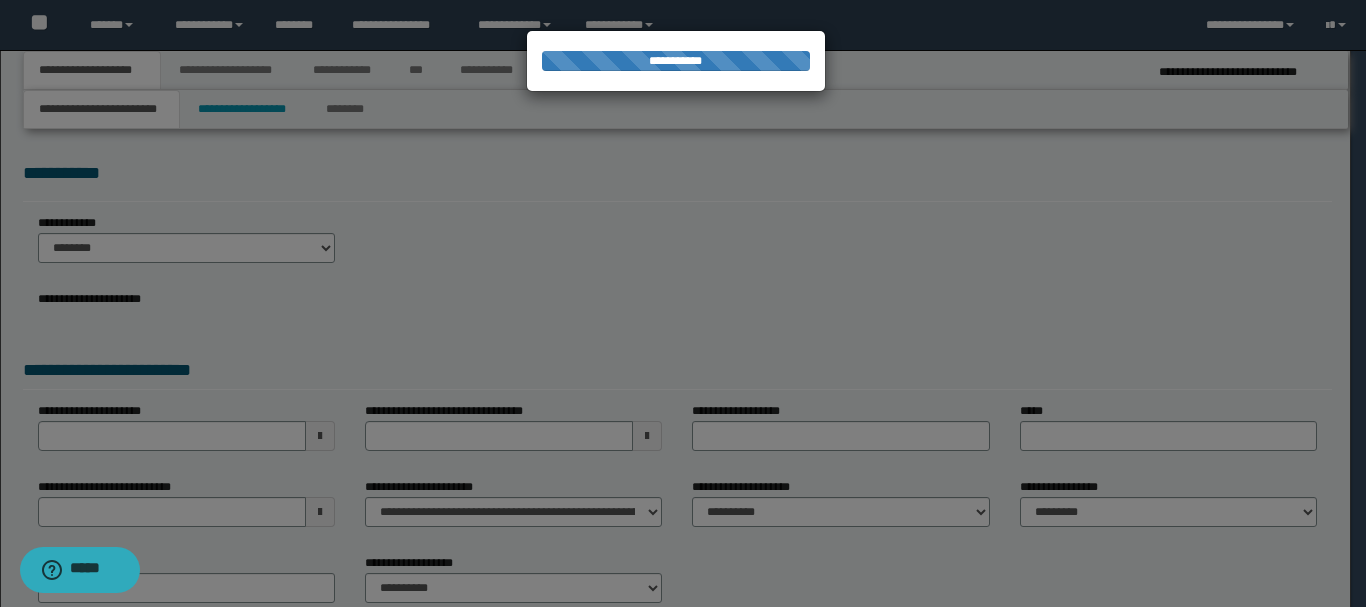 select on "*" 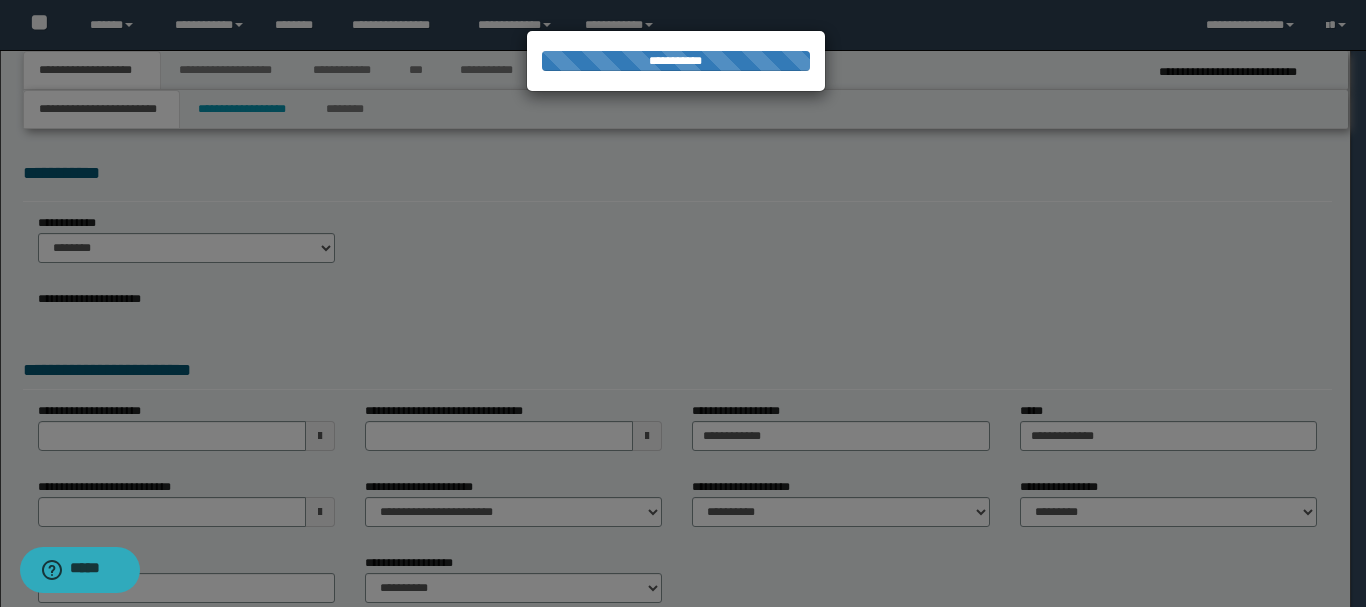 select on "**" 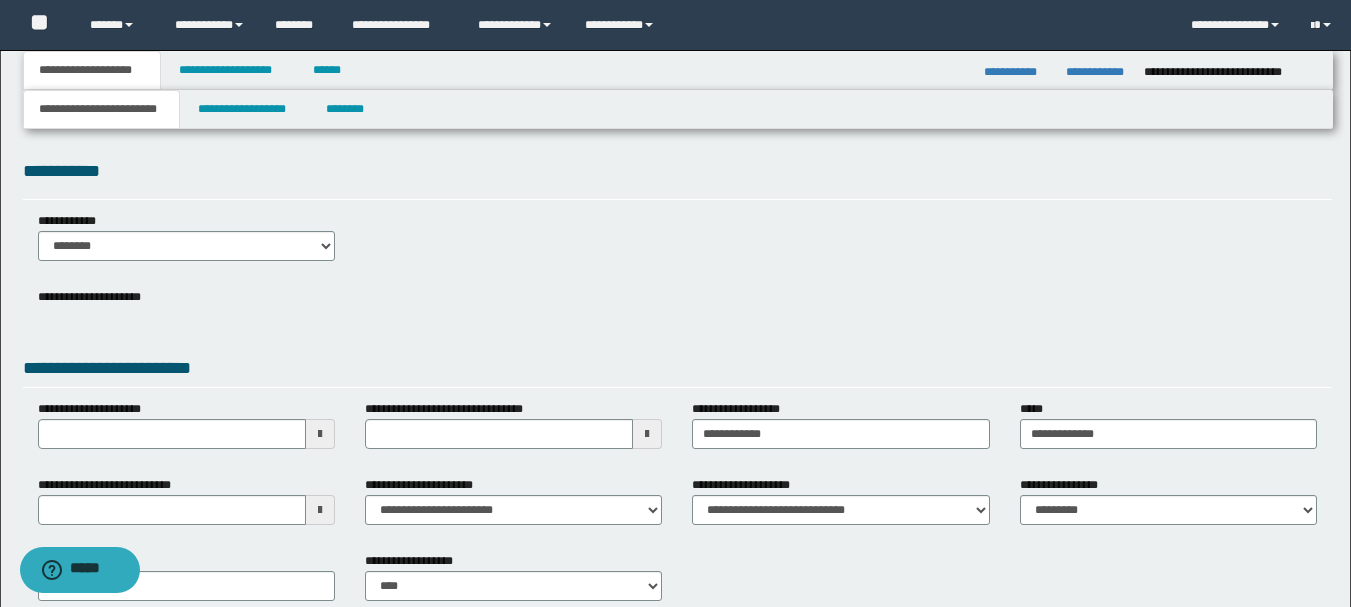 scroll, scrollTop: 0, scrollLeft: 0, axis: both 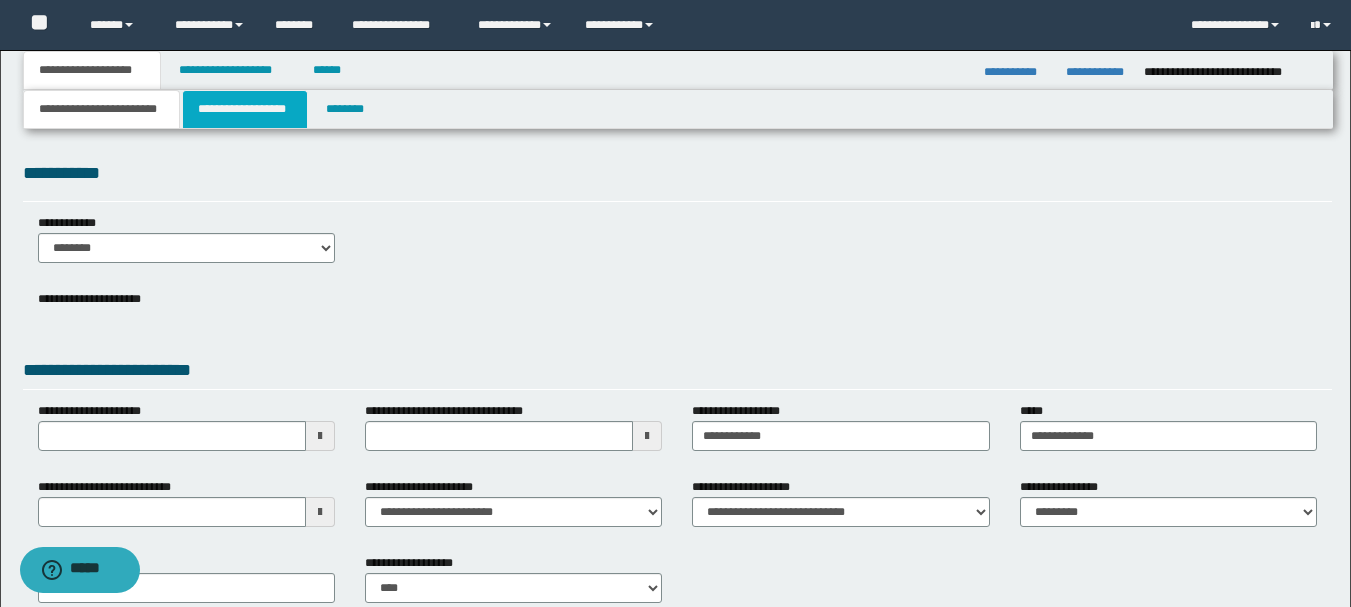 click on "**********" at bounding box center [245, 109] 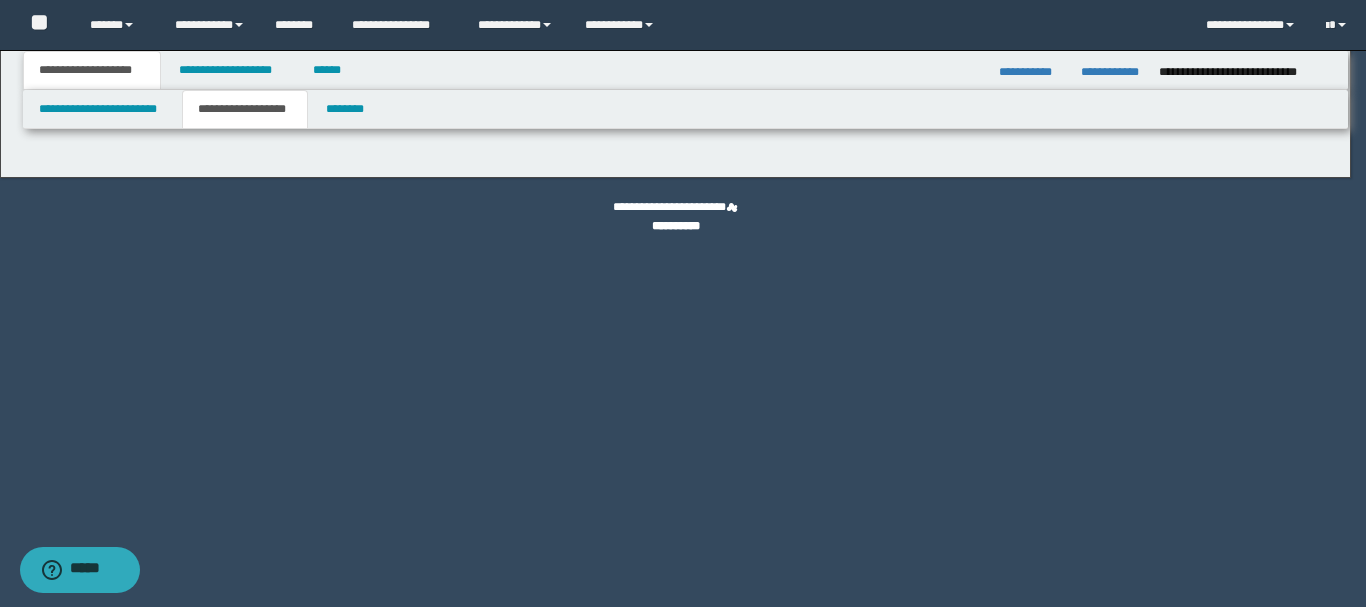 type on "********" 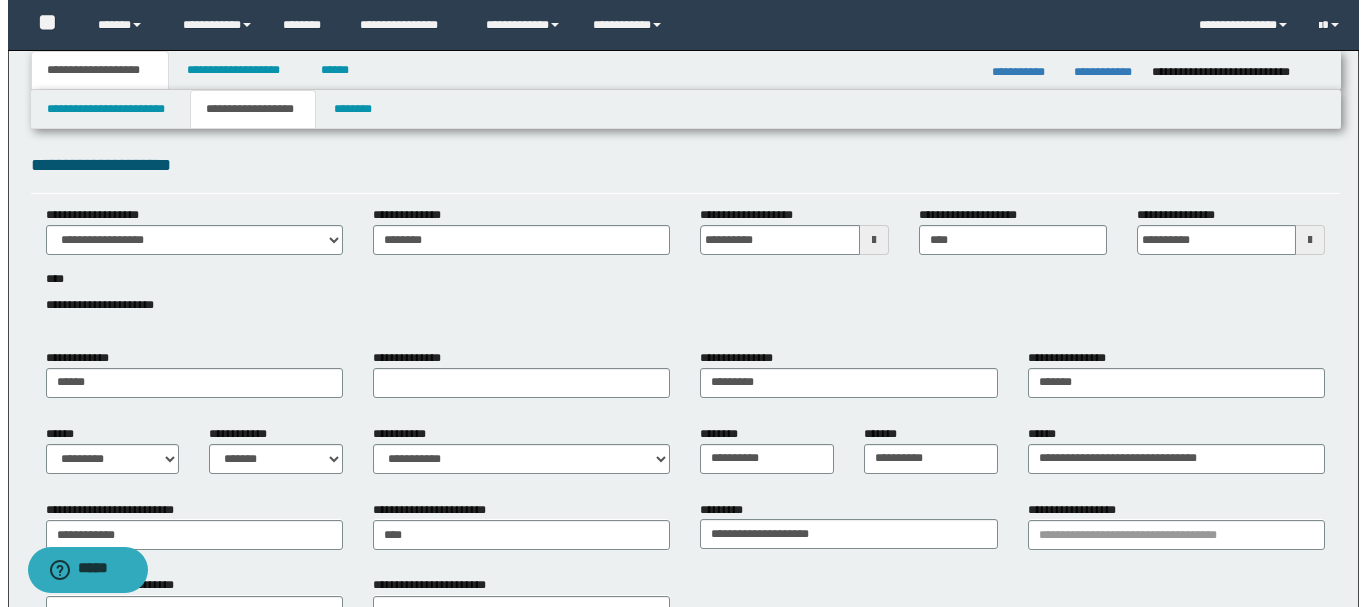scroll, scrollTop: 0, scrollLeft: 0, axis: both 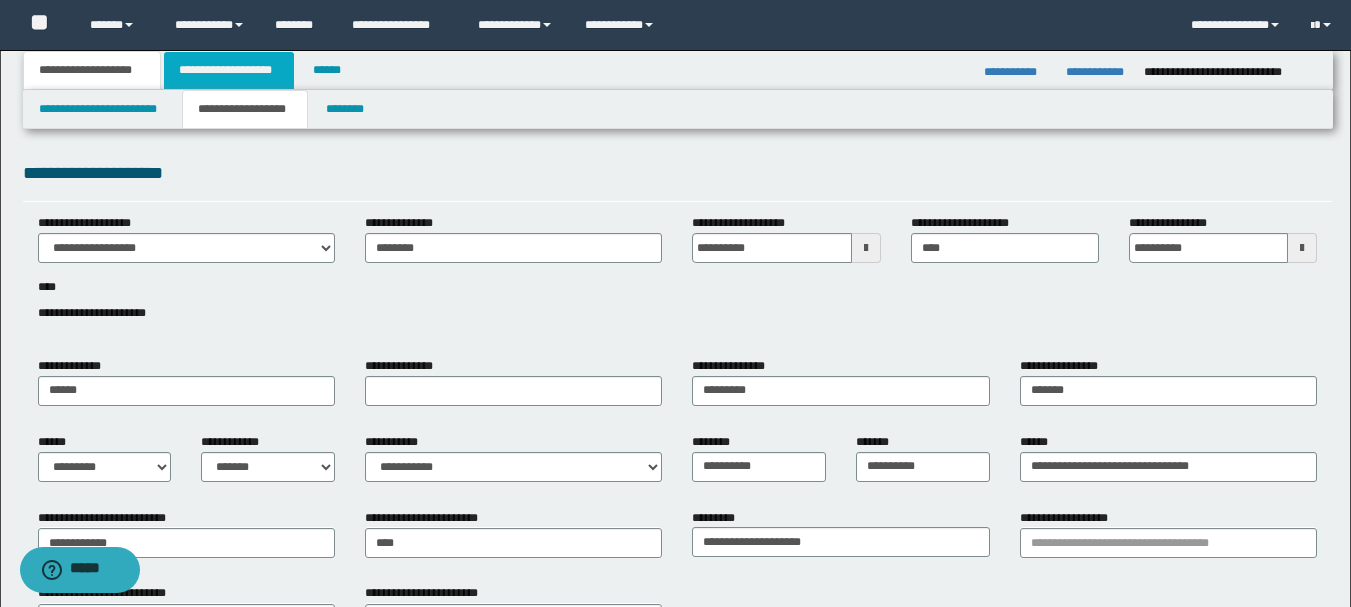 click on "**********" at bounding box center [229, 70] 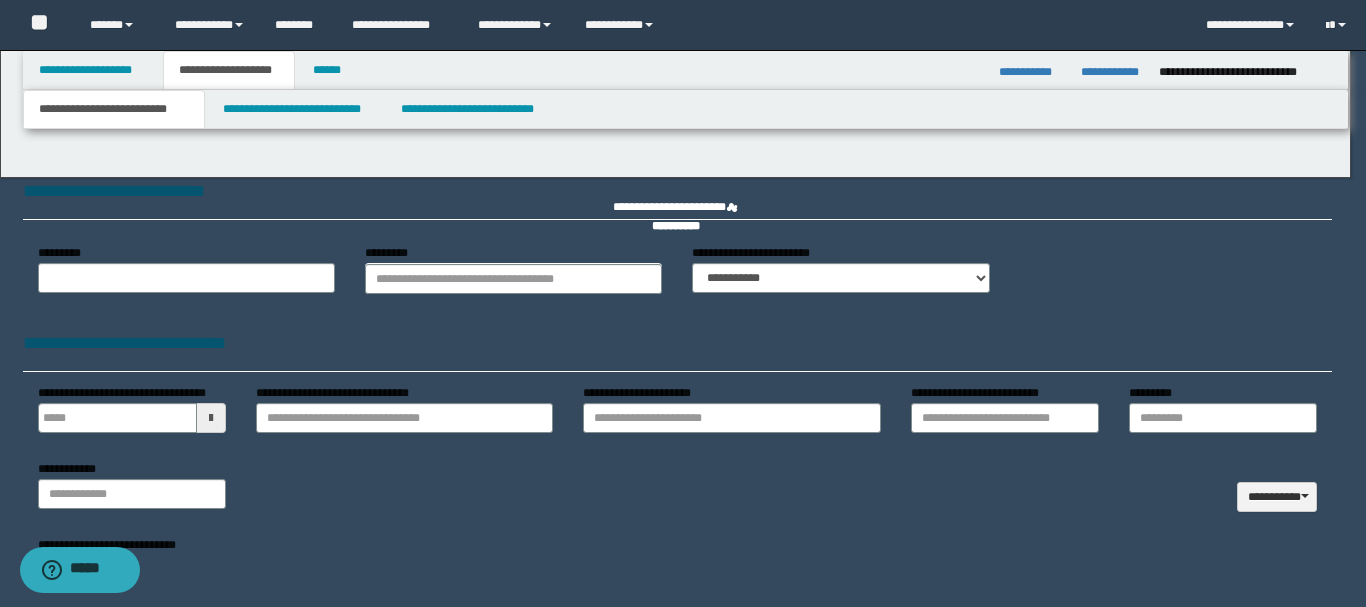 type on "**********" 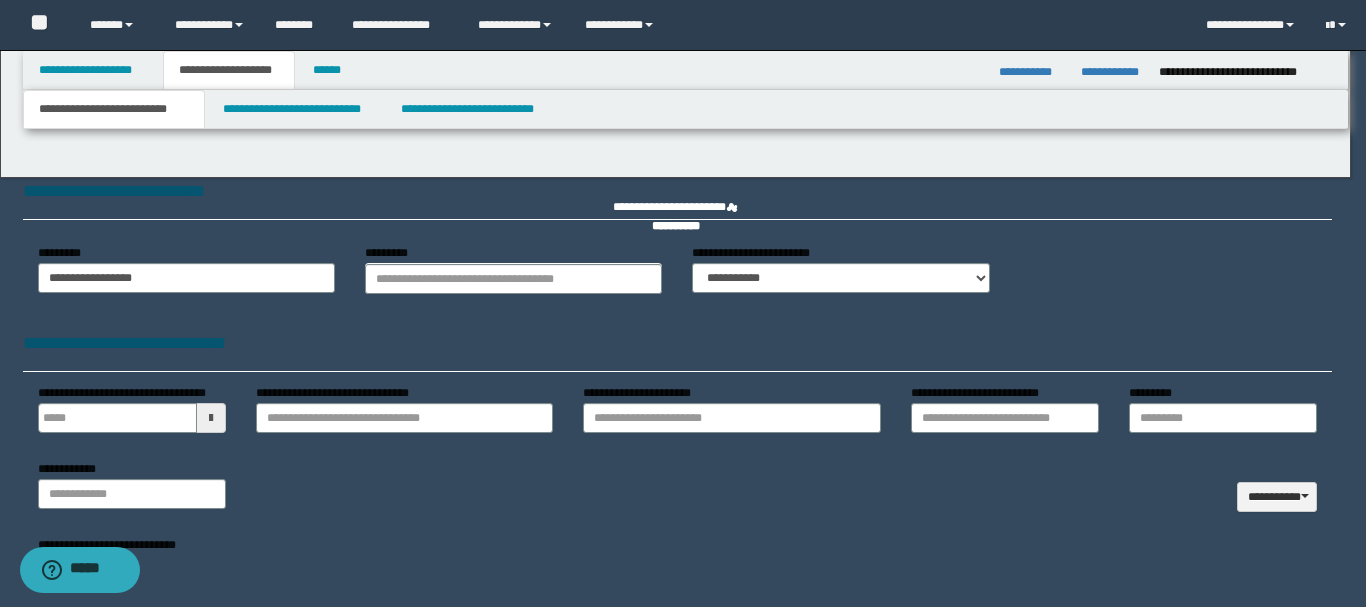 type on "**********" 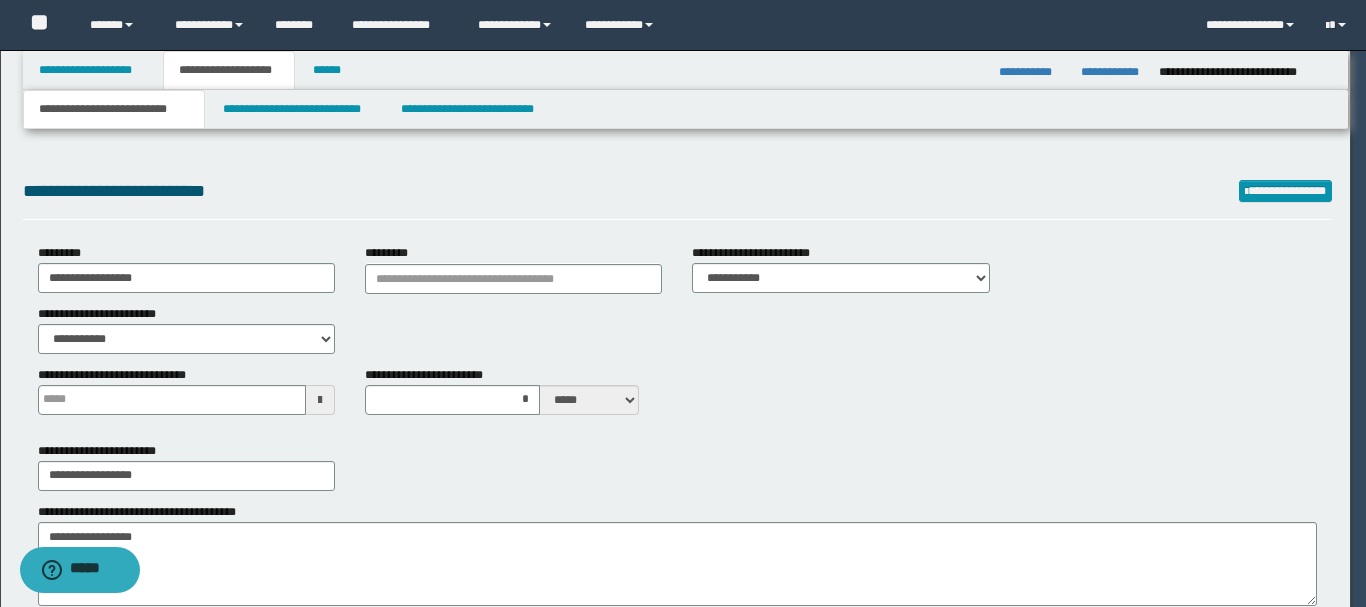 type 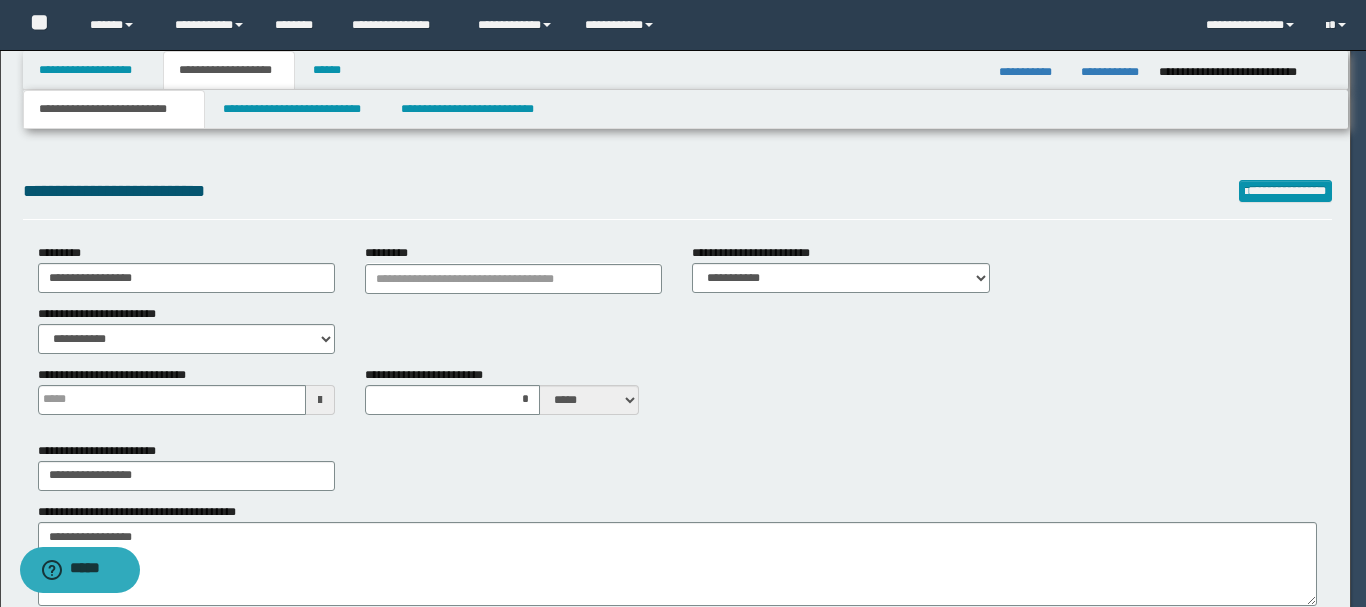 type on "*" 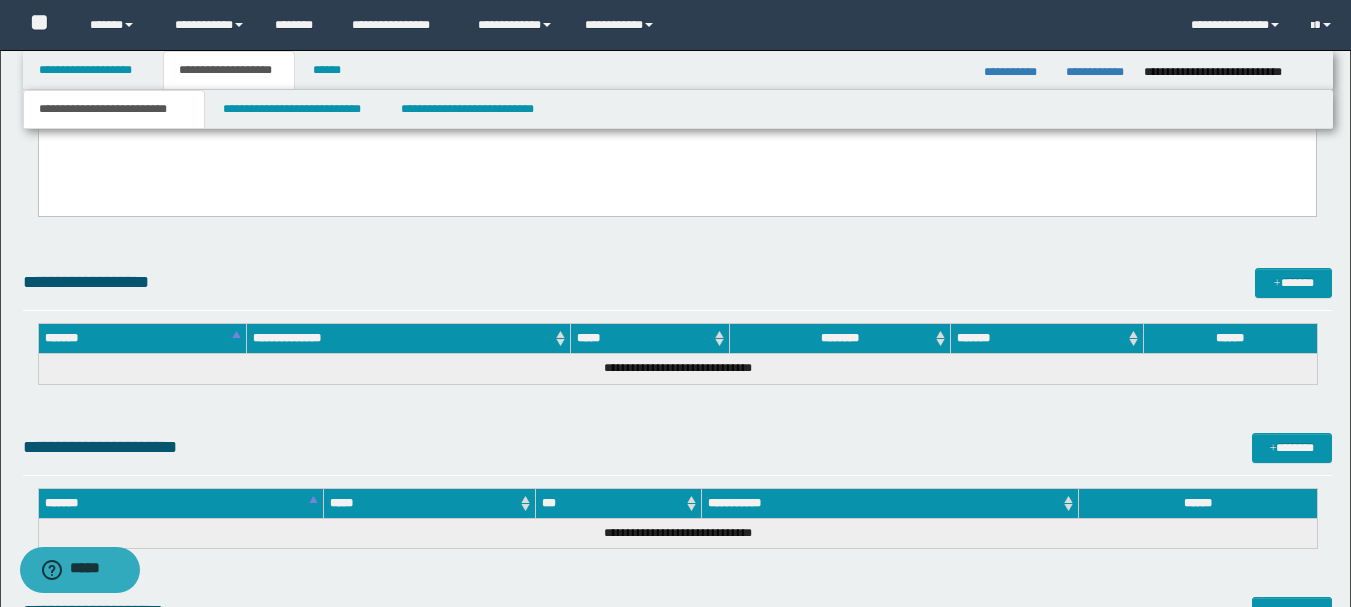 scroll, scrollTop: 692, scrollLeft: 0, axis: vertical 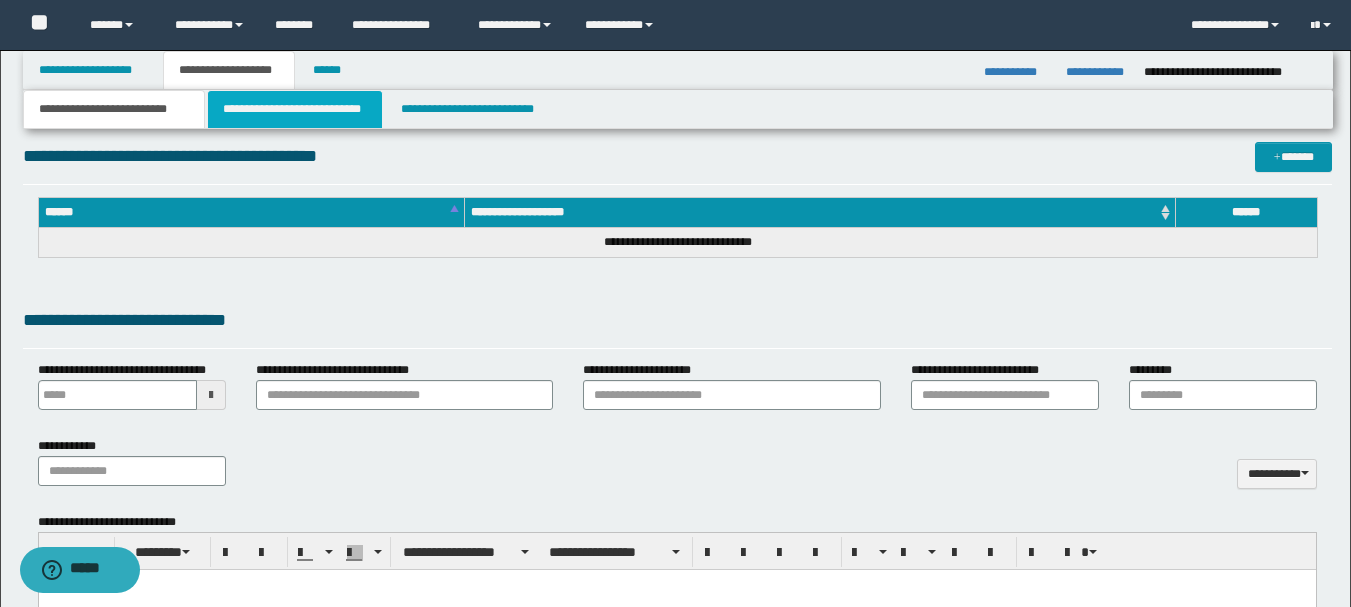 click on "**********" at bounding box center [295, 109] 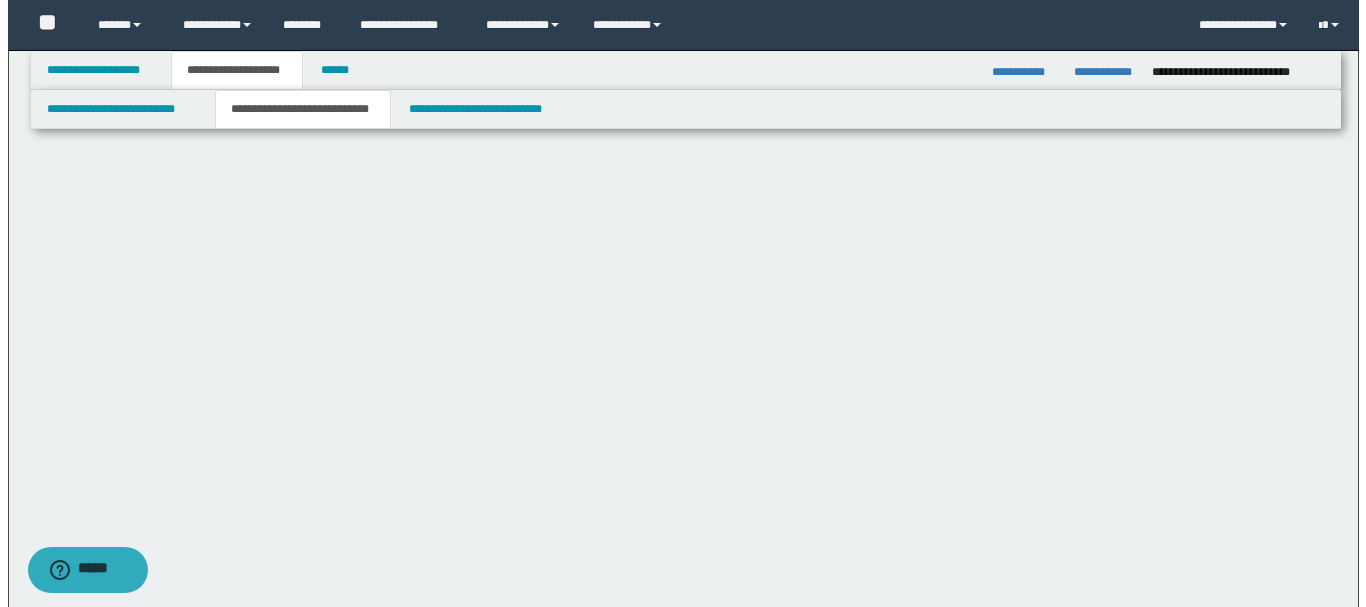 scroll, scrollTop: 0, scrollLeft: 0, axis: both 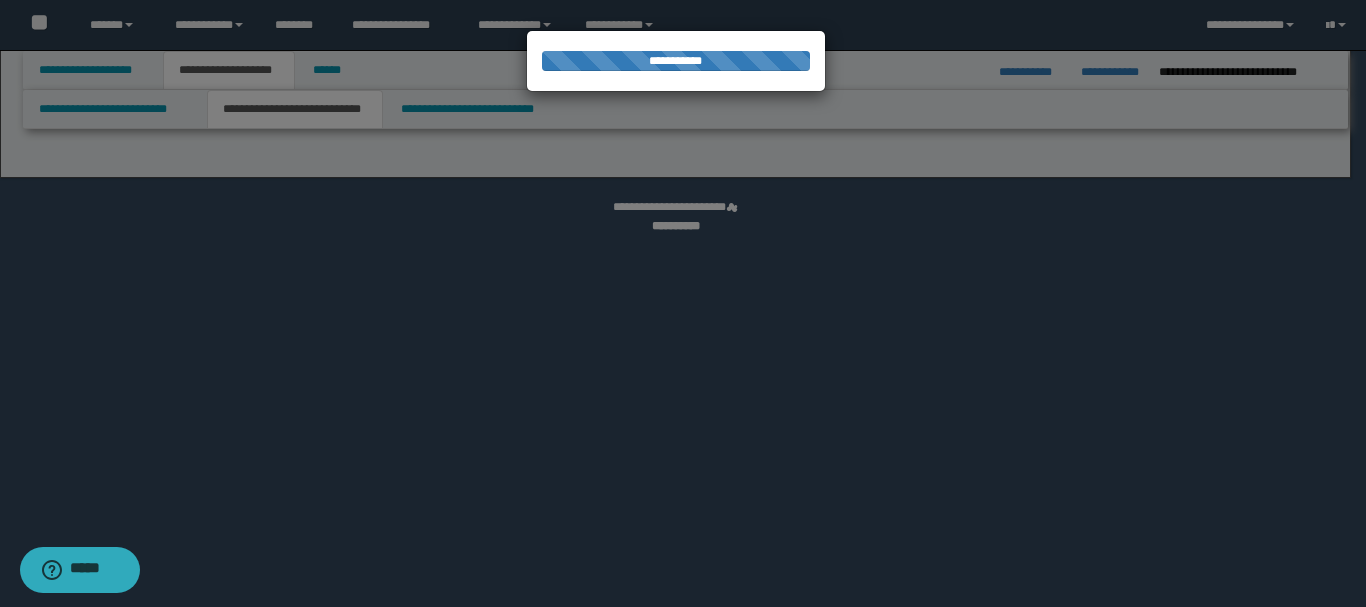 select on "*" 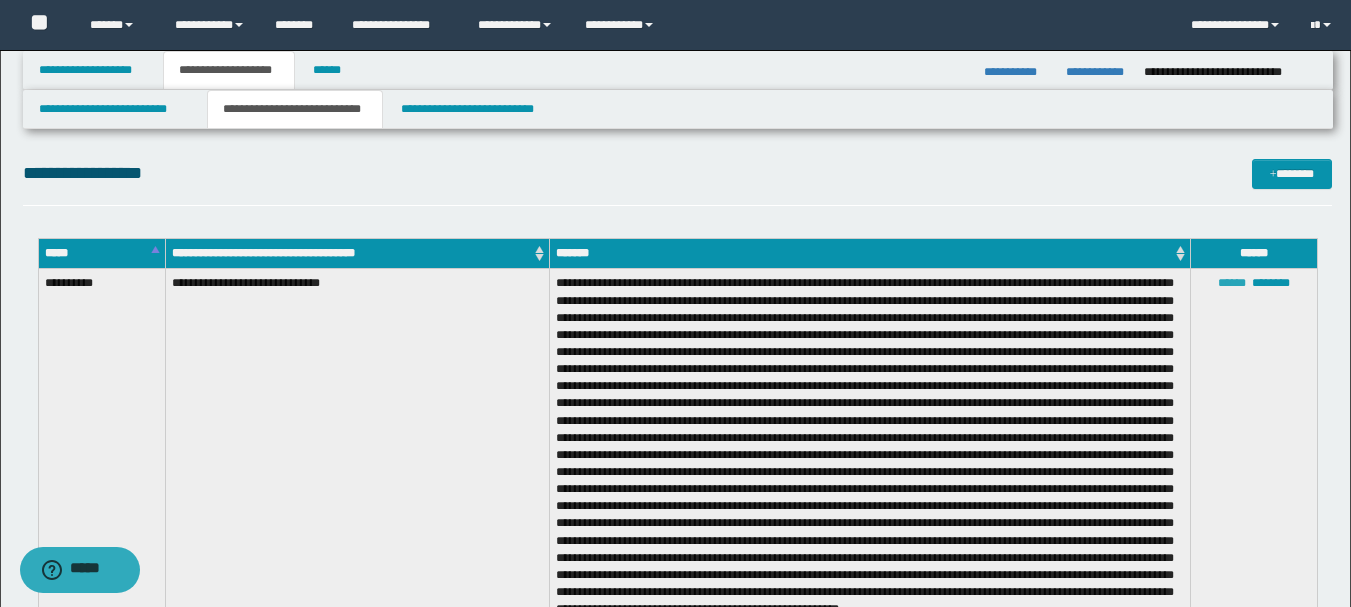 click on "******" at bounding box center (1232, 283) 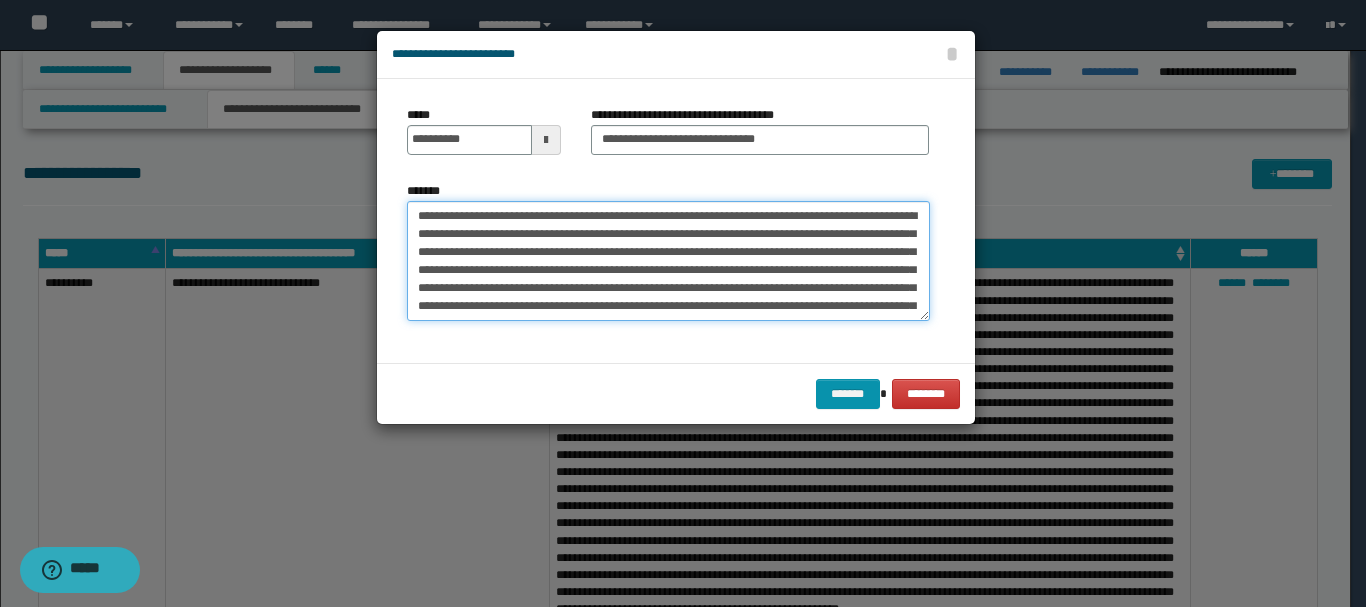 drag, startPoint x: 828, startPoint y: 215, endPoint x: 767, endPoint y: 215, distance: 61 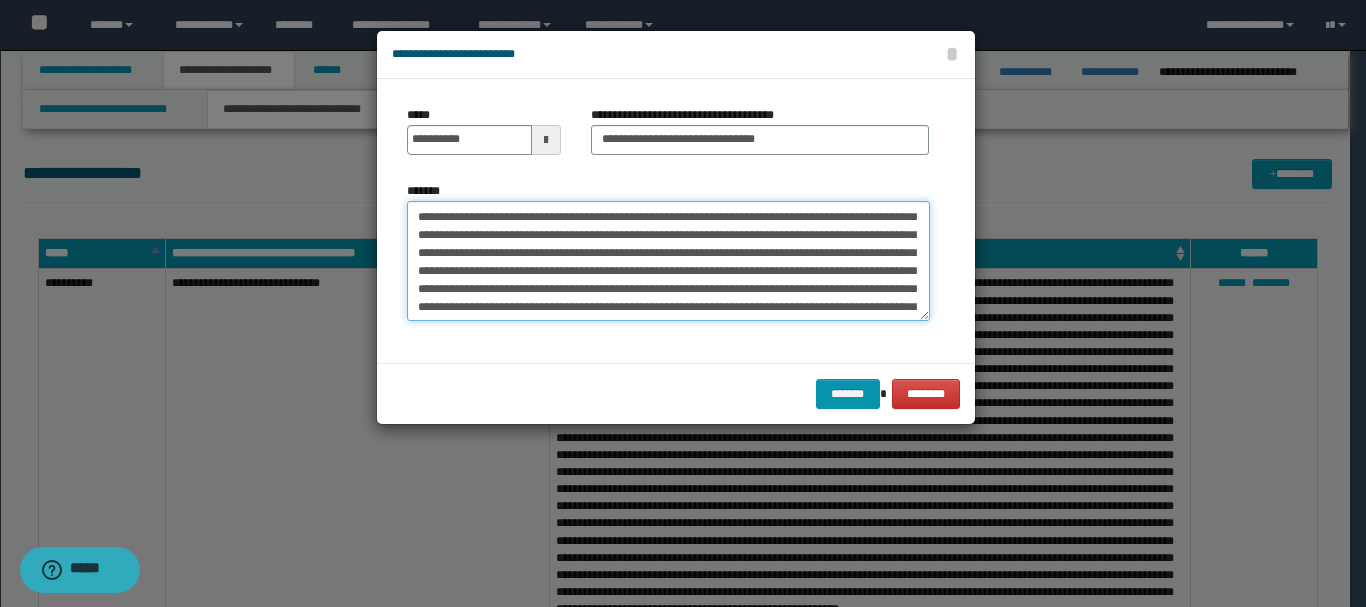 scroll, scrollTop: 100, scrollLeft: 0, axis: vertical 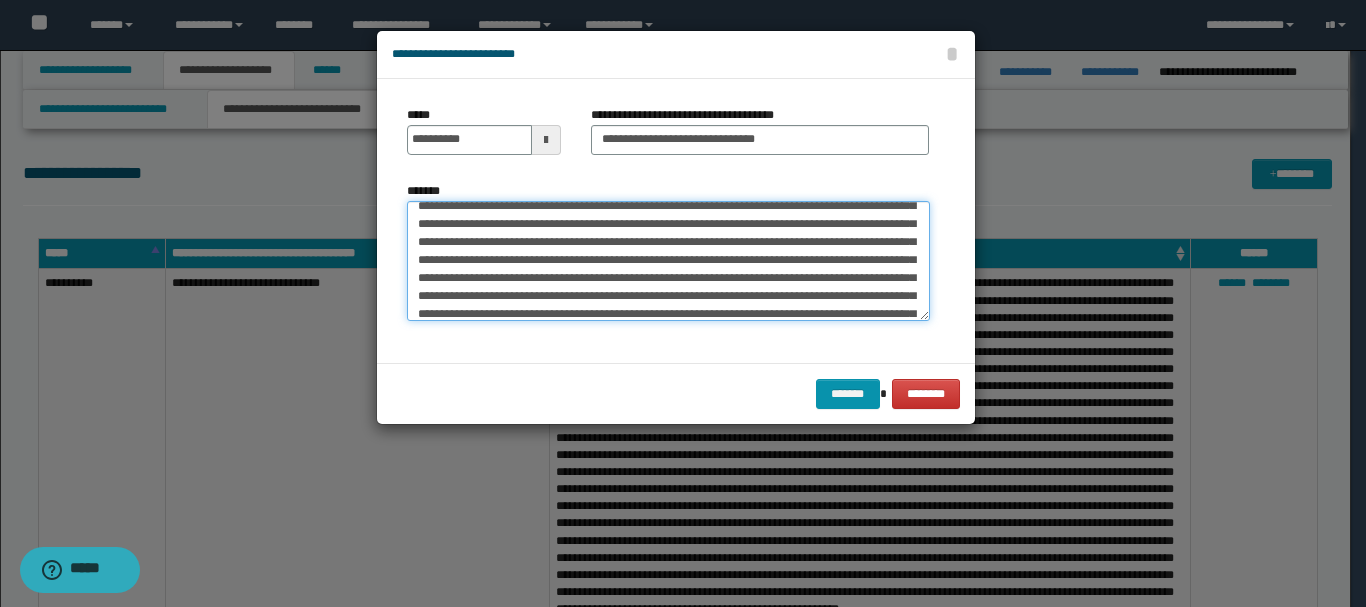 click on "*******" at bounding box center [668, 261] 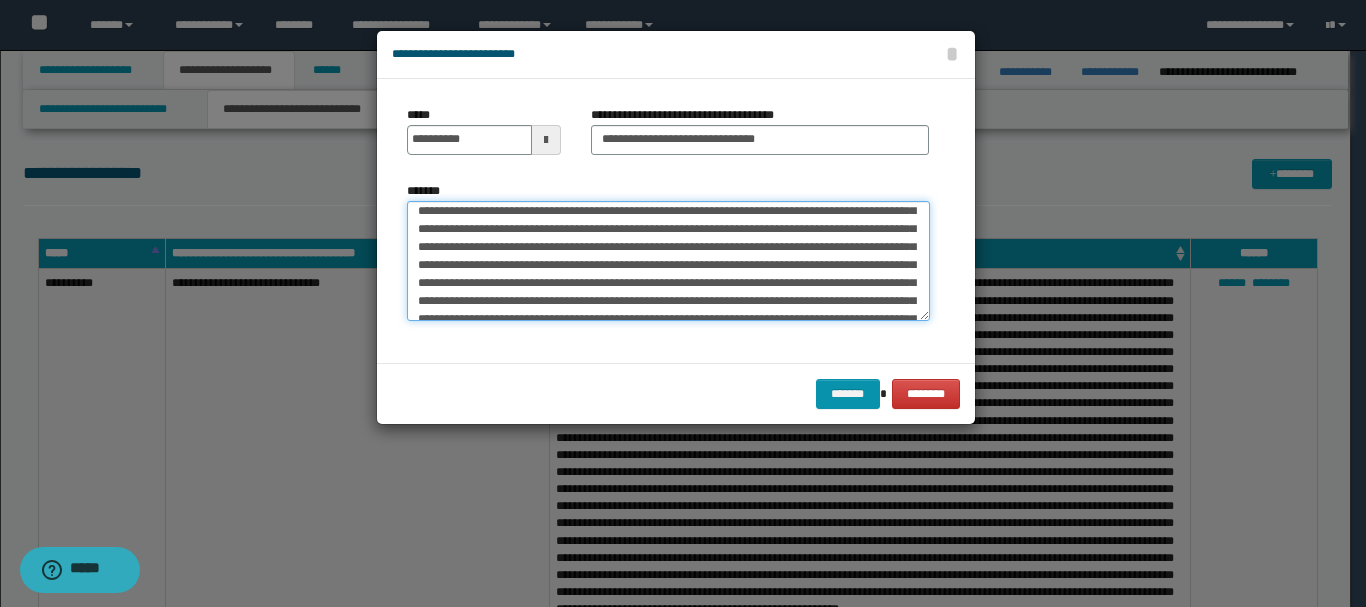 scroll, scrollTop: 180, scrollLeft: 0, axis: vertical 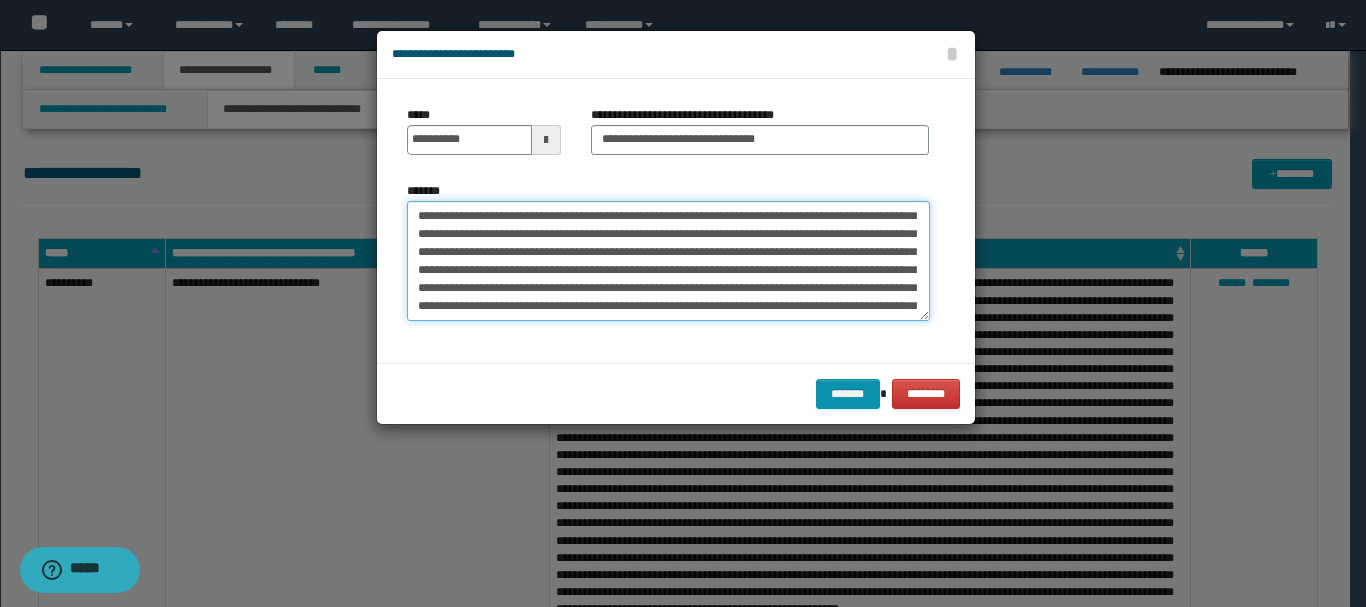click on "*******" at bounding box center [668, 261] 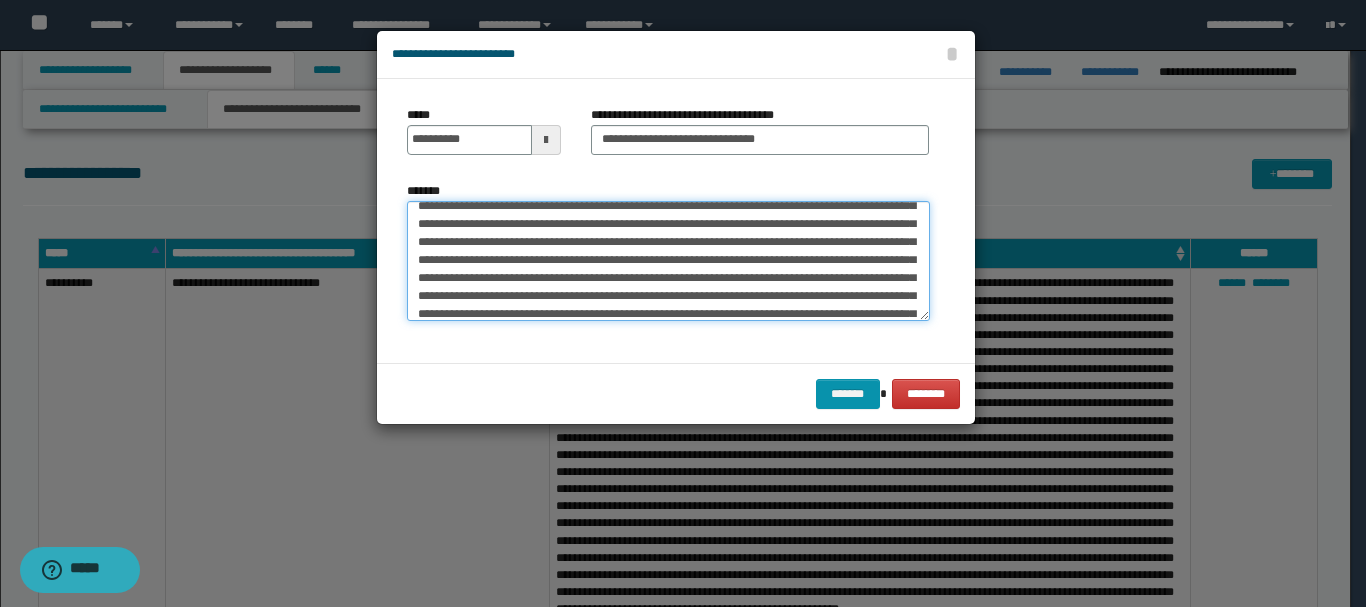 scroll, scrollTop: 380, scrollLeft: 0, axis: vertical 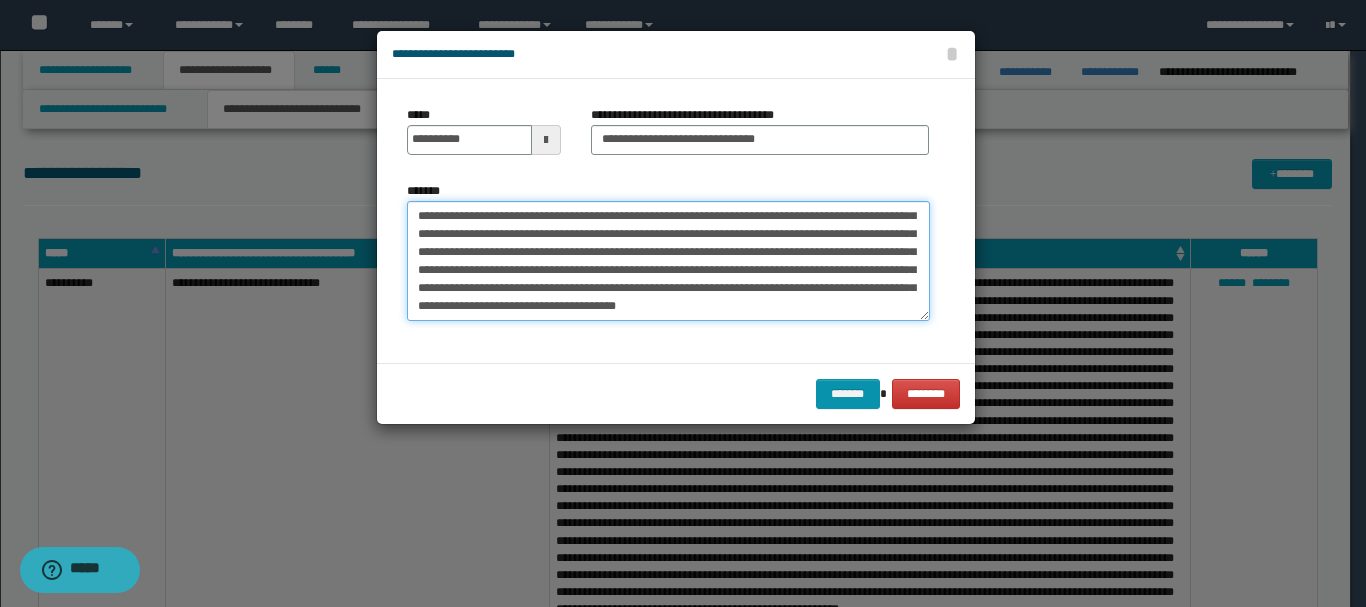 click on "*******" at bounding box center (668, 261) 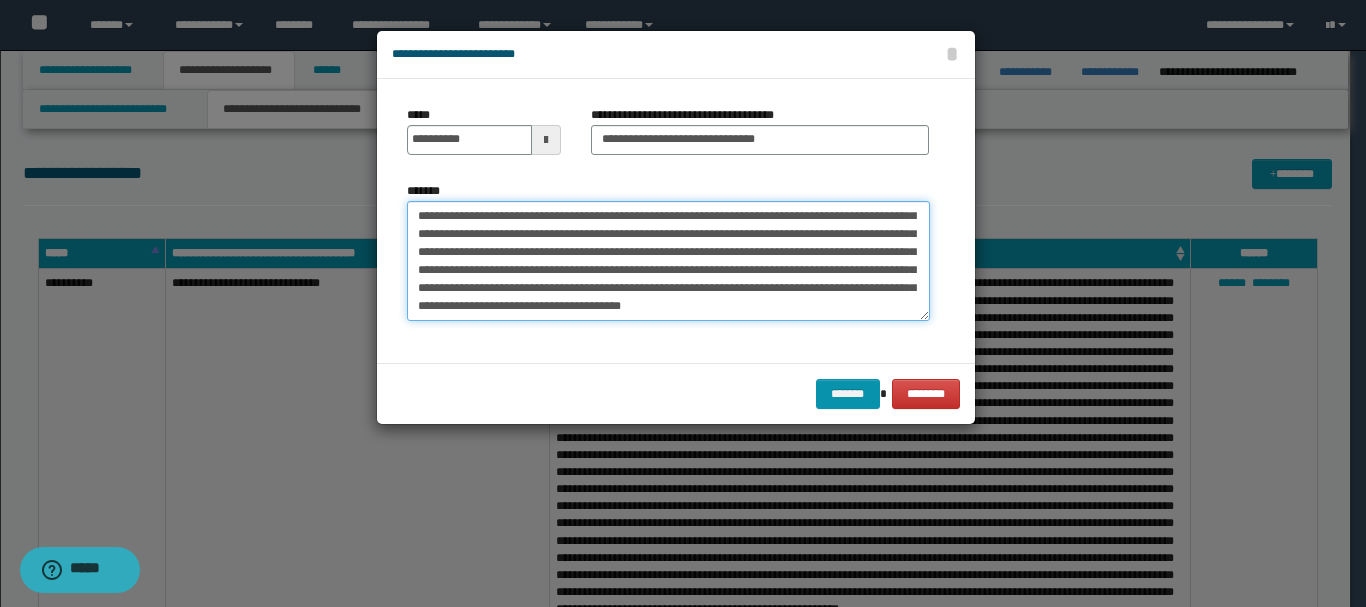 click on "*******" at bounding box center [668, 261] 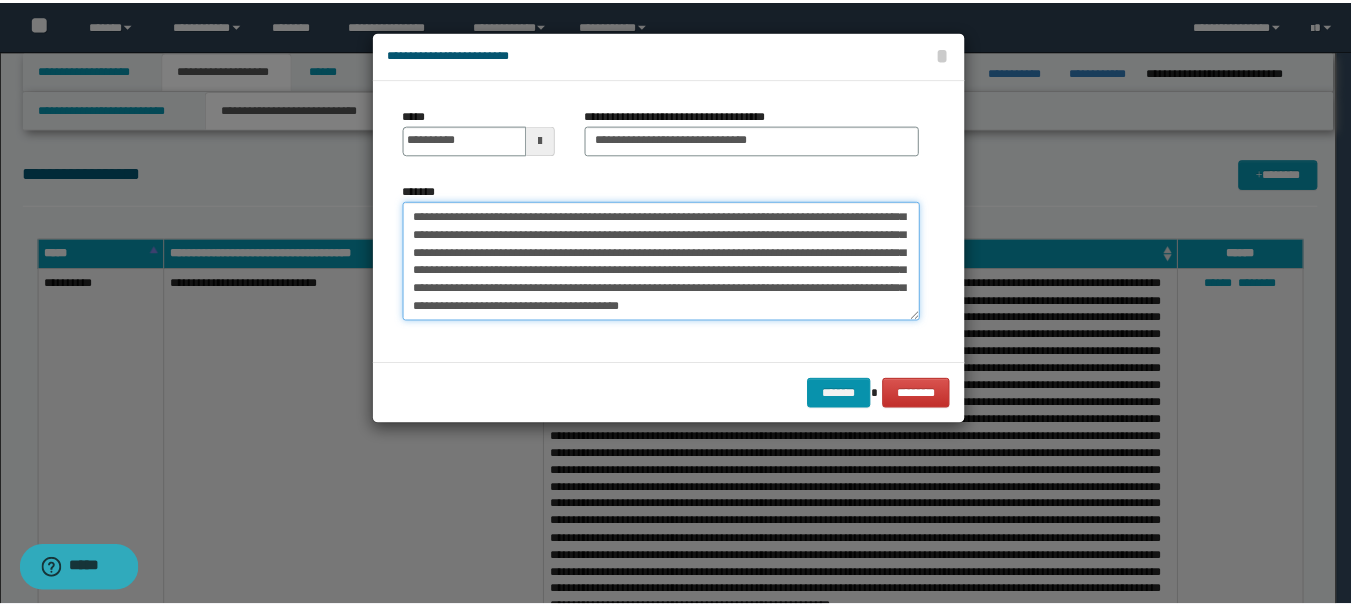 scroll, scrollTop: 414, scrollLeft: 0, axis: vertical 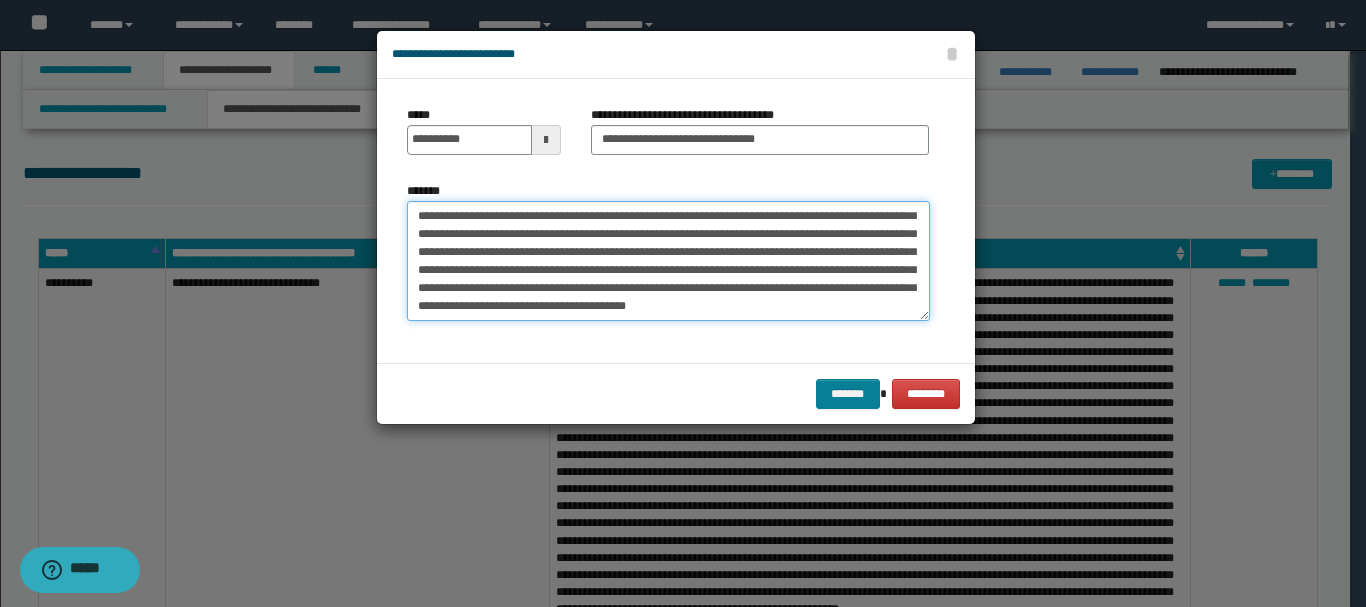 type on "**********" 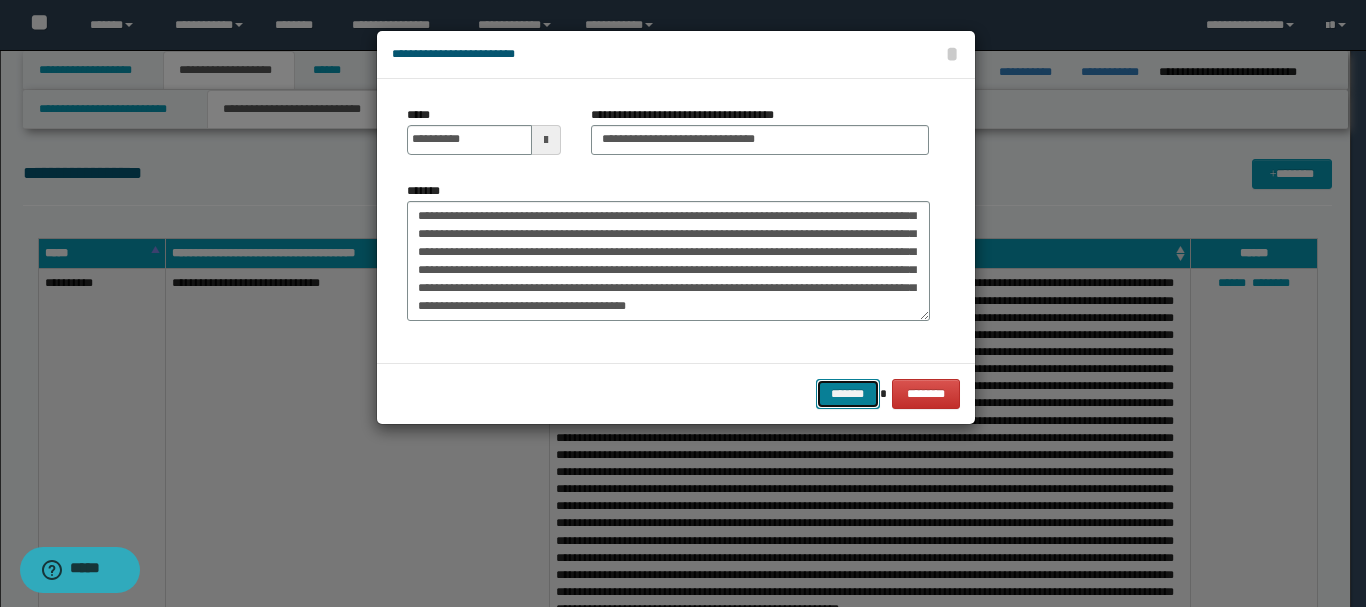 click on "*******" at bounding box center (848, 394) 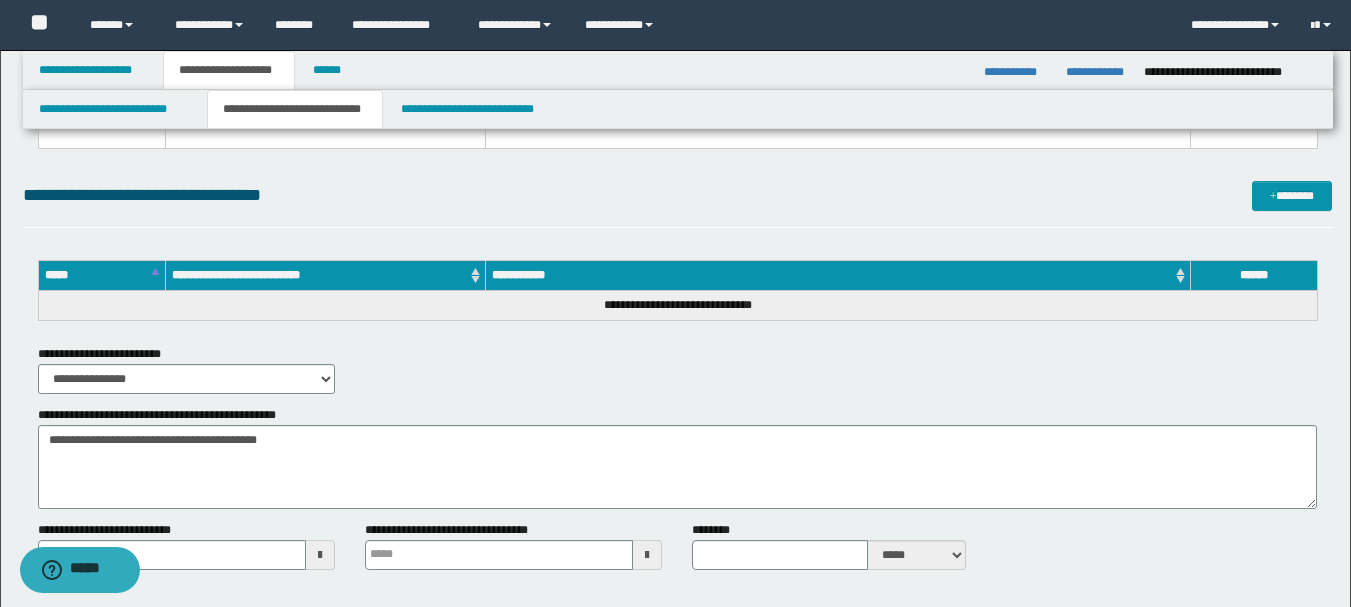 scroll, scrollTop: 2786, scrollLeft: 0, axis: vertical 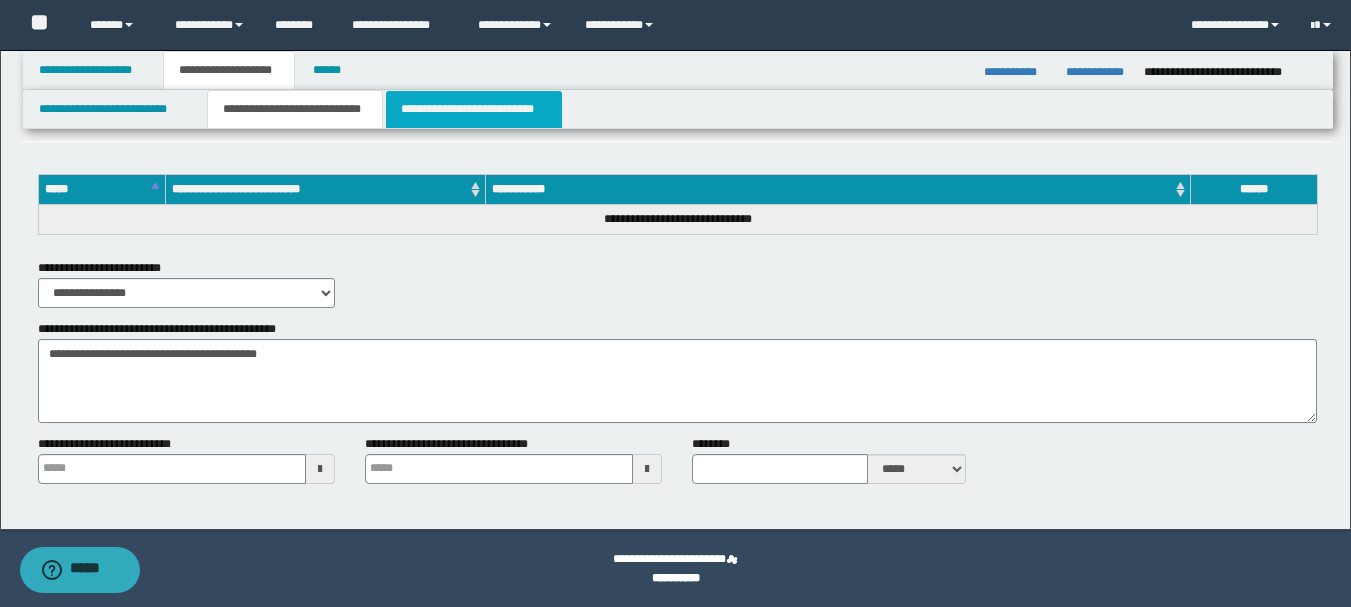 click on "**********" at bounding box center (474, 109) 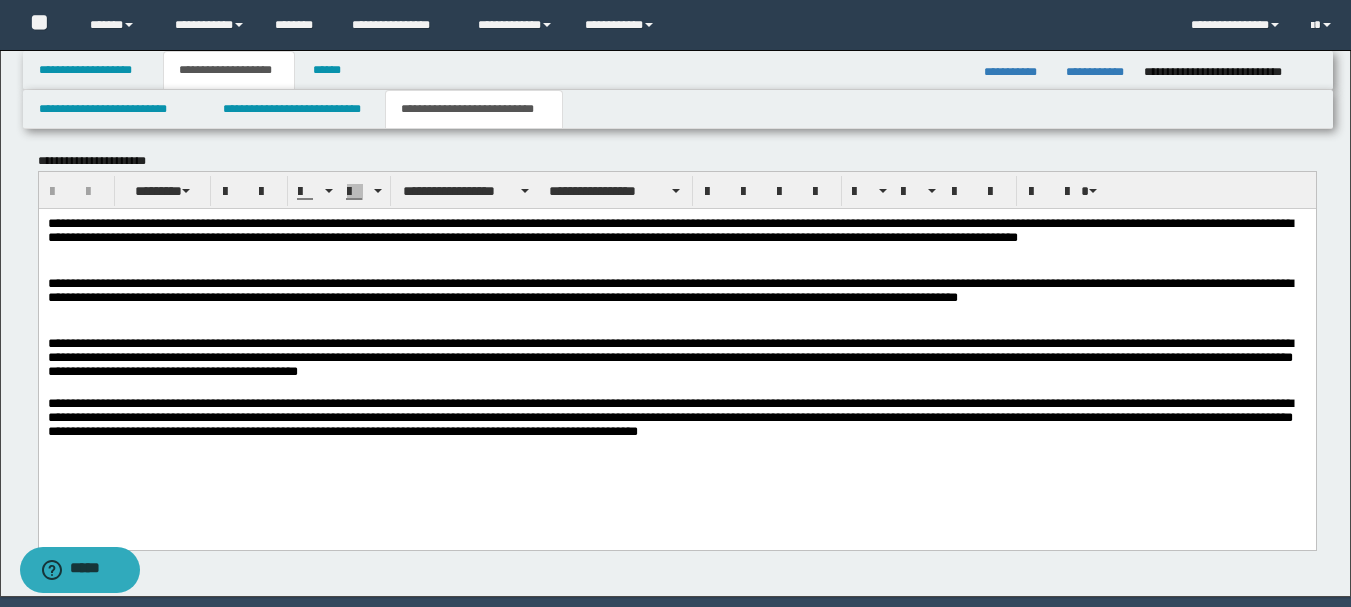 scroll, scrollTop: 1675, scrollLeft: 0, axis: vertical 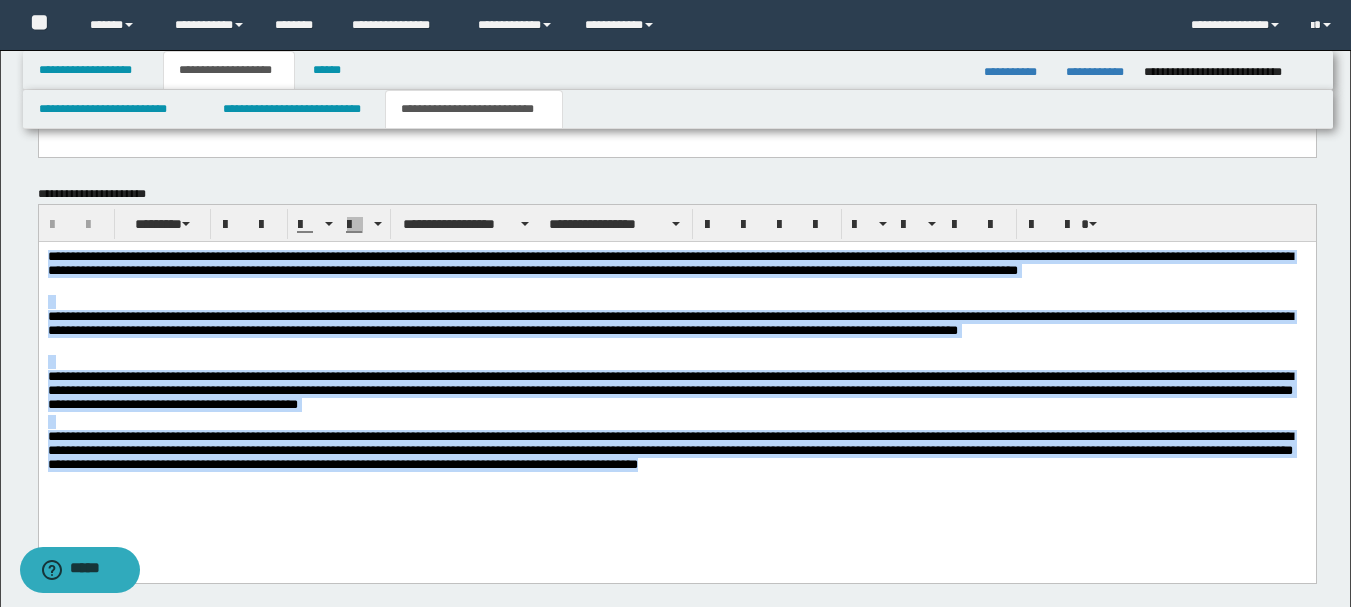 drag, startPoint x: 1272, startPoint y: 470, endPoint x: 24, endPoint y: 236, distance: 1269.748 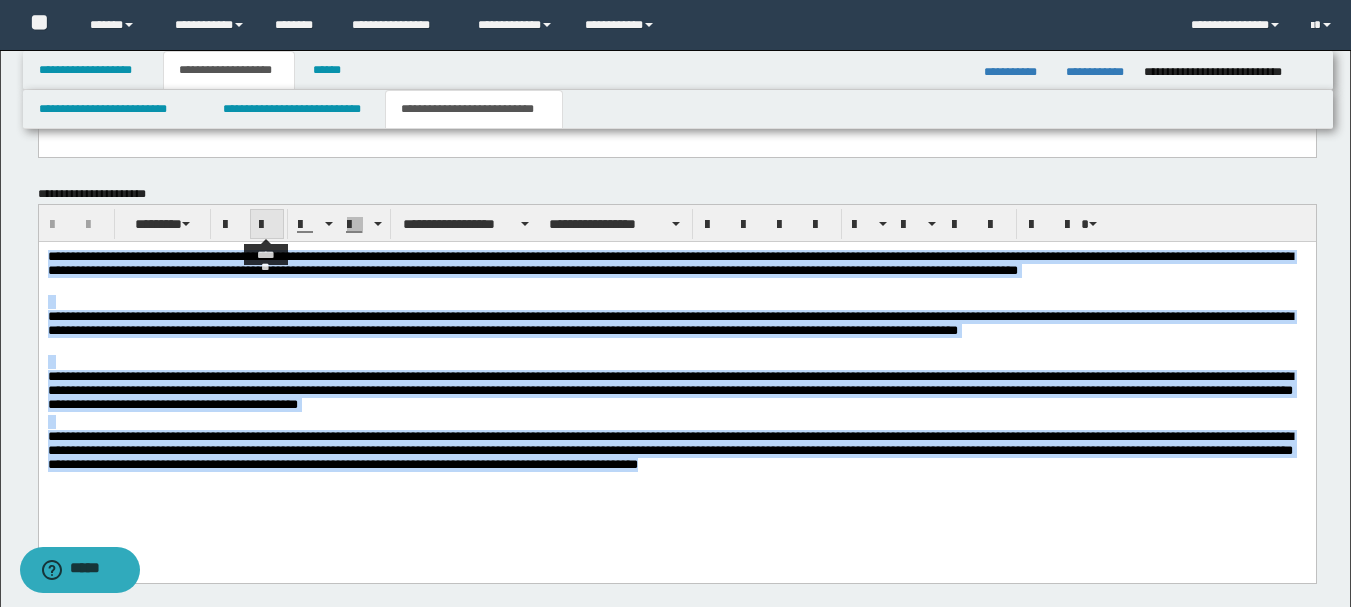 click at bounding box center (267, 224) 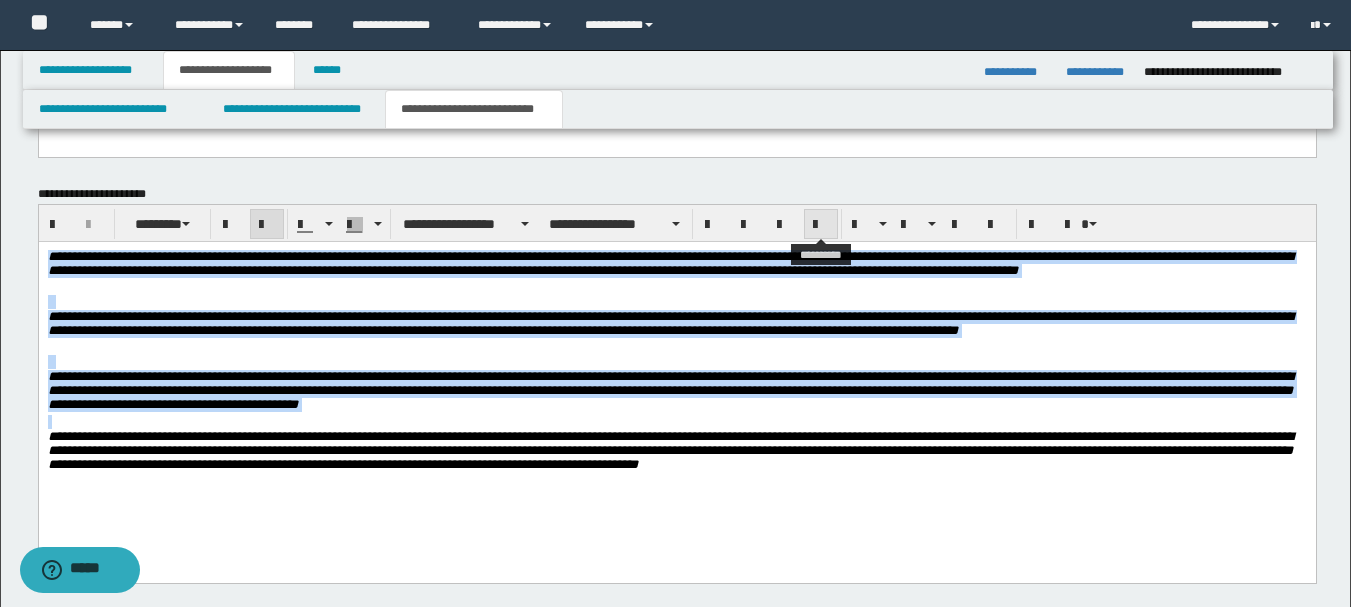 click at bounding box center [821, 225] 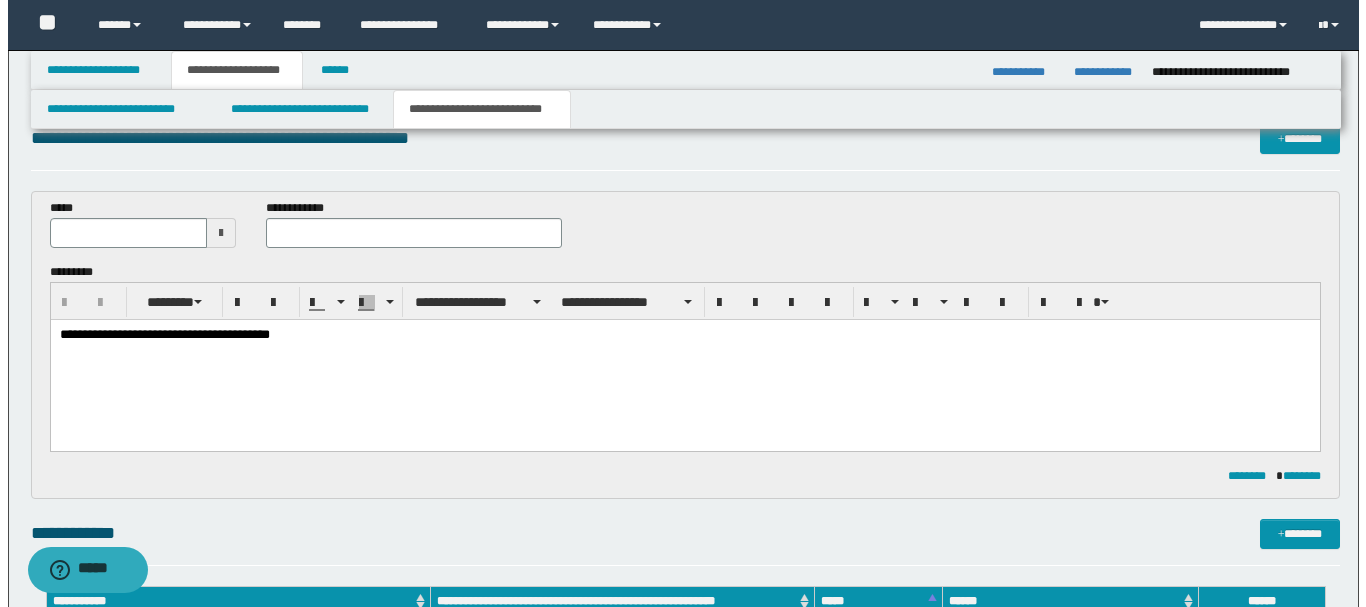 scroll, scrollTop: 0, scrollLeft: 0, axis: both 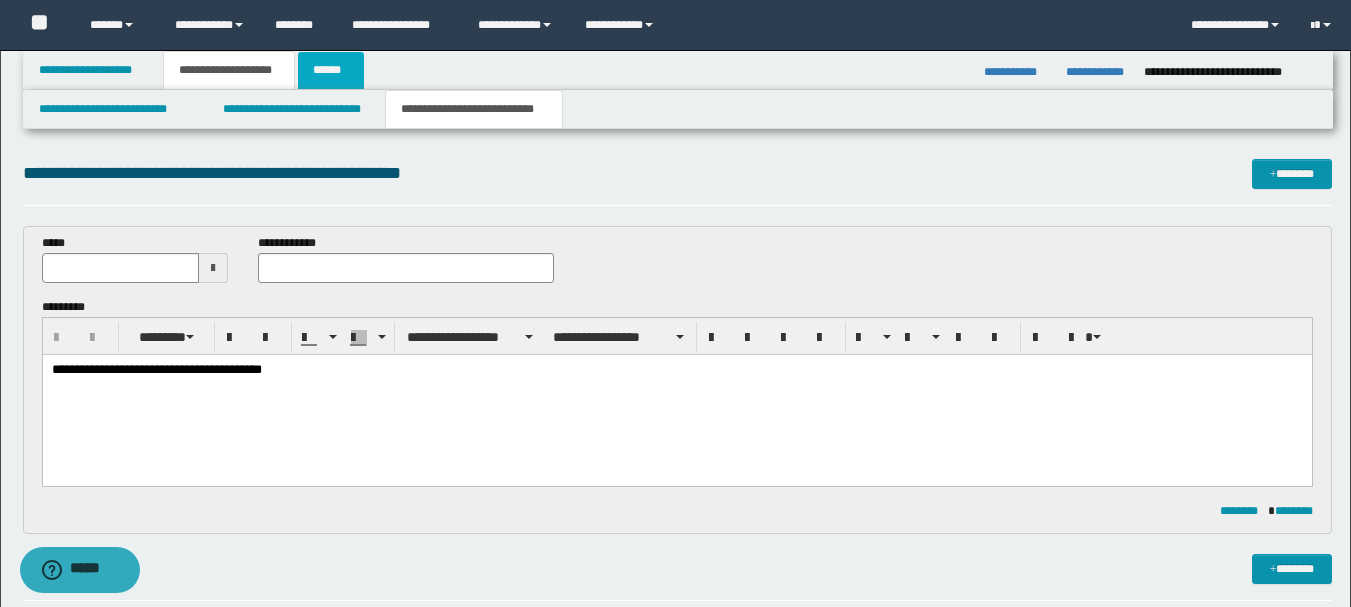 click on "******" at bounding box center (331, 70) 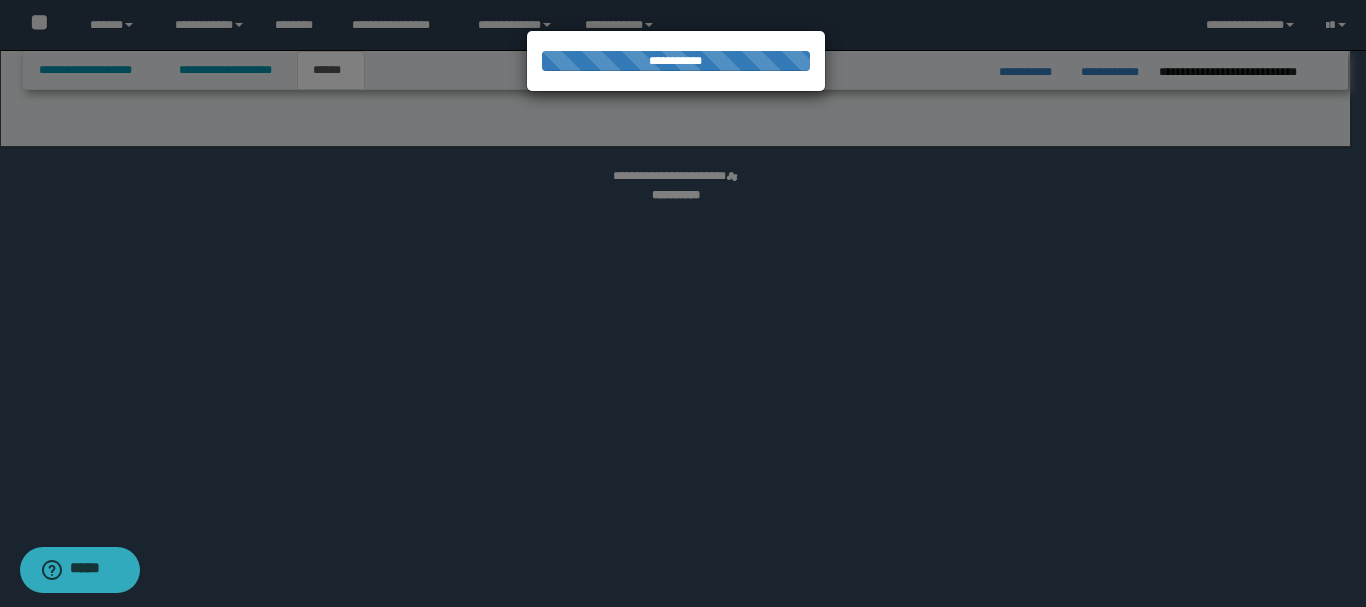 select on "*" 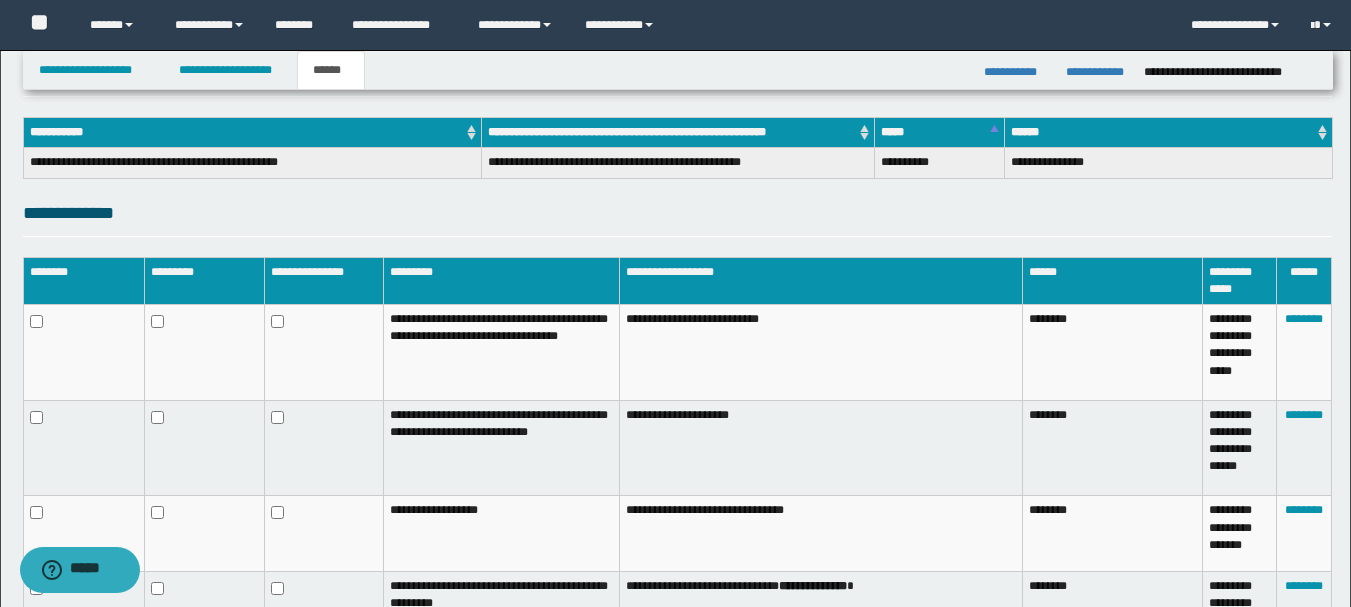 scroll, scrollTop: 300, scrollLeft: 0, axis: vertical 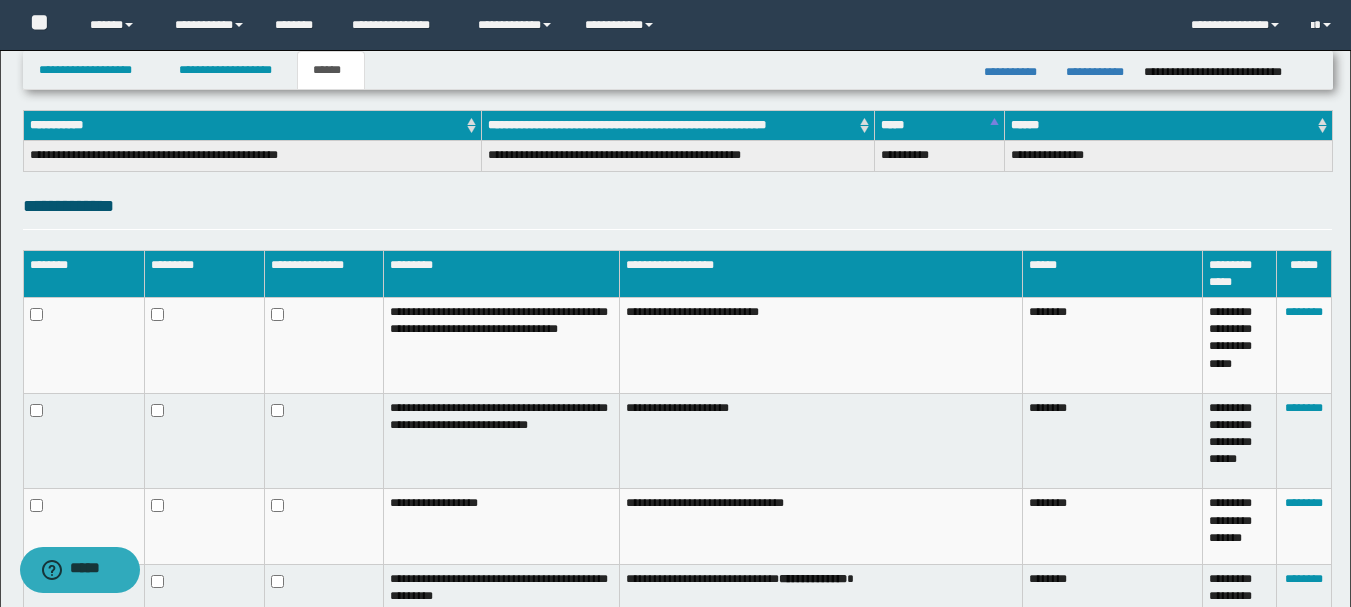 click at bounding box center (204, 346) 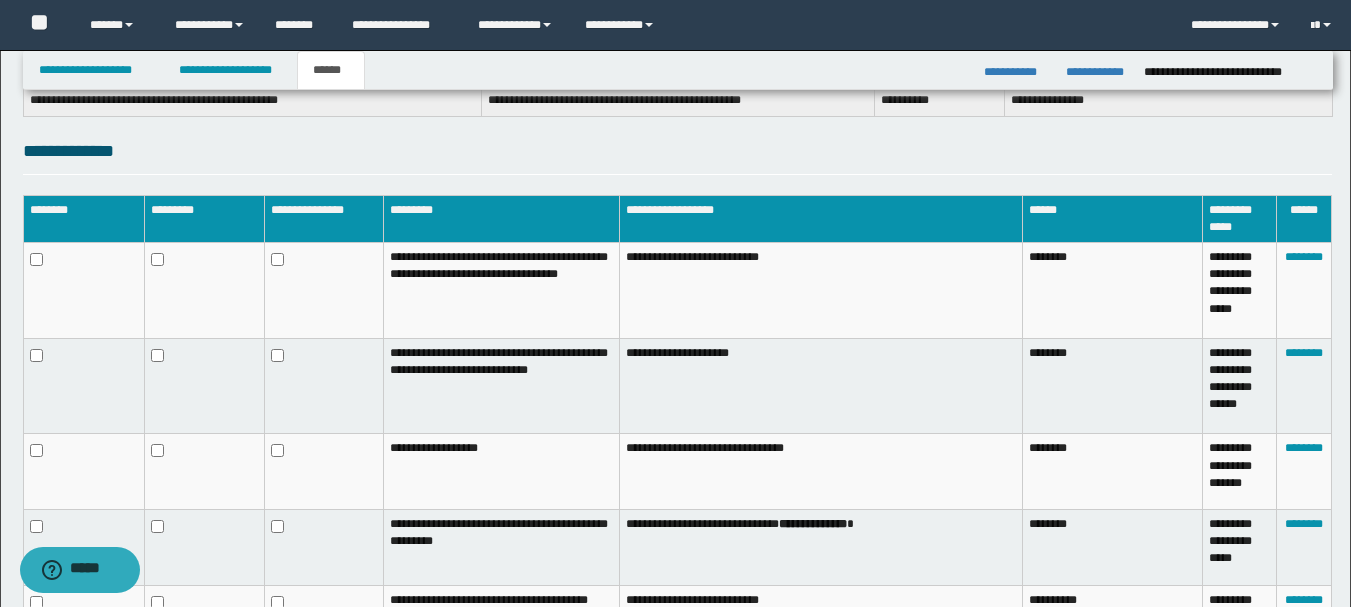 scroll, scrollTop: 400, scrollLeft: 0, axis: vertical 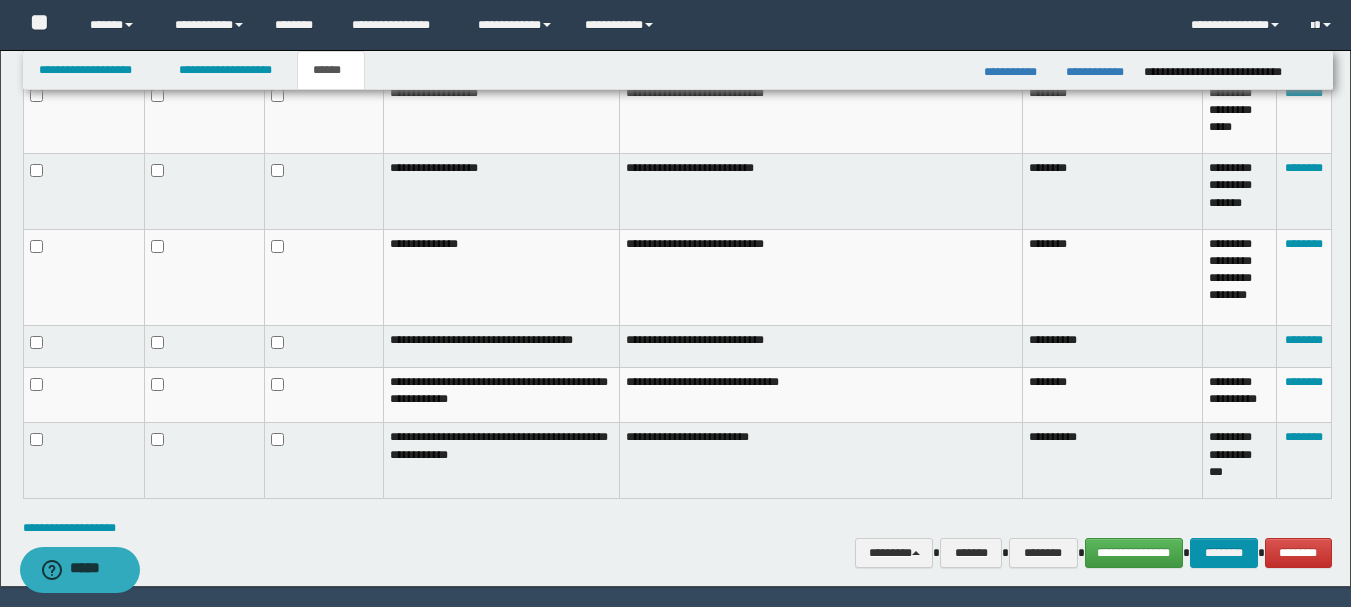 click at bounding box center [83, 192] 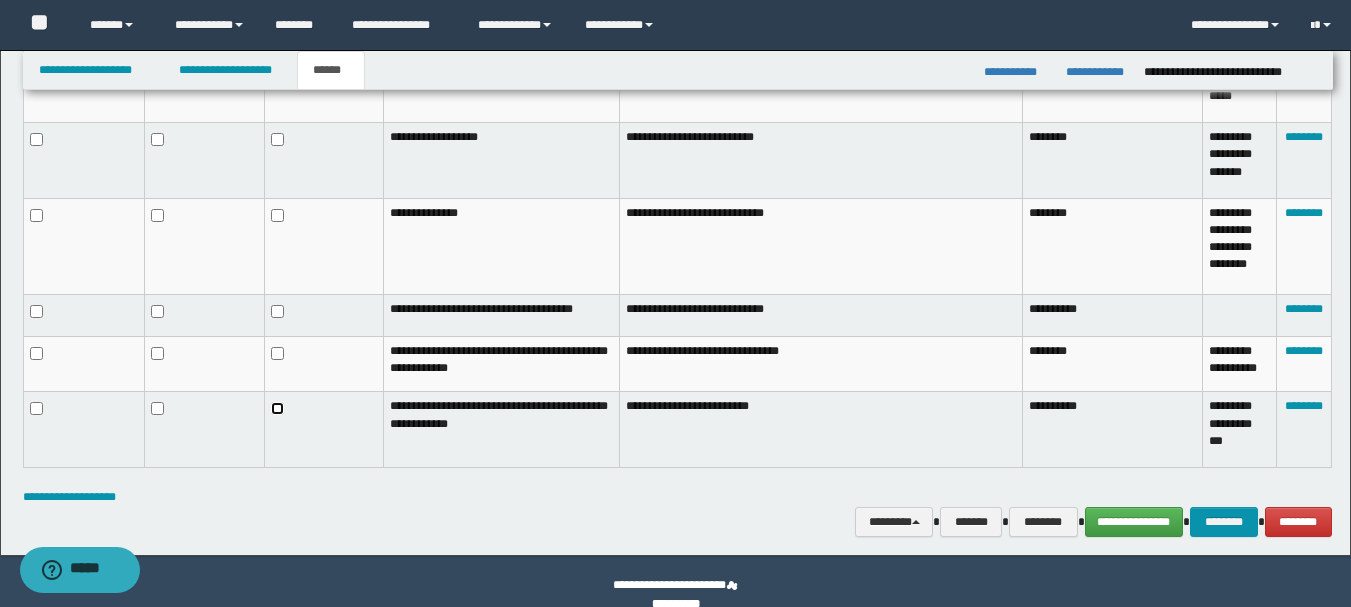 scroll, scrollTop: 1058, scrollLeft: 0, axis: vertical 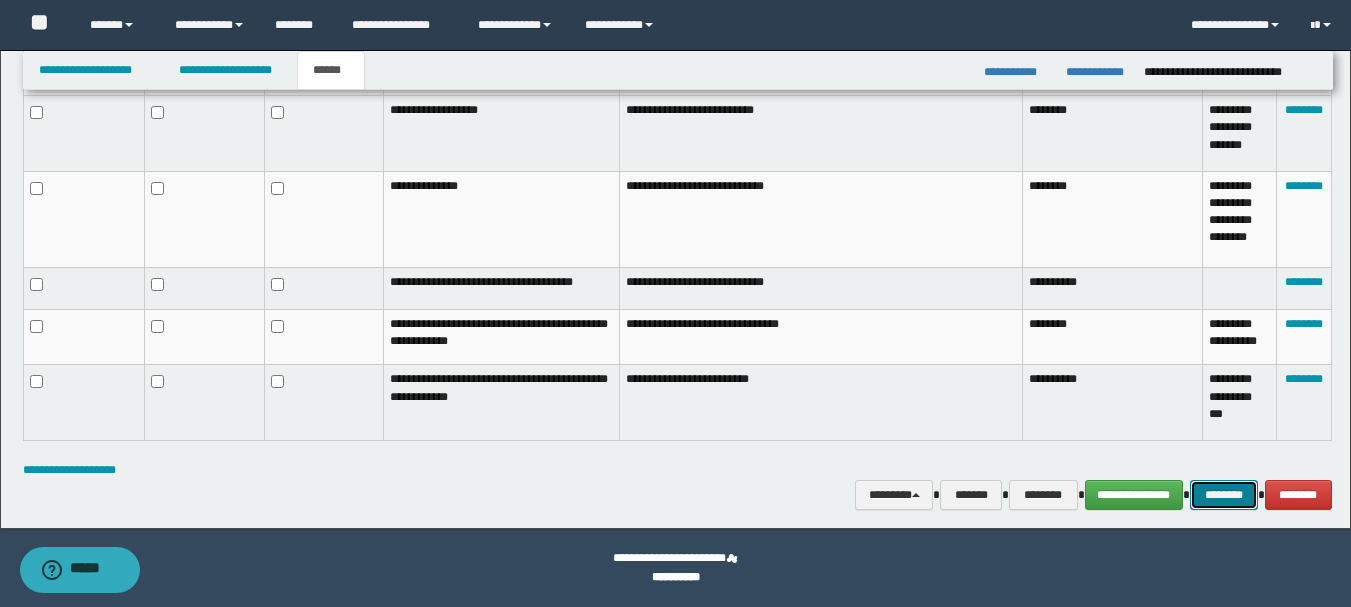 click on "********" at bounding box center [1224, 495] 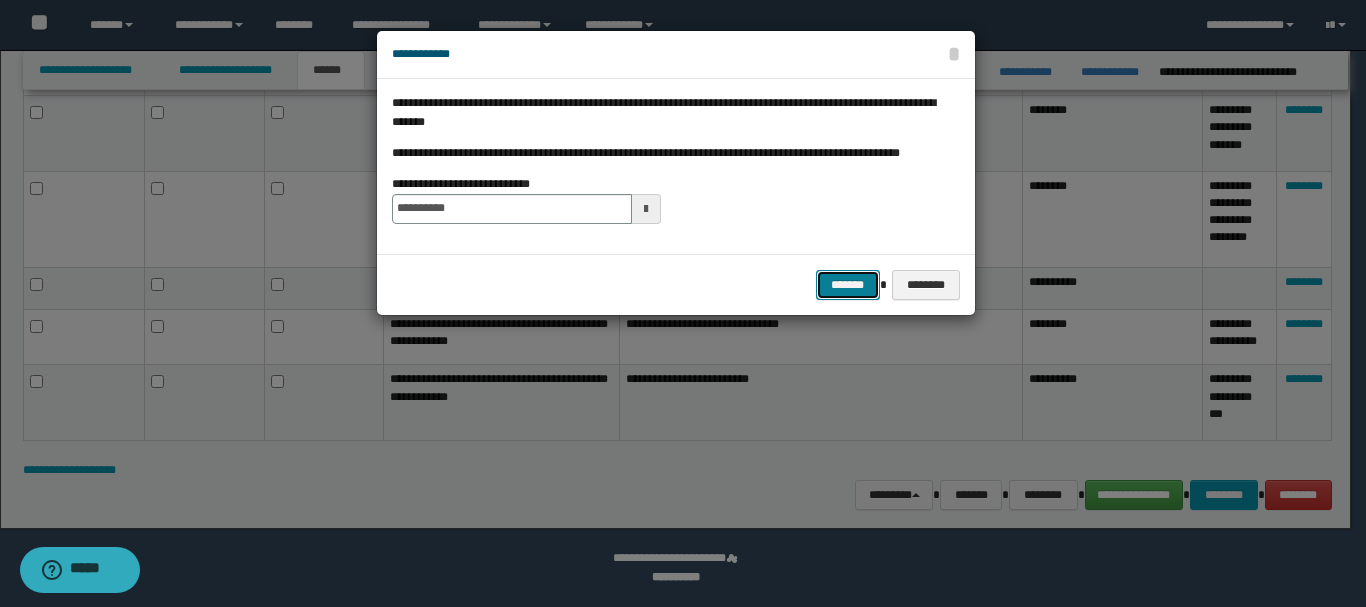 click on "*******" at bounding box center [848, 285] 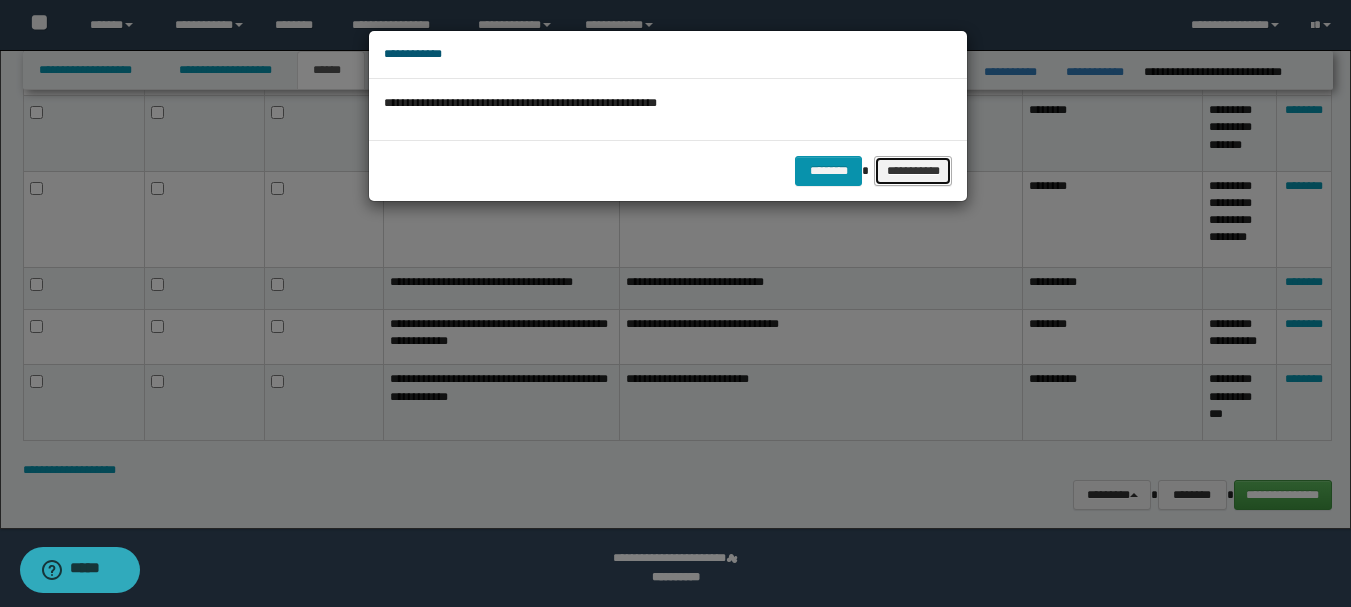 click on "**********" at bounding box center (913, 171) 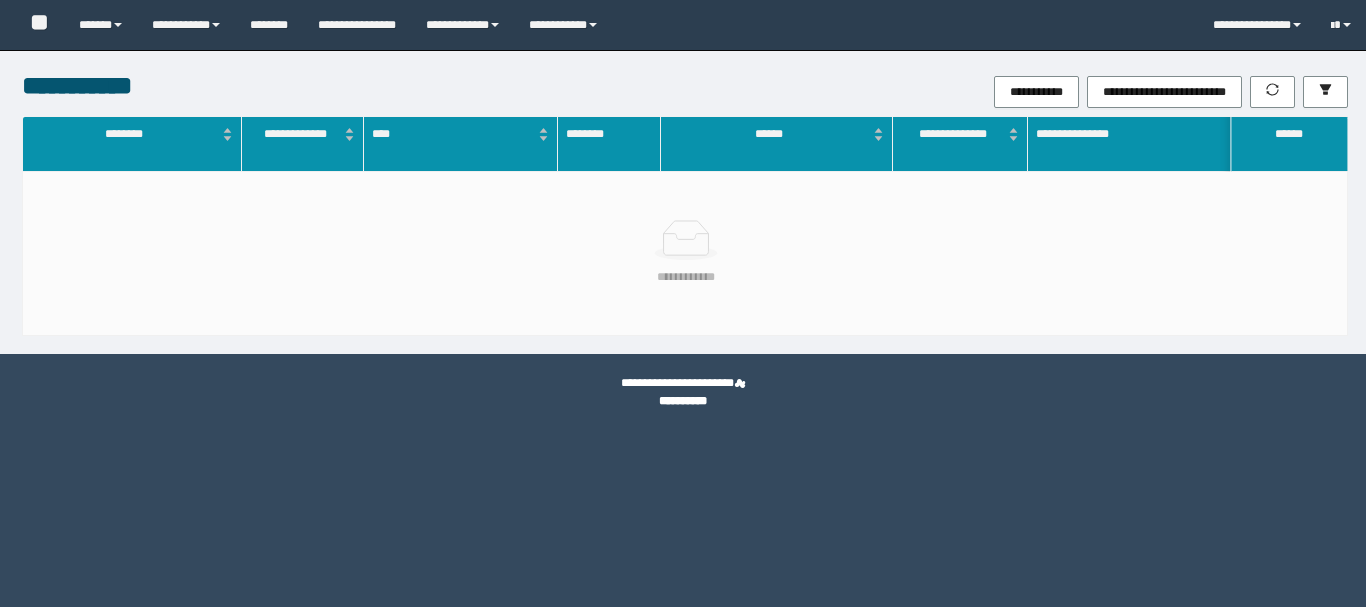 scroll, scrollTop: 0, scrollLeft: 0, axis: both 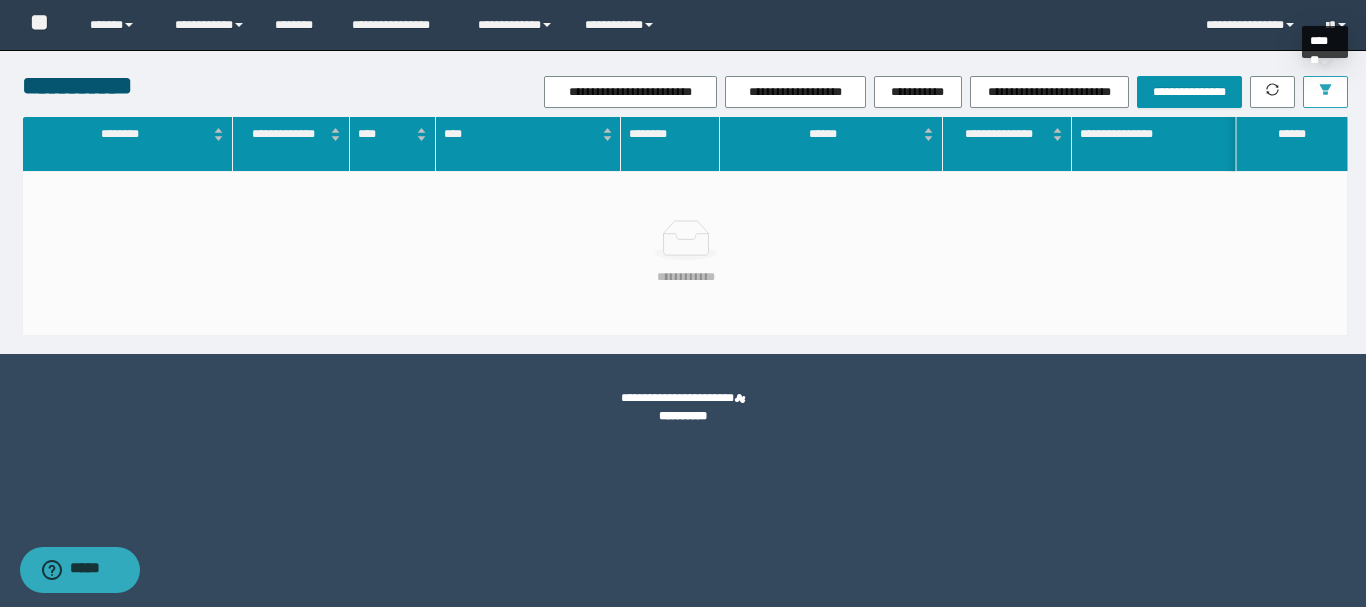 click 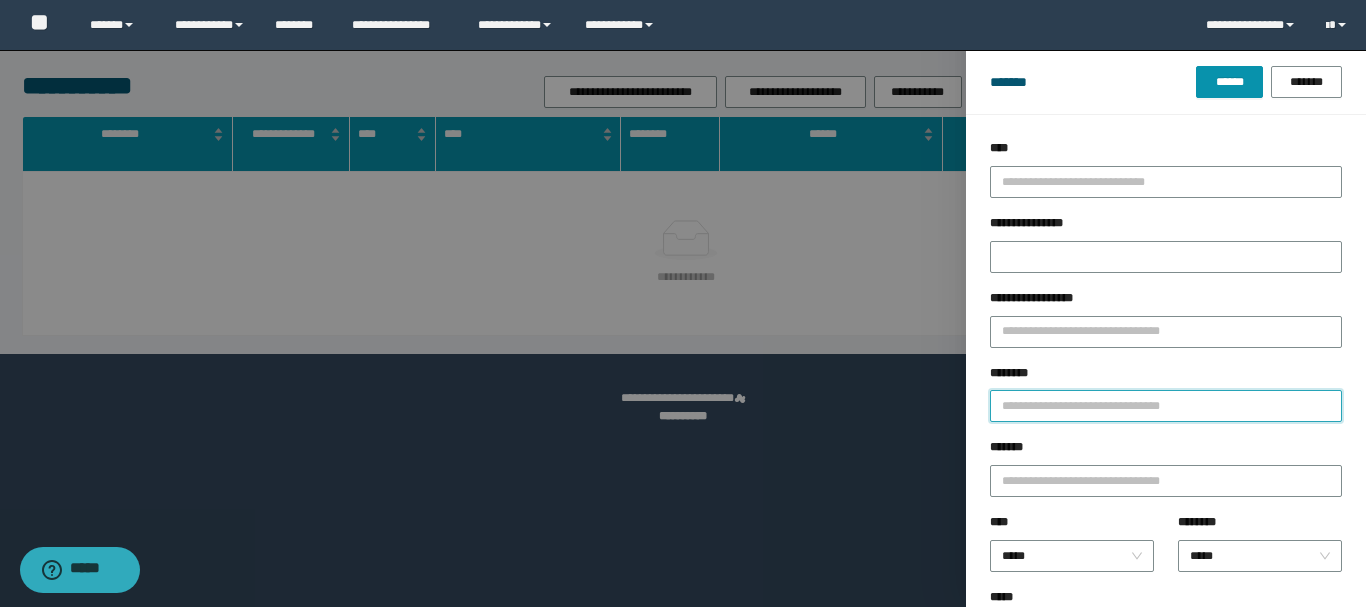 click on "********" at bounding box center (1166, 406) 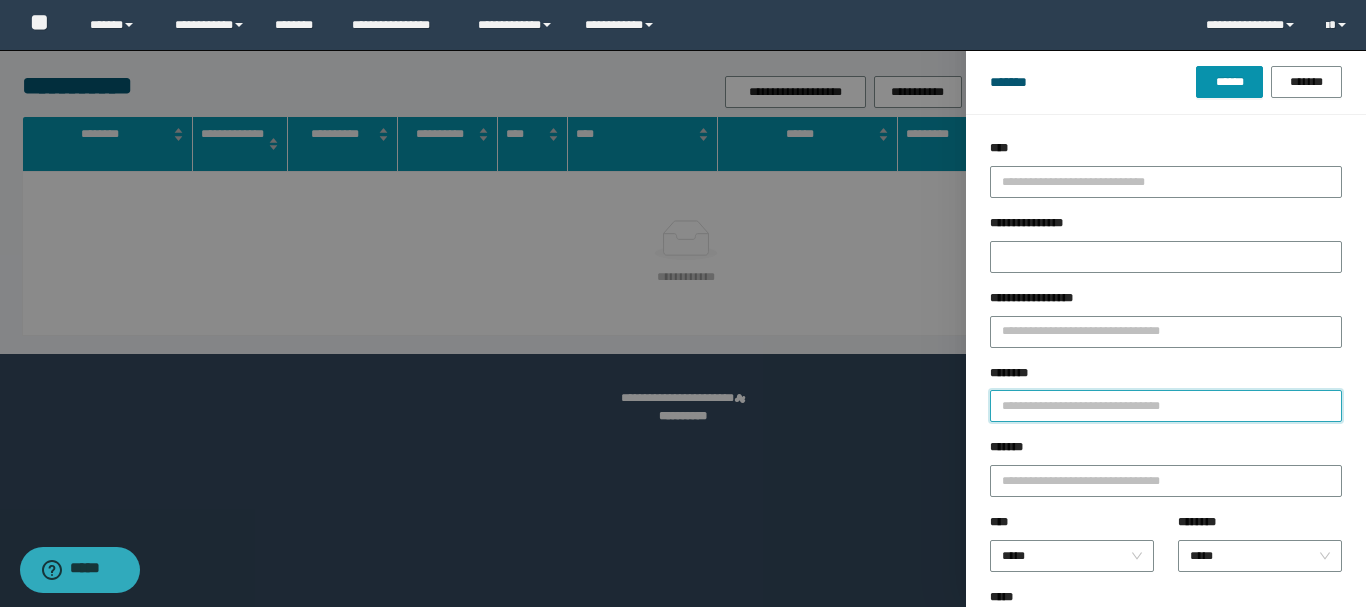 paste on "********" 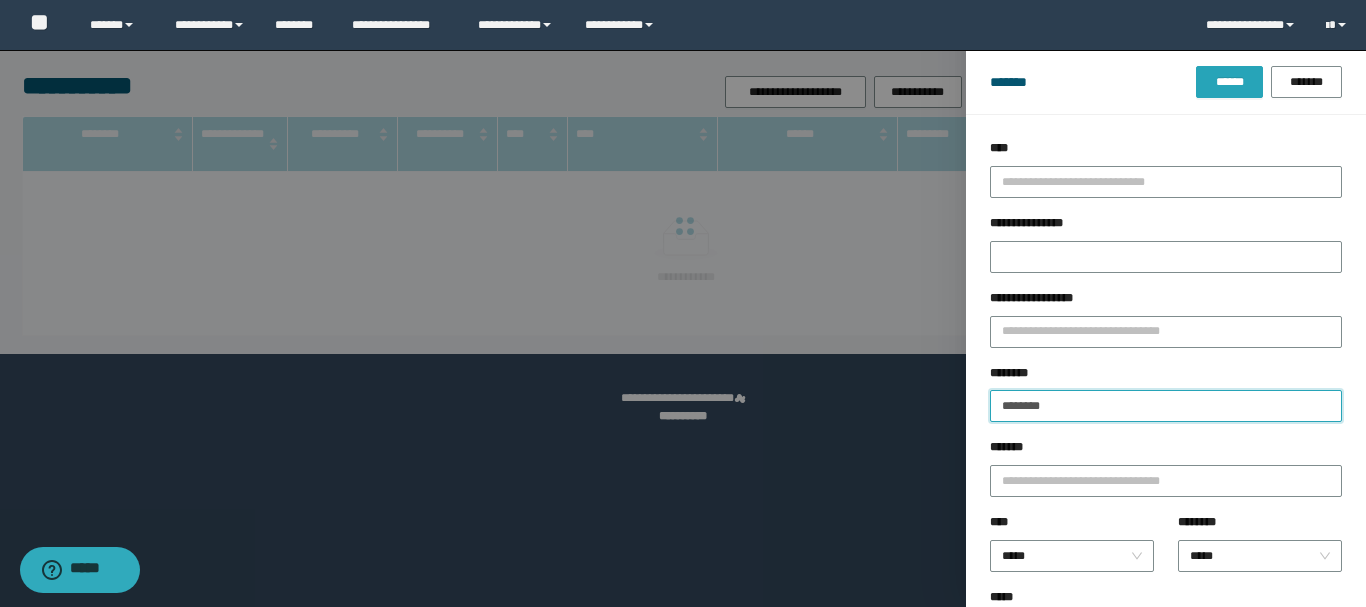 type on "********" 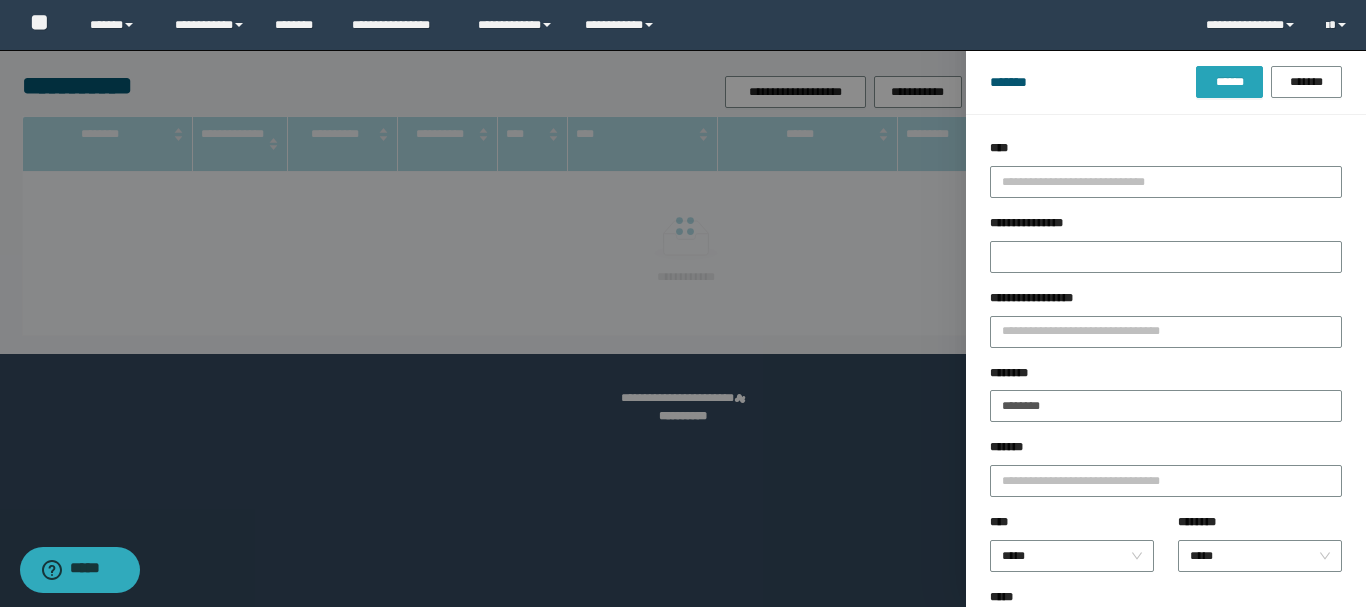 click on "******" at bounding box center (1229, 82) 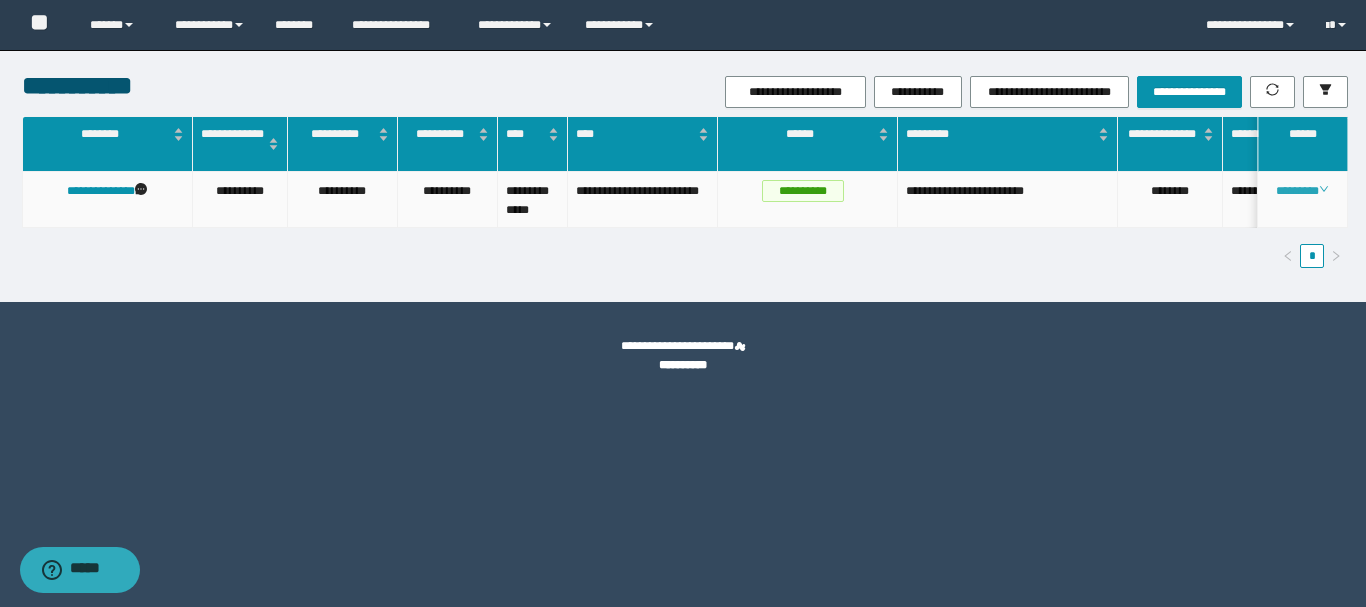 click on "********" at bounding box center (1302, 191) 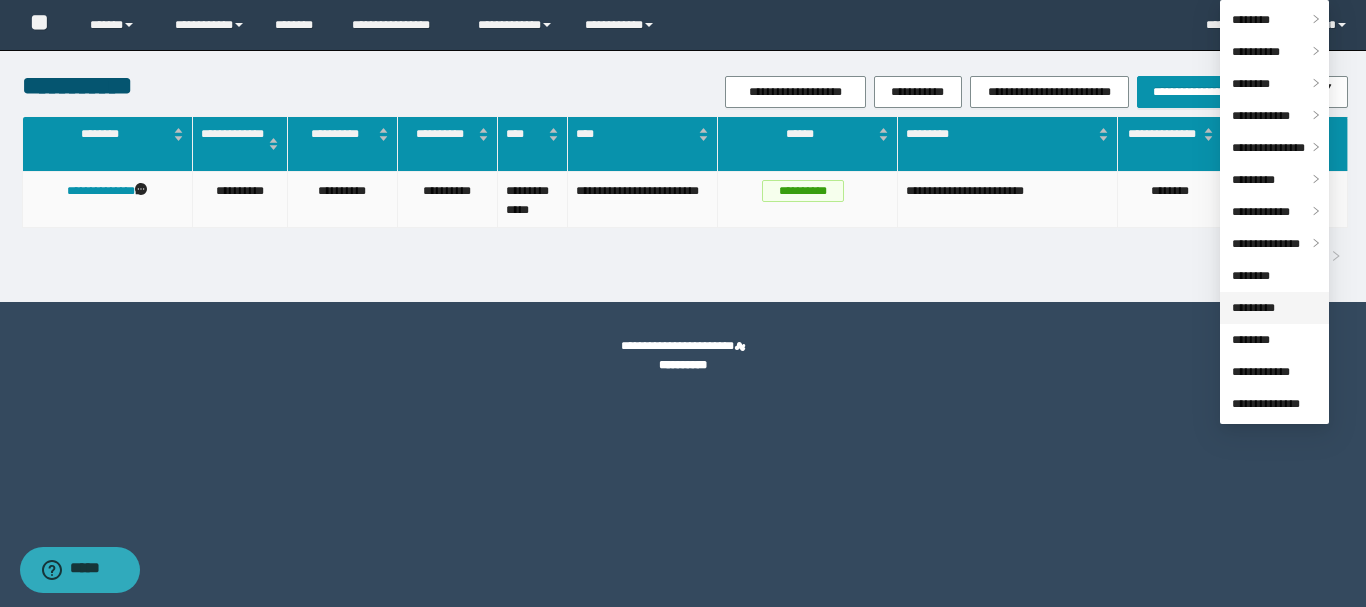 click on "*********" at bounding box center [1253, 308] 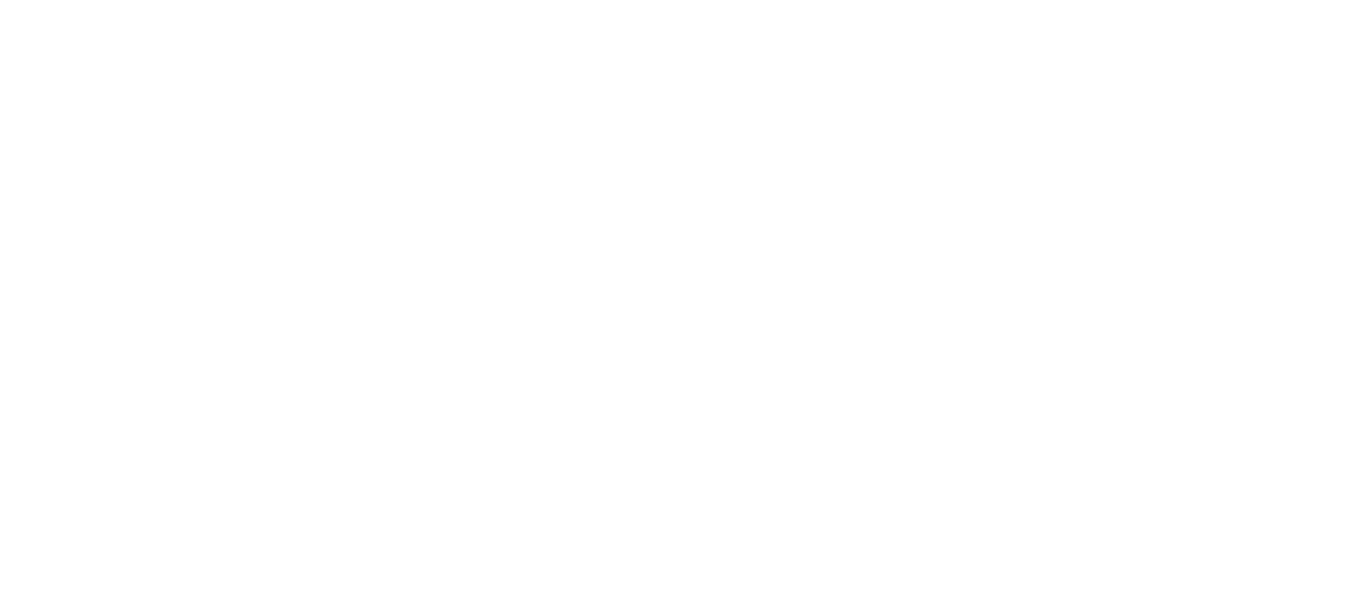 scroll, scrollTop: 0, scrollLeft: 0, axis: both 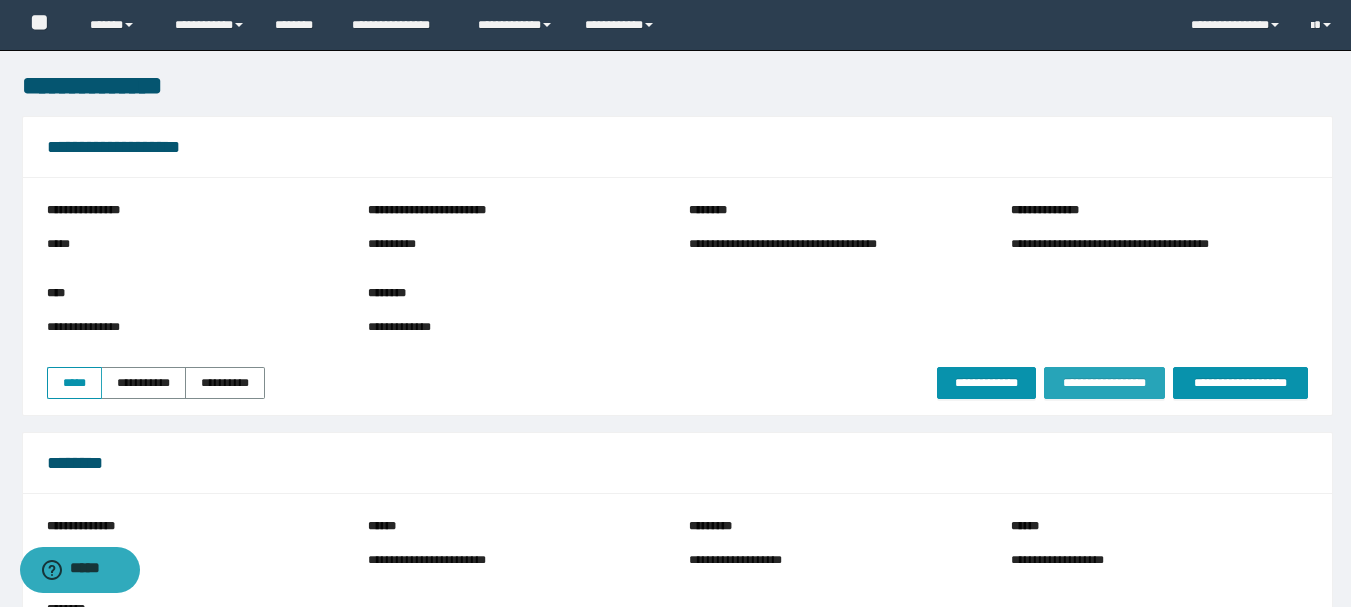 click on "**********" at bounding box center [1104, 383] 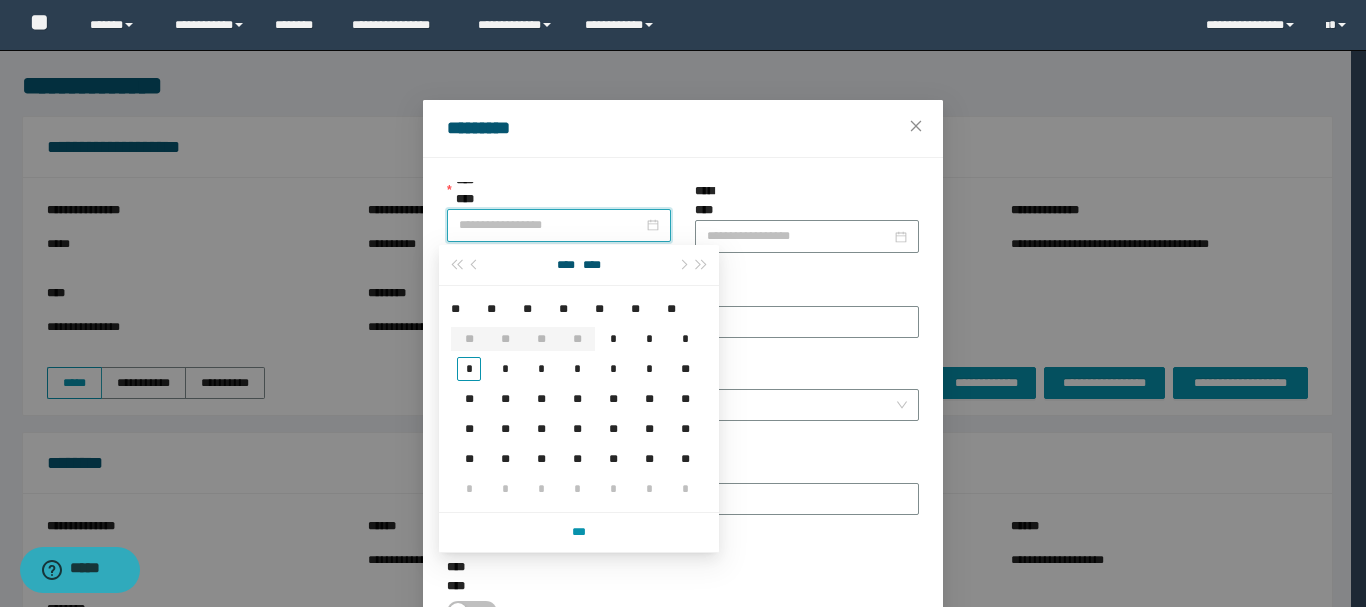 click on "**********" at bounding box center (551, 225) 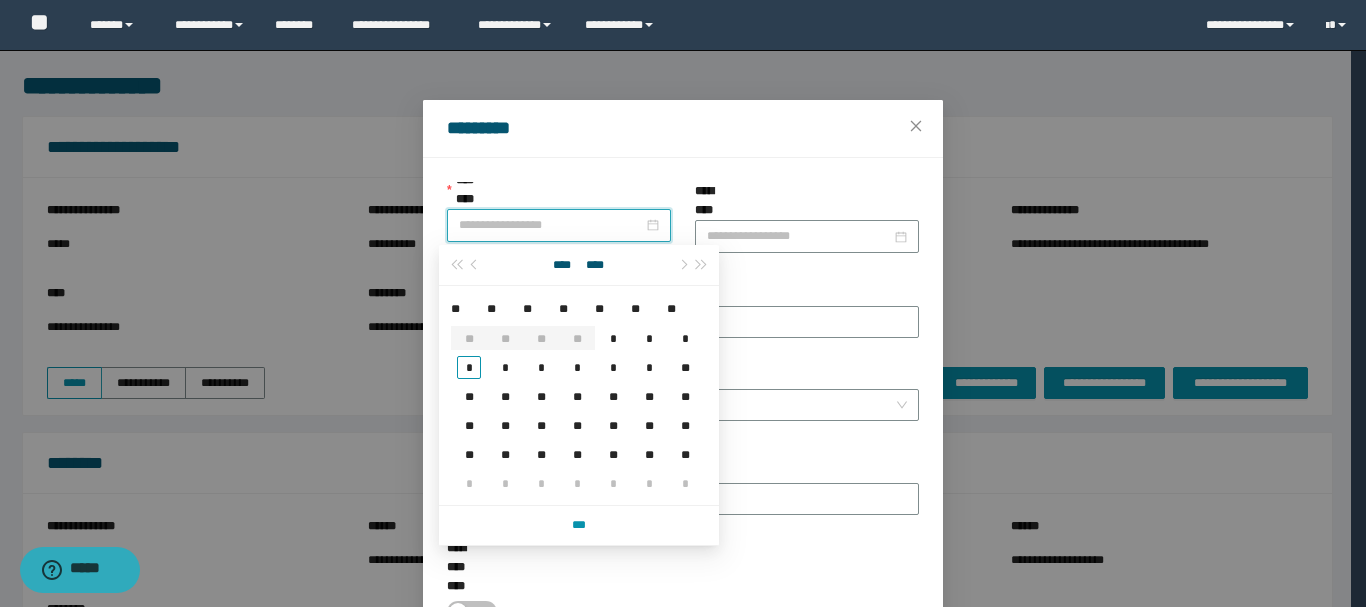 type on "**********" 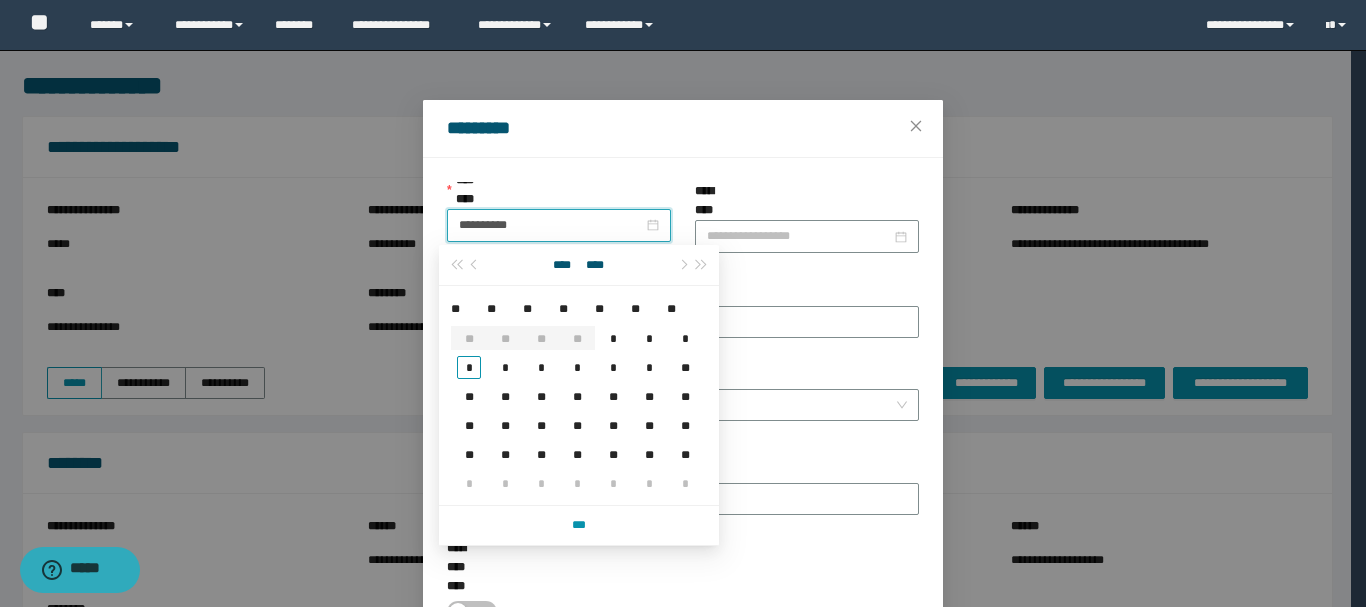 type on "**********" 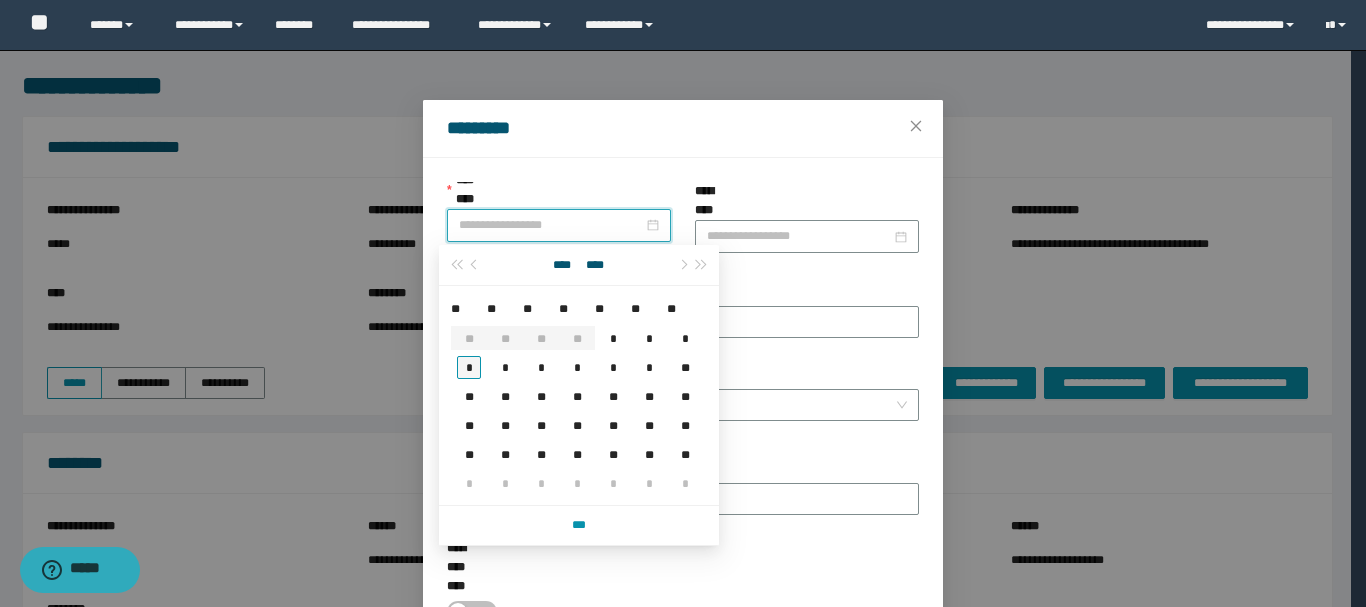 type on "**********" 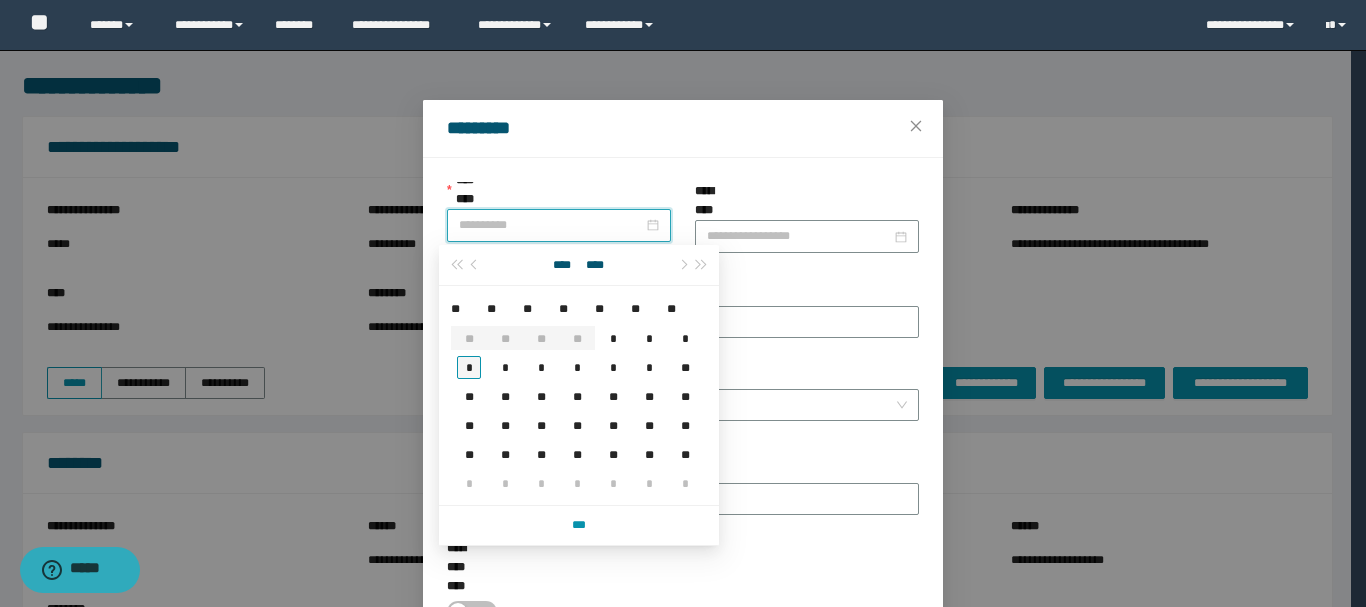 click on "*" at bounding box center [469, 367] 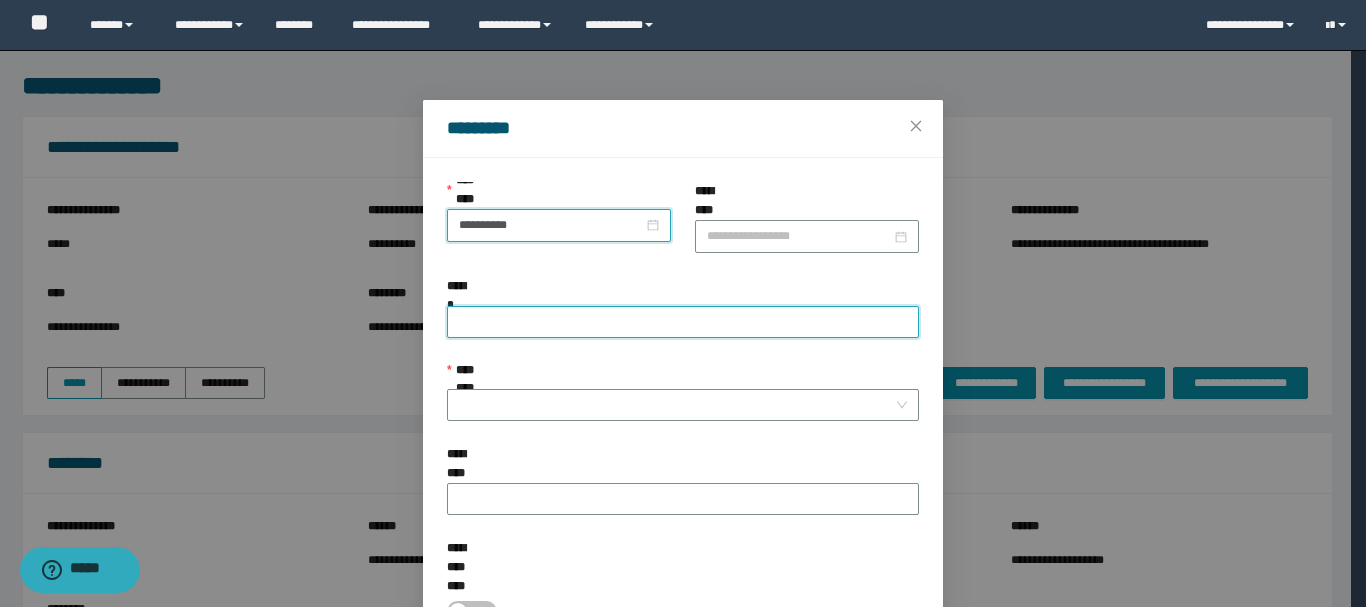 click on "******" at bounding box center [683, 322] 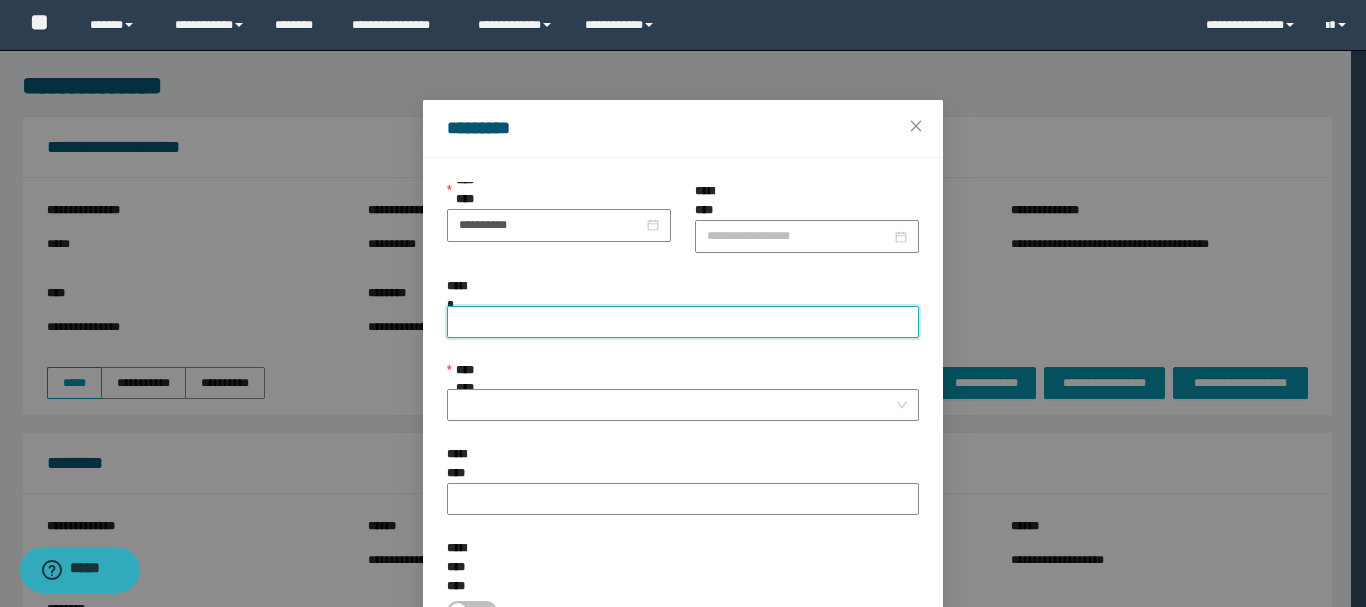 click on "******" at bounding box center (683, 322) 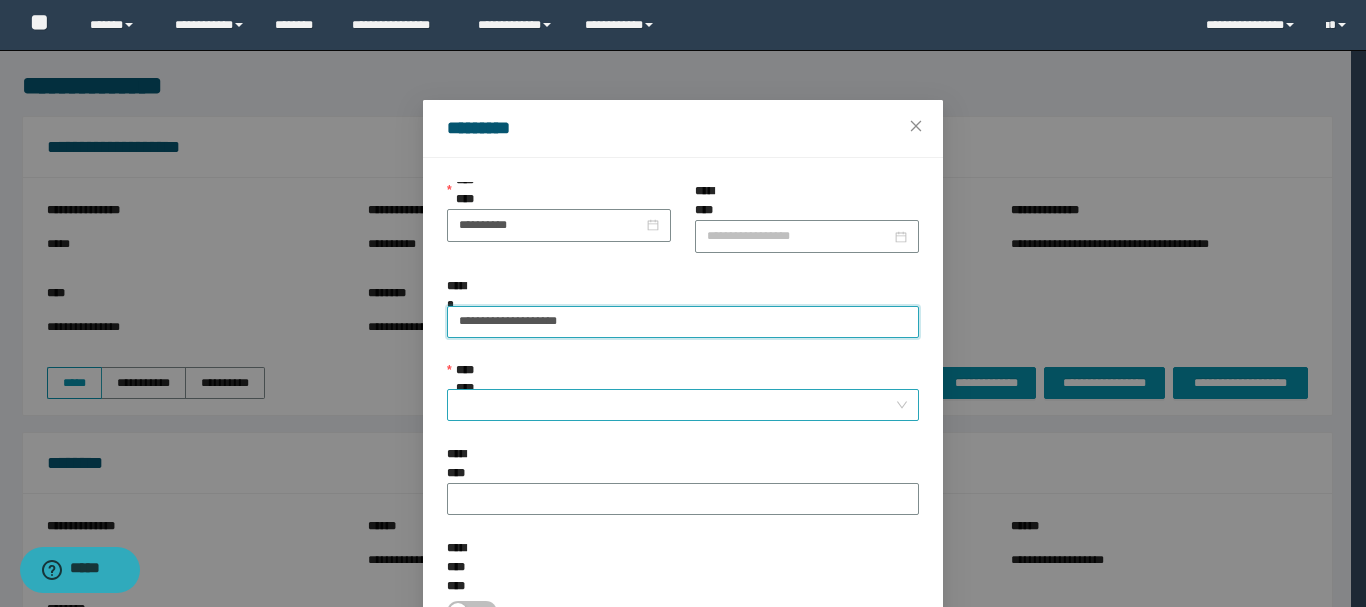type on "**********" 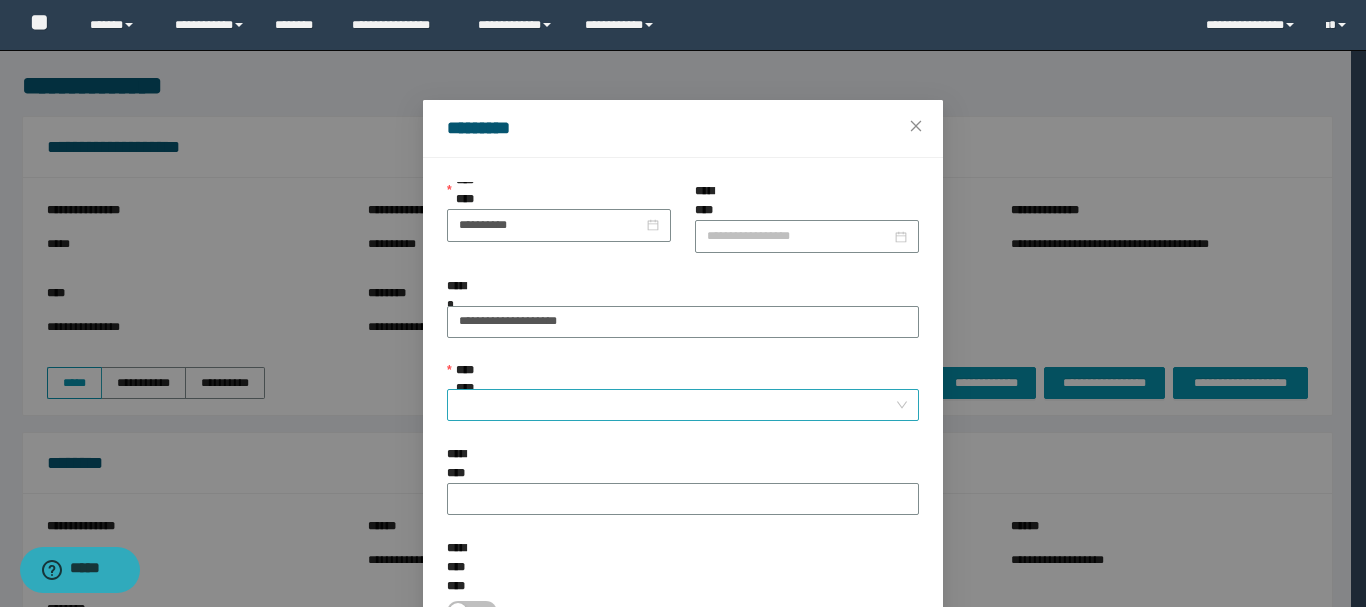click on "**********" at bounding box center [677, 405] 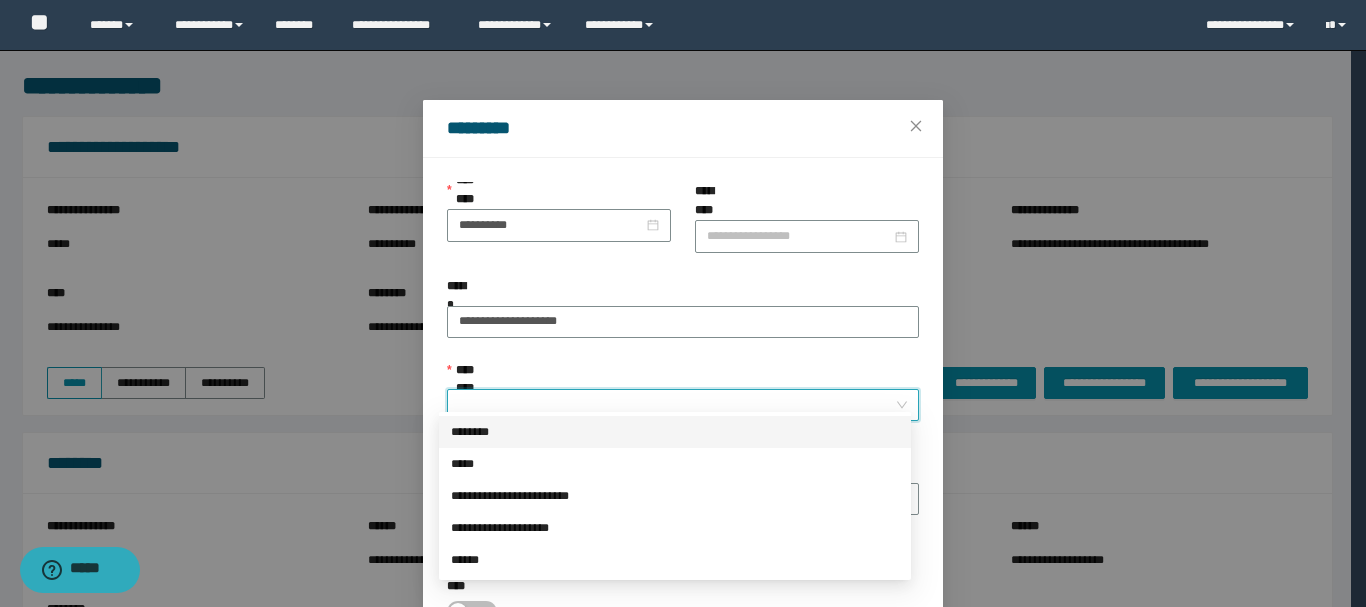 click on "********" at bounding box center [675, 432] 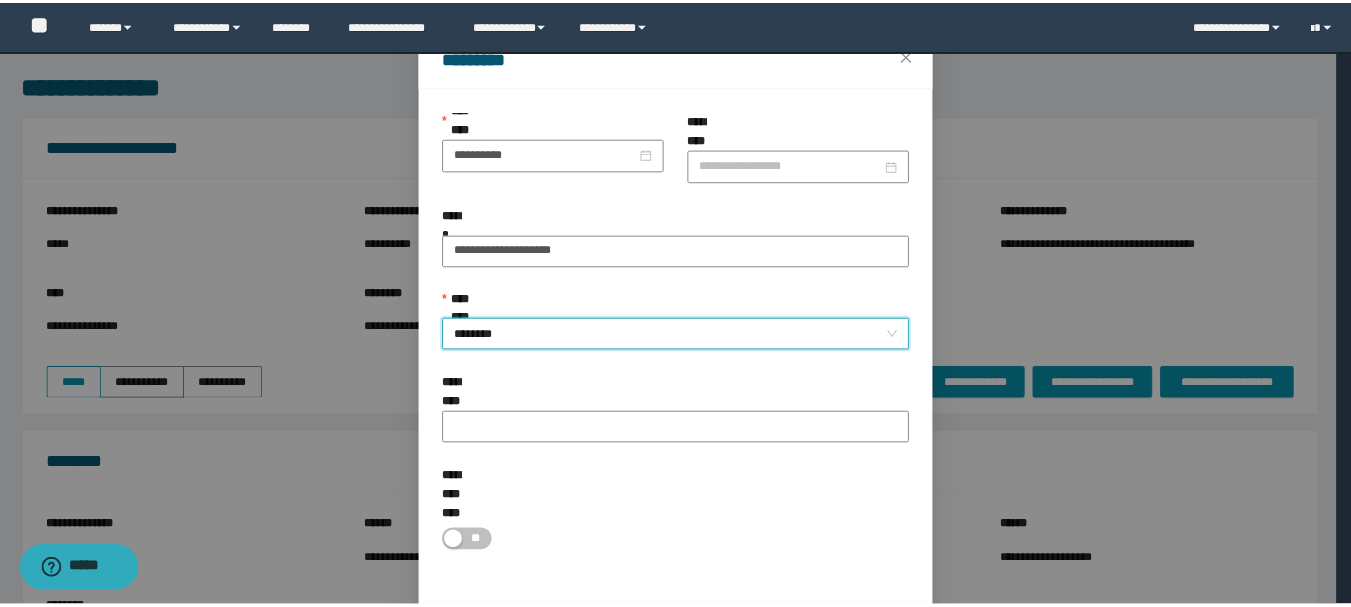 scroll, scrollTop: 92, scrollLeft: 0, axis: vertical 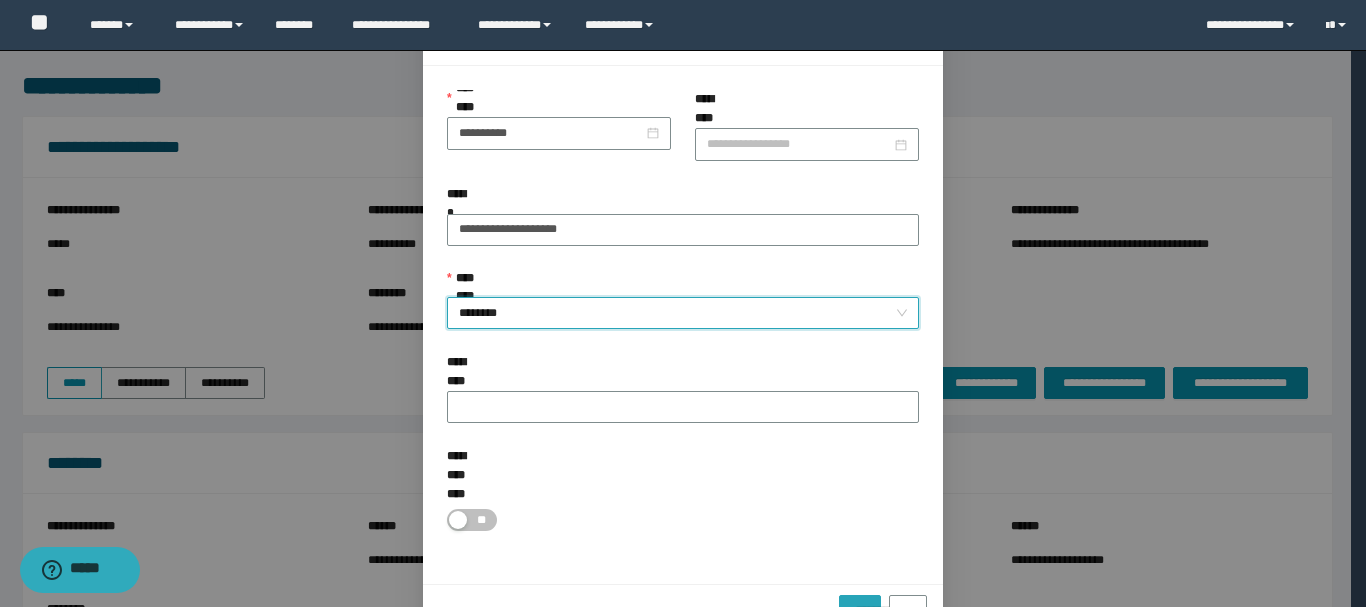 click on "*********" at bounding box center [859, 604] 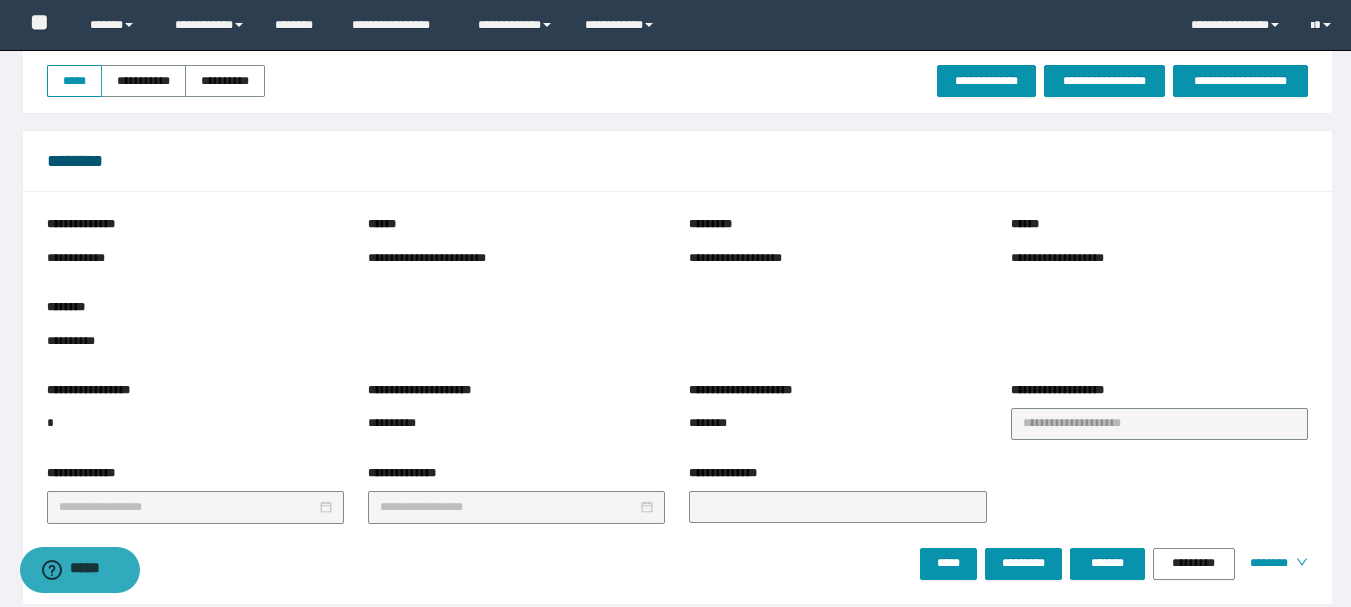 scroll, scrollTop: 400, scrollLeft: 0, axis: vertical 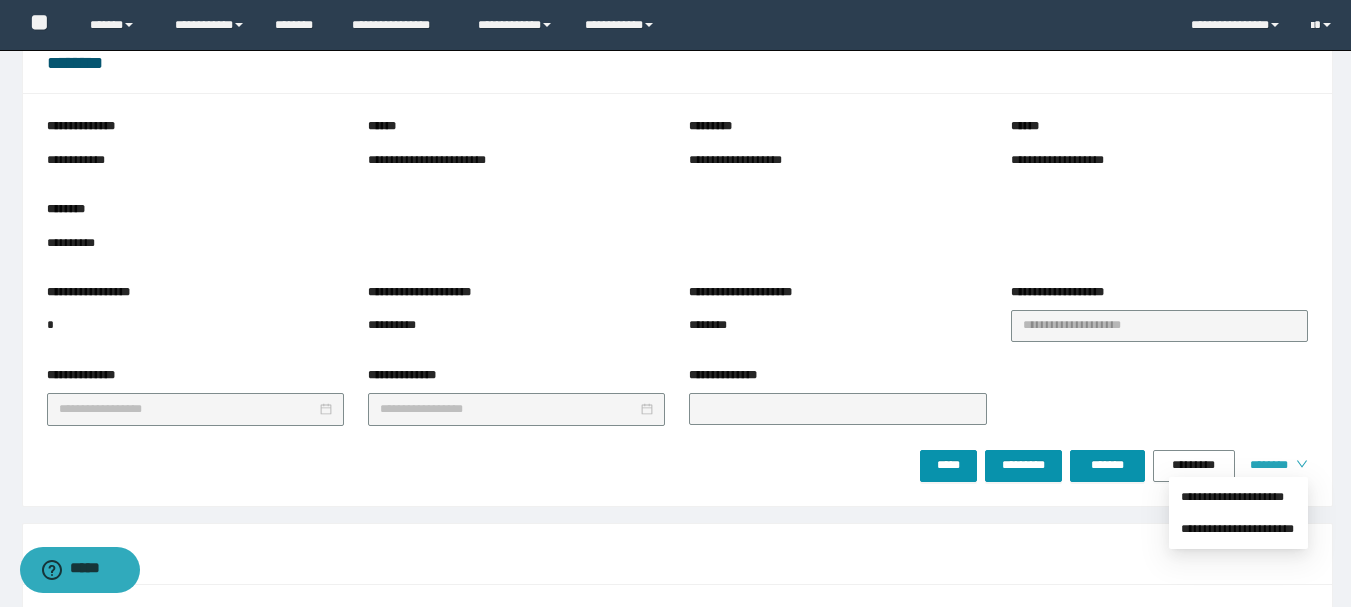 click on "********" at bounding box center (1265, 465) 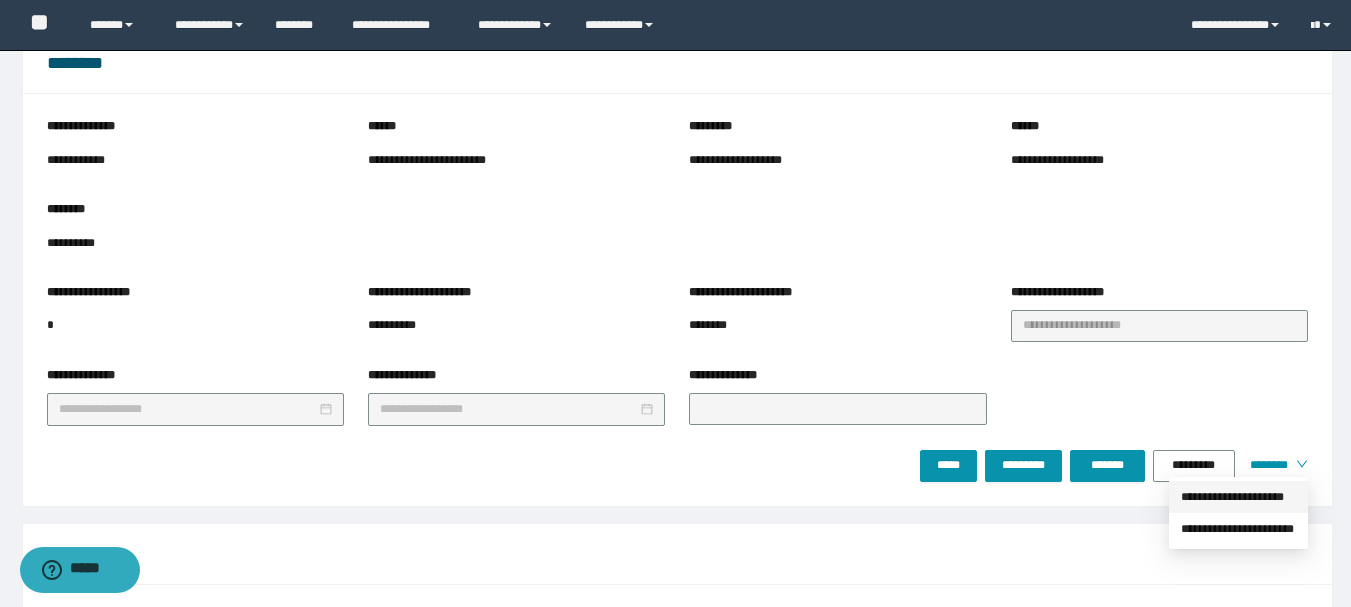 click on "**********" at bounding box center (1238, 497) 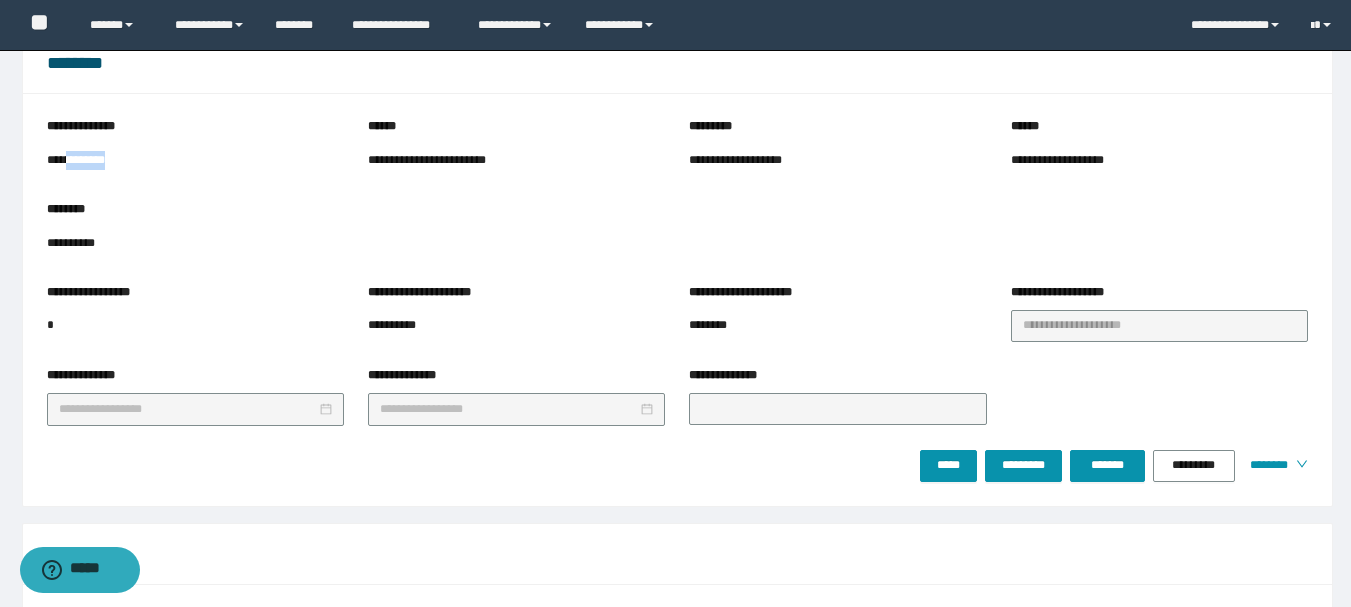 drag, startPoint x: 117, startPoint y: 160, endPoint x: 68, endPoint y: 160, distance: 49 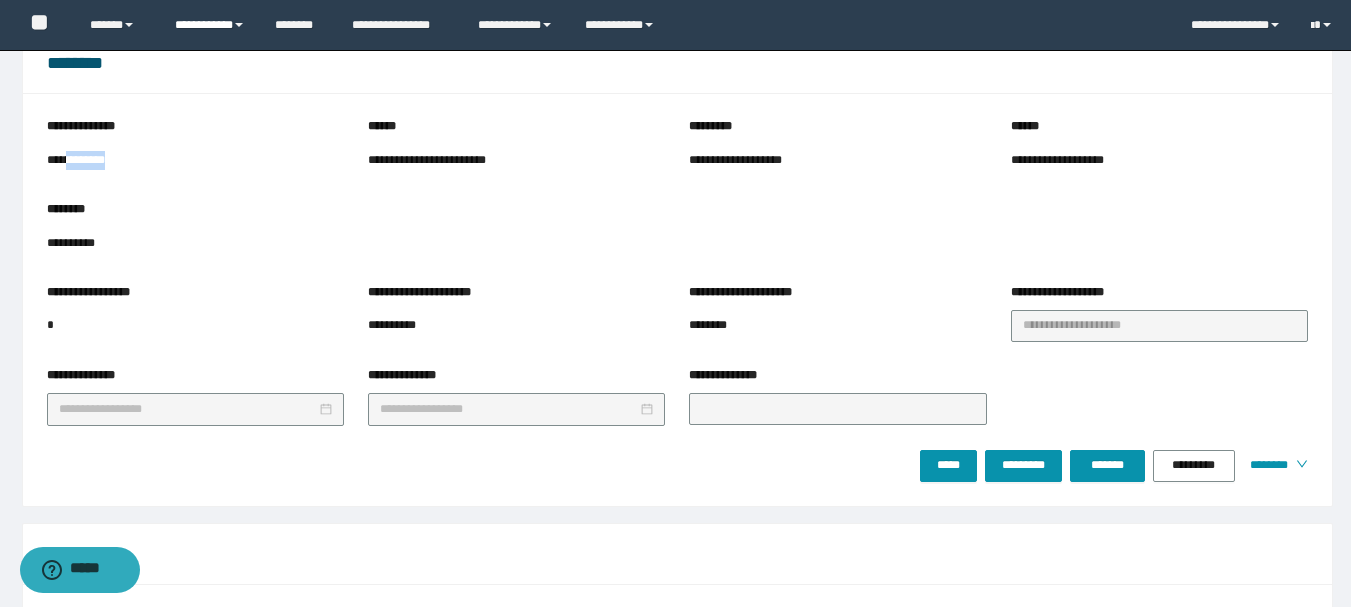 click on "**********" at bounding box center [210, 25] 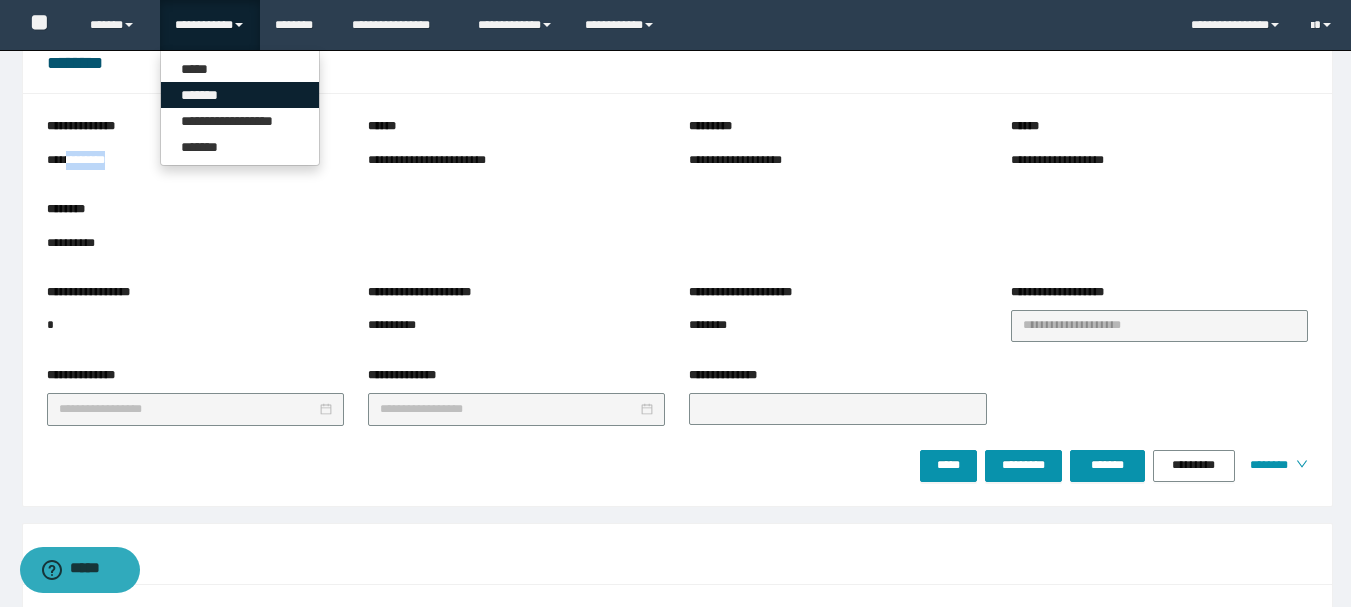 click on "*******" at bounding box center (240, 95) 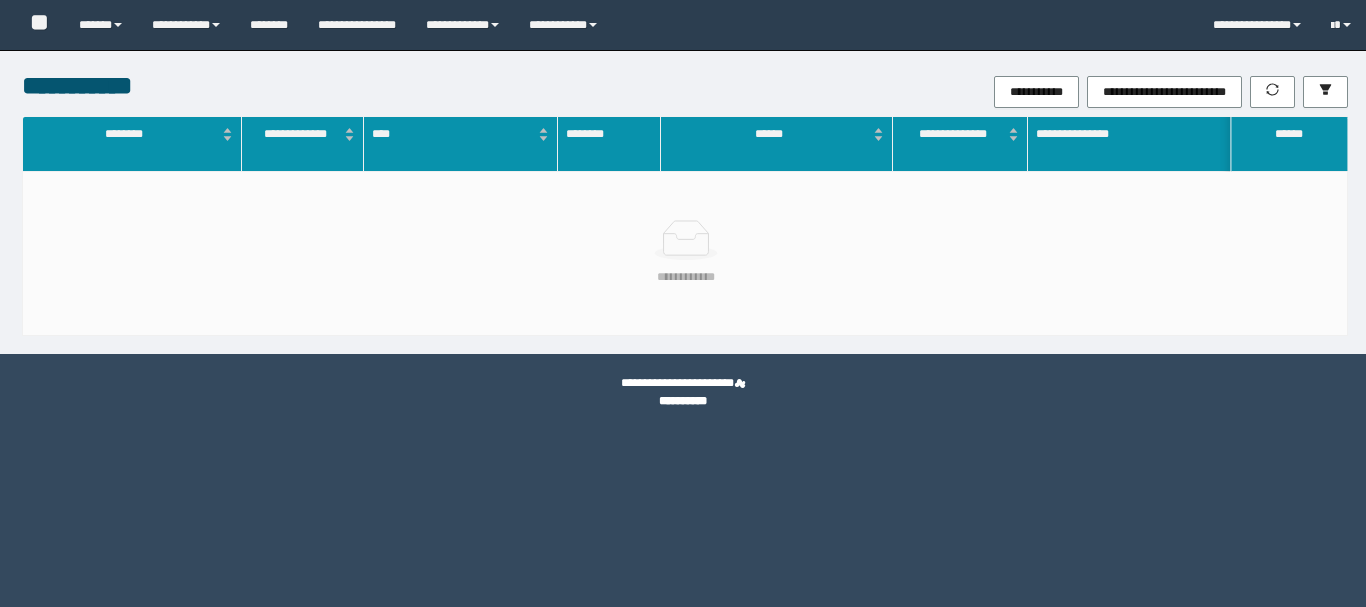 scroll, scrollTop: 0, scrollLeft: 0, axis: both 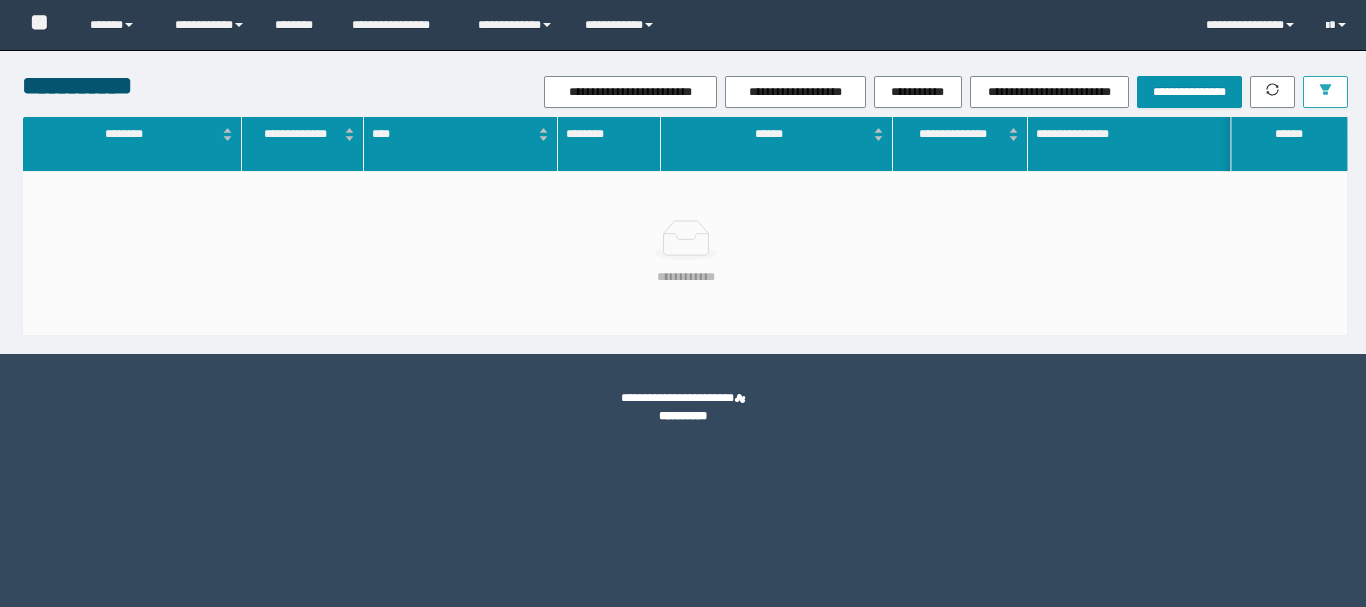 click 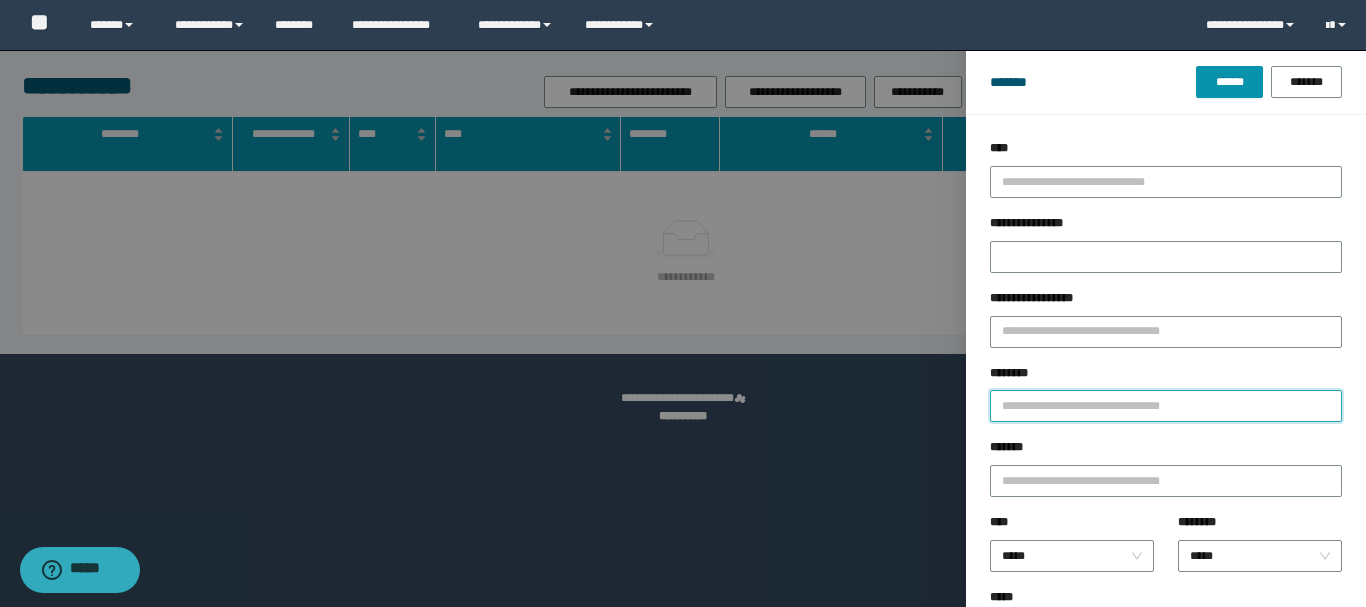 click on "********" at bounding box center [1166, 406] 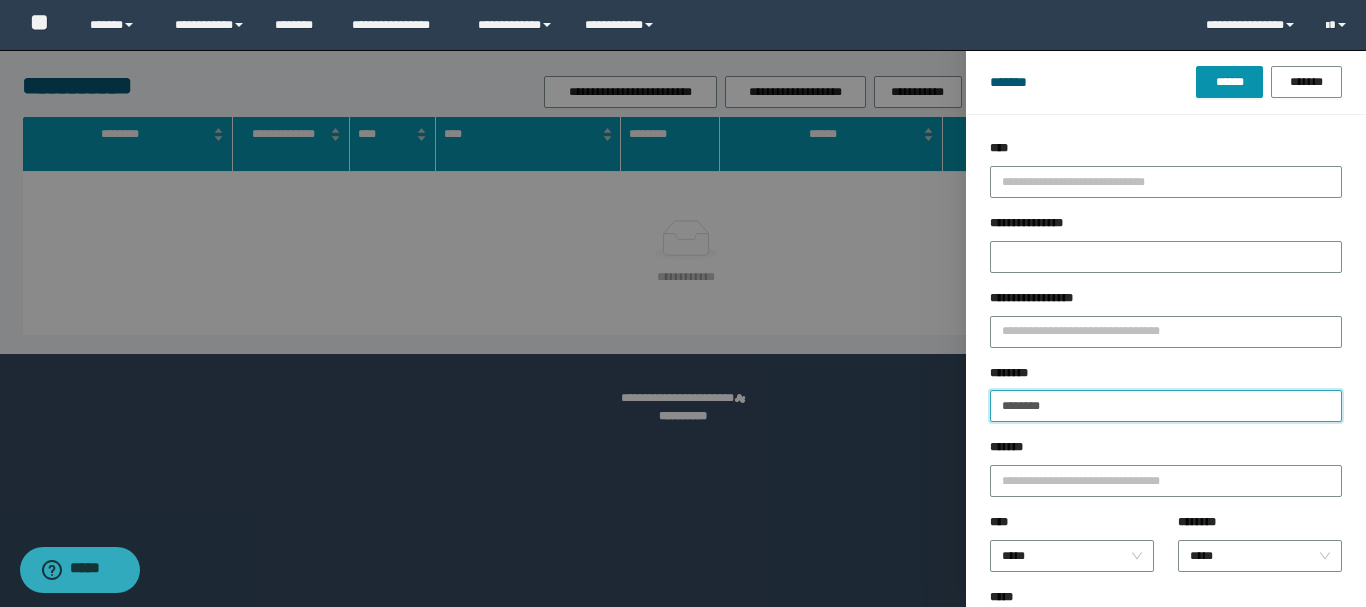 type 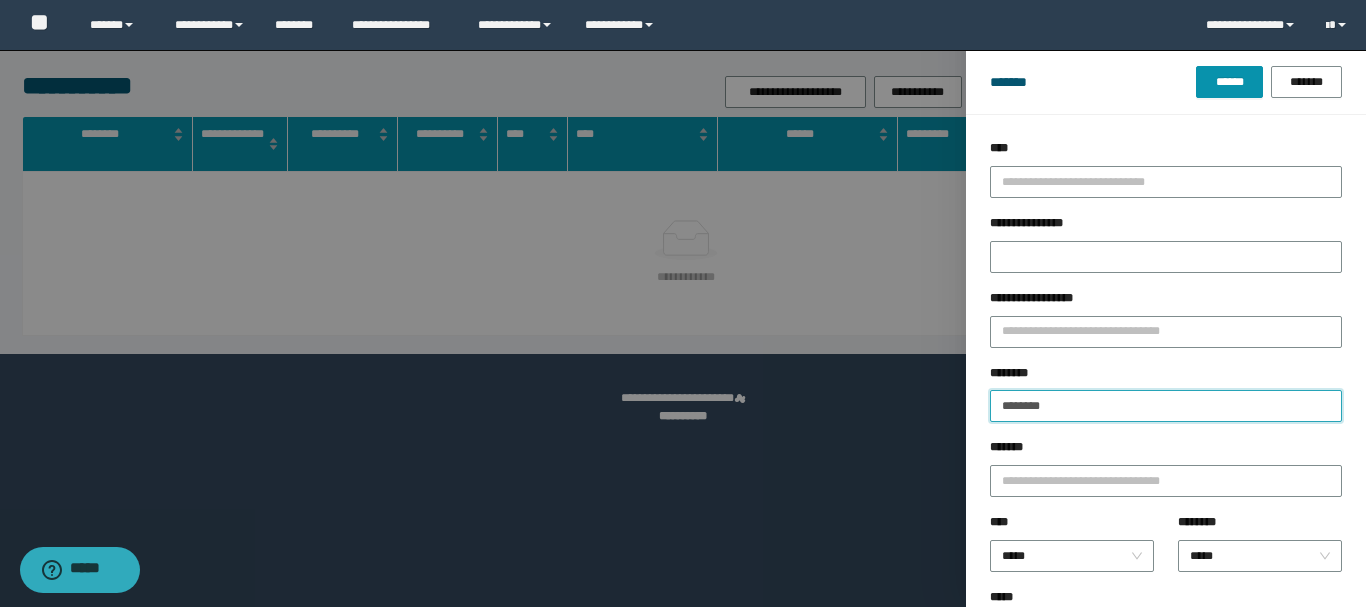 type on "********" 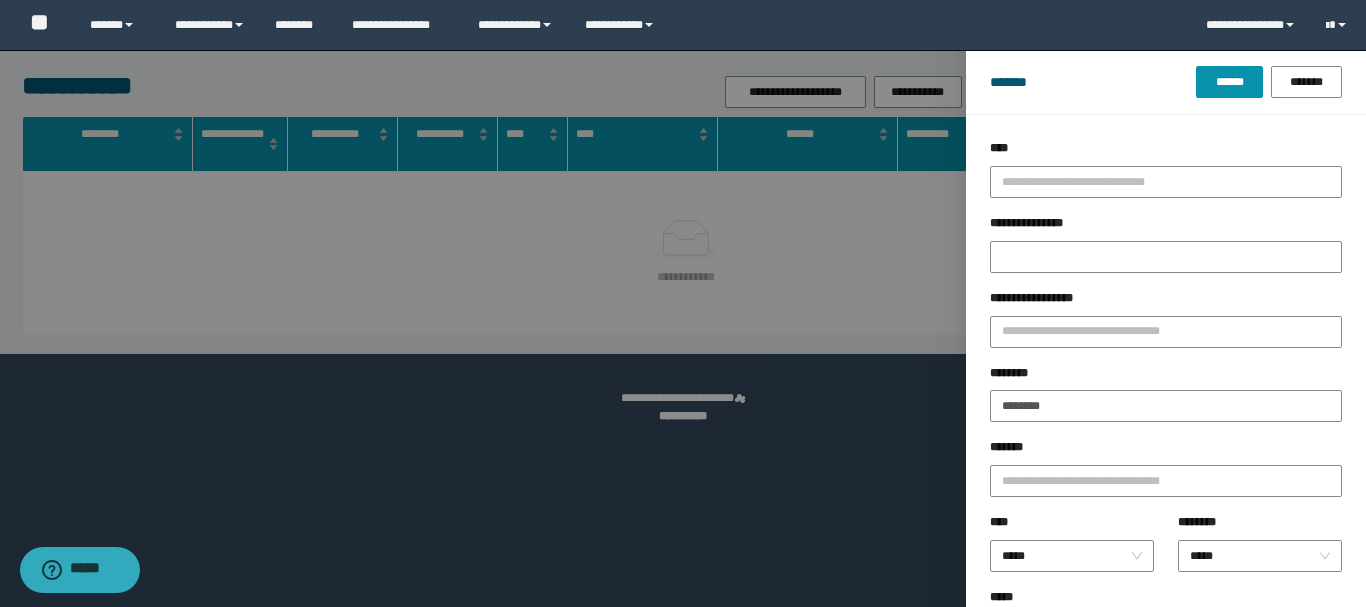click on "******* ****** *******" at bounding box center [1166, 82] 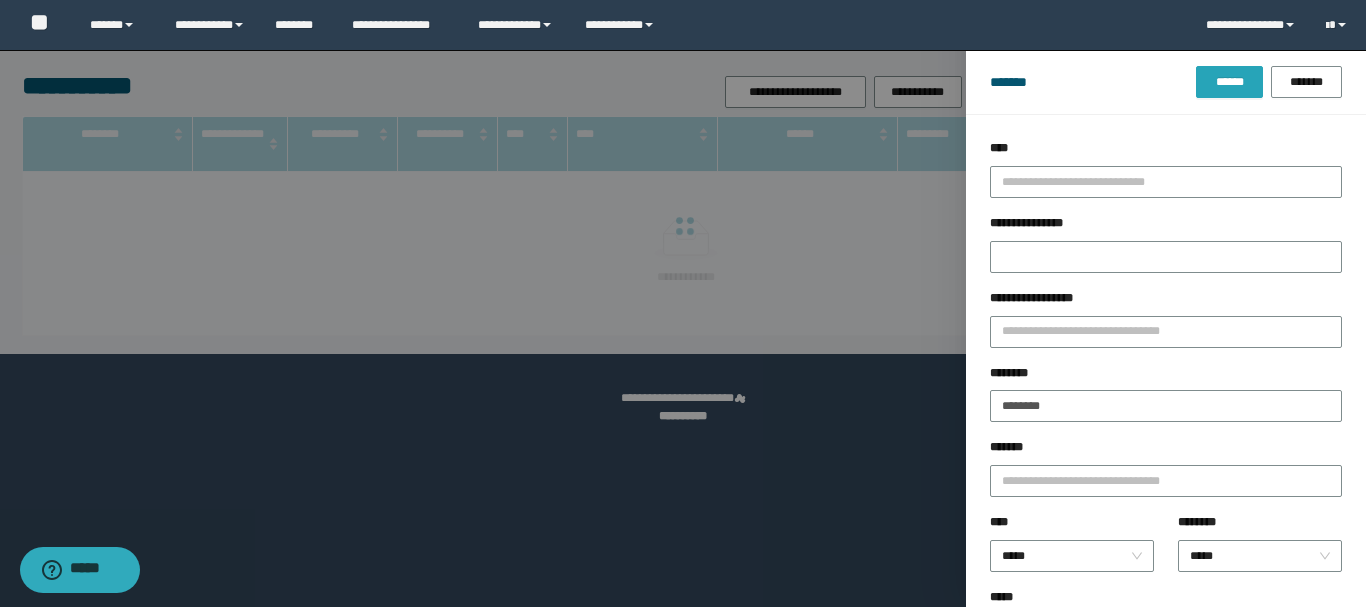 click on "******" at bounding box center (1229, 82) 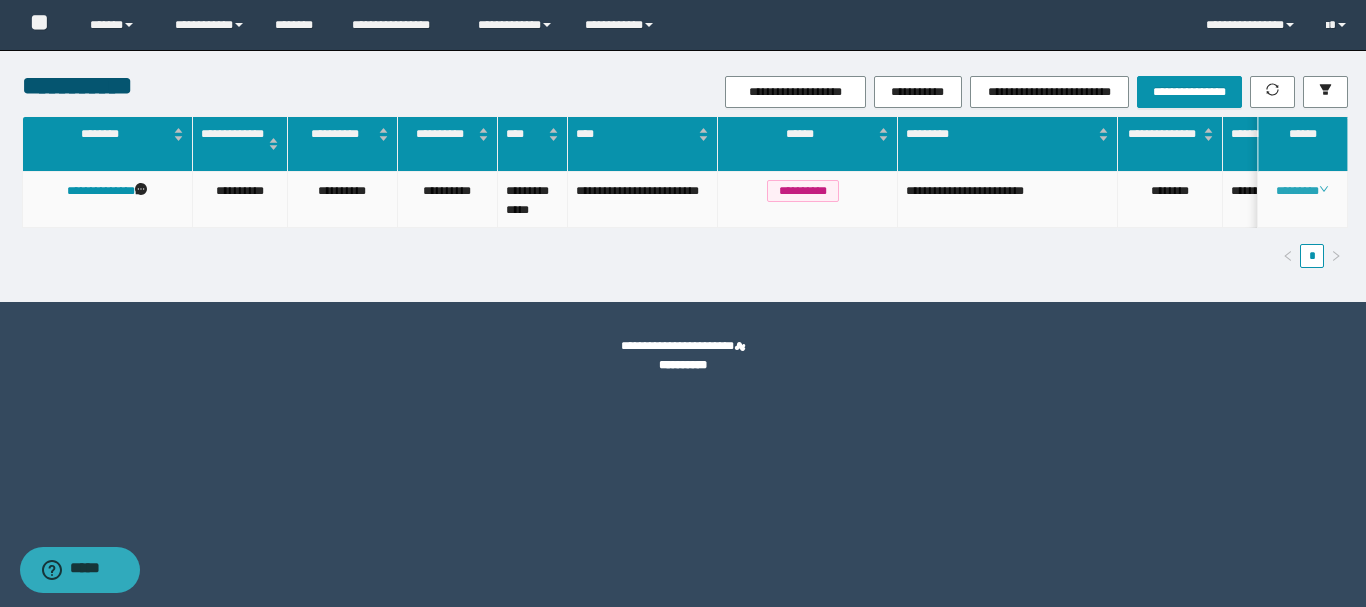 click on "********" at bounding box center [1302, 191] 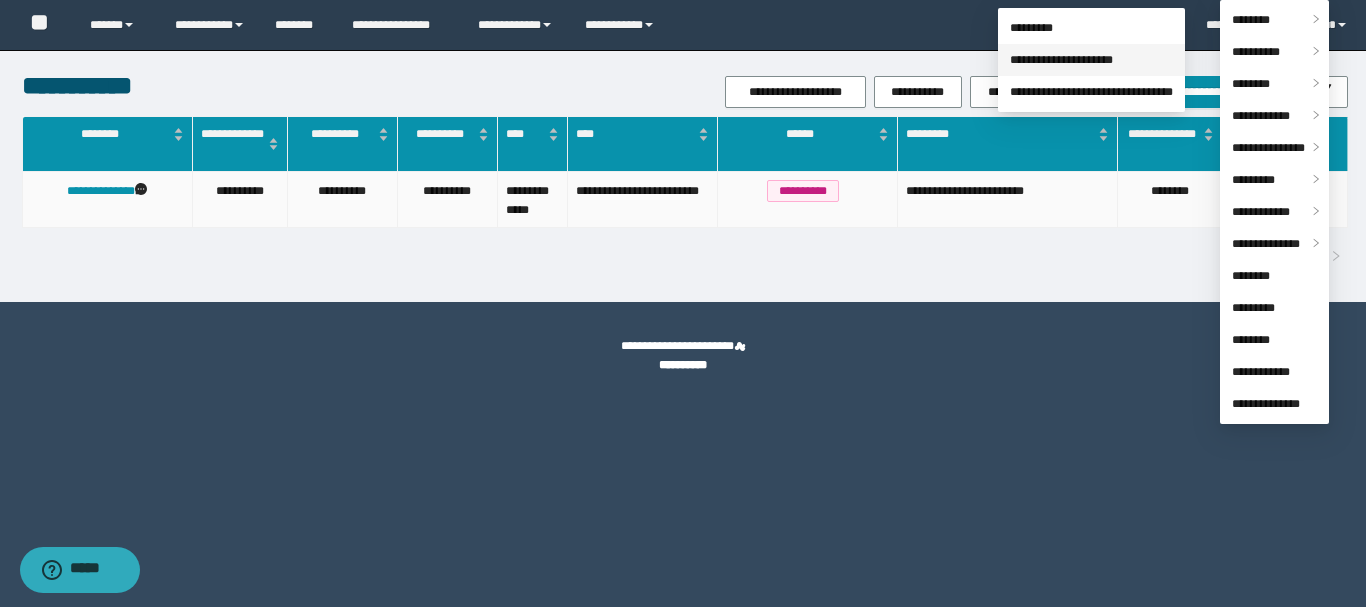 drag, startPoint x: 1124, startPoint y: 67, endPoint x: 1098, endPoint y: 65, distance: 26.076809 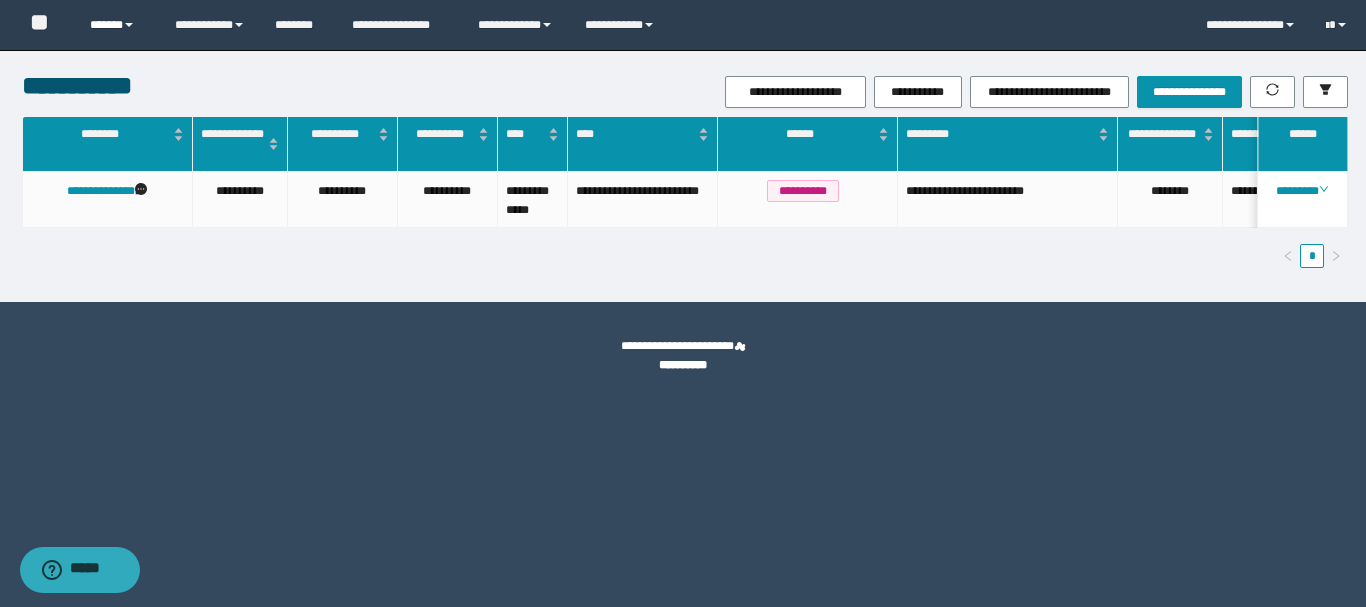 click on "******" at bounding box center [117, 25] 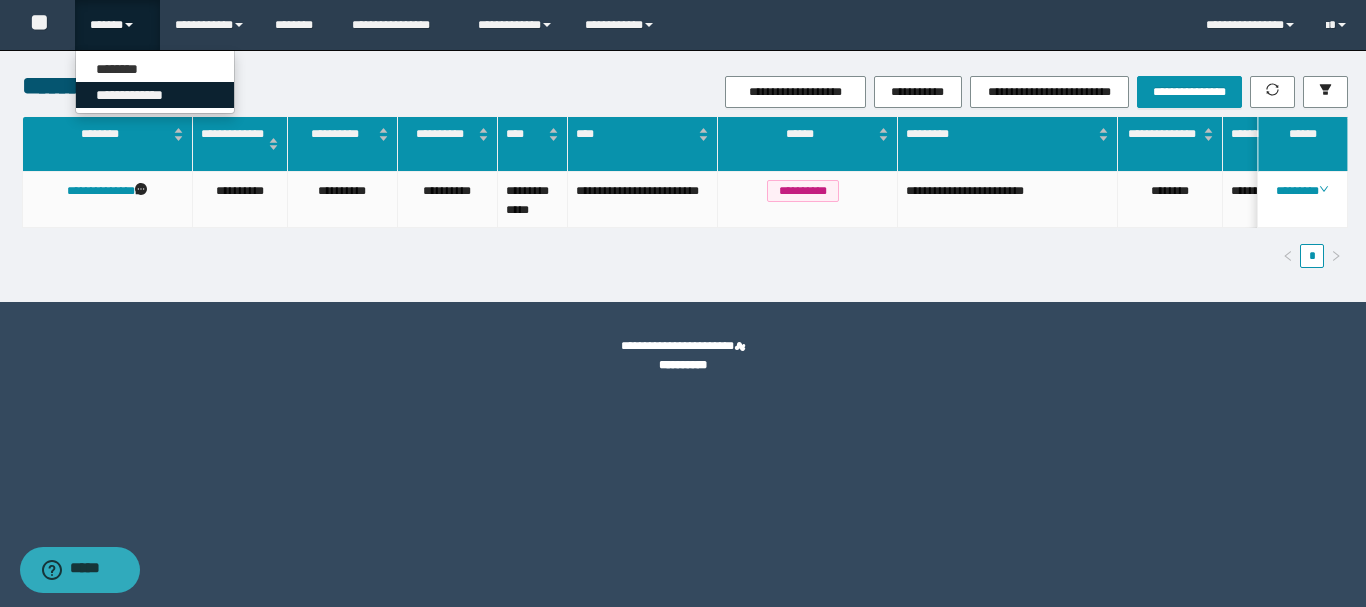 click on "**********" at bounding box center [155, 95] 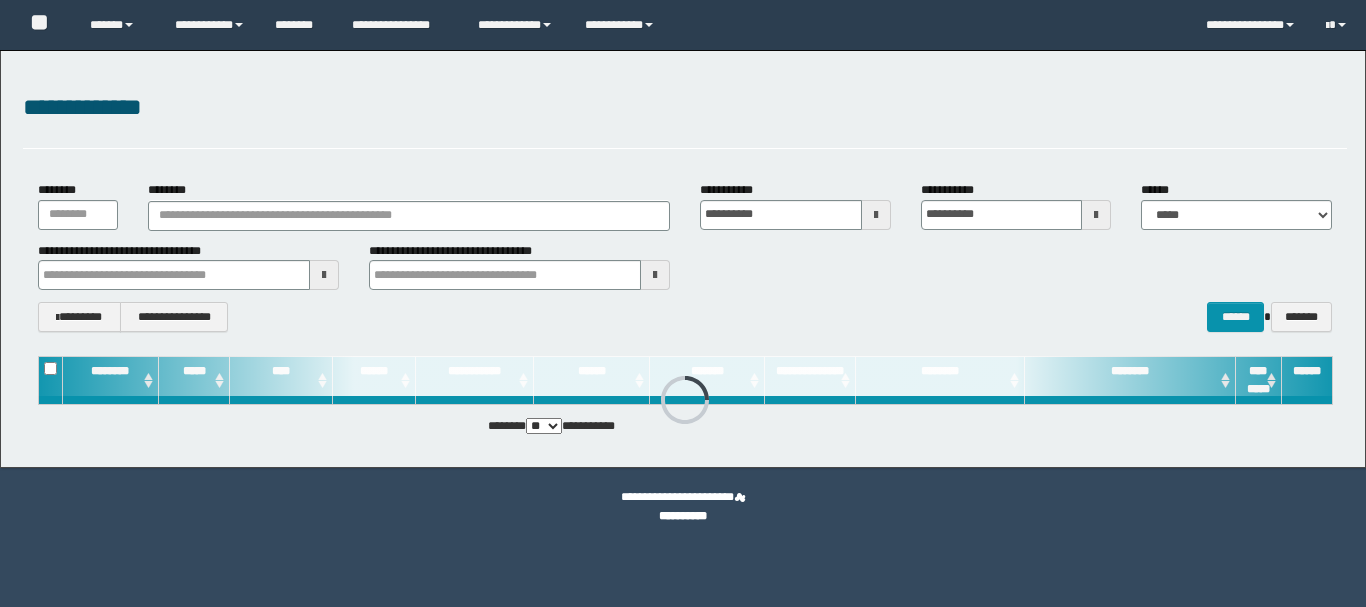 scroll, scrollTop: 0, scrollLeft: 0, axis: both 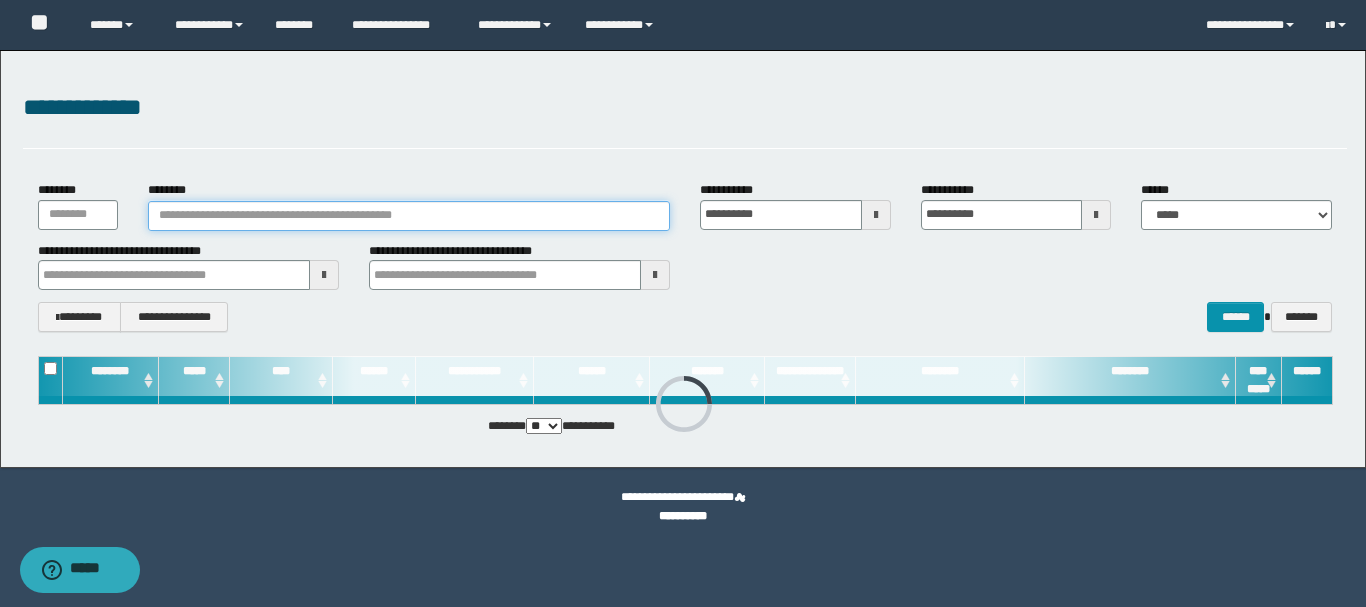 click on "********" at bounding box center (409, 216) 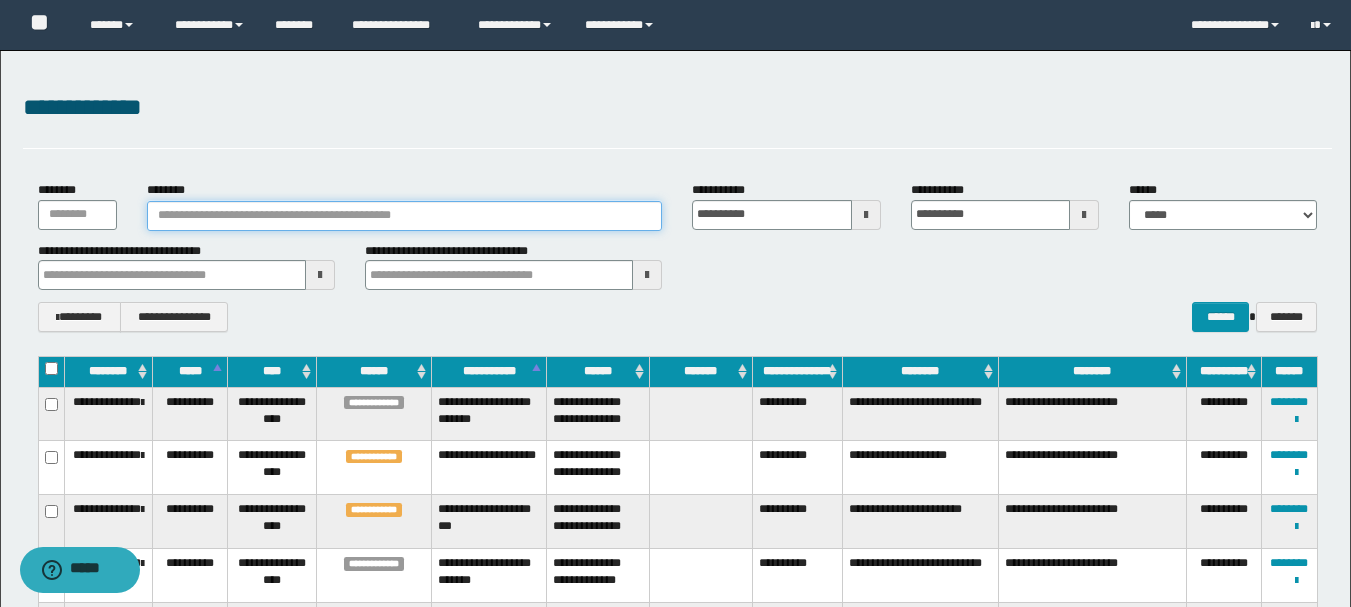 paste on "**********" 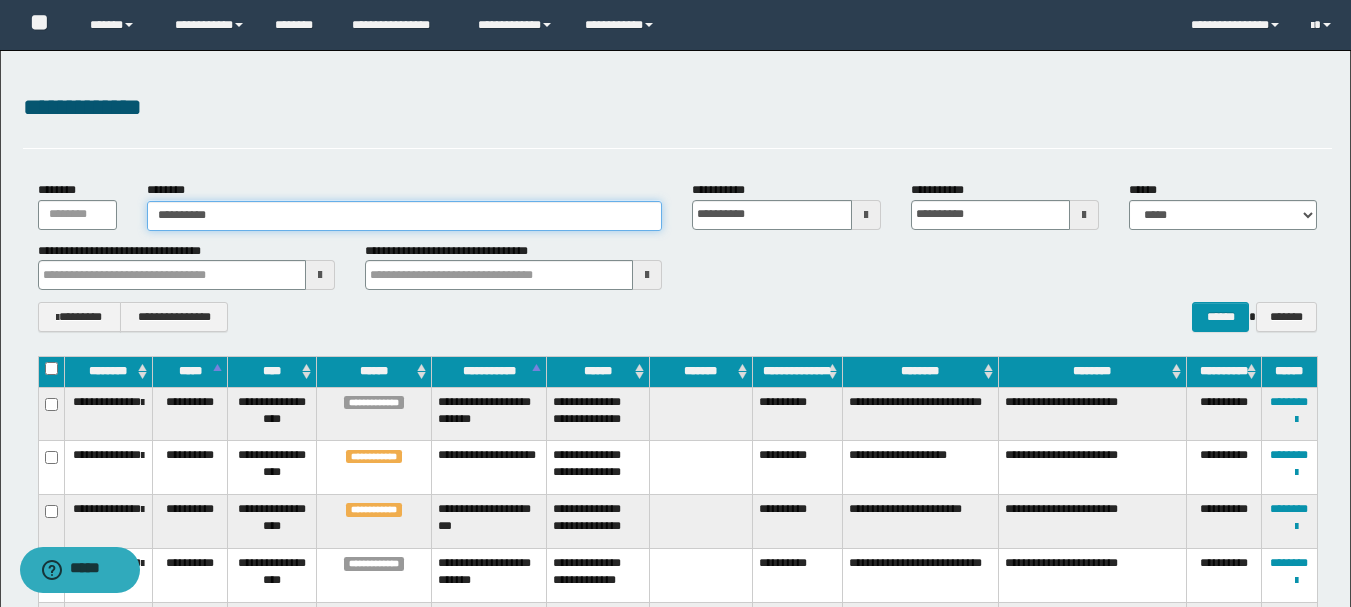 type on "**********" 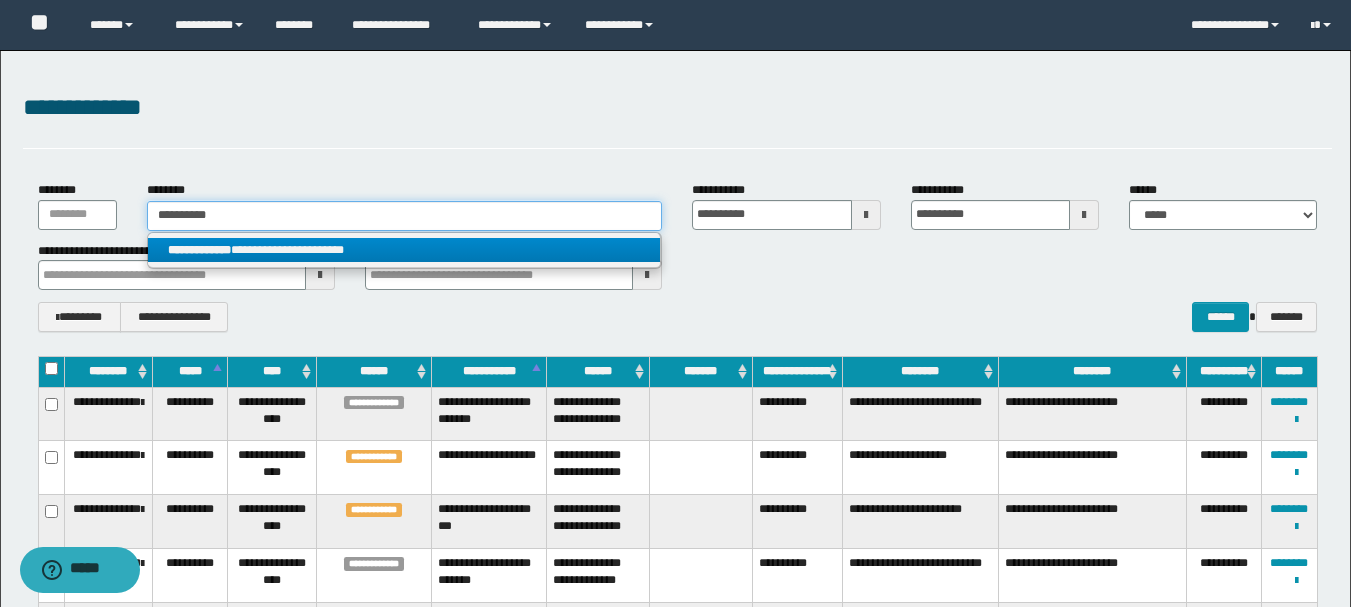 type on "**********" 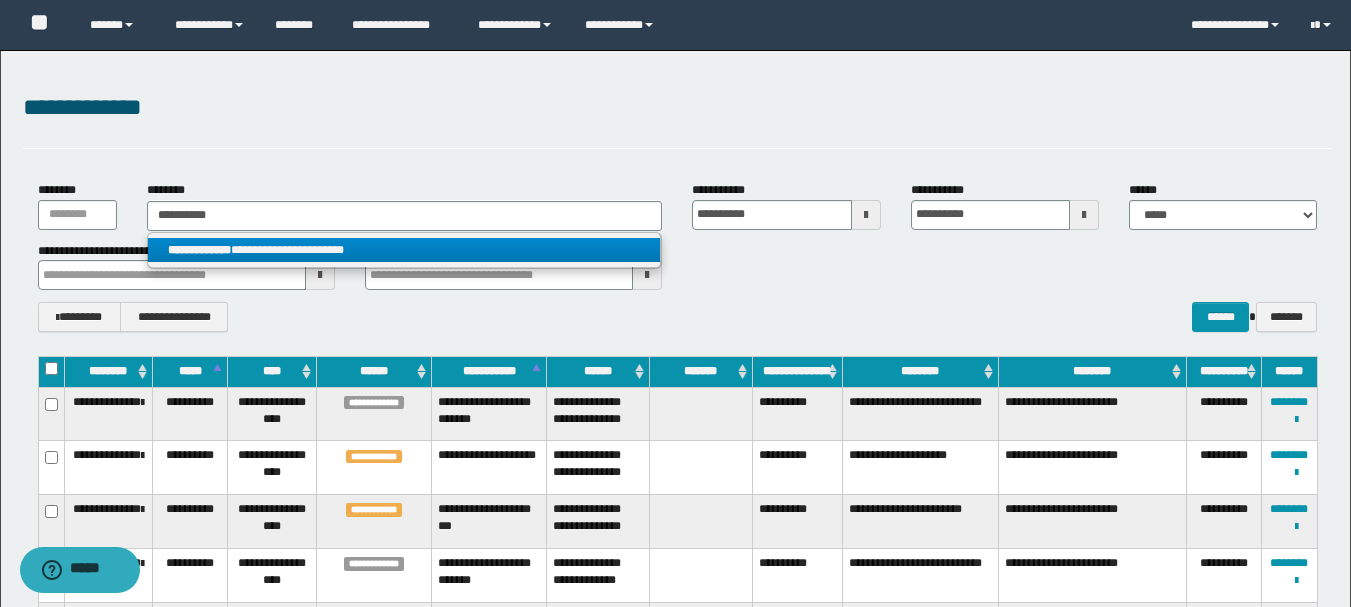 click on "**********" at bounding box center (404, 250) 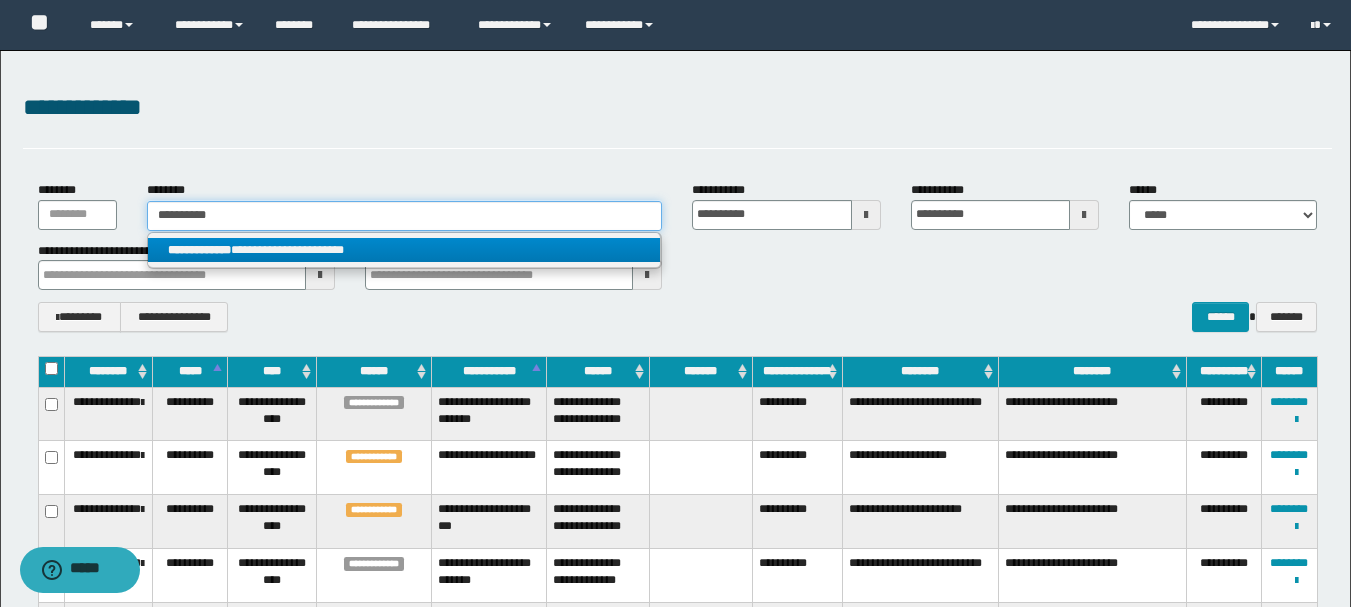 type 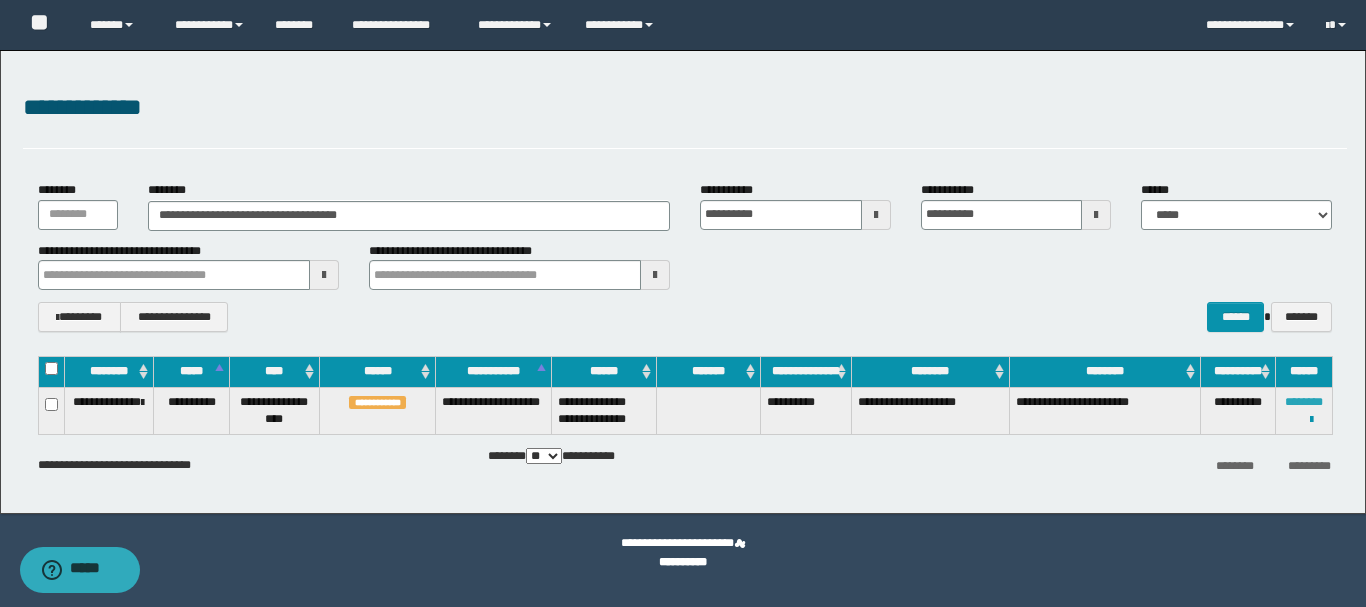 click on "********" at bounding box center [1304, 402] 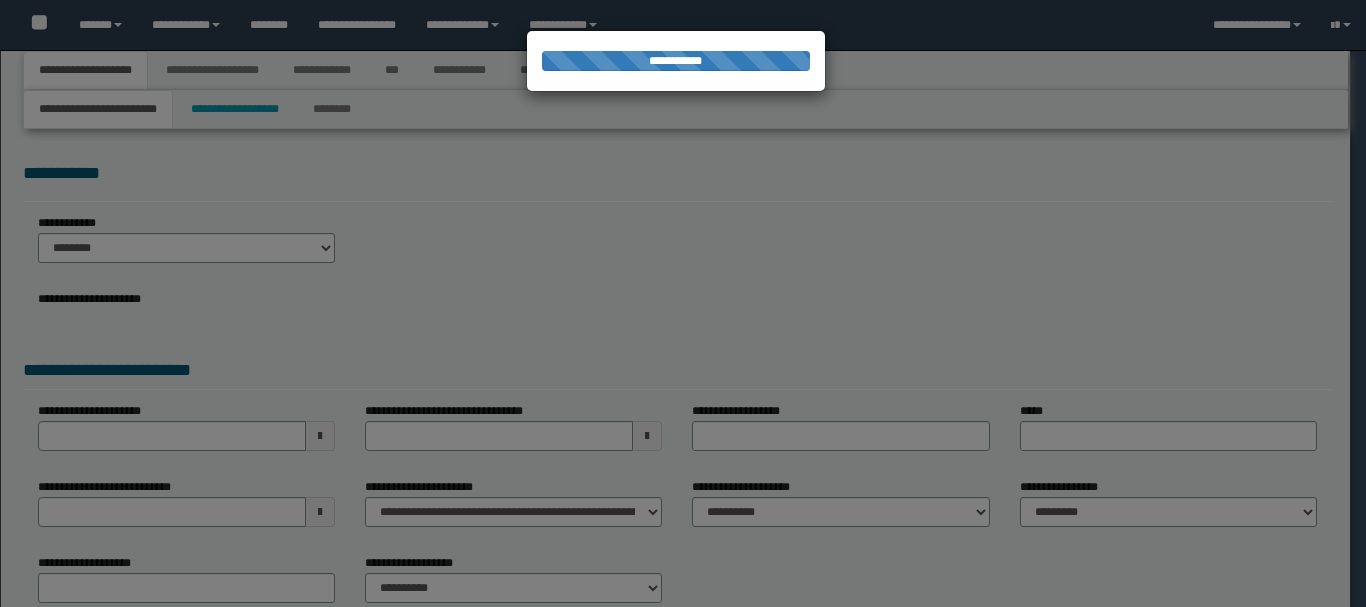 scroll, scrollTop: 0, scrollLeft: 0, axis: both 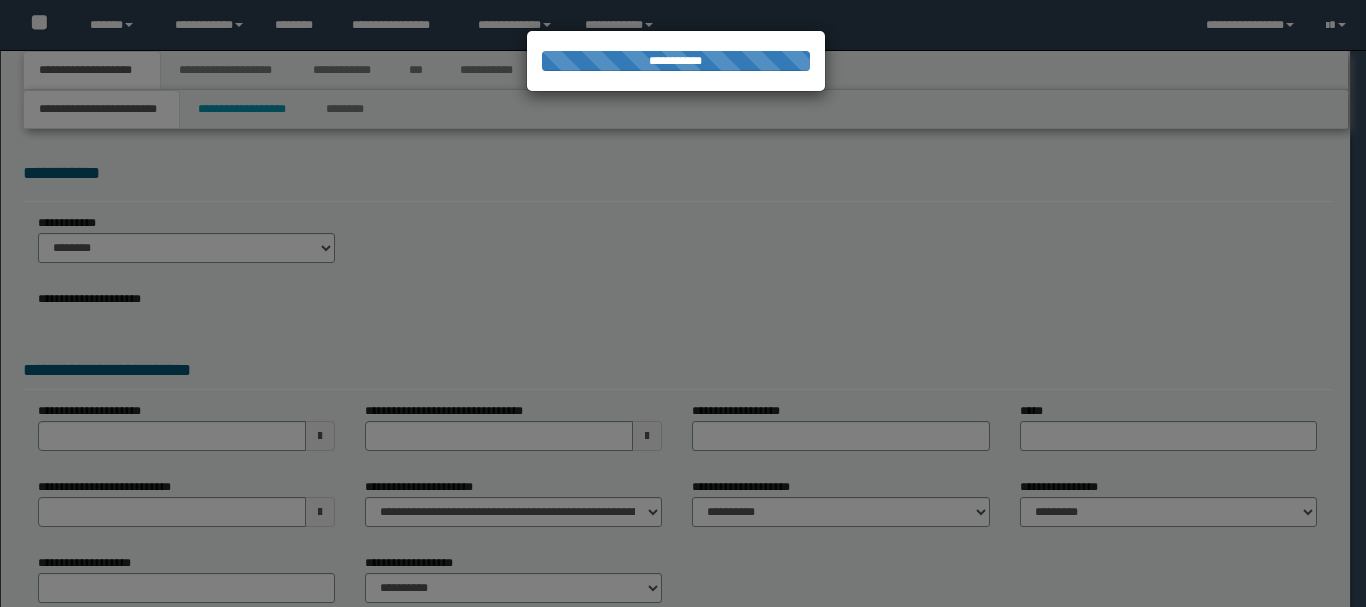 select on "*" 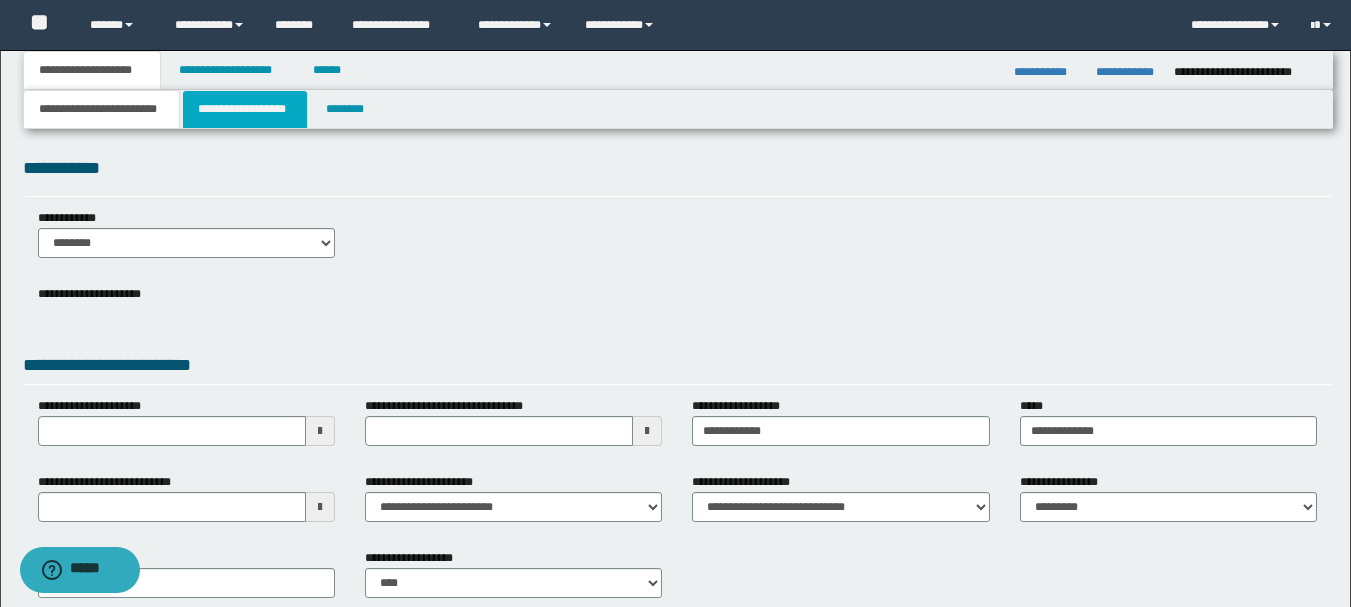 scroll, scrollTop: 0, scrollLeft: 0, axis: both 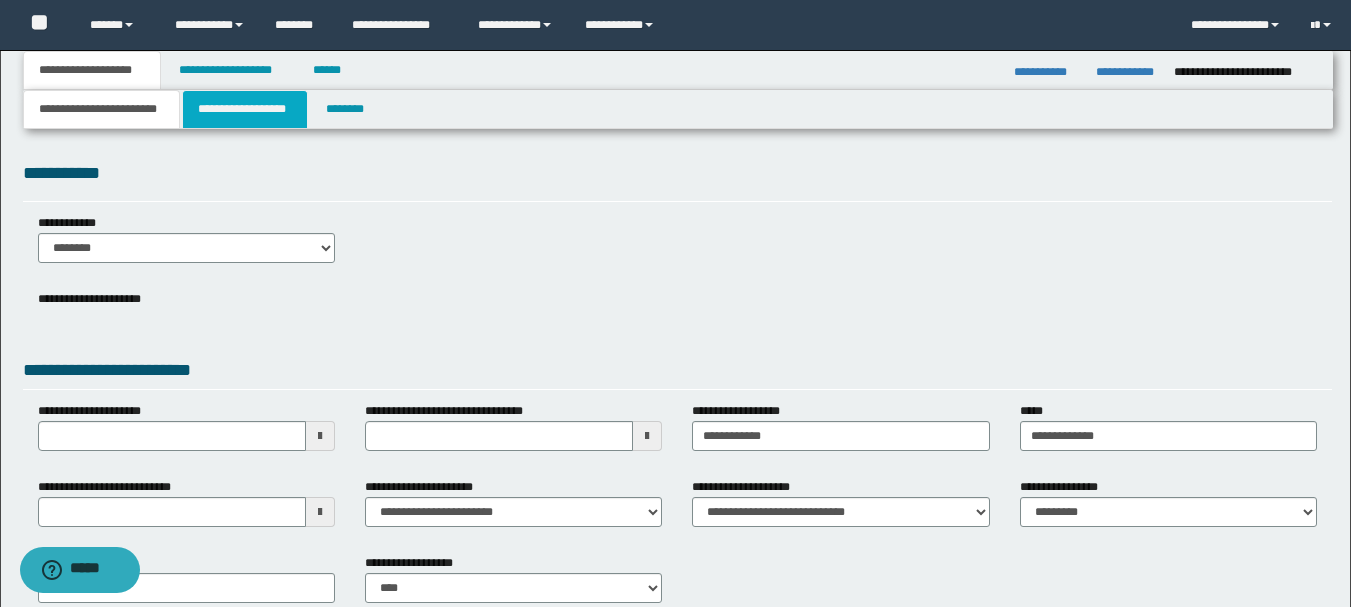 click on "**********" at bounding box center [245, 109] 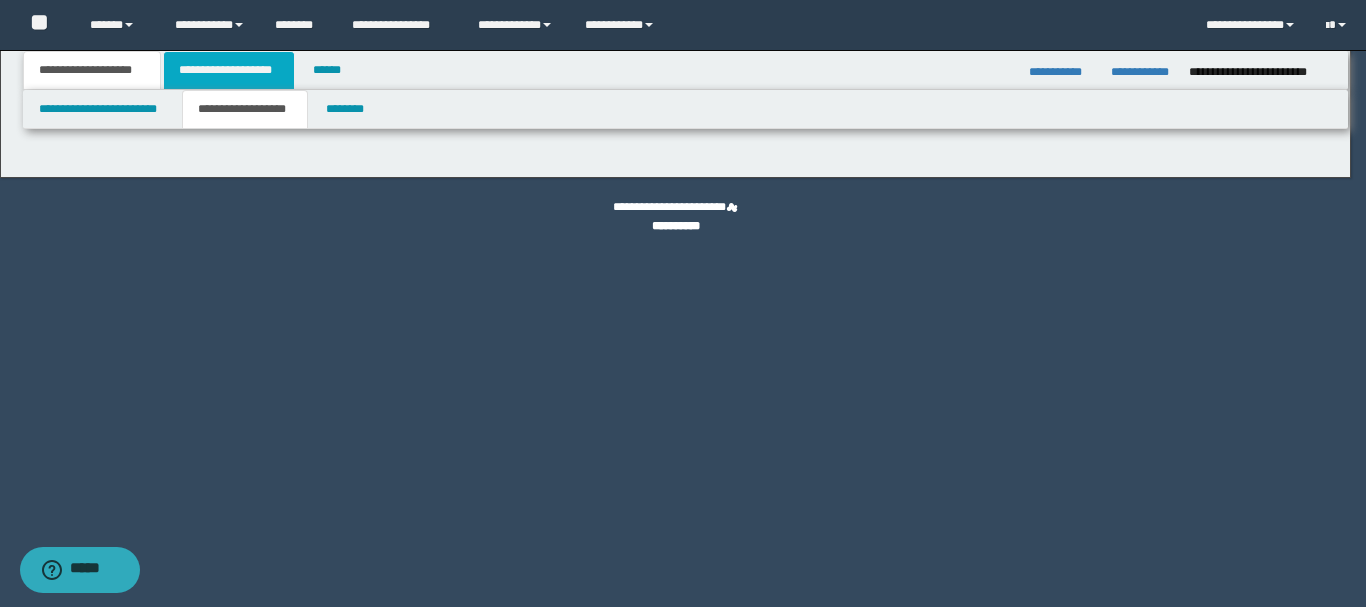 type on "**********" 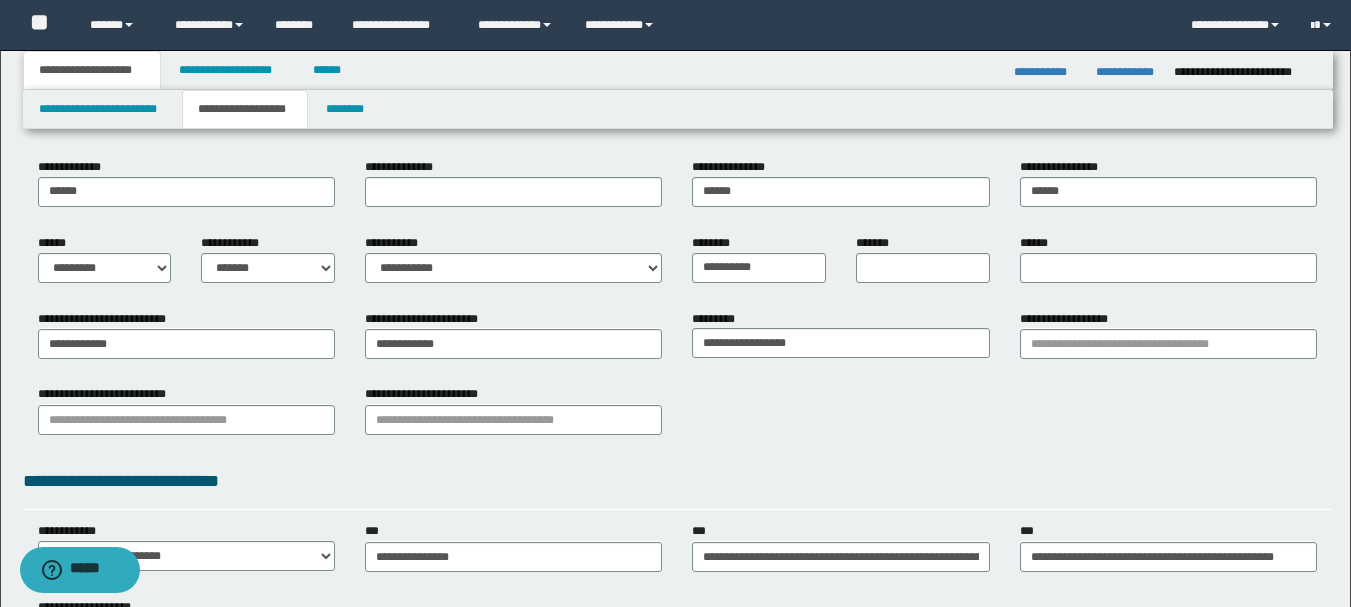 scroll, scrollTop: 0, scrollLeft: 0, axis: both 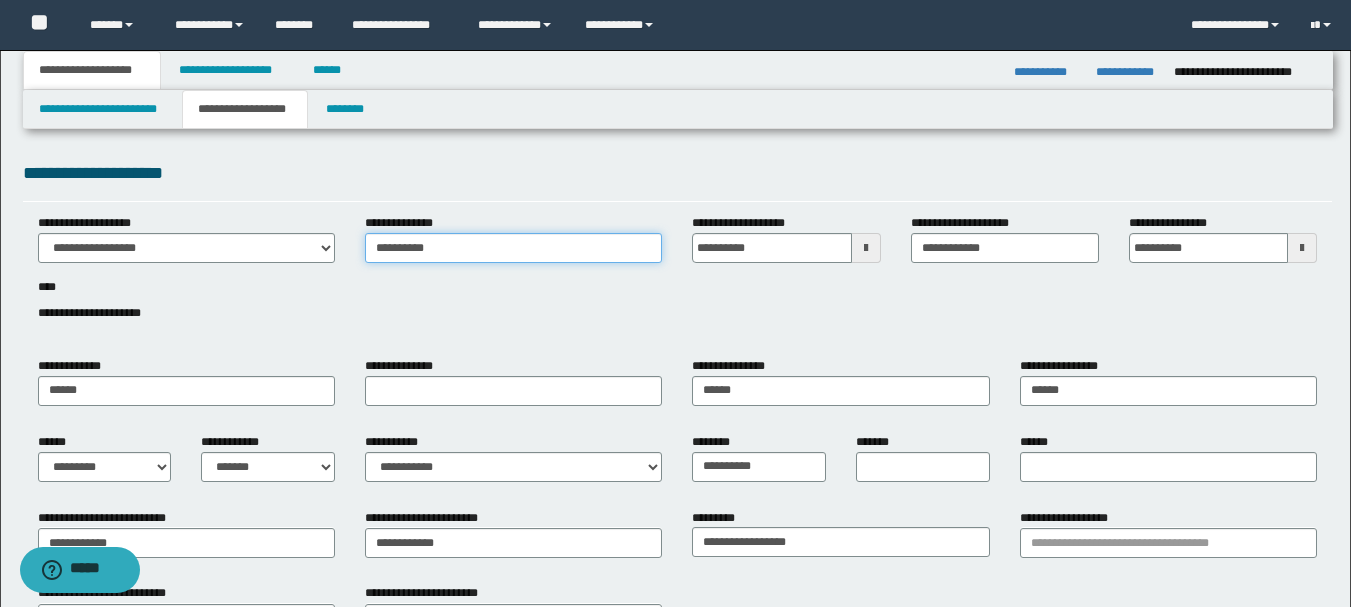 drag, startPoint x: 442, startPoint y: 249, endPoint x: 374, endPoint y: 249, distance: 68 